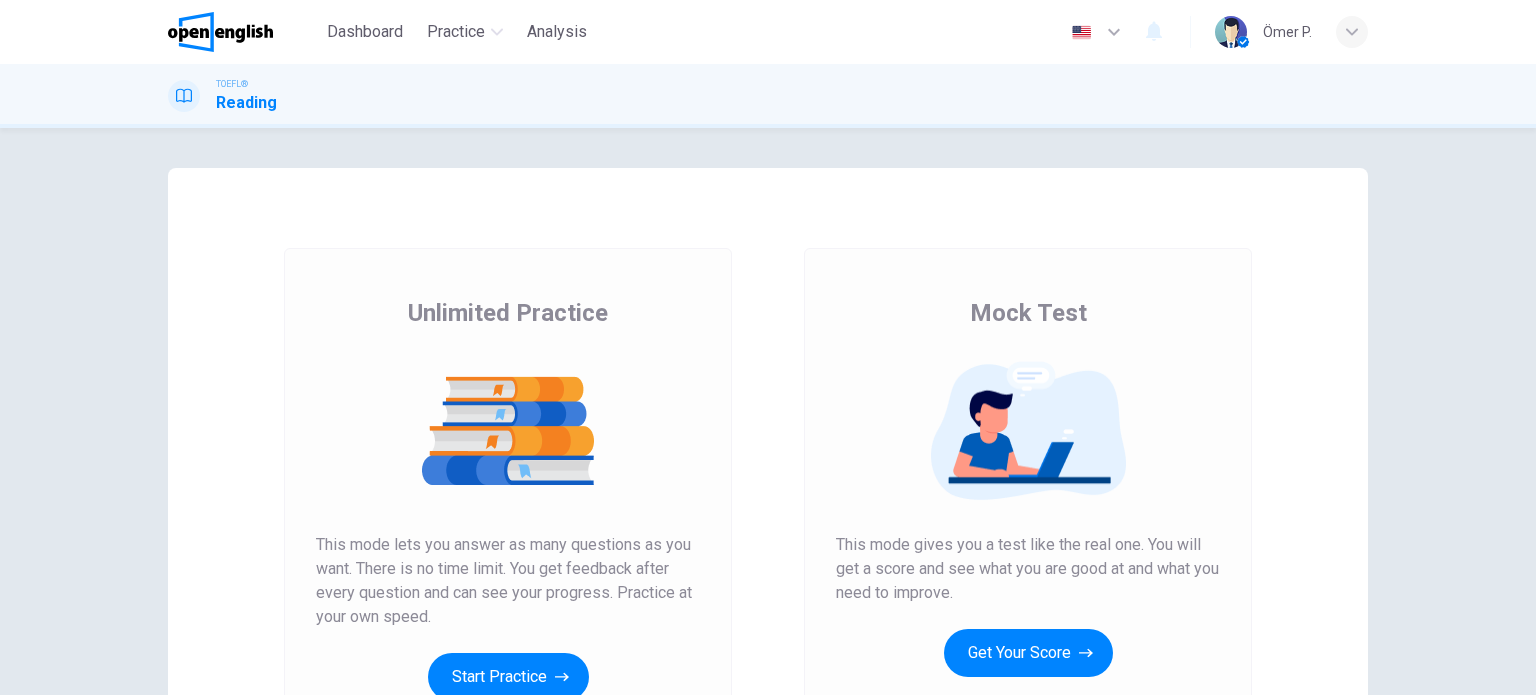 scroll, scrollTop: 0, scrollLeft: 0, axis: both 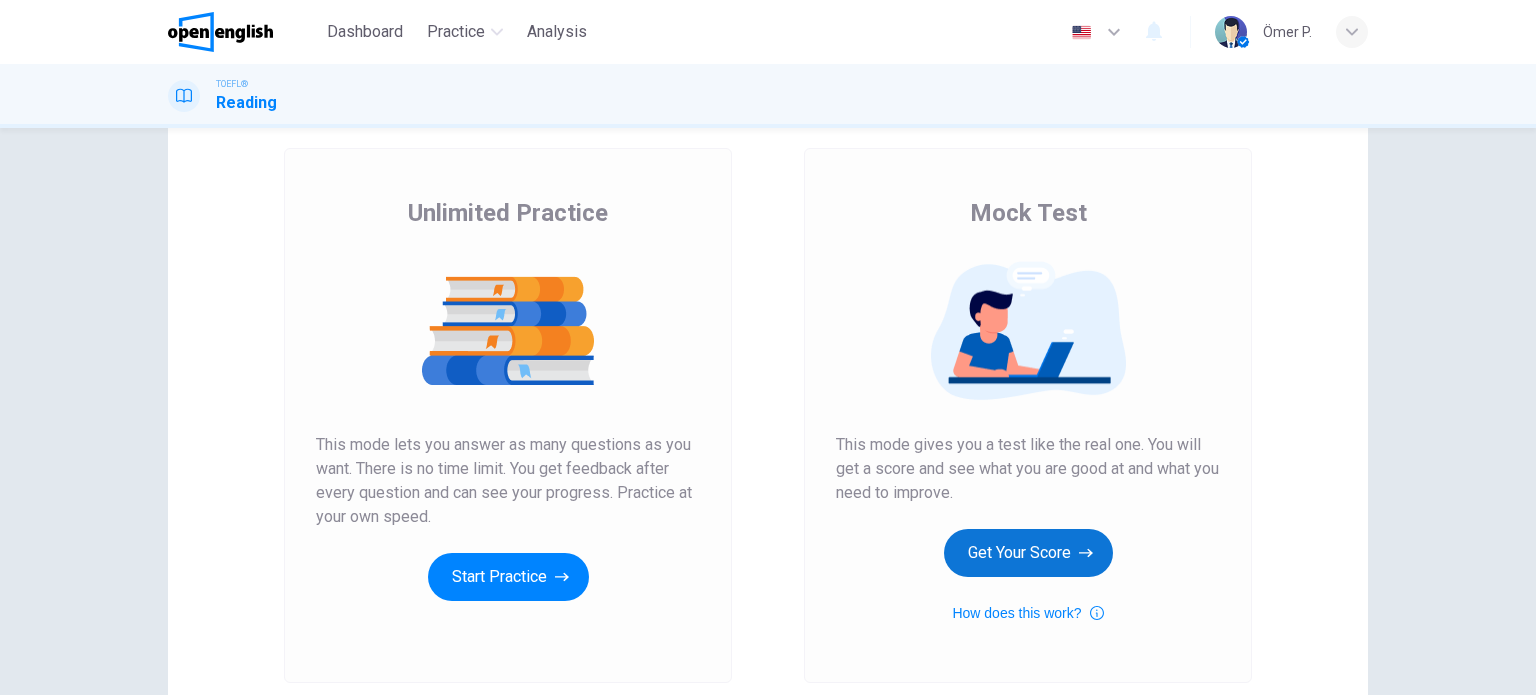 click 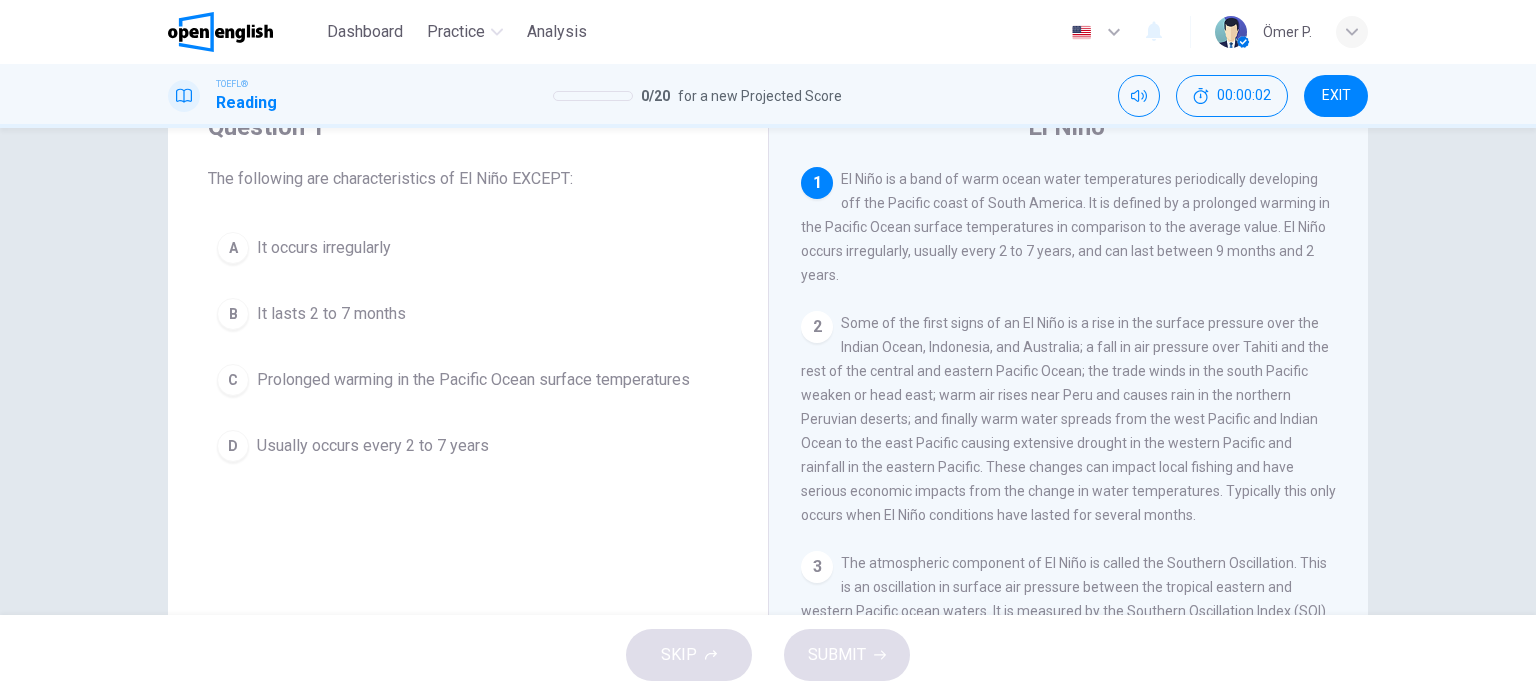 scroll, scrollTop: 100, scrollLeft: 0, axis: vertical 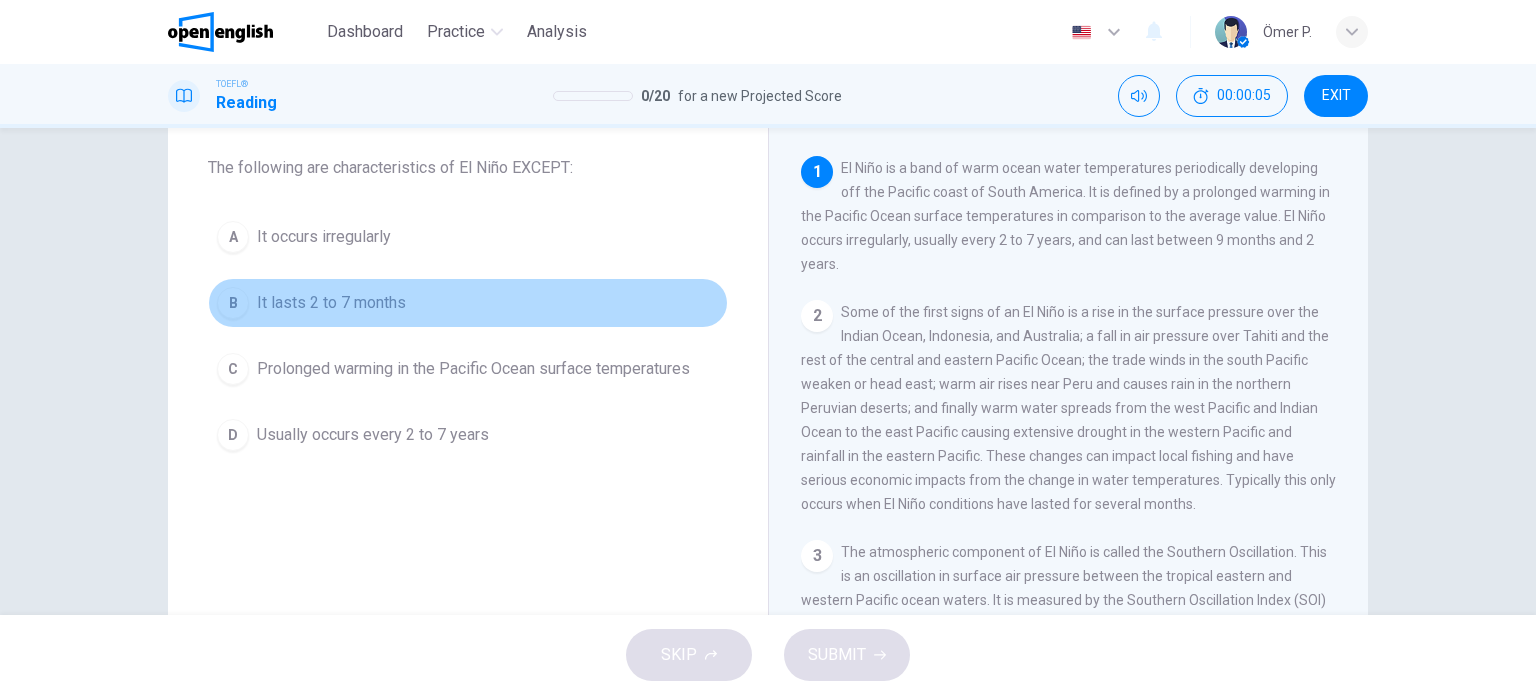 click on "B It lasts 2 to 7 months" at bounding box center [468, 303] 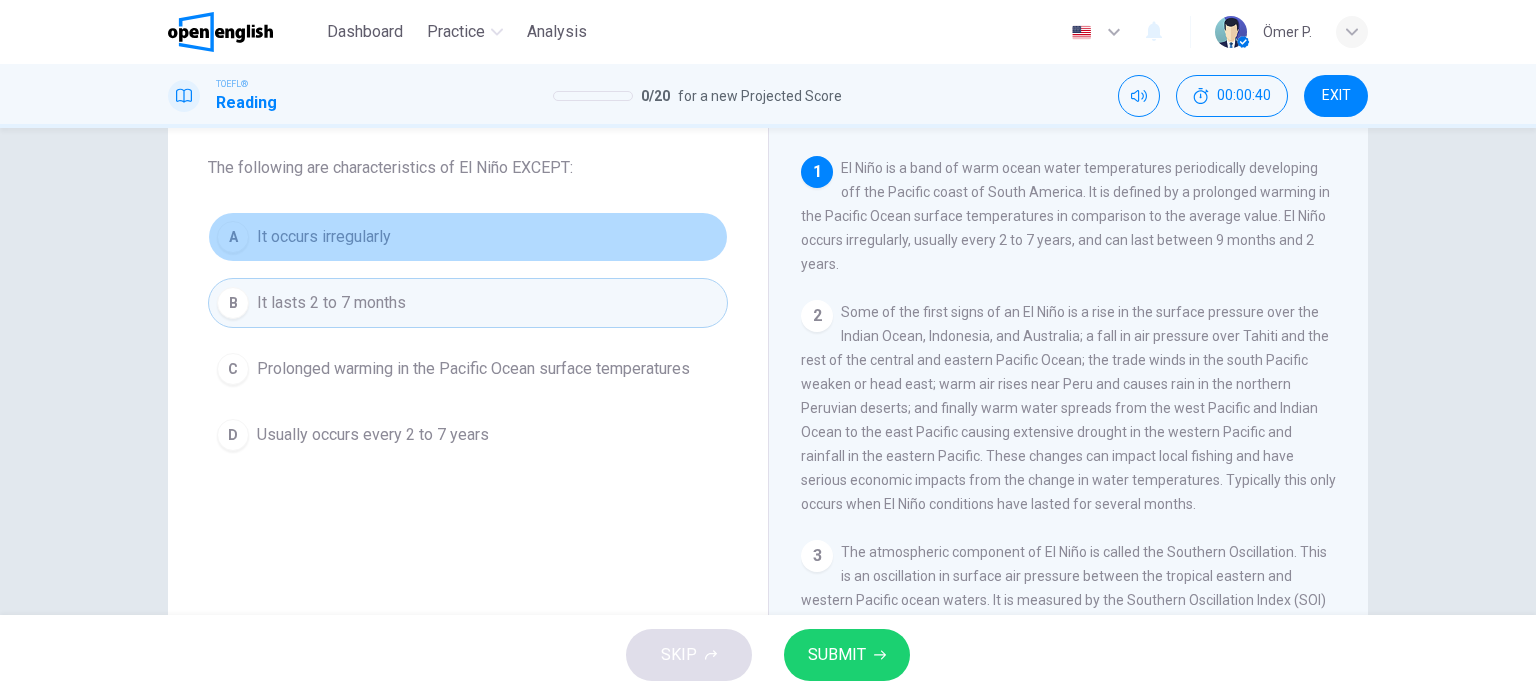 click on "A It occurs irregularly" at bounding box center (468, 237) 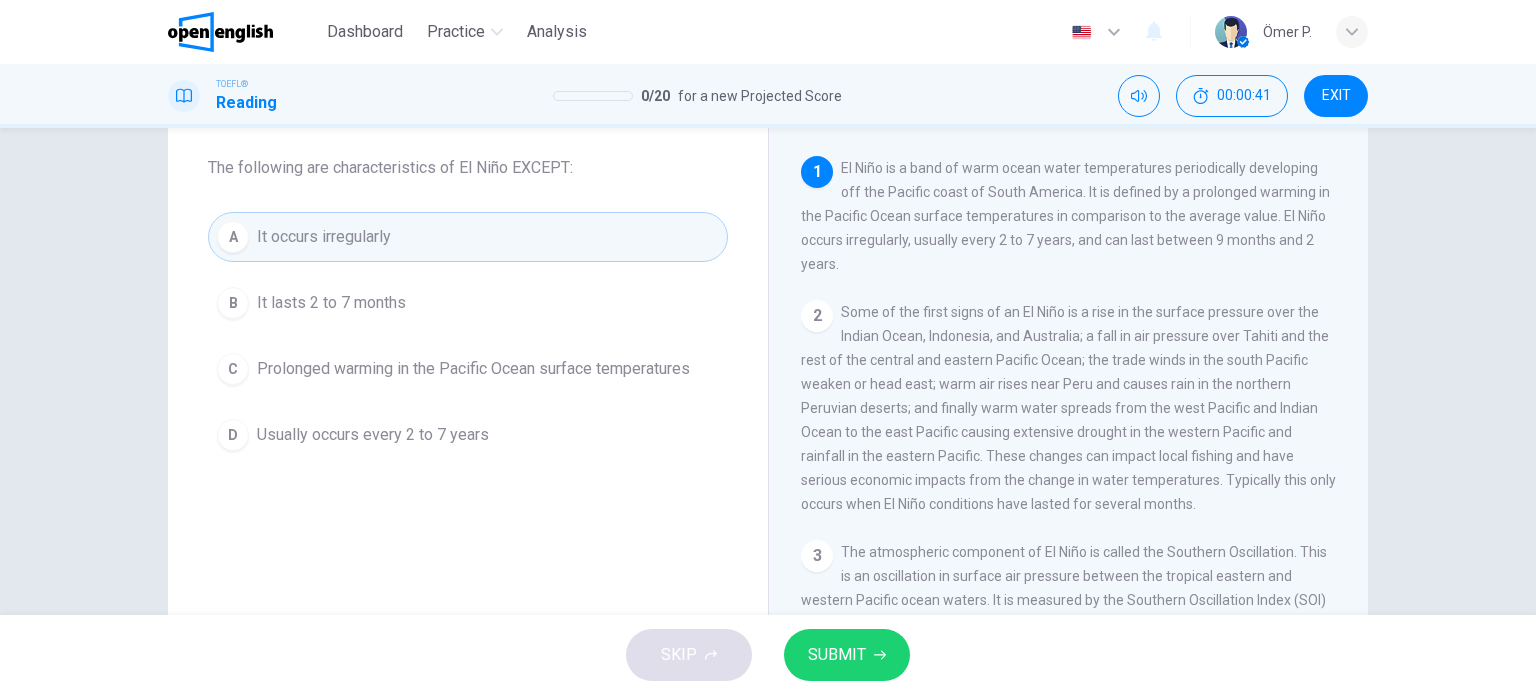 click on "B It lasts 2 to 7 months" at bounding box center (468, 303) 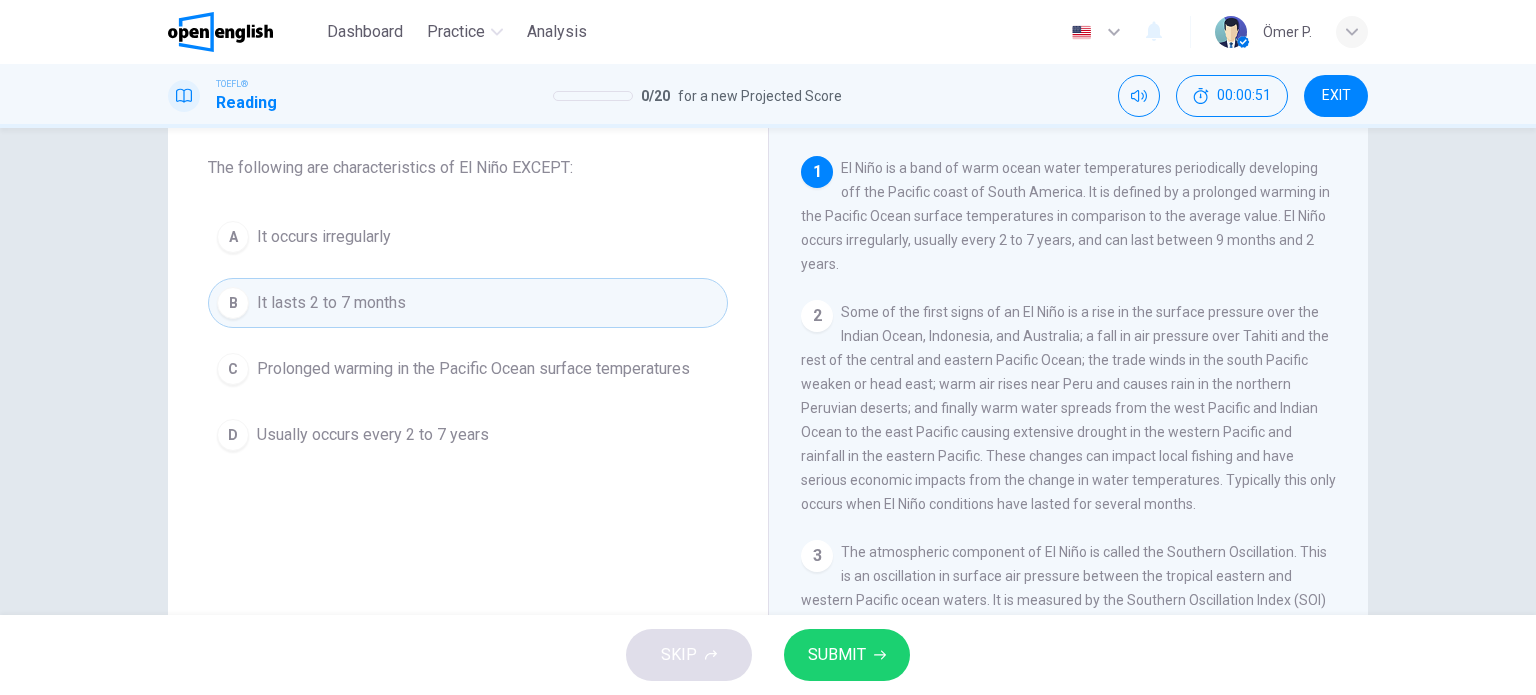 click on "Prolonged warming in the Pacific Ocean surface temperatures" at bounding box center [473, 369] 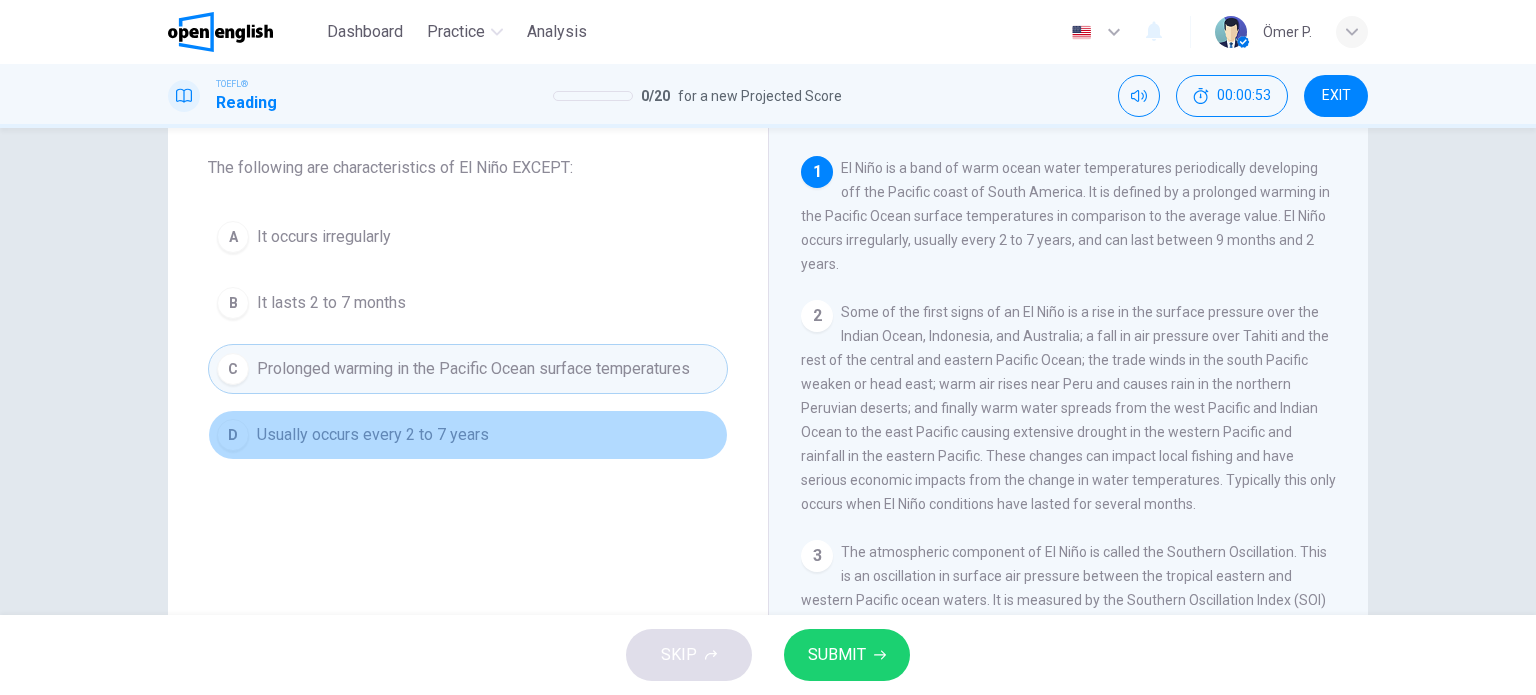 click on "Usually occurs every 2 to 7 years" at bounding box center [373, 435] 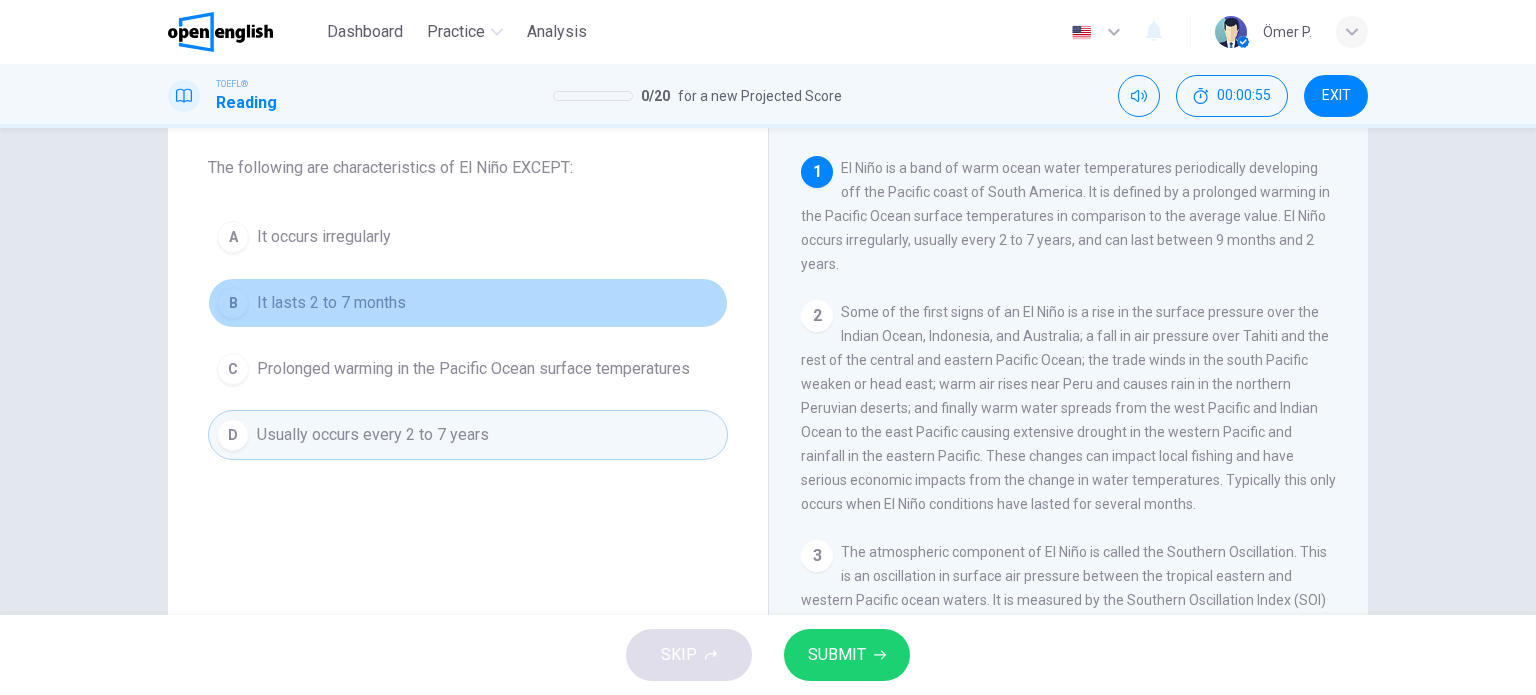 click on "B It lasts 2 to 7 months" at bounding box center [468, 303] 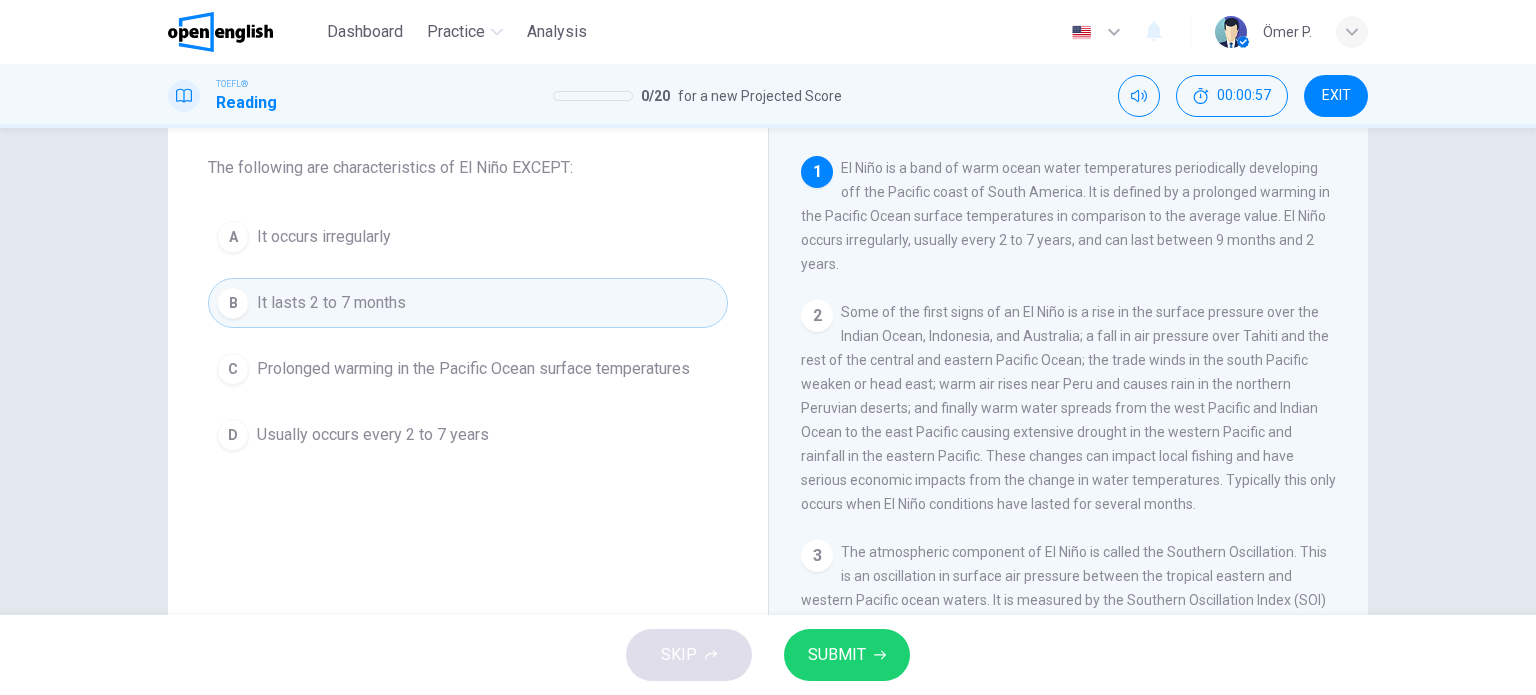 click on "SUBMIT" at bounding box center (837, 655) 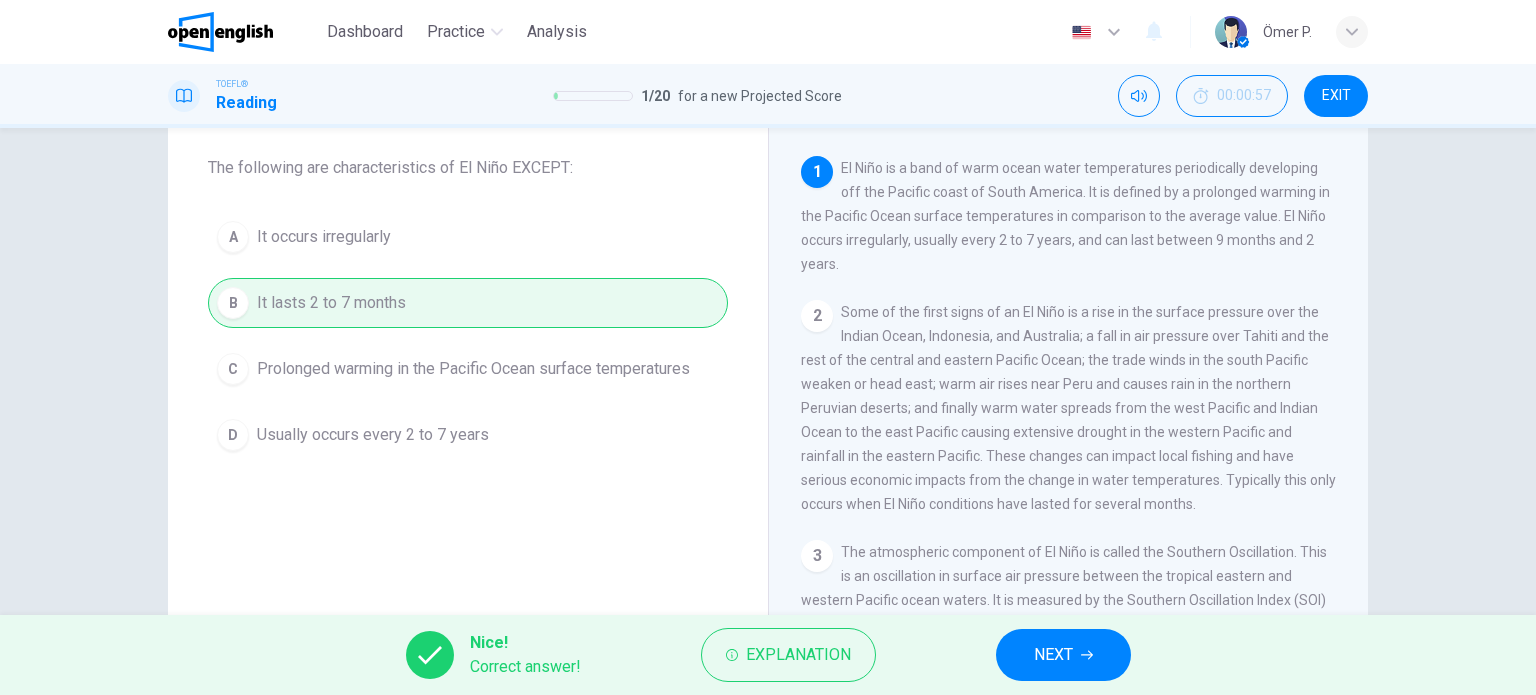 click on "NEXT" at bounding box center (1053, 655) 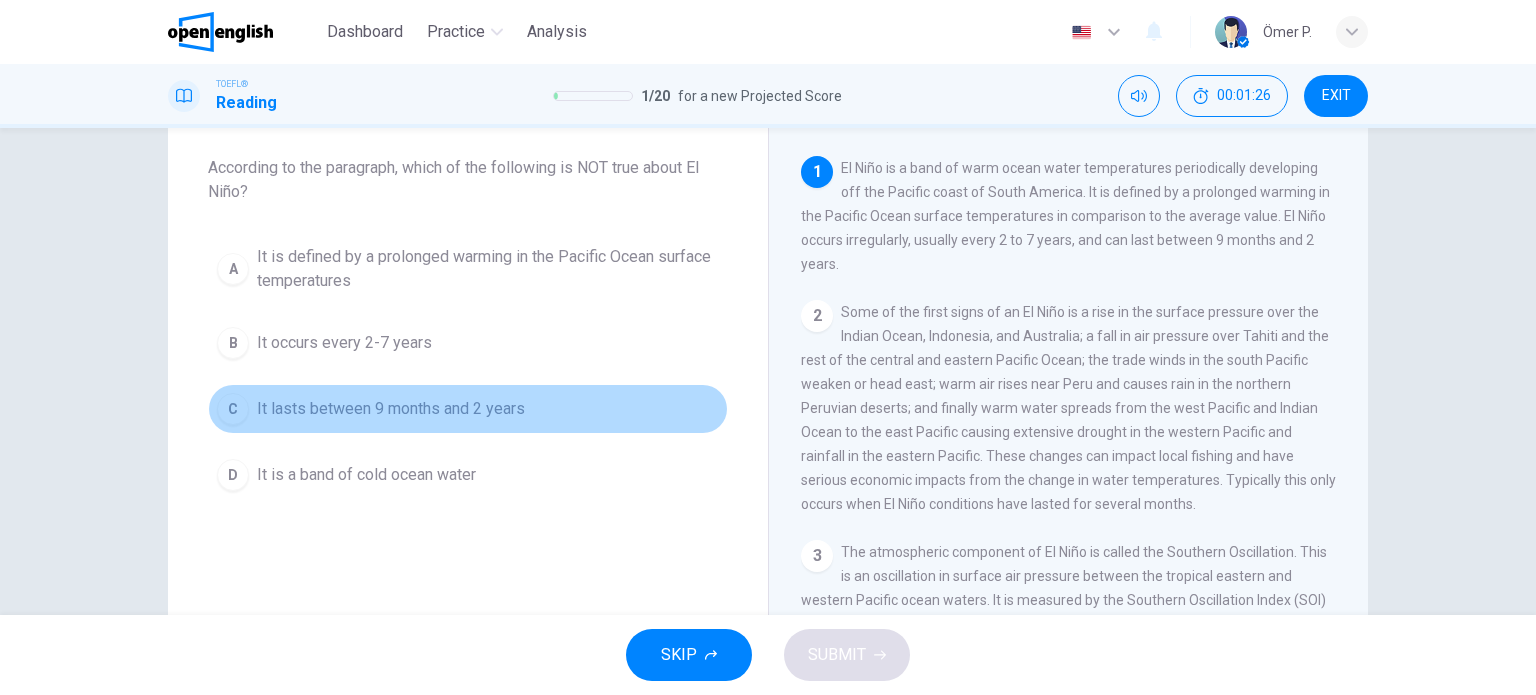 click on "It lasts between 9 months and 2 years" at bounding box center (391, 409) 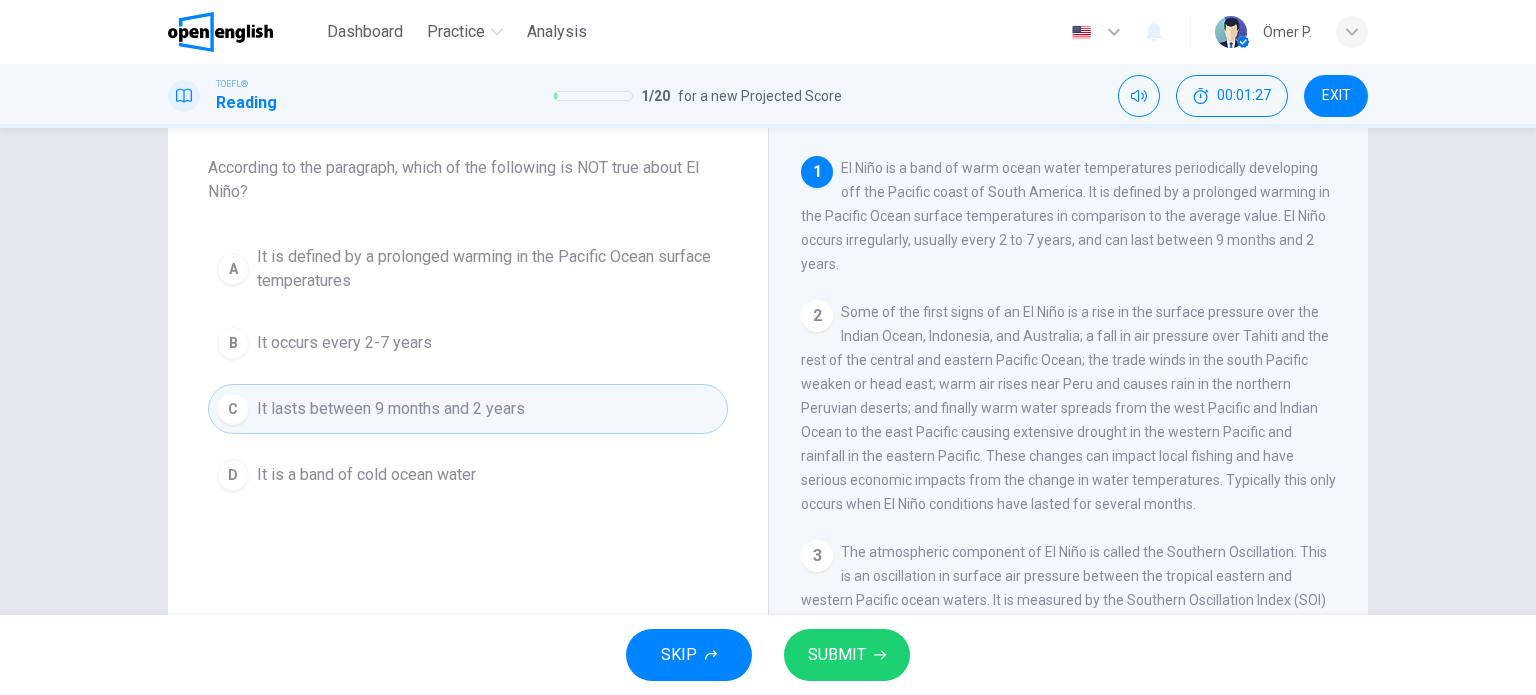 click on "D It is a band of cold ocean water" at bounding box center (468, 475) 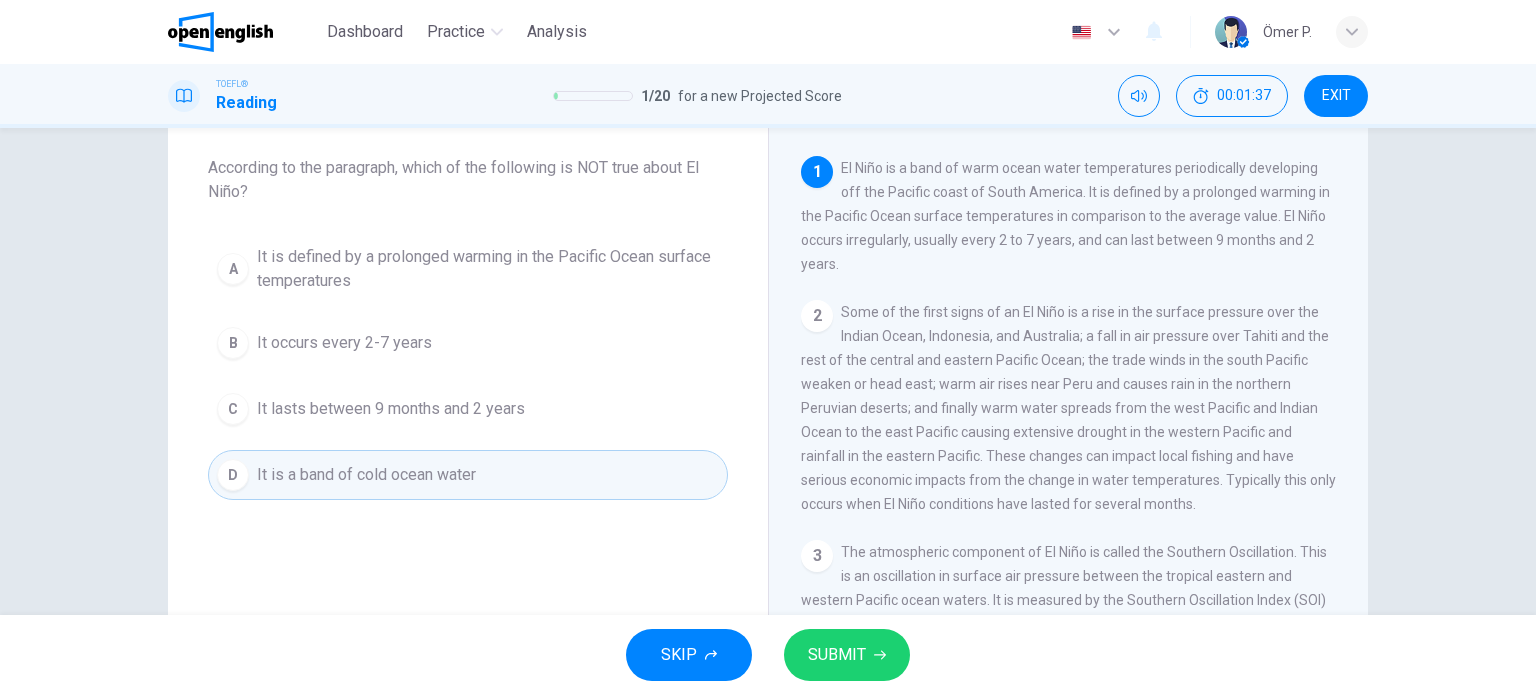 click on "It is a band of cold ocean water" at bounding box center [366, 475] 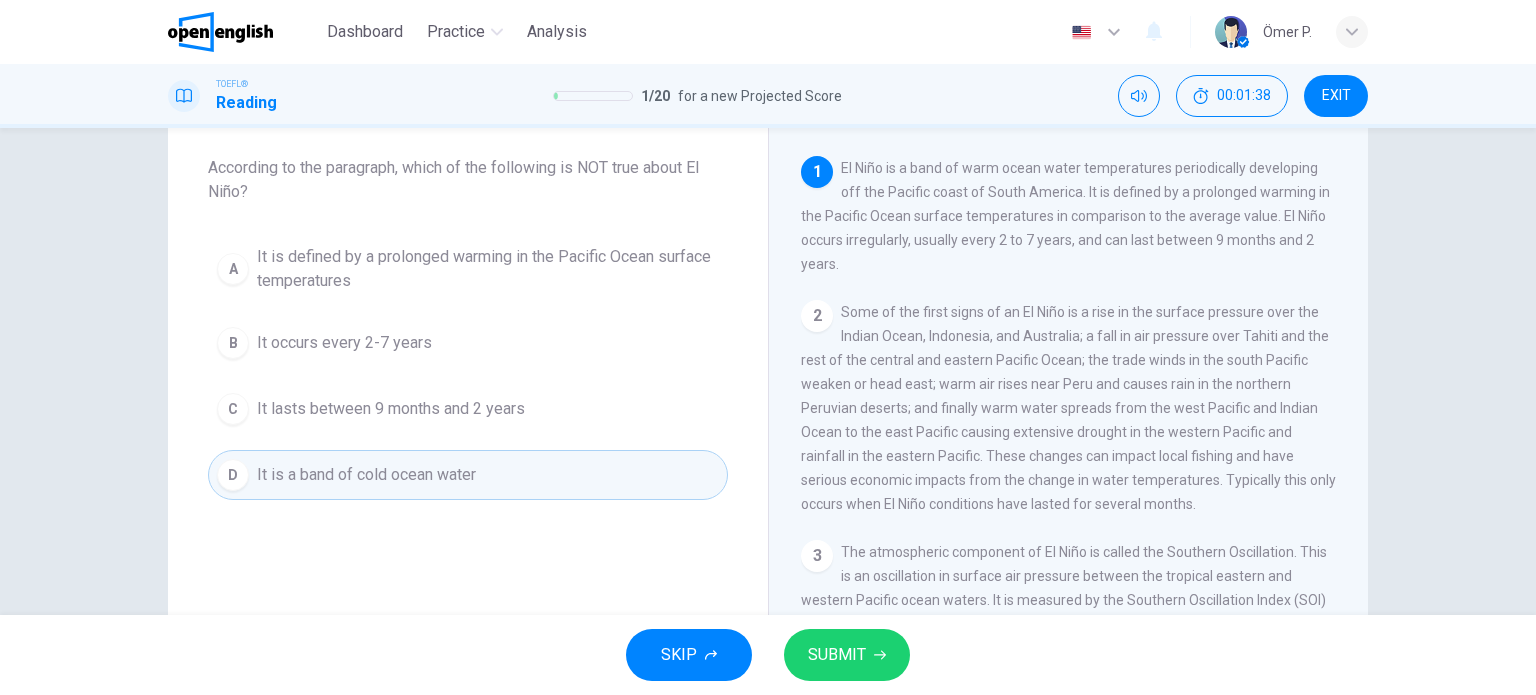 click on "SUBMIT" at bounding box center (837, 655) 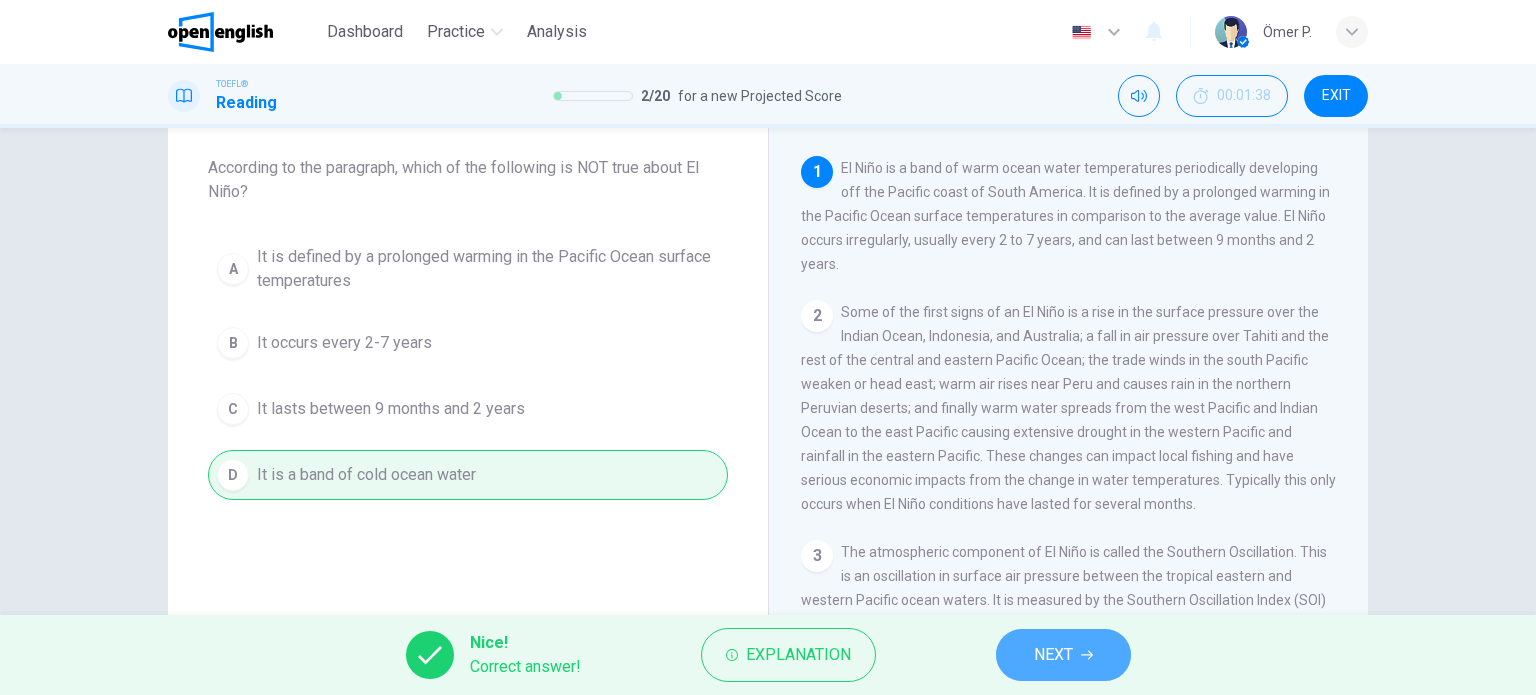 click 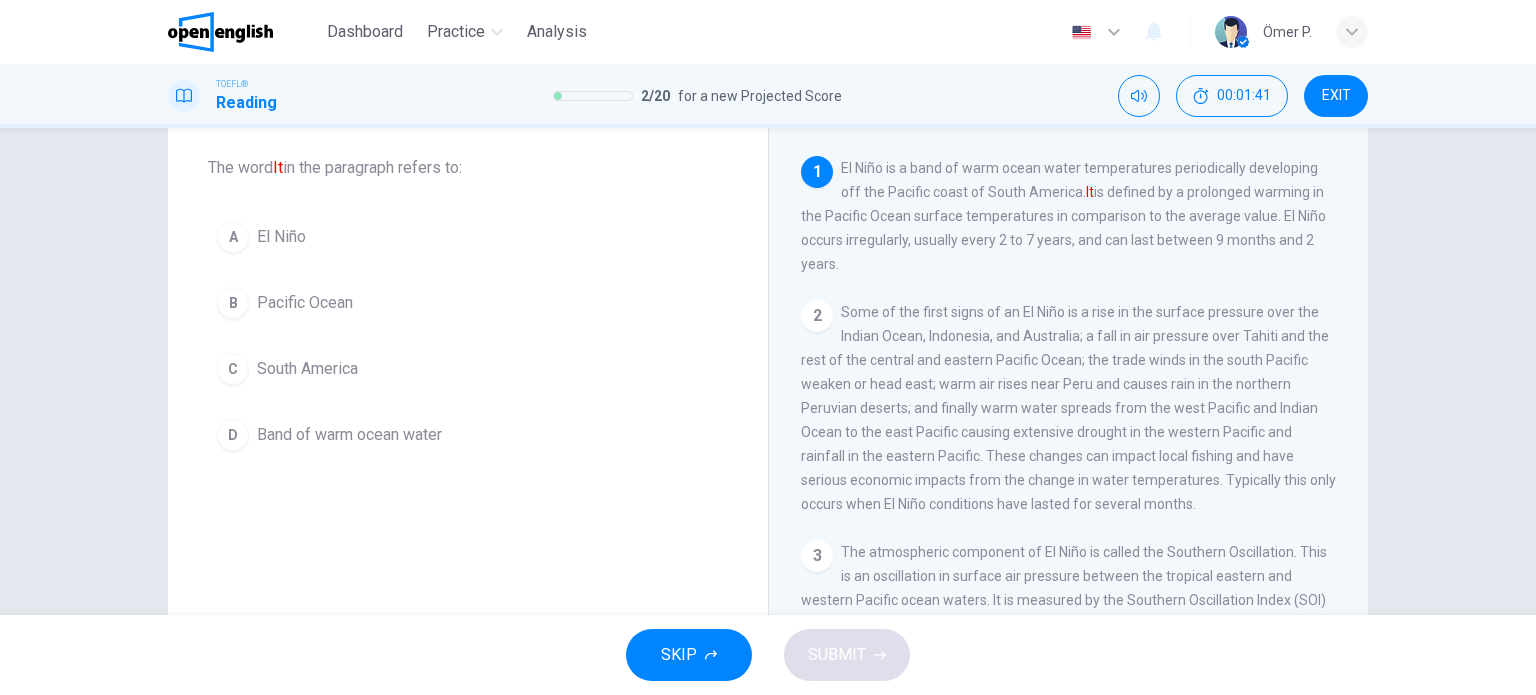 click on "A El Niño" at bounding box center [468, 237] 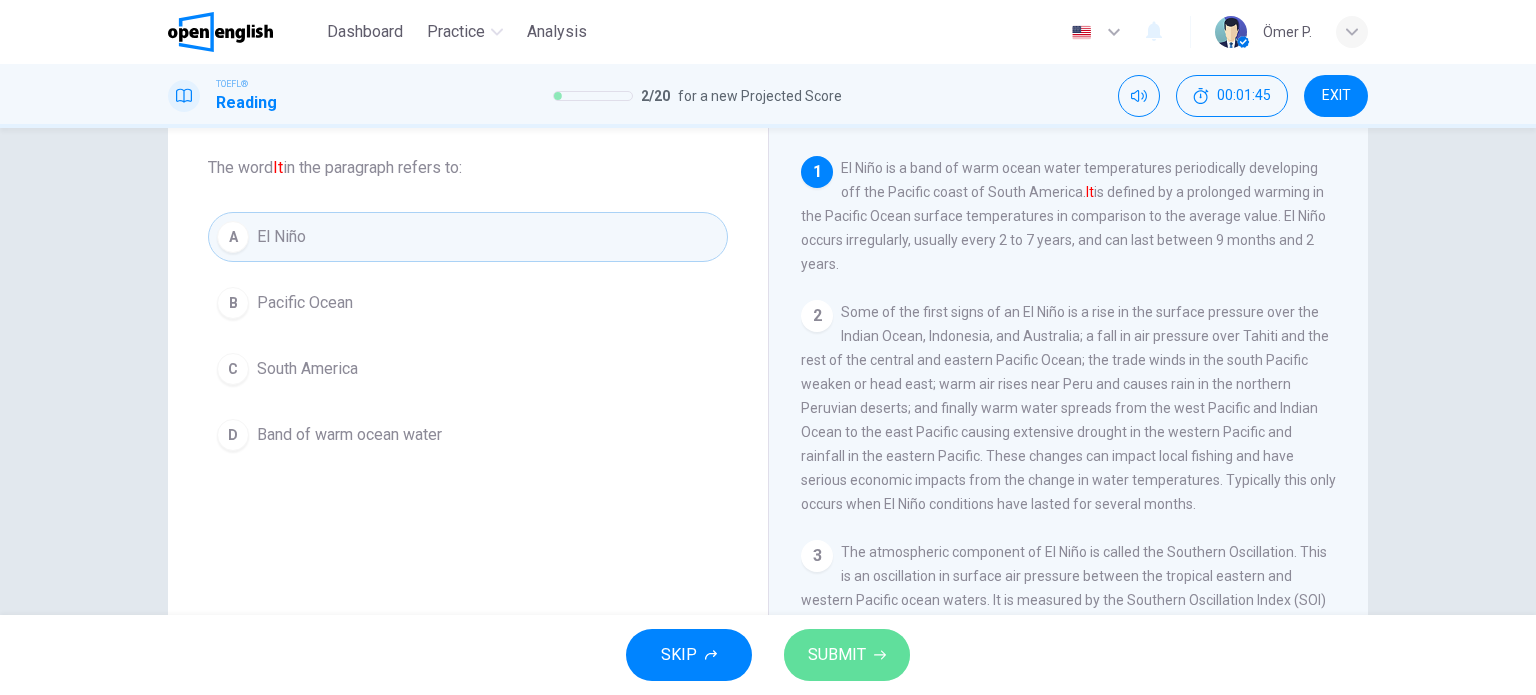 click on "SUBMIT" at bounding box center (837, 655) 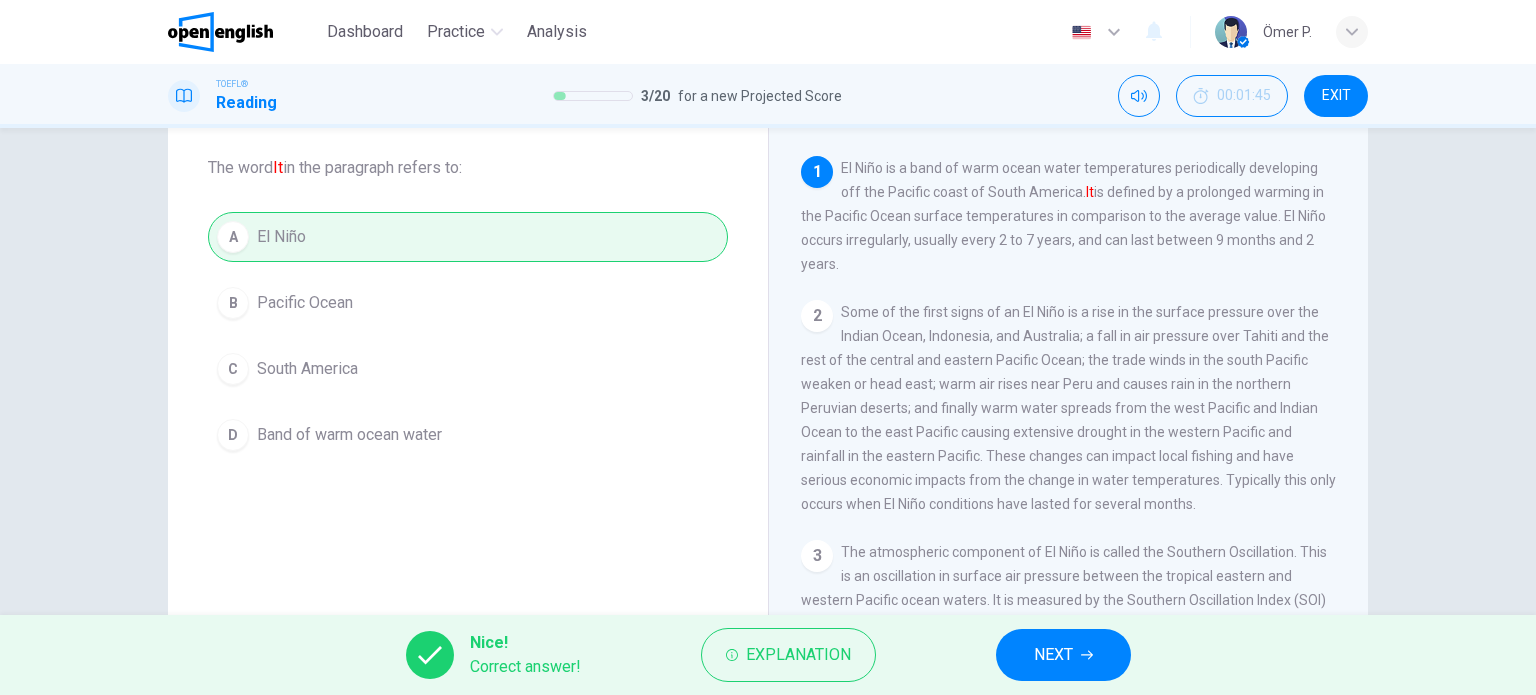 click on "NEXT" at bounding box center (1063, 655) 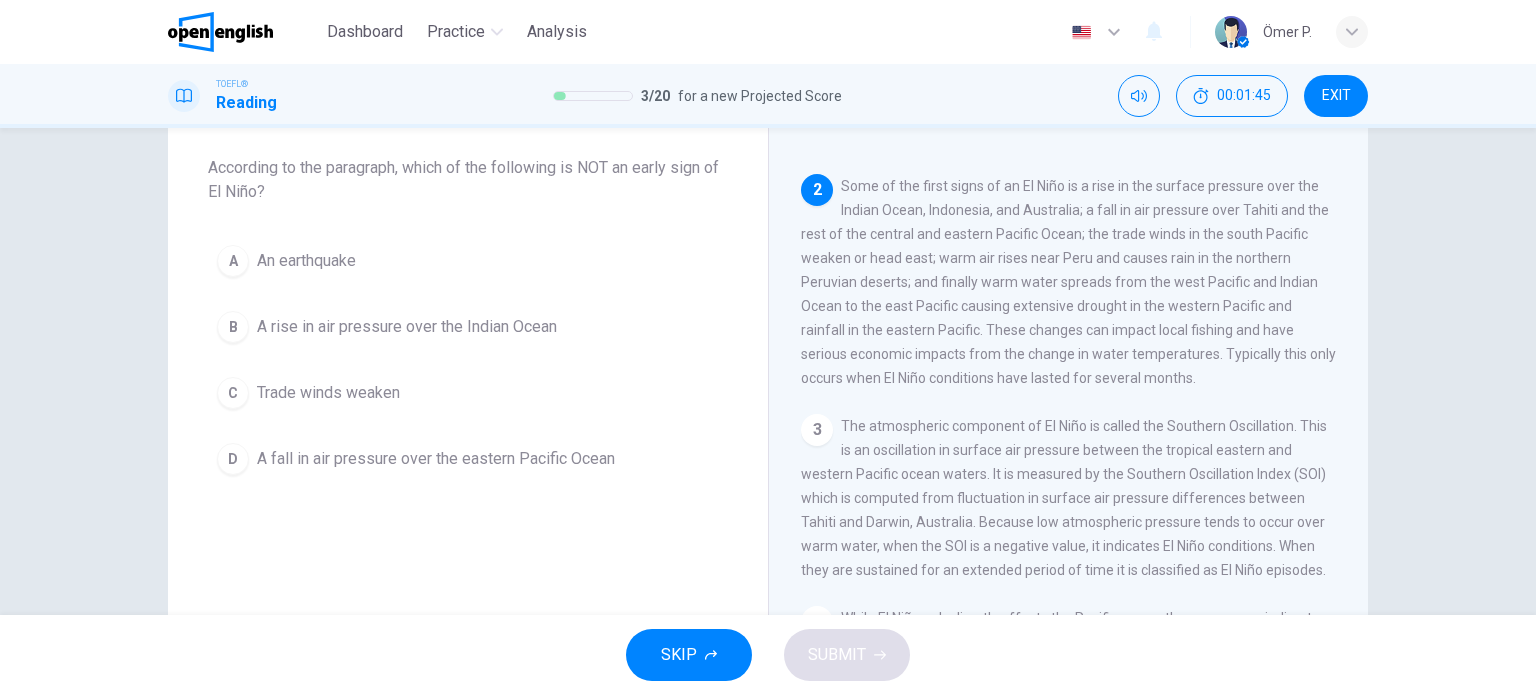 scroll, scrollTop: 148, scrollLeft: 0, axis: vertical 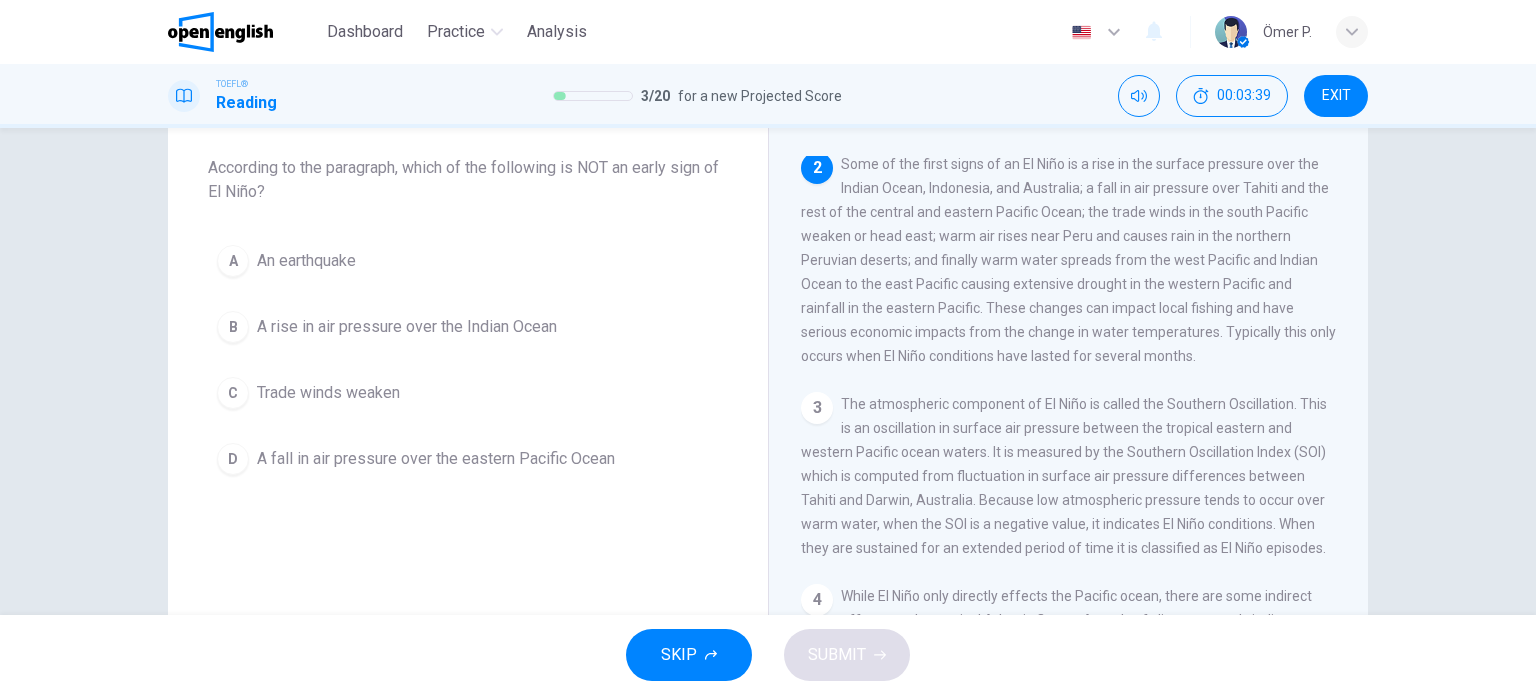 click on "A An earthquake" at bounding box center [468, 261] 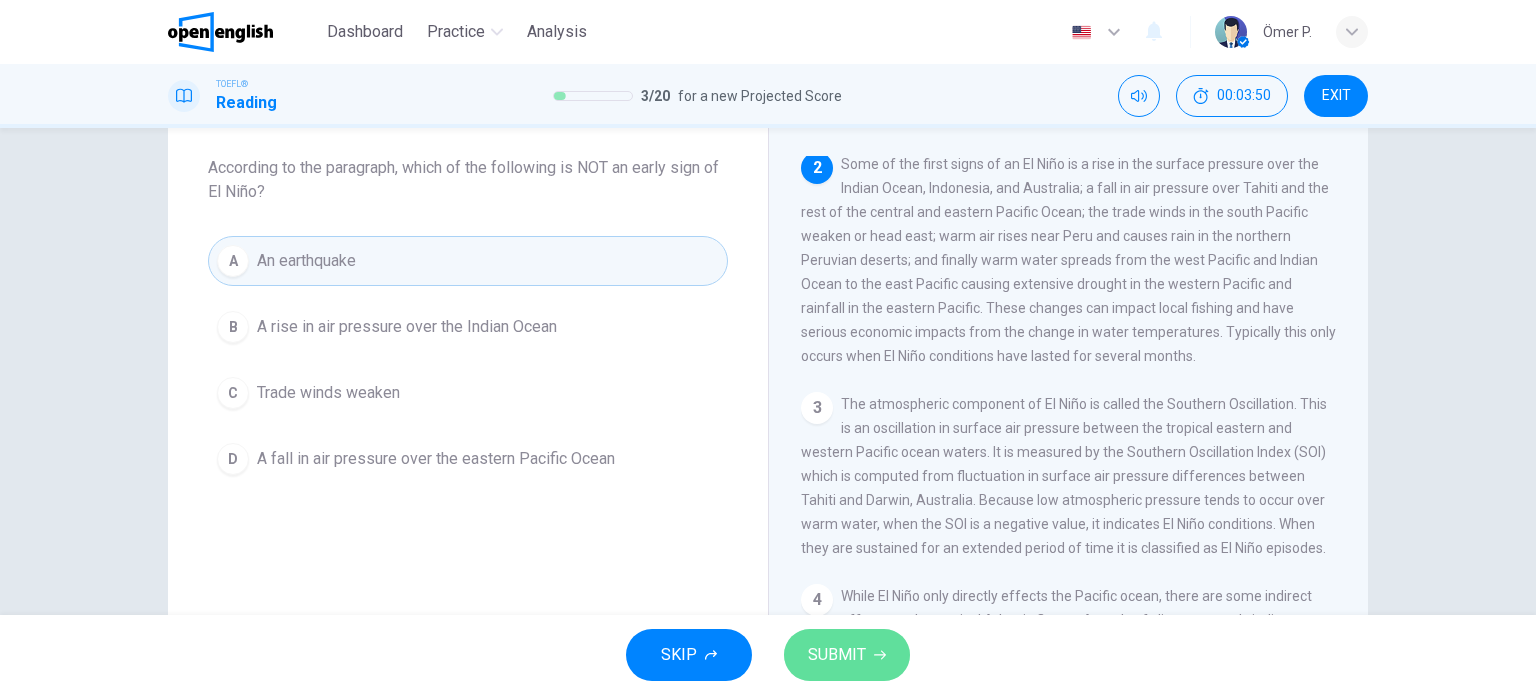 click on "SUBMIT" at bounding box center (837, 655) 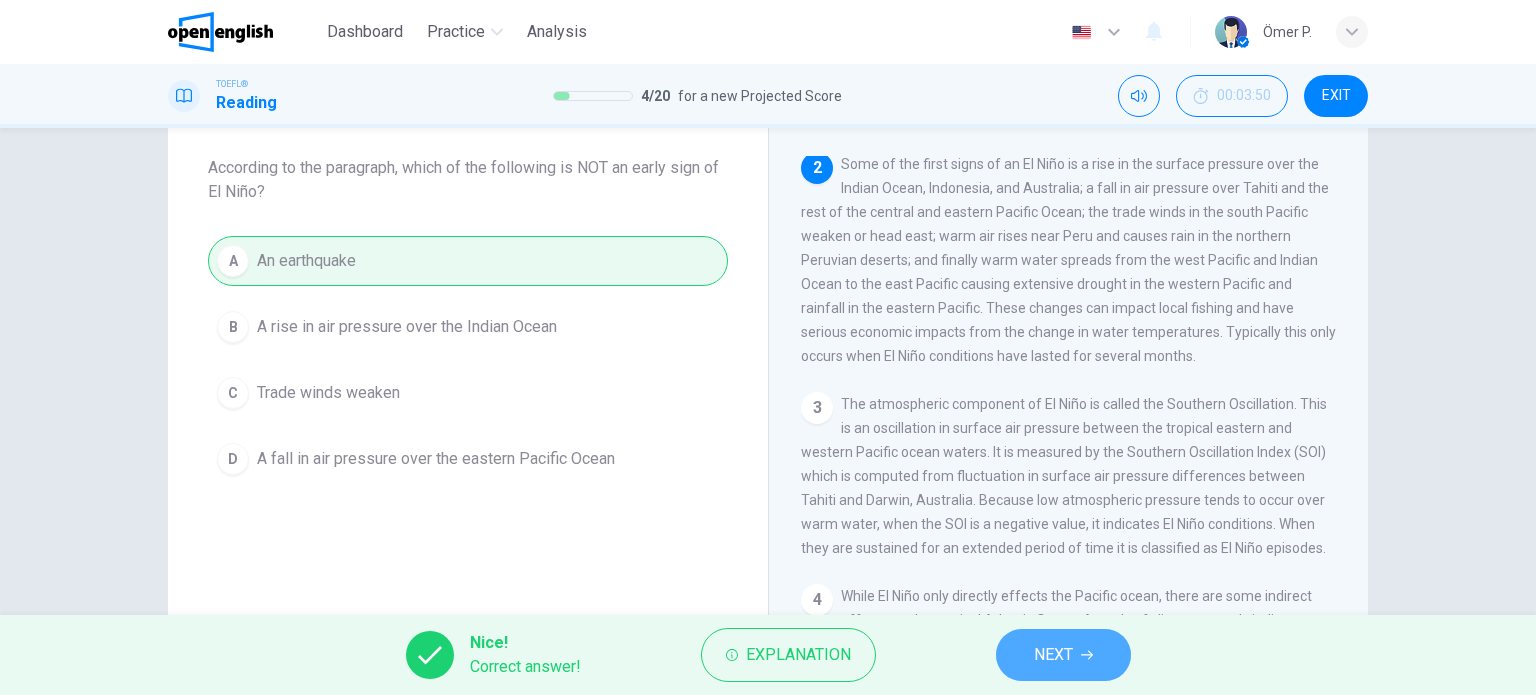 click on "NEXT" at bounding box center (1063, 655) 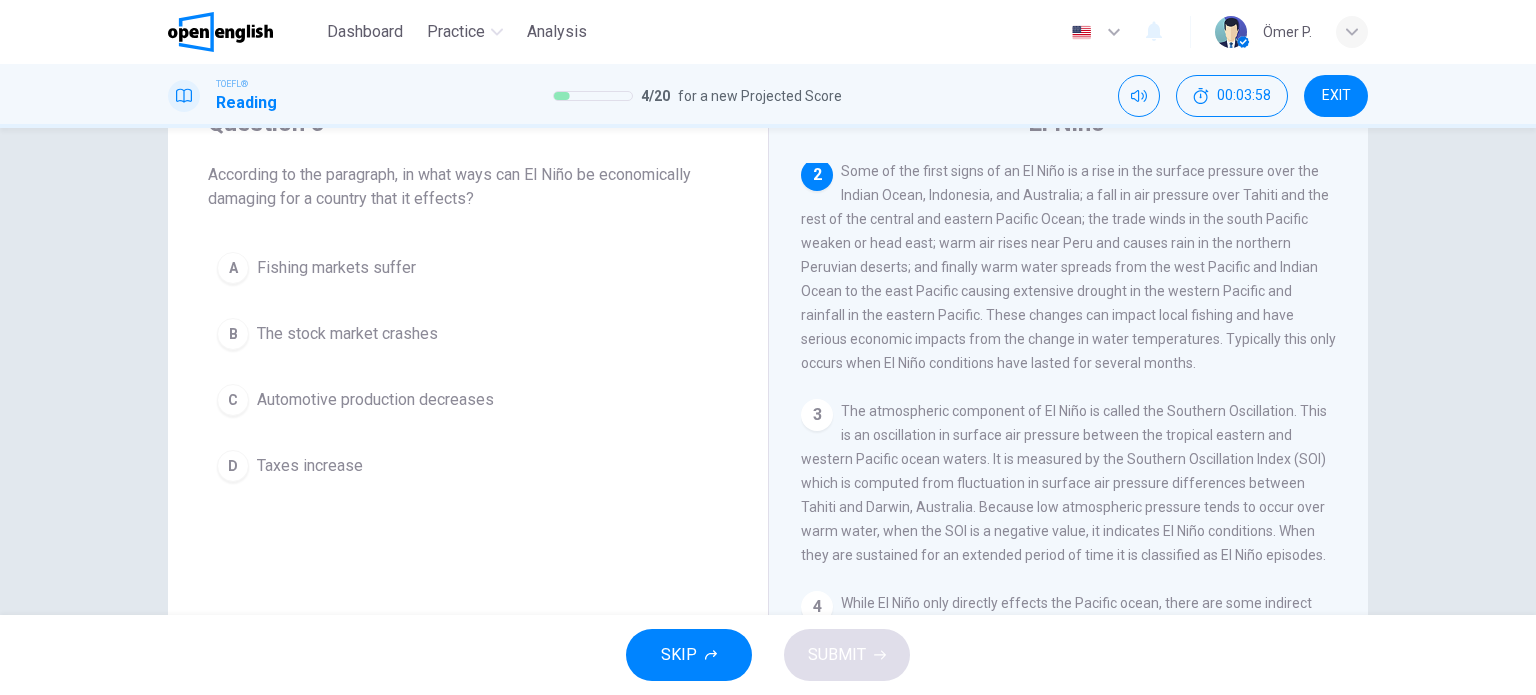 scroll, scrollTop: 100, scrollLeft: 0, axis: vertical 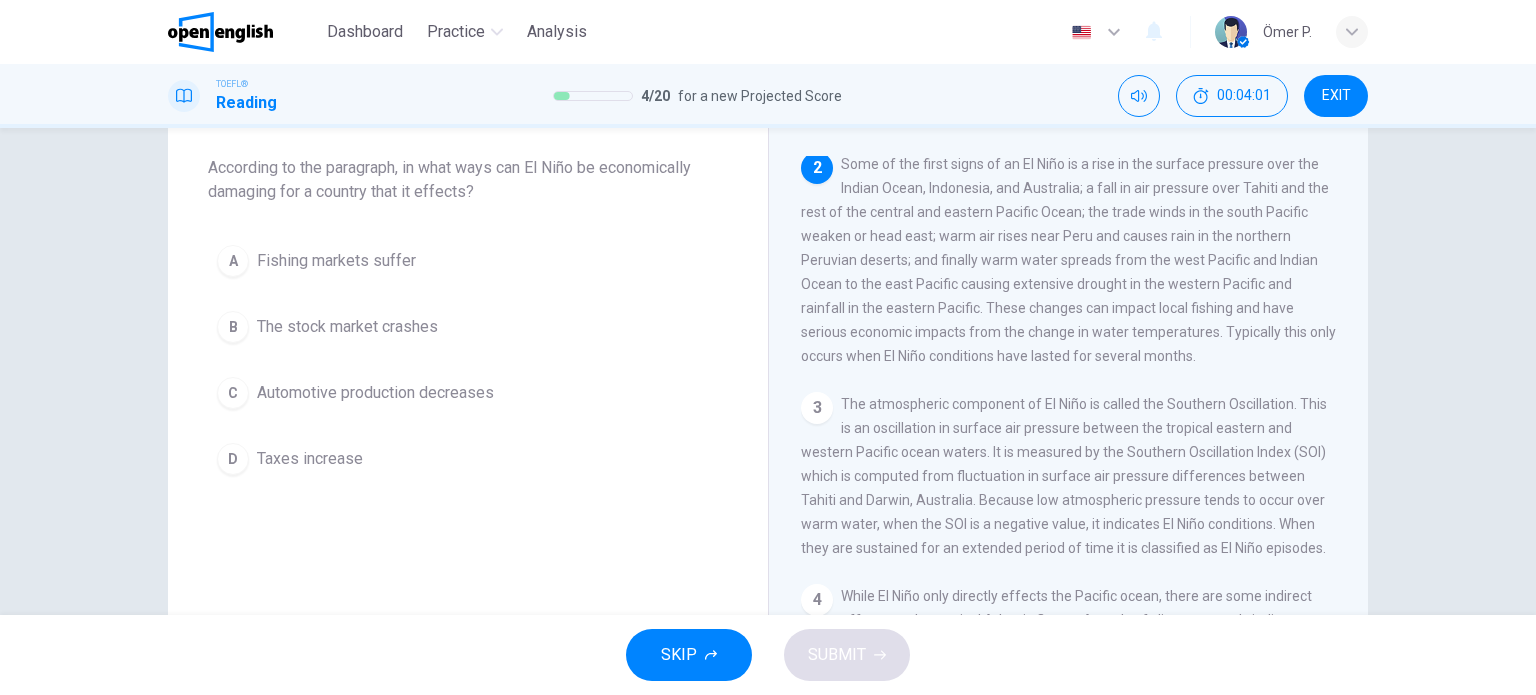 click on "A Fishing markets suffer" at bounding box center [468, 261] 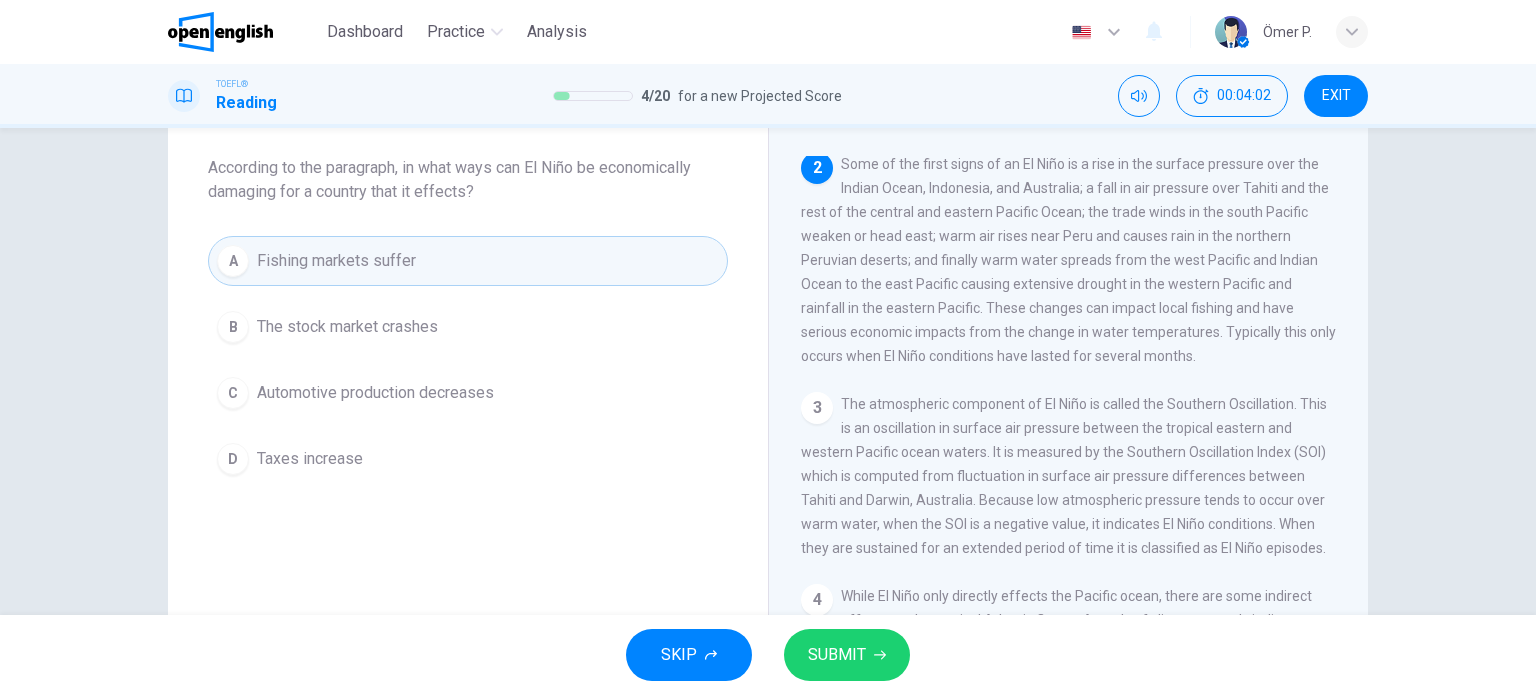 click on "The stock market crashes" at bounding box center (347, 327) 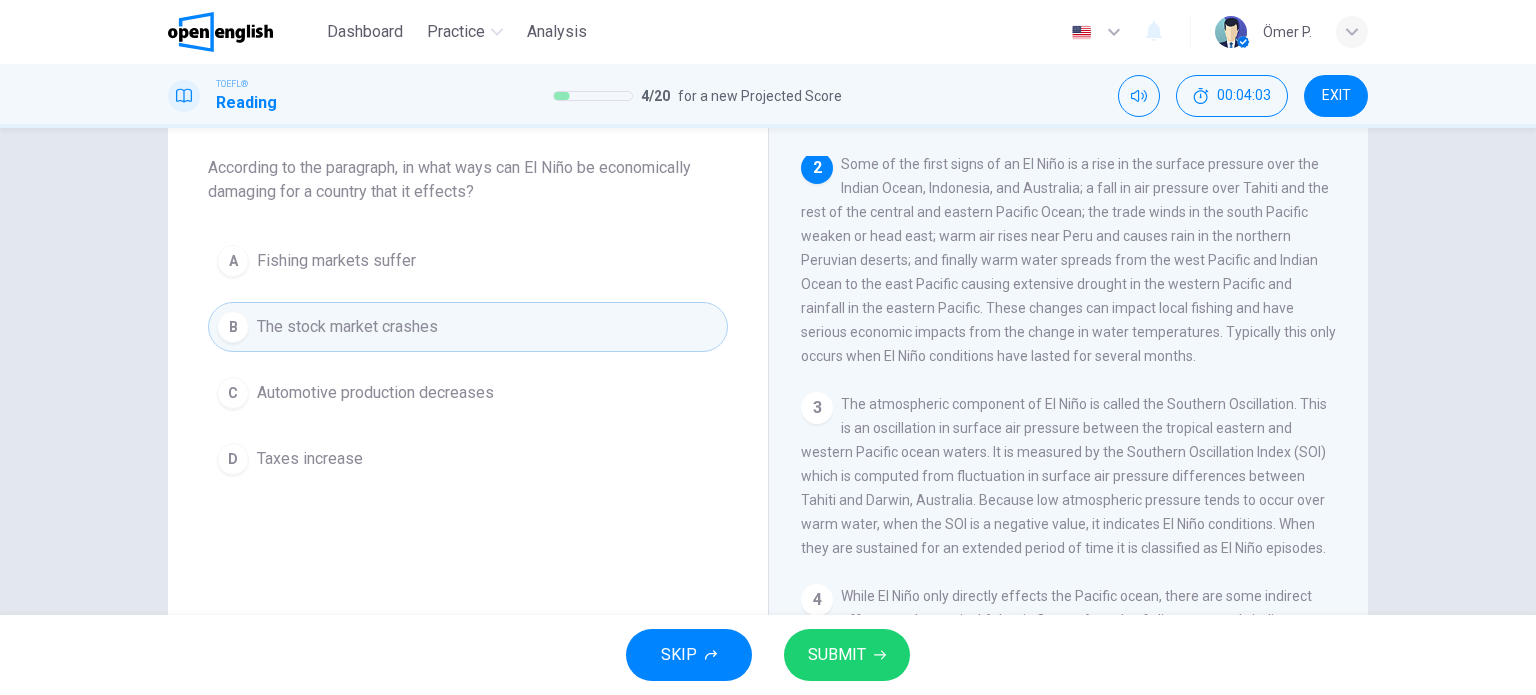 click on "Automotive production decreases" at bounding box center (375, 393) 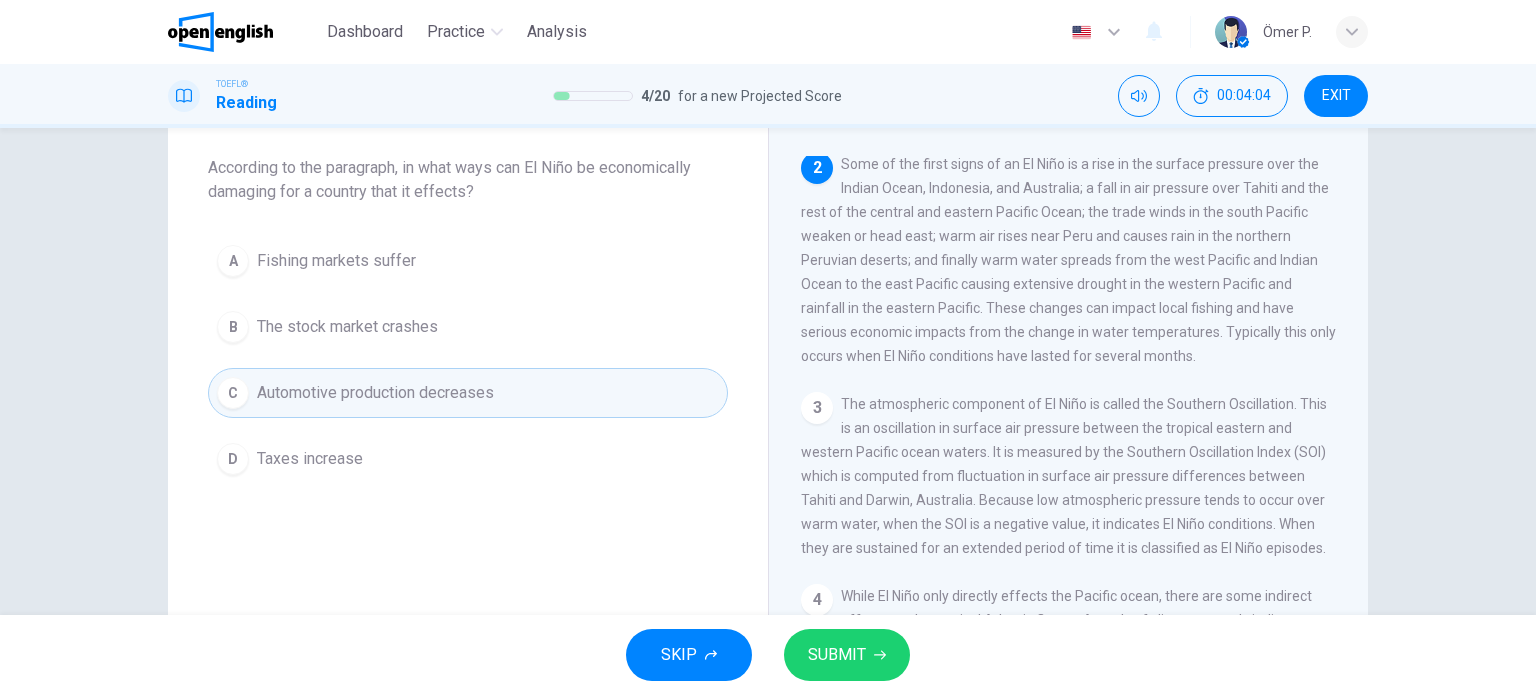 click on "A Fishing markets suffer" at bounding box center [468, 261] 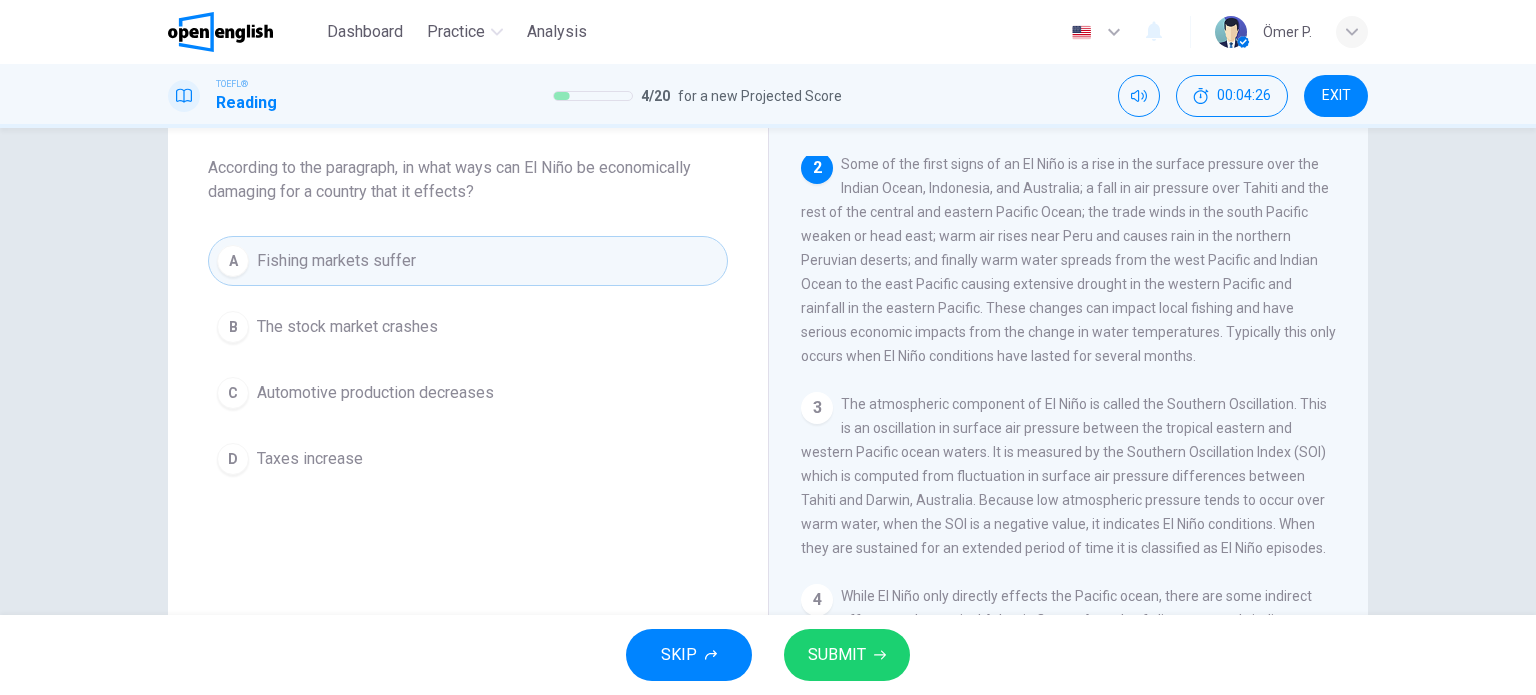 click on "SUBMIT" at bounding box center (837, 655) 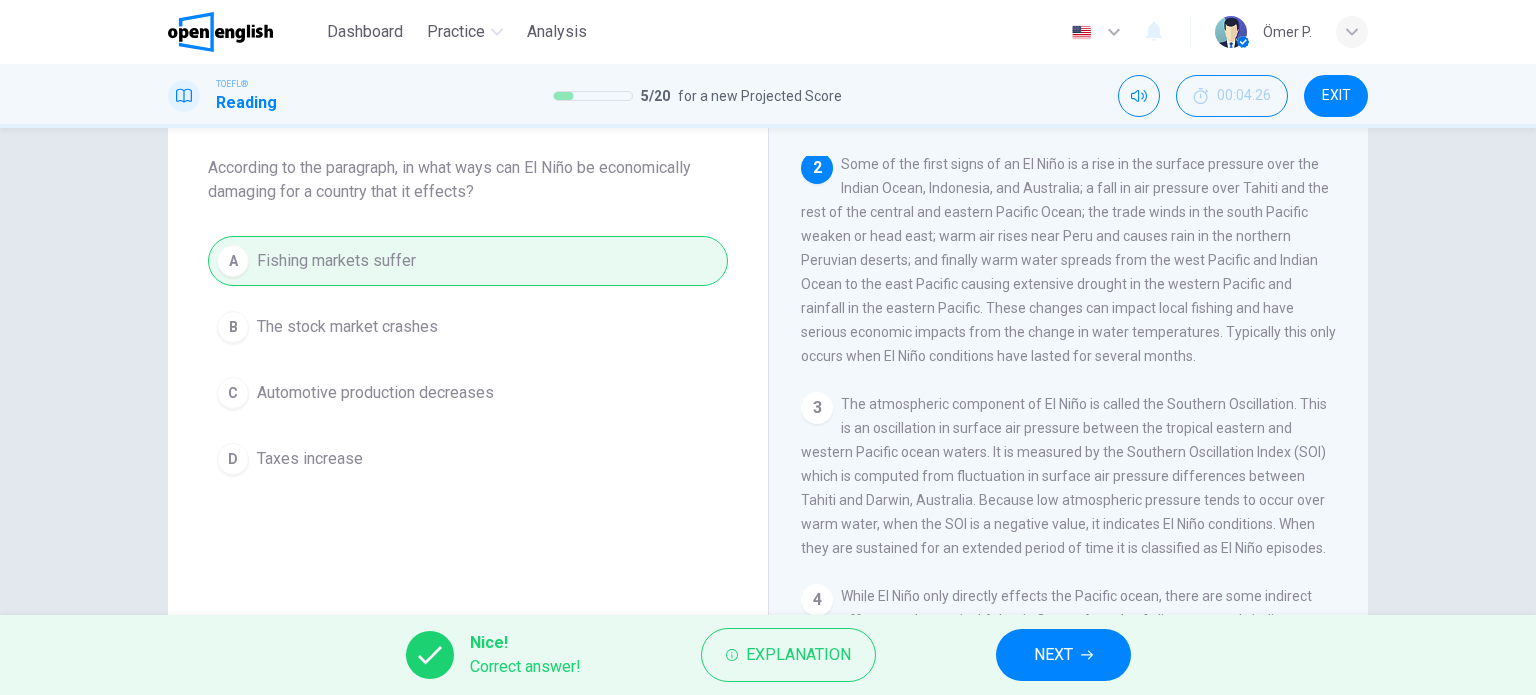 click on "Nice! Correct answer! Explanation NEXT" at bounding box center (768, 655) 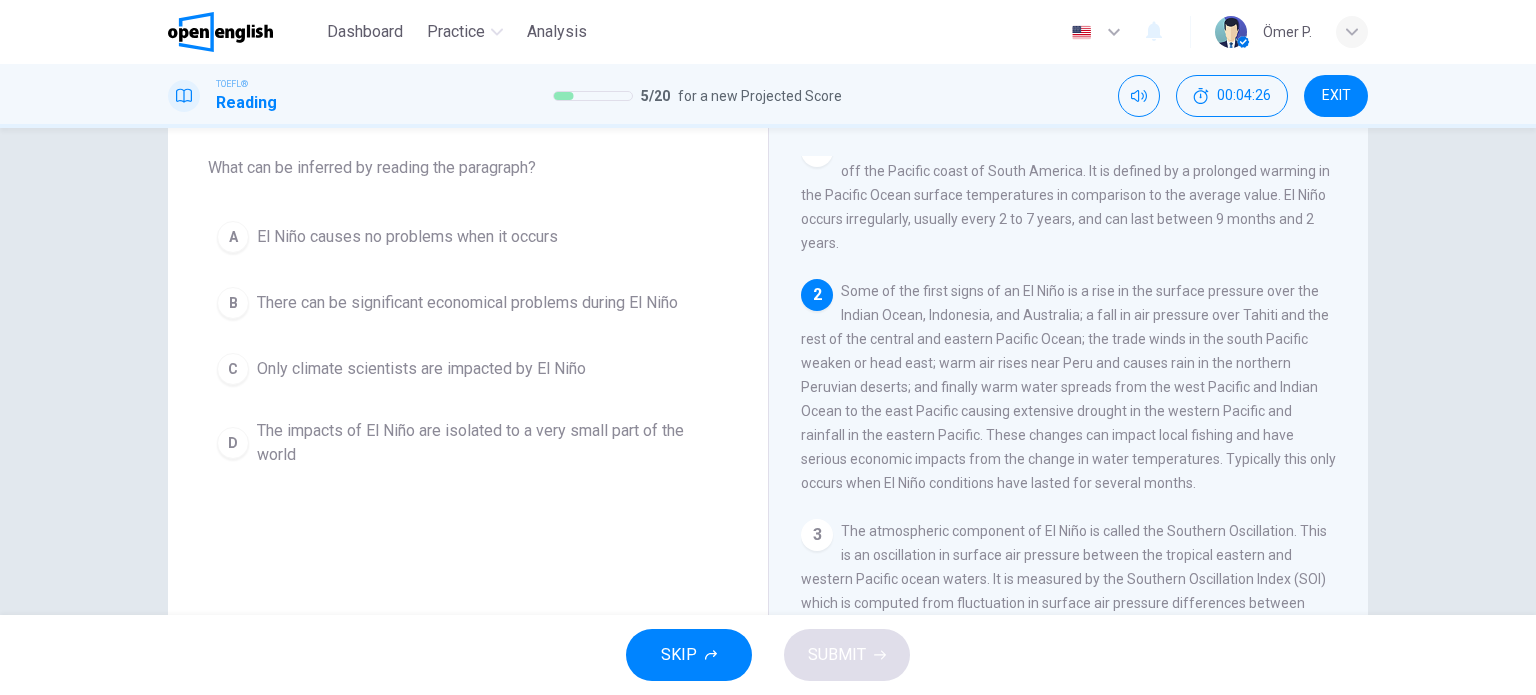scroll, scrollTop: 0, scrollLeft: 0, axis: both 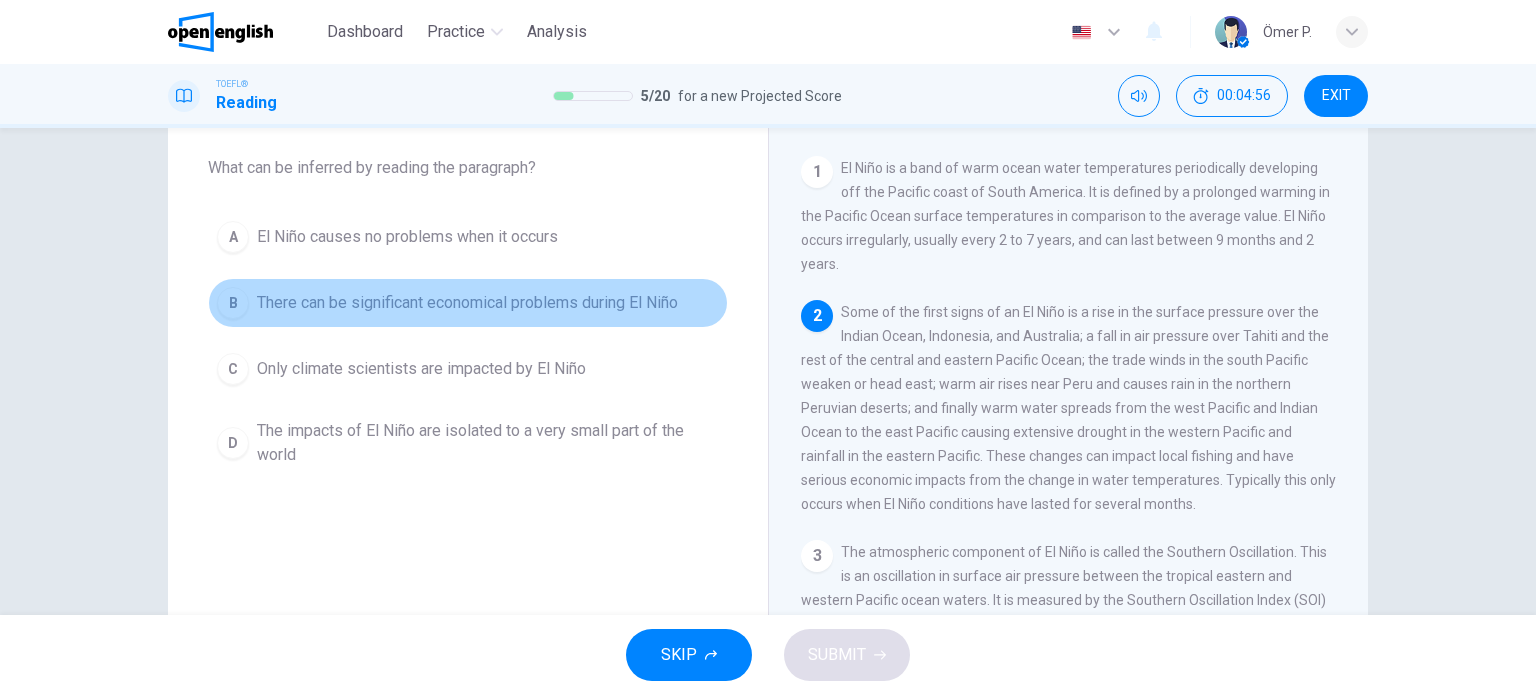 click on "There can be significant economical problems during El Niño" at bounding box center [467, 303] 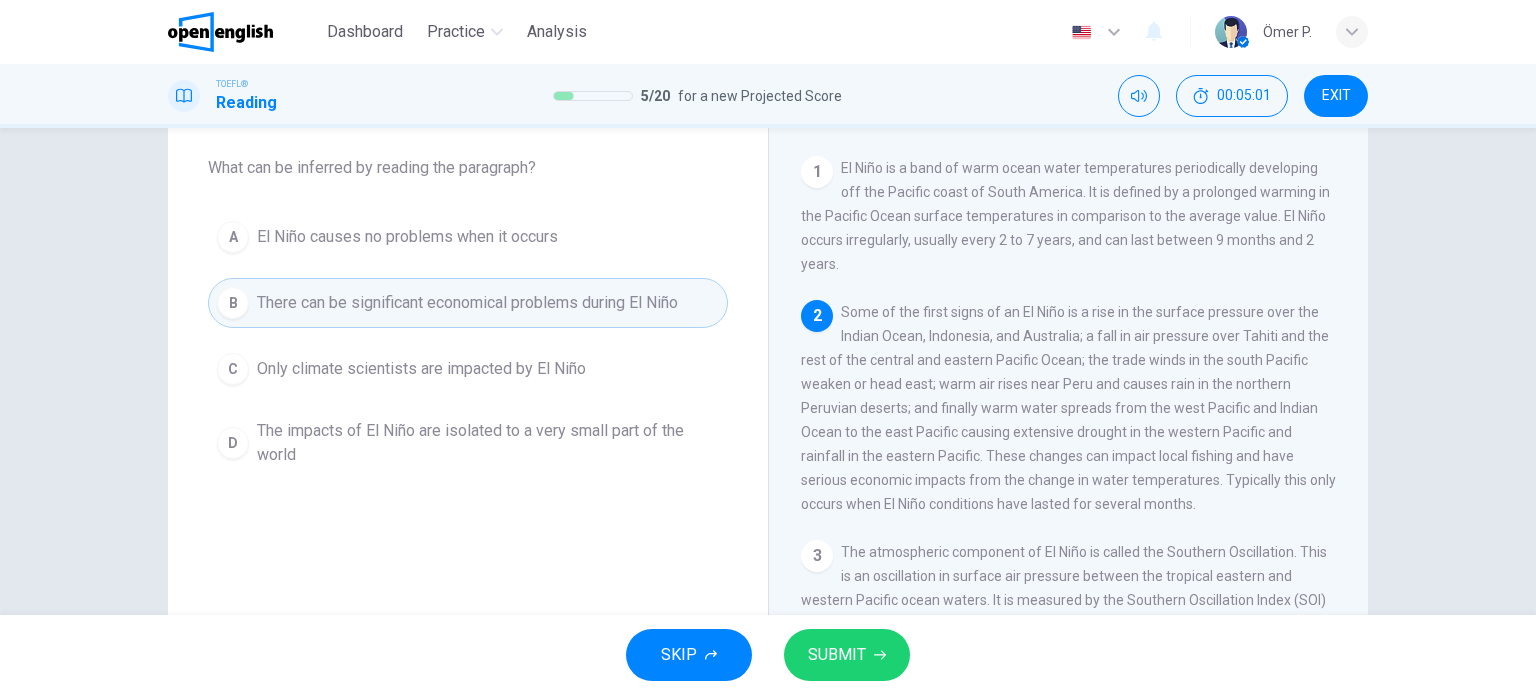click on "A El Niño causes no problems when it occurs" at bounding box center [468, 237] 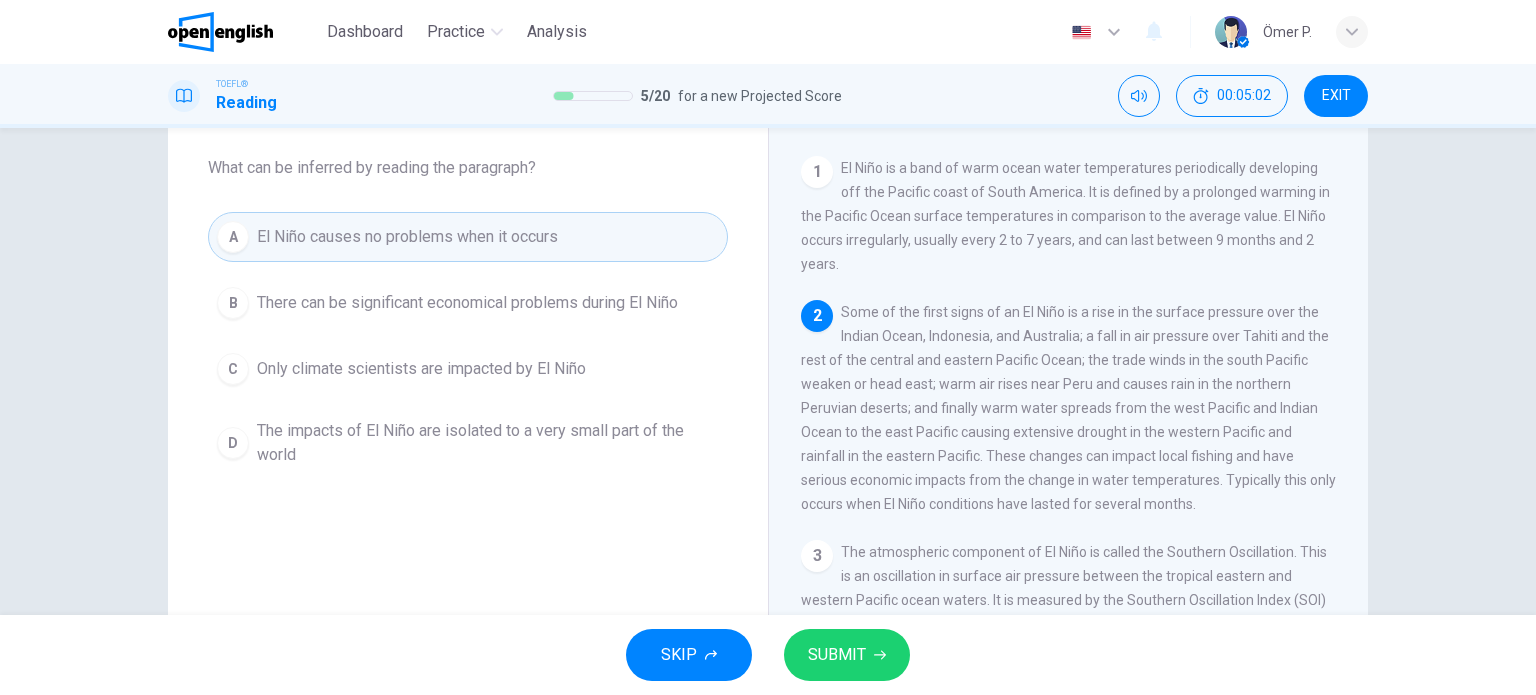 click on "There can be significant economical problems during El Niño" at bounding box center (467, 303) 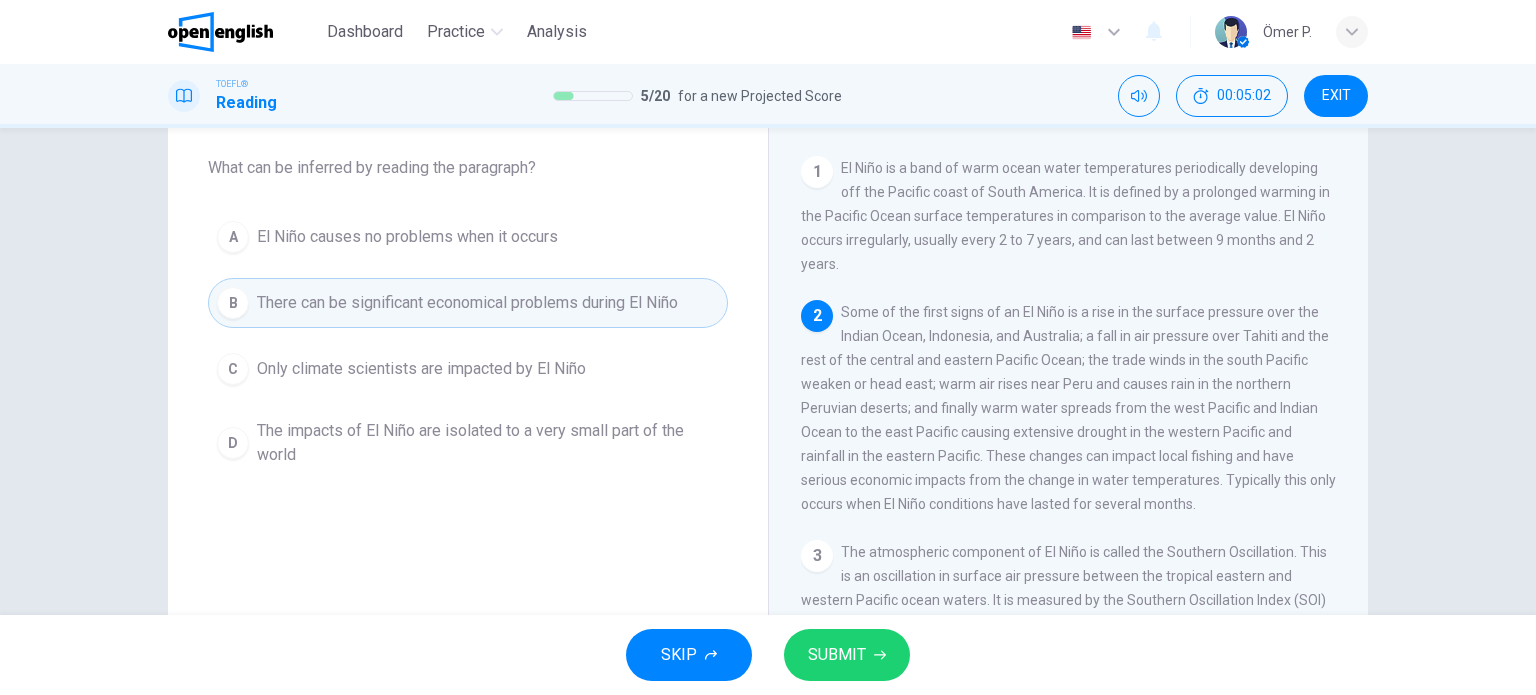 click on "SUBMIT" at bounding box center (847, 655) 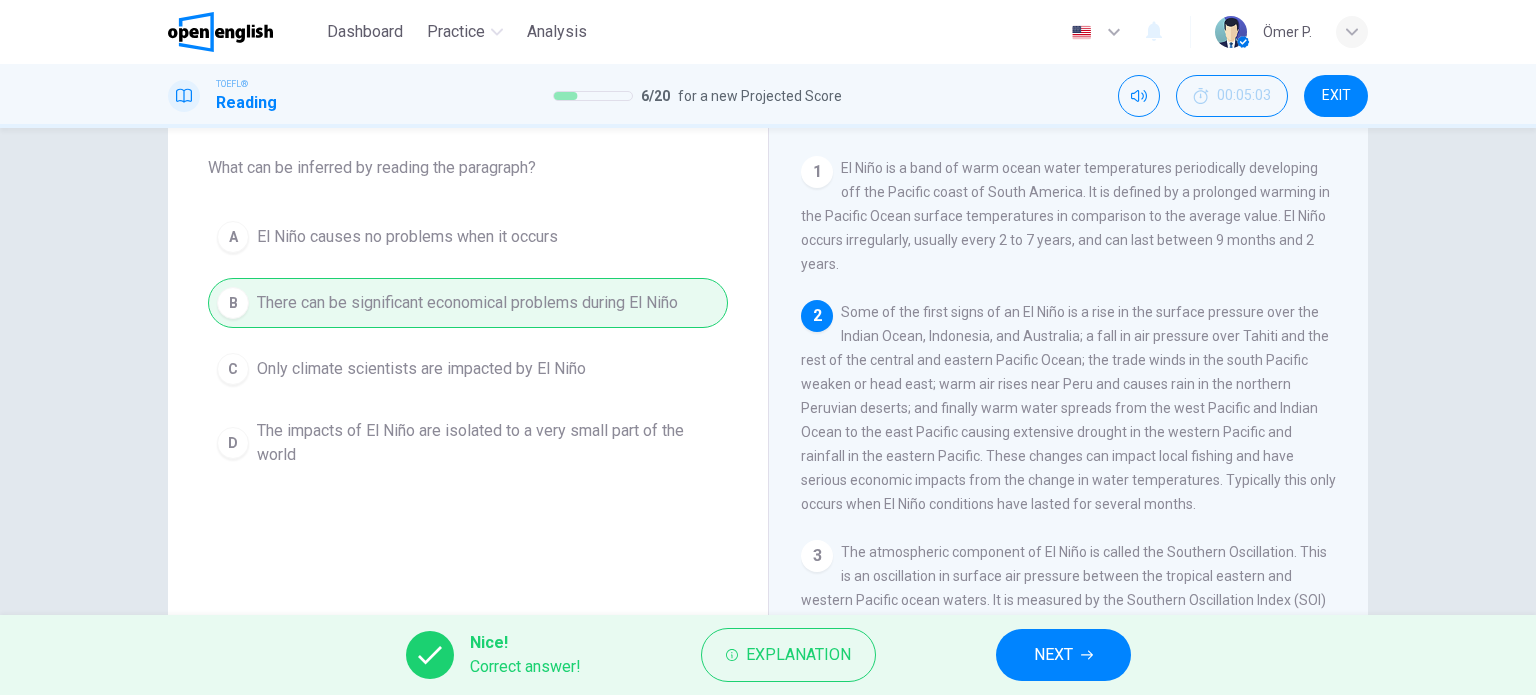 click on "NEXT" at bounding box center [1063, 655] 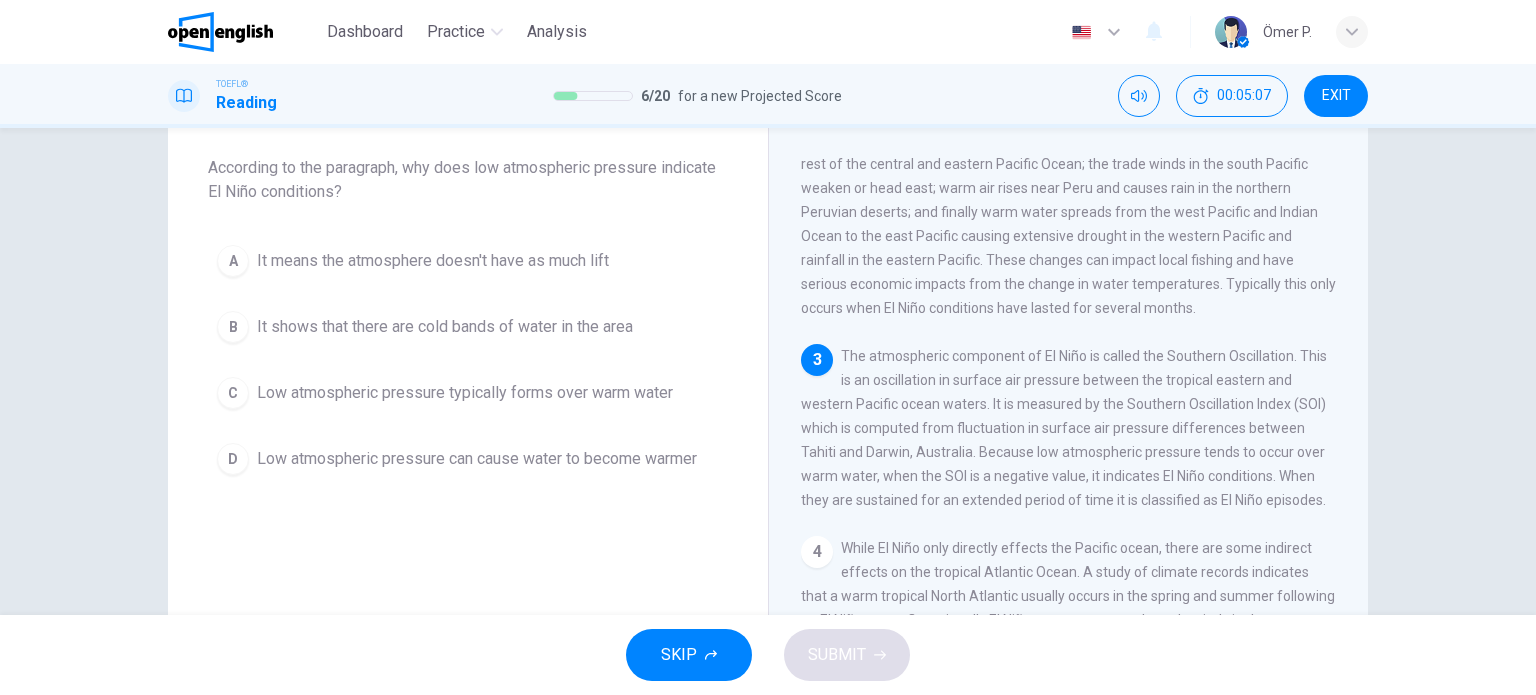 scroll, scrollTop: 200, scrollLeft: 0, axis: vertical 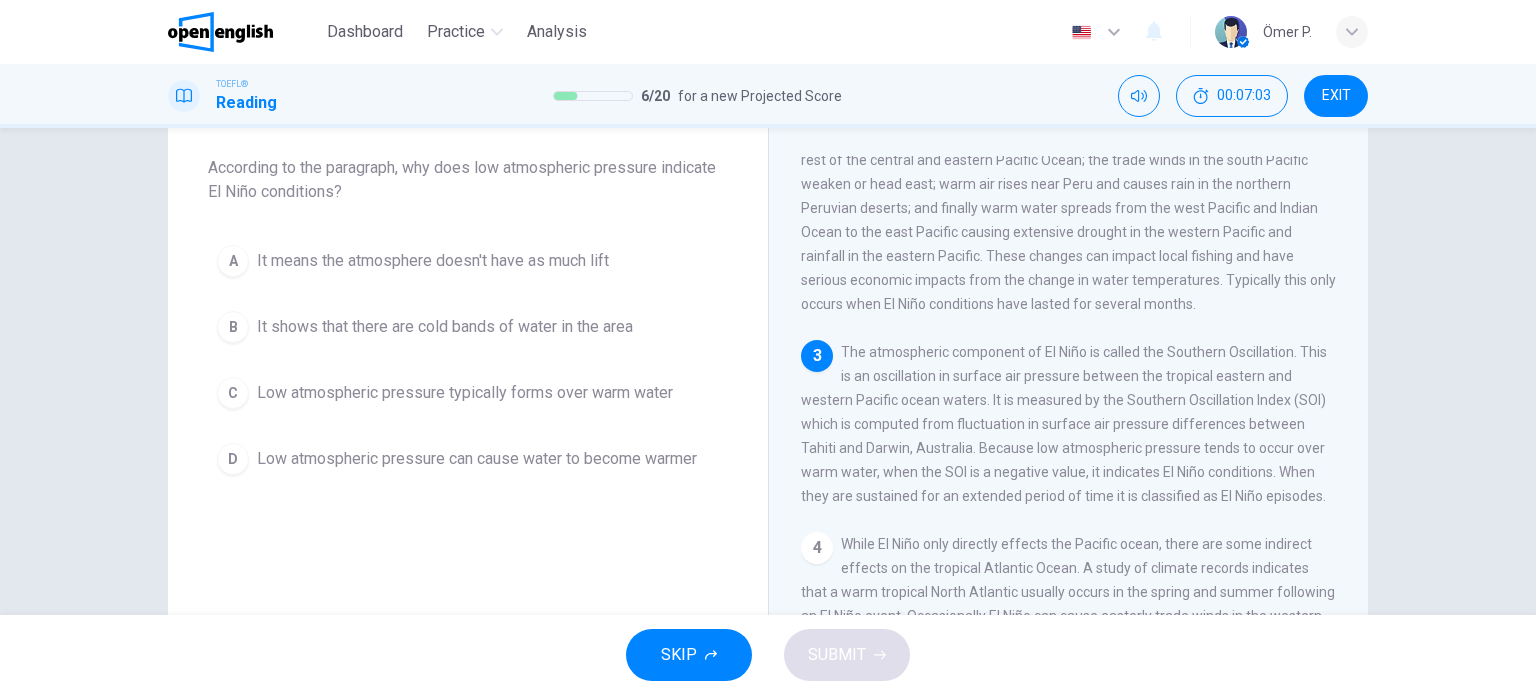 click on "Low atmospheric pressure typically forms over warm water" at bounding box center (465, 393) 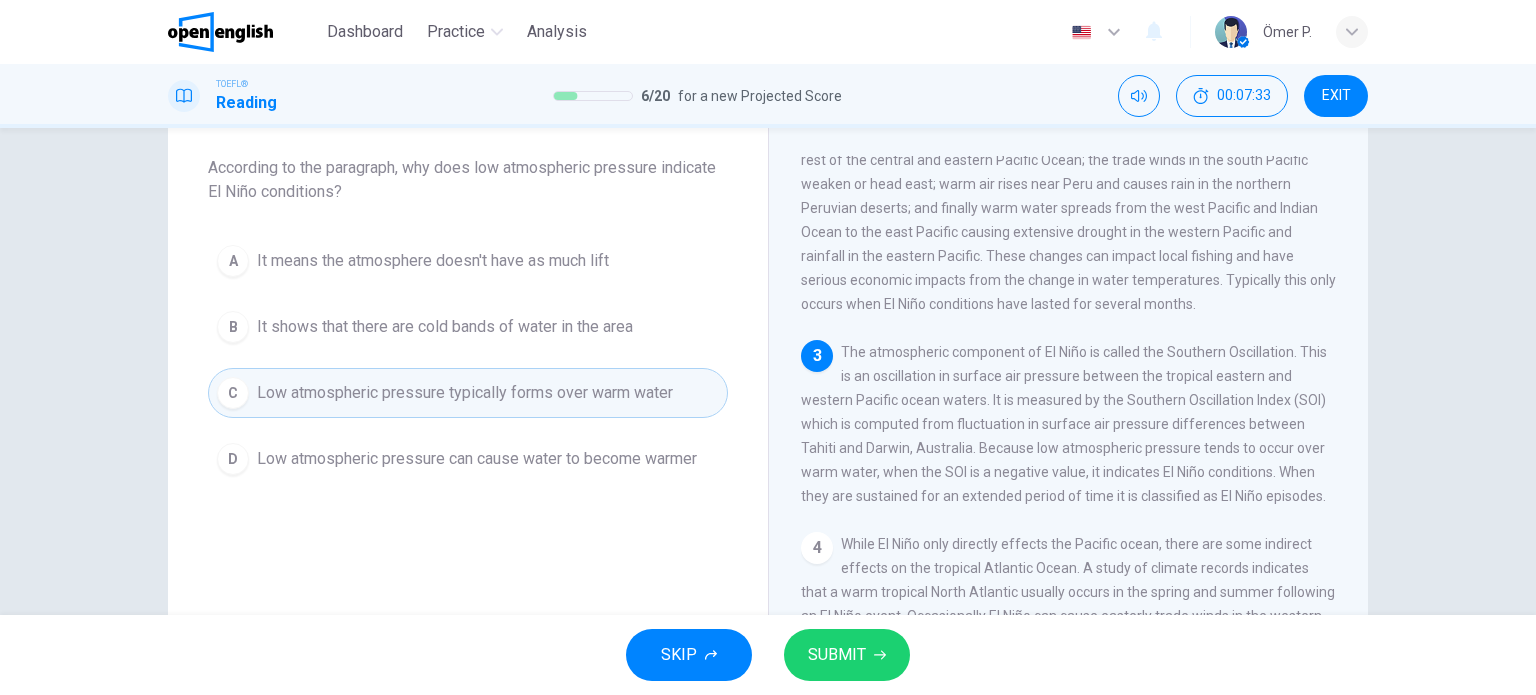 click 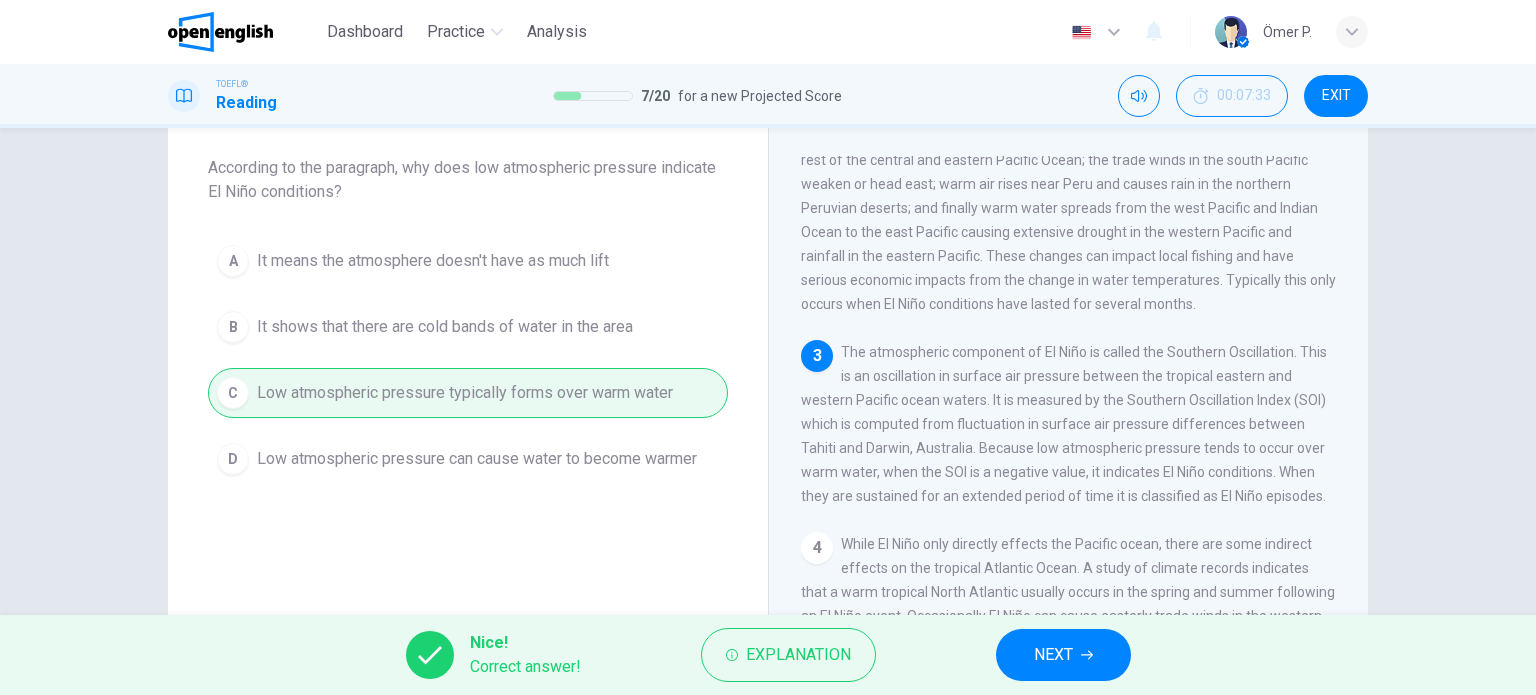 click on "NEXT" at bounding box center [1053, 655] 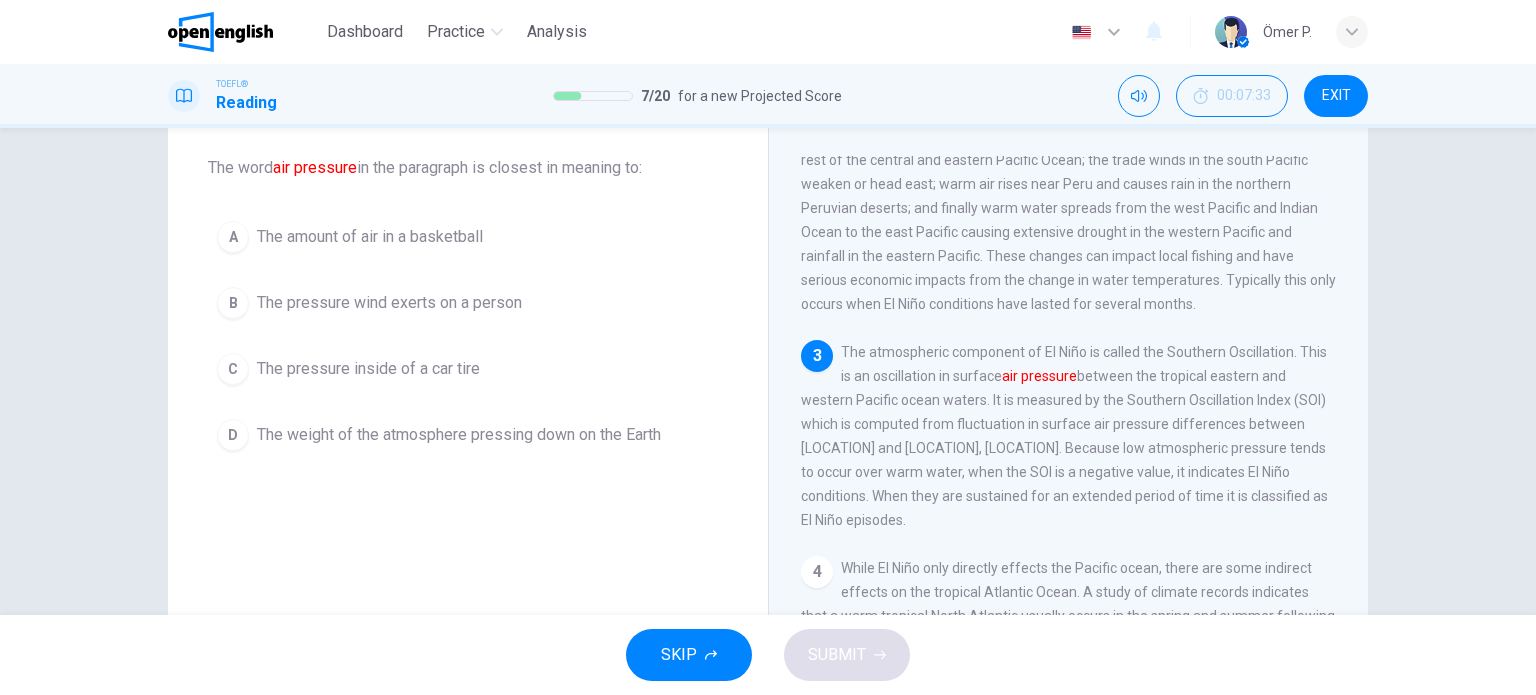 scroll, scrollTop: 240, scrollLeft: 0, axis: vertical 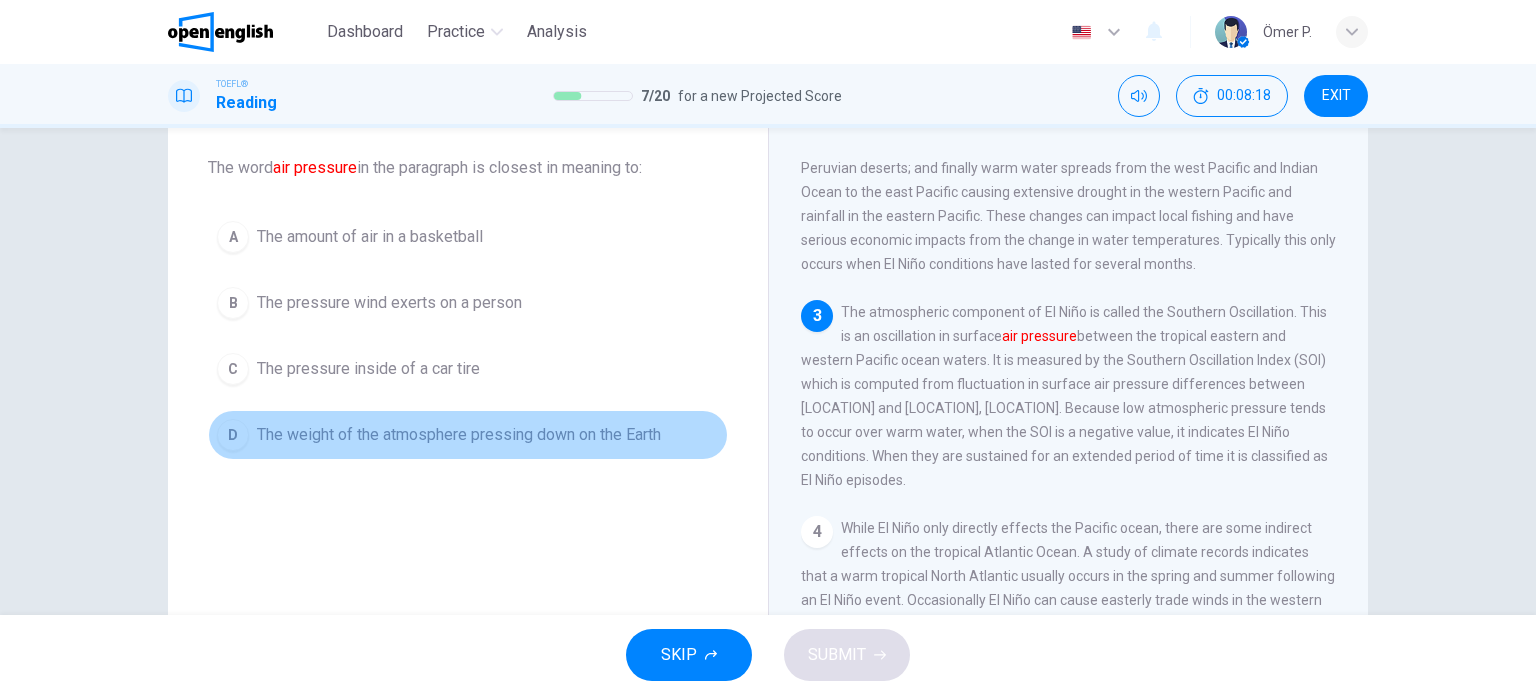 click on "D The weight of the atmosphere pressing down on the Earth" at bounding box center (468, 435) 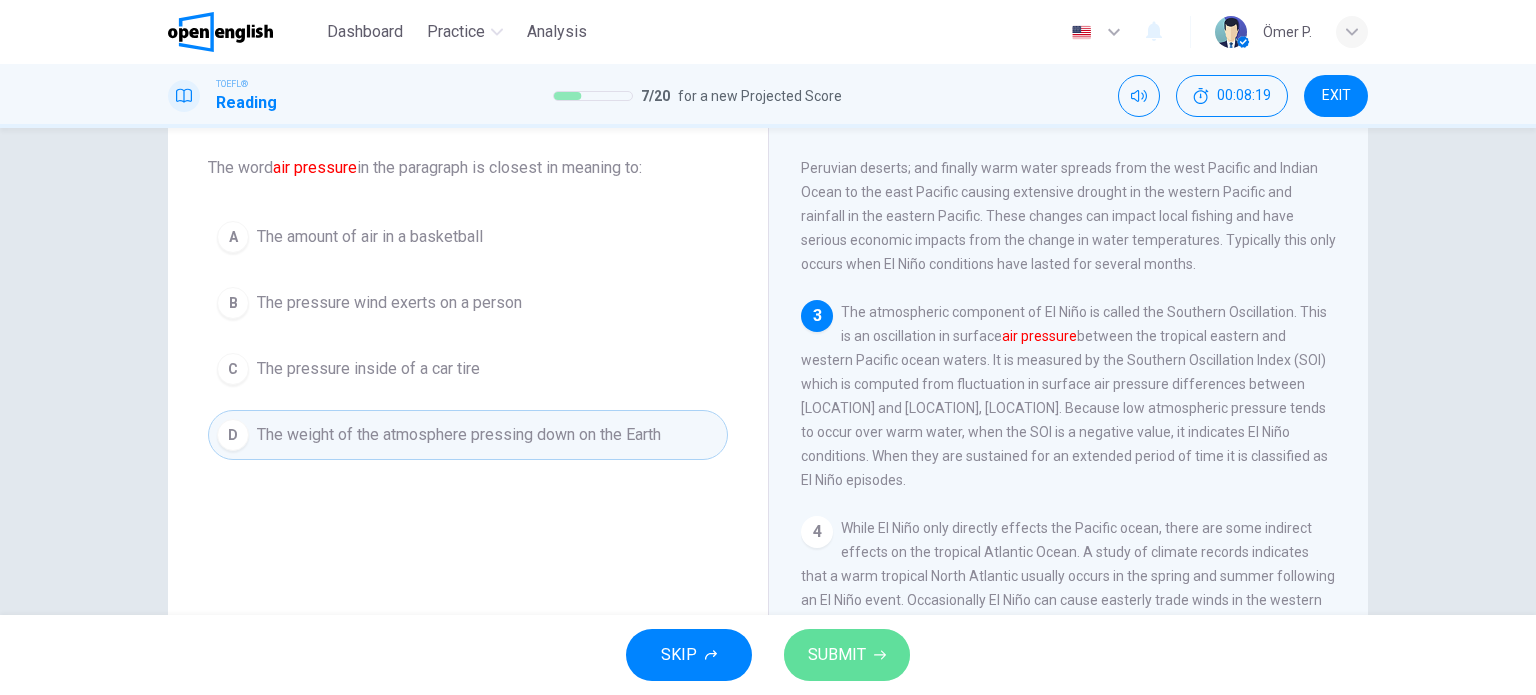 click on "SUBMIT" at bounding box center (837, 655) 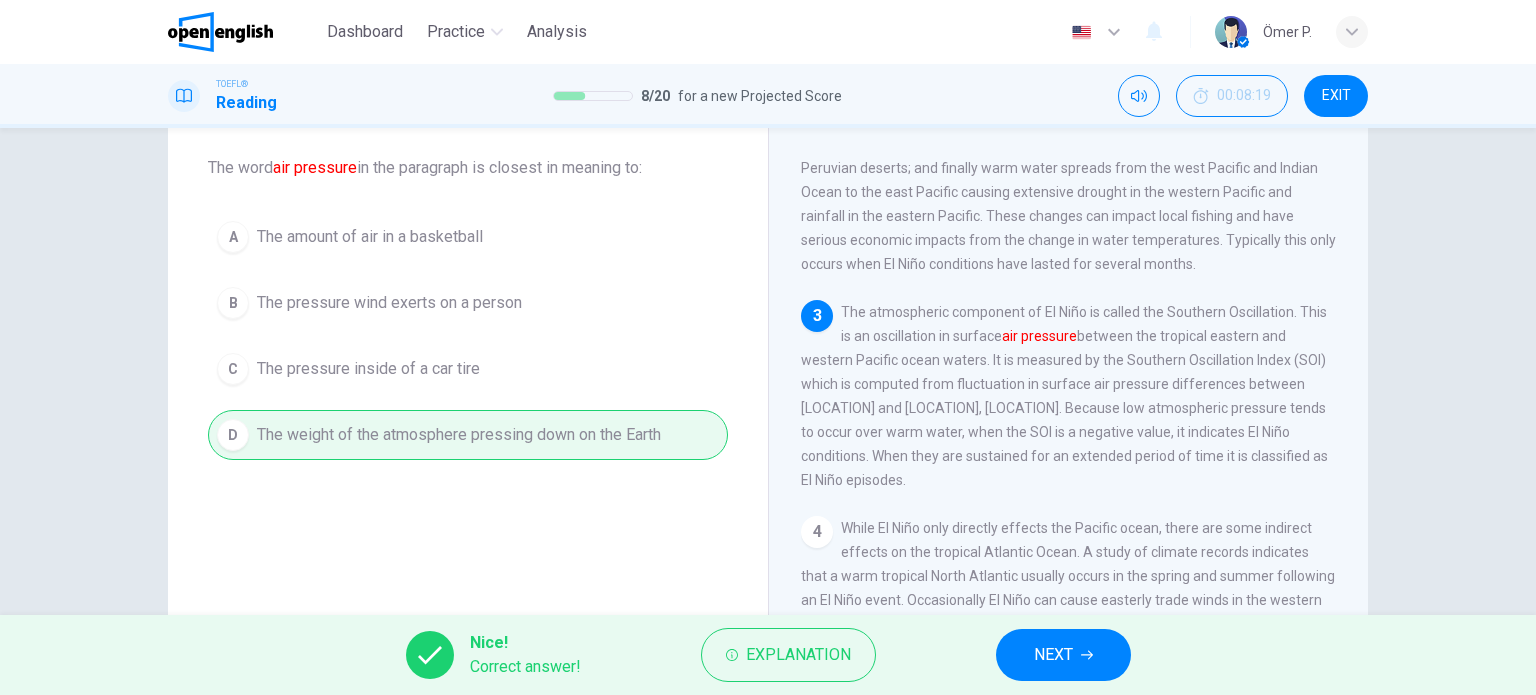 click on "NEXT" at bounding box center [1053, 655] 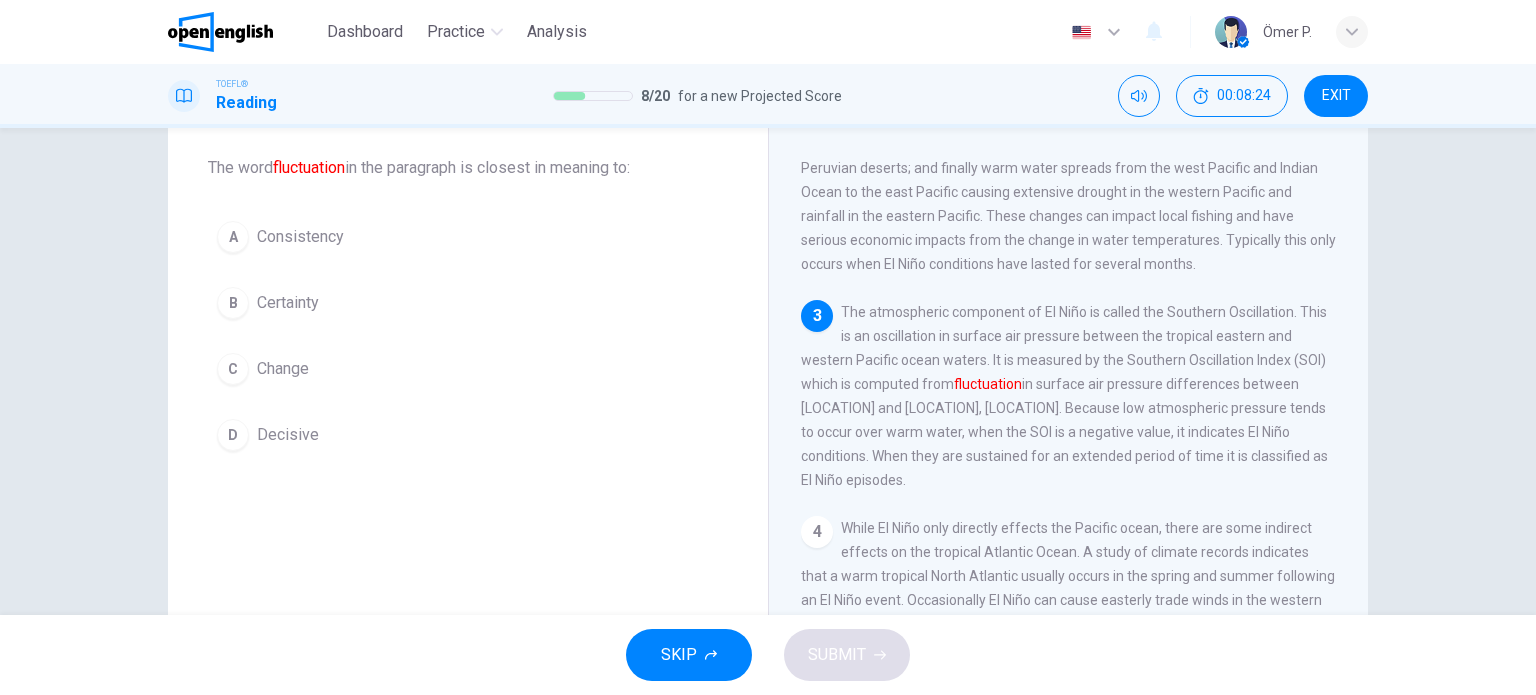 click on "C Change" at bounding box center [468, 369] 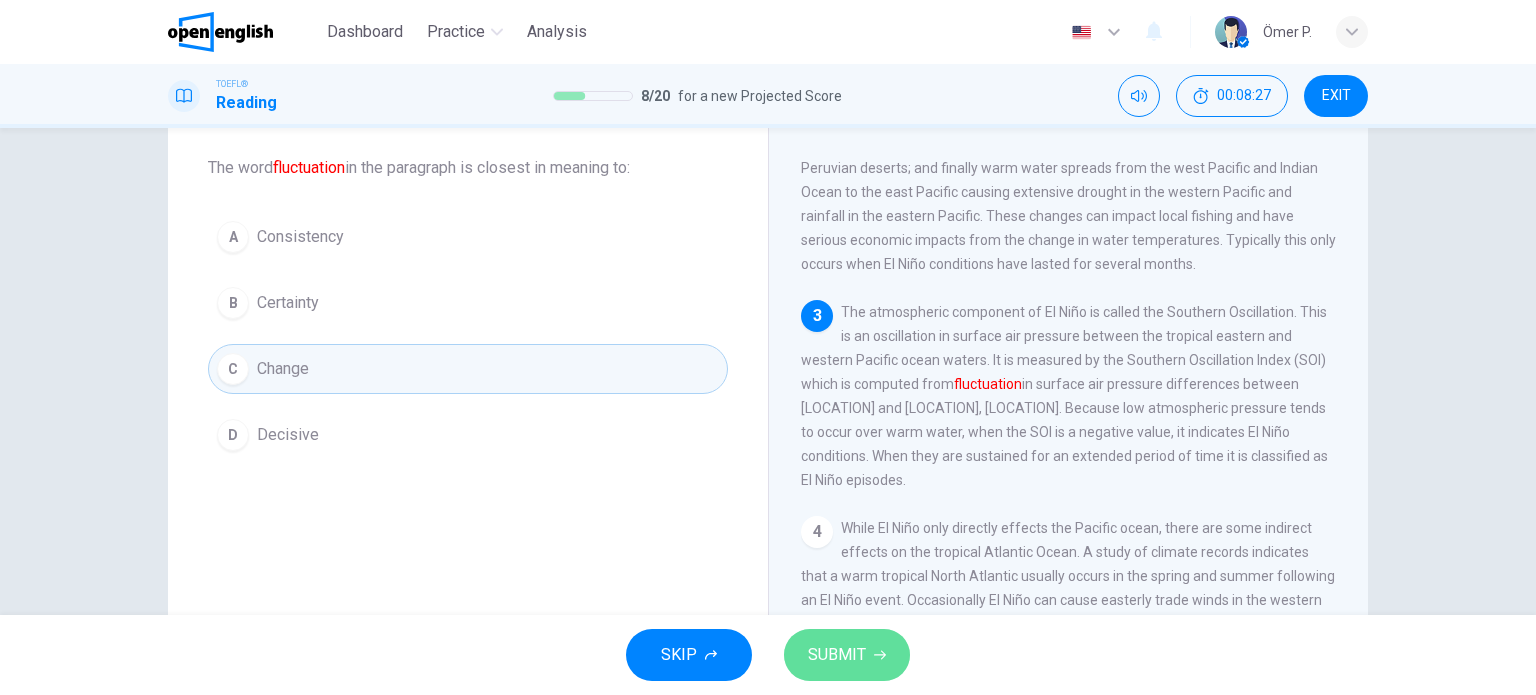 click on "SUBMIT" at bounding box center (847, 655) 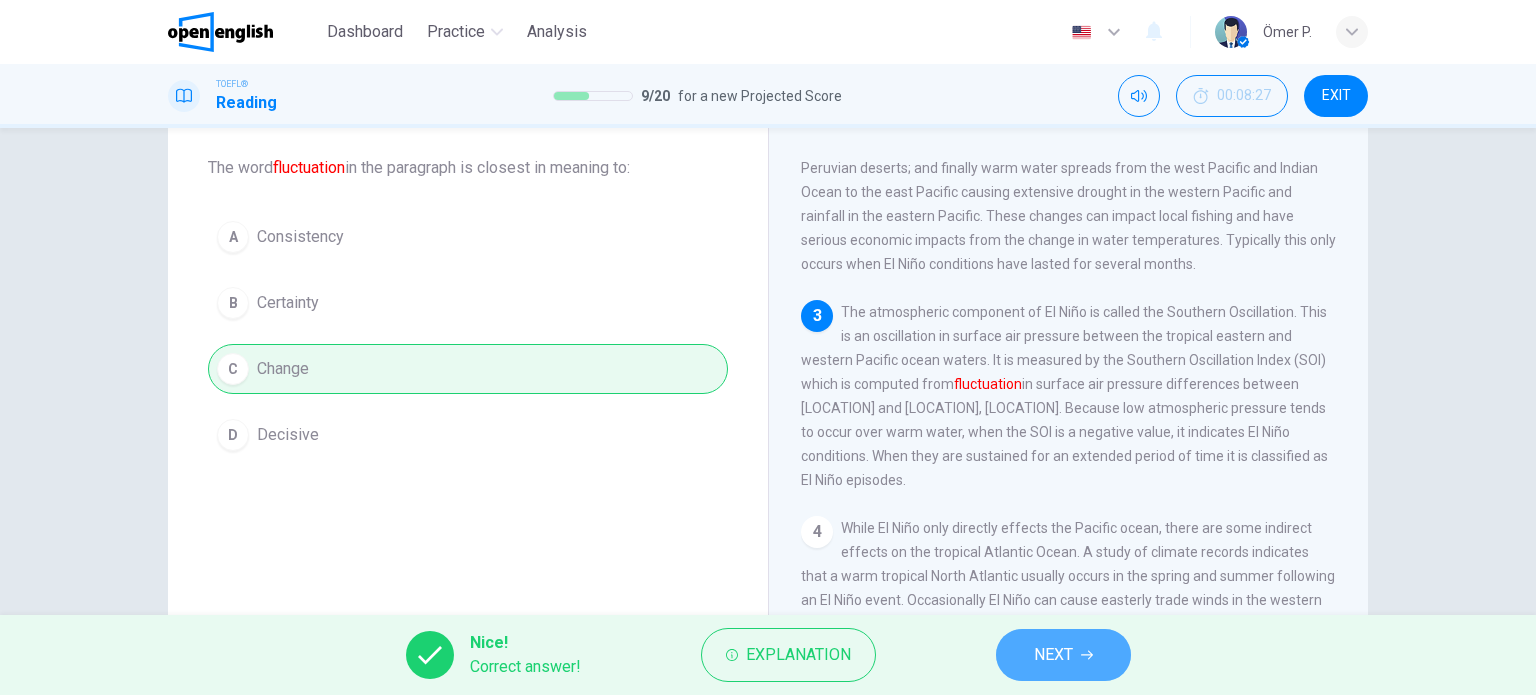 click on "NEXT" at bounding box center (1063, 655) 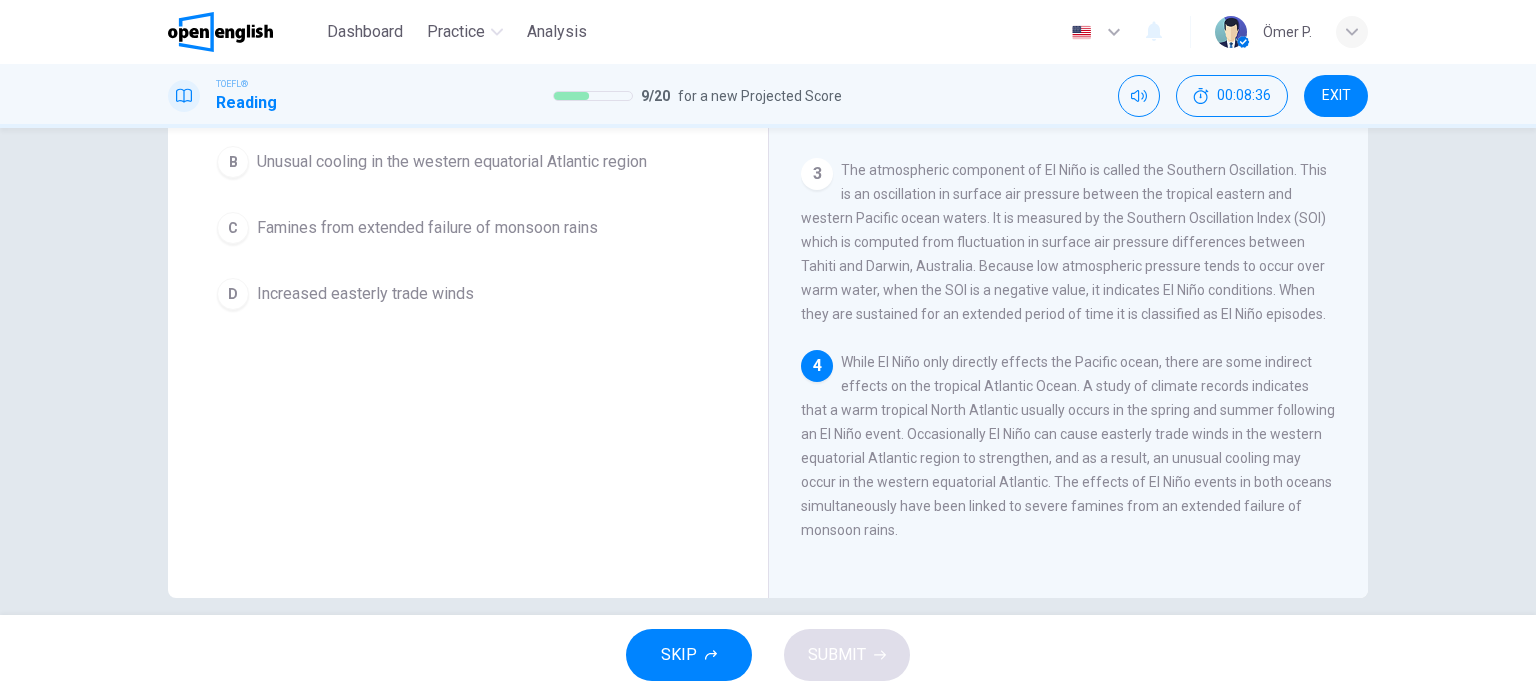scroll, scrollTop: 288, scrollLeft: 0, axis: vertical 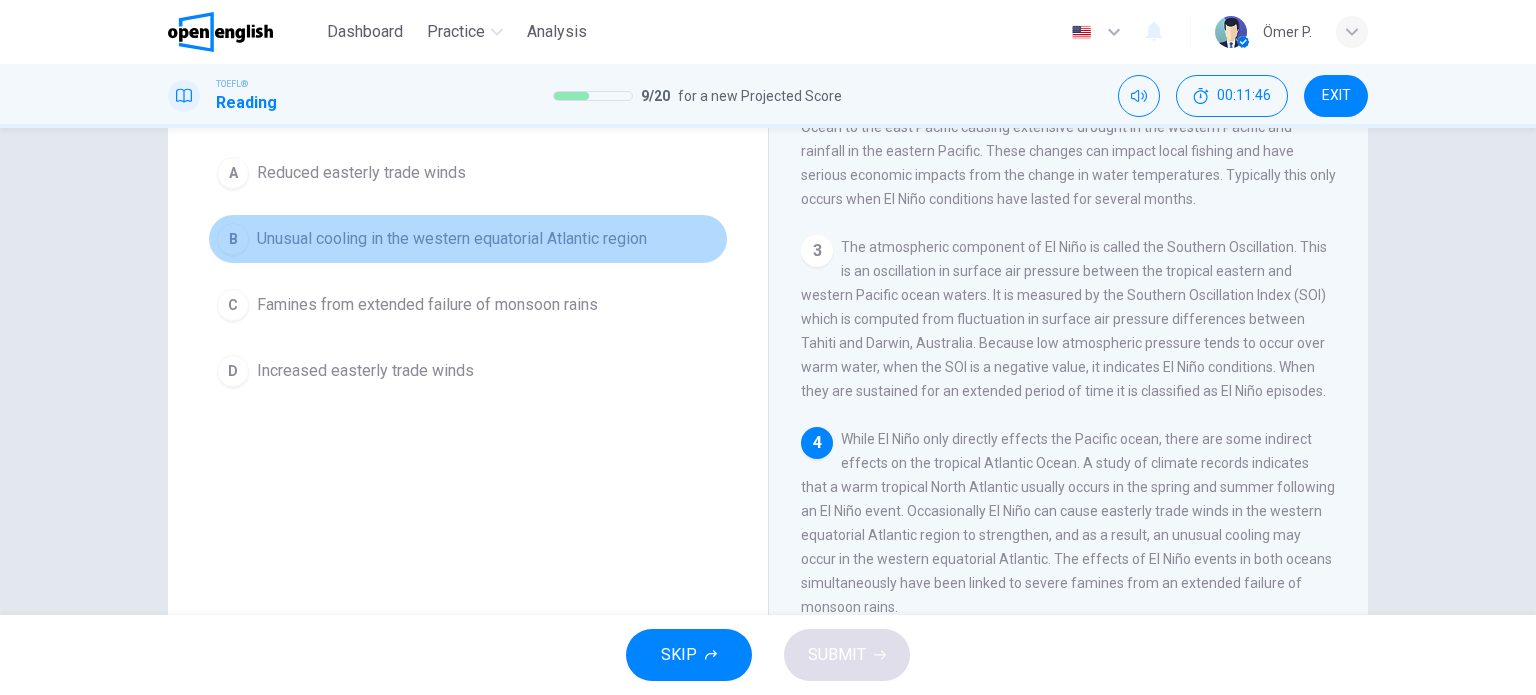 click on "B Unusual cooling in the western equatorial Atlantic region" at bounding box center [468, 239] 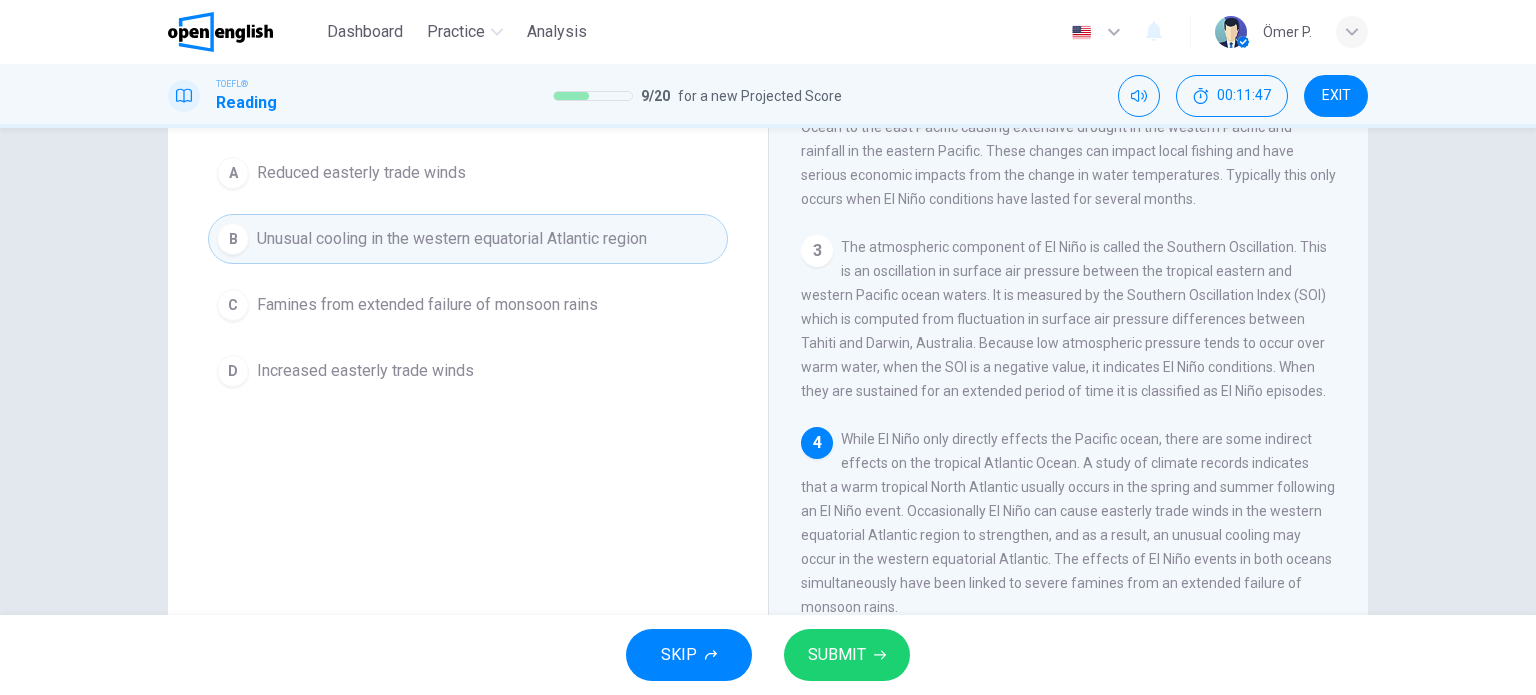 click on "D Increased easterly trade winds" at bounding box center (468, 371) 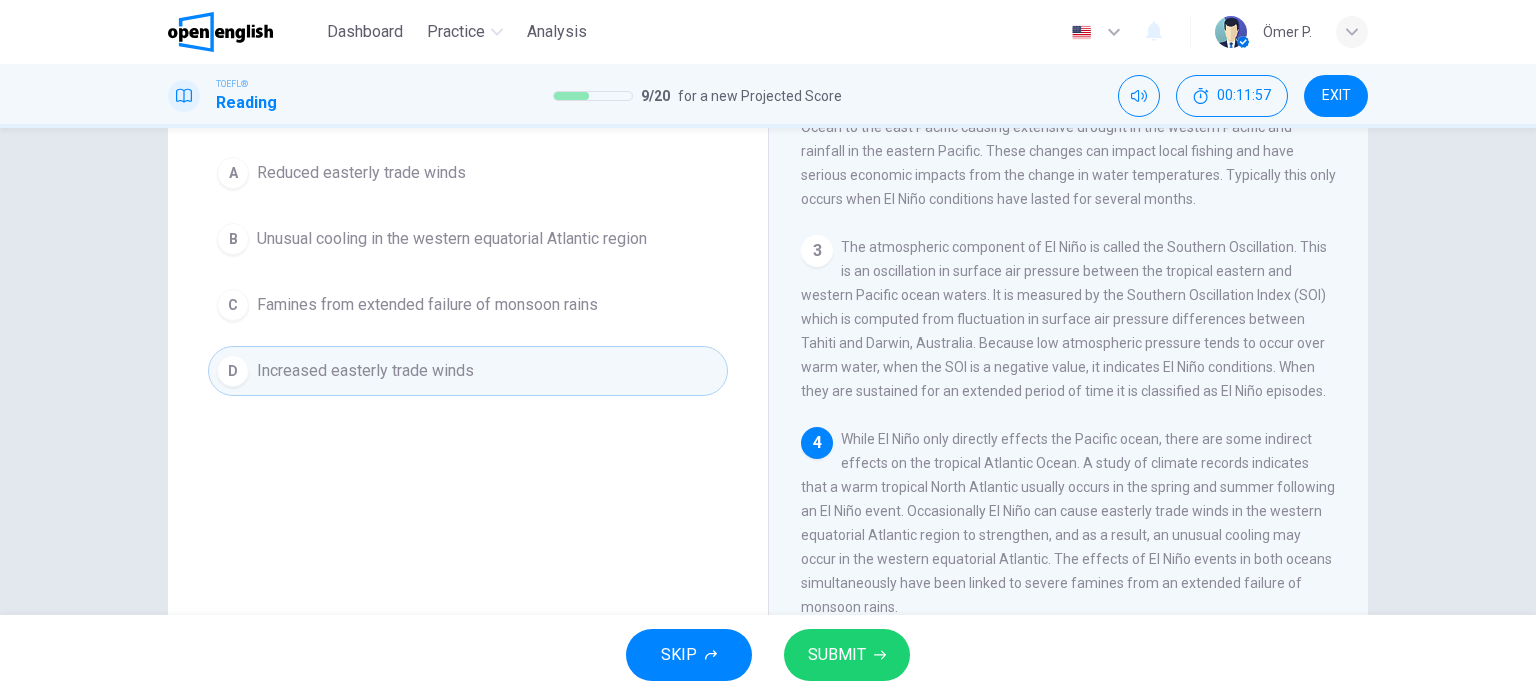 click on "A Reduced easterly trade winds" at bounding box center (468, 173) 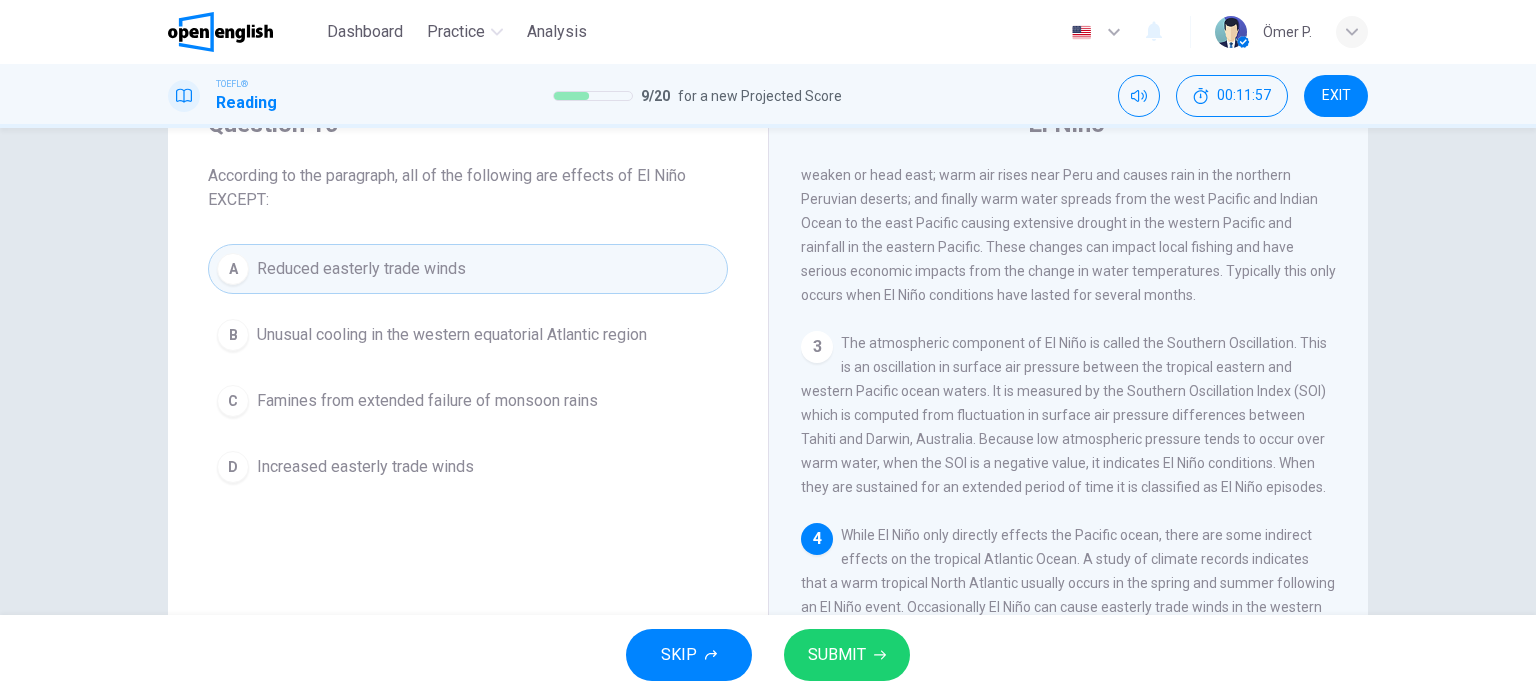 scroll, scrollTop: 88, scrollLeft: 0, axis: vertical 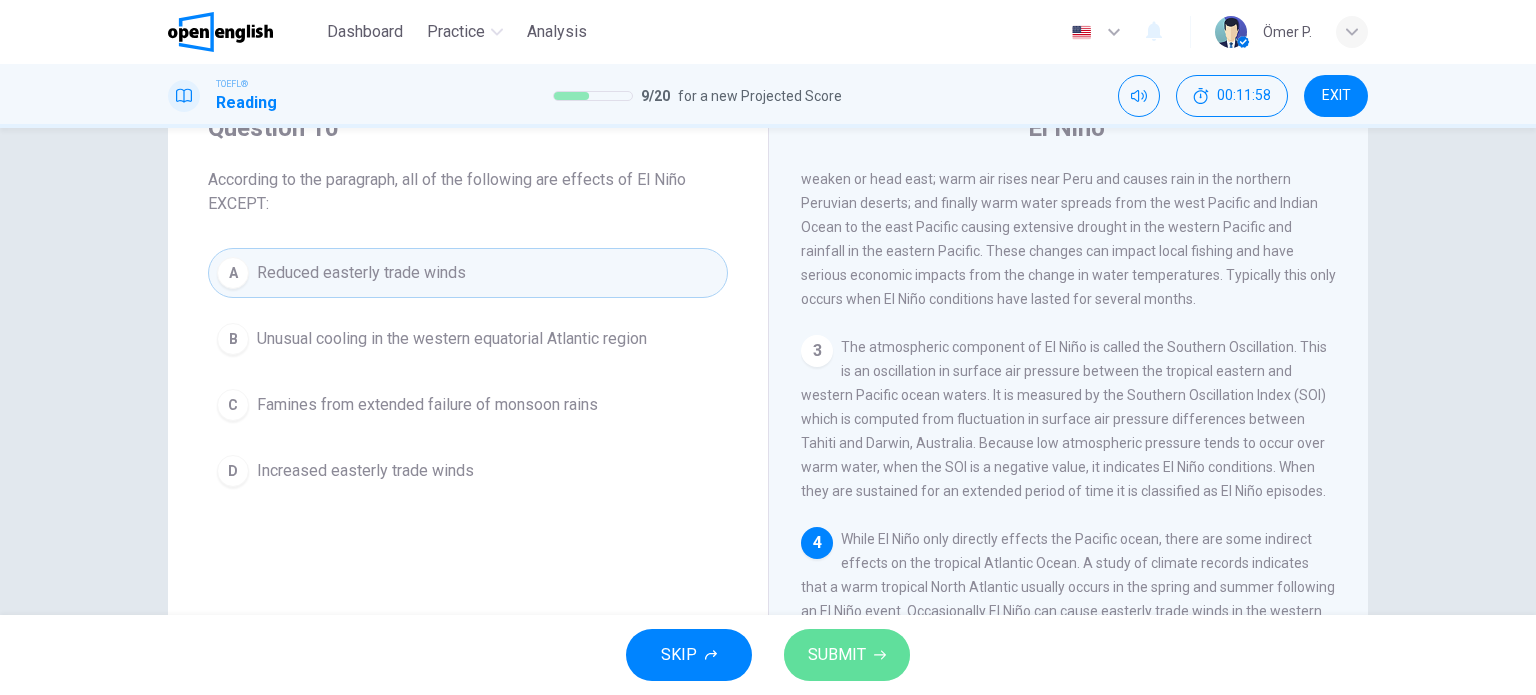 click on "SUBMIT" at bounding box center (837, 655) 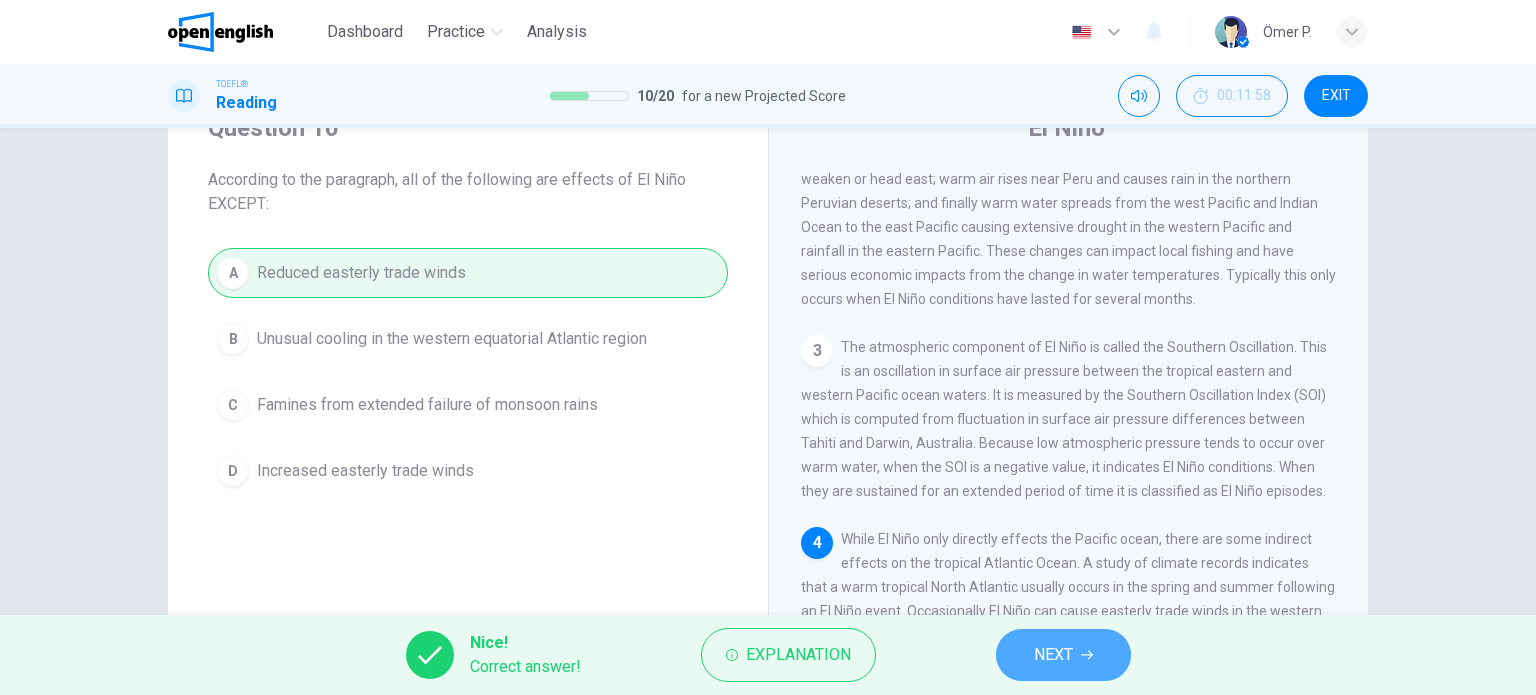 click on "NEXT" at bounding box center [1053, 655] 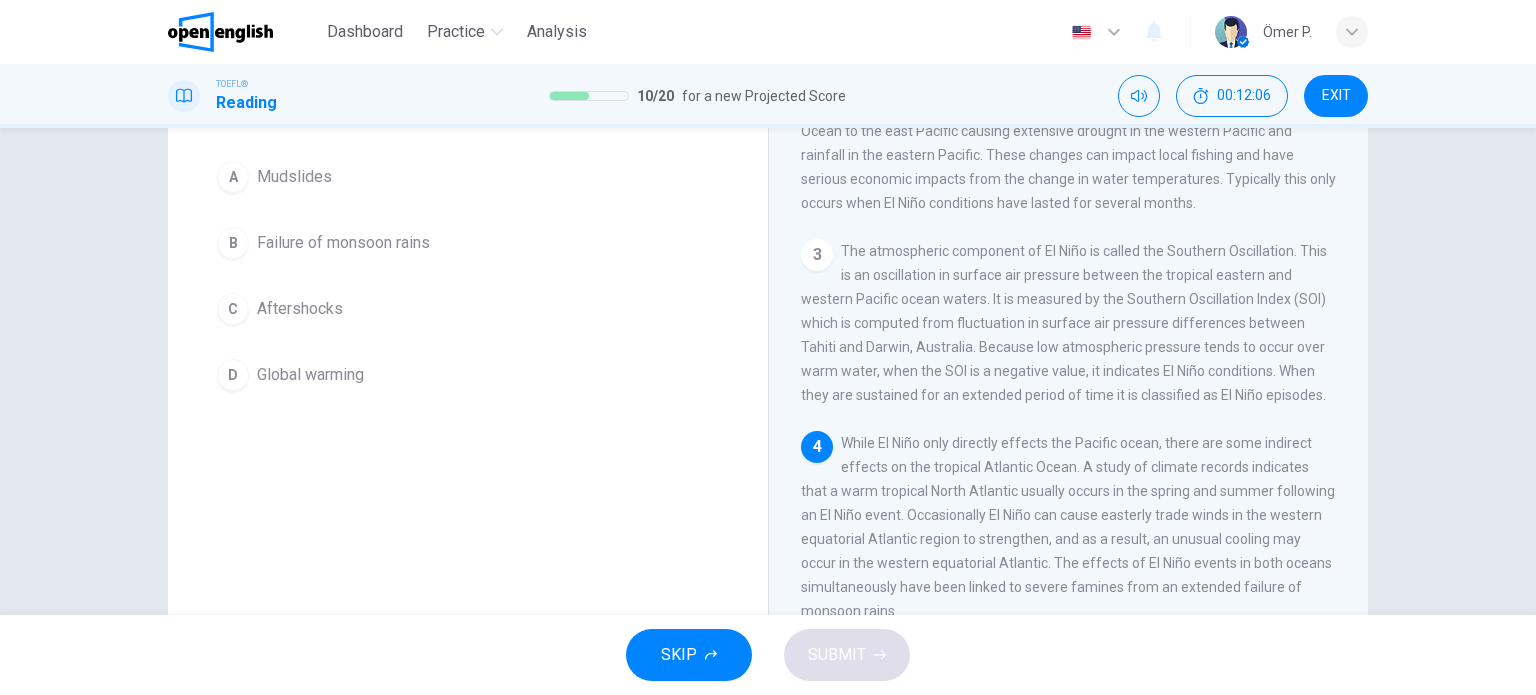 scroll, scrollTop: 188, scrollLeft: 0, axis: vertical 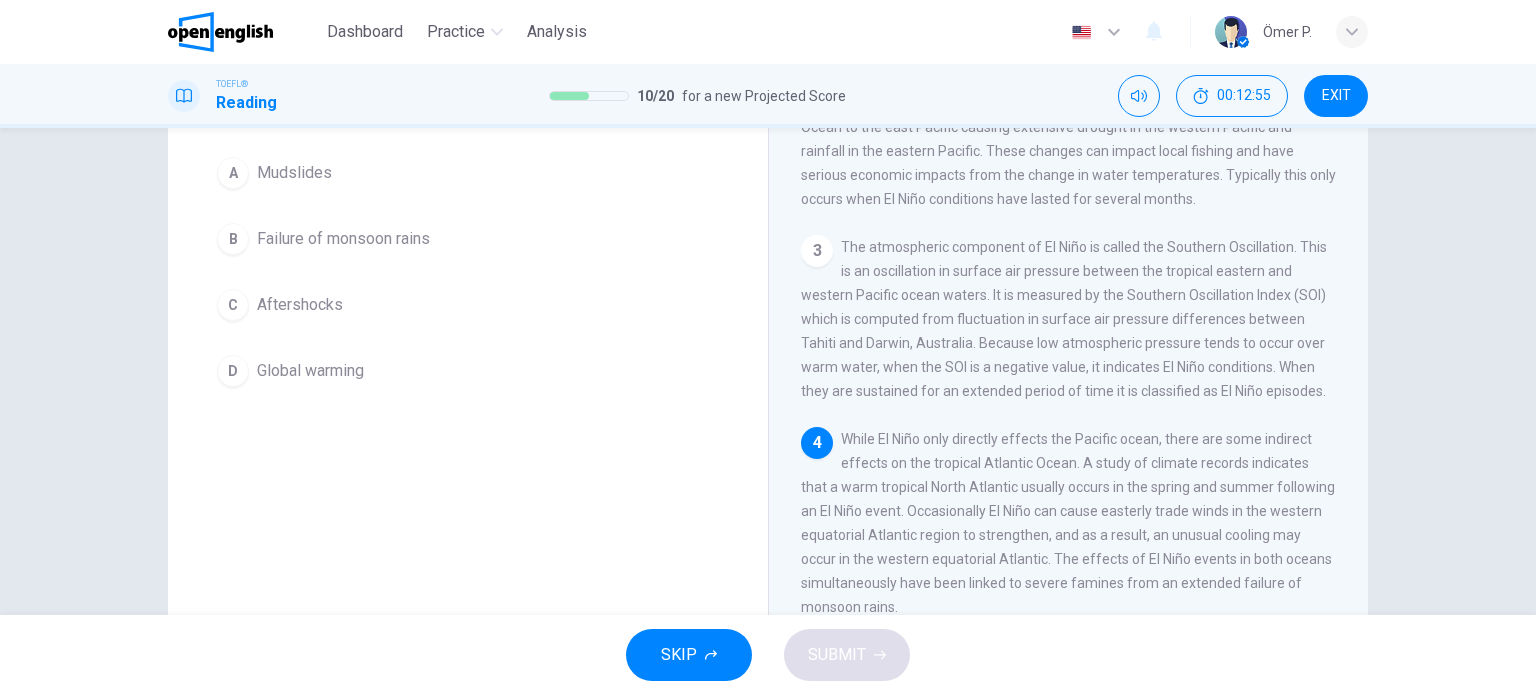 click on "B Failure of monsoon rains" at bounding box center (468, 239) 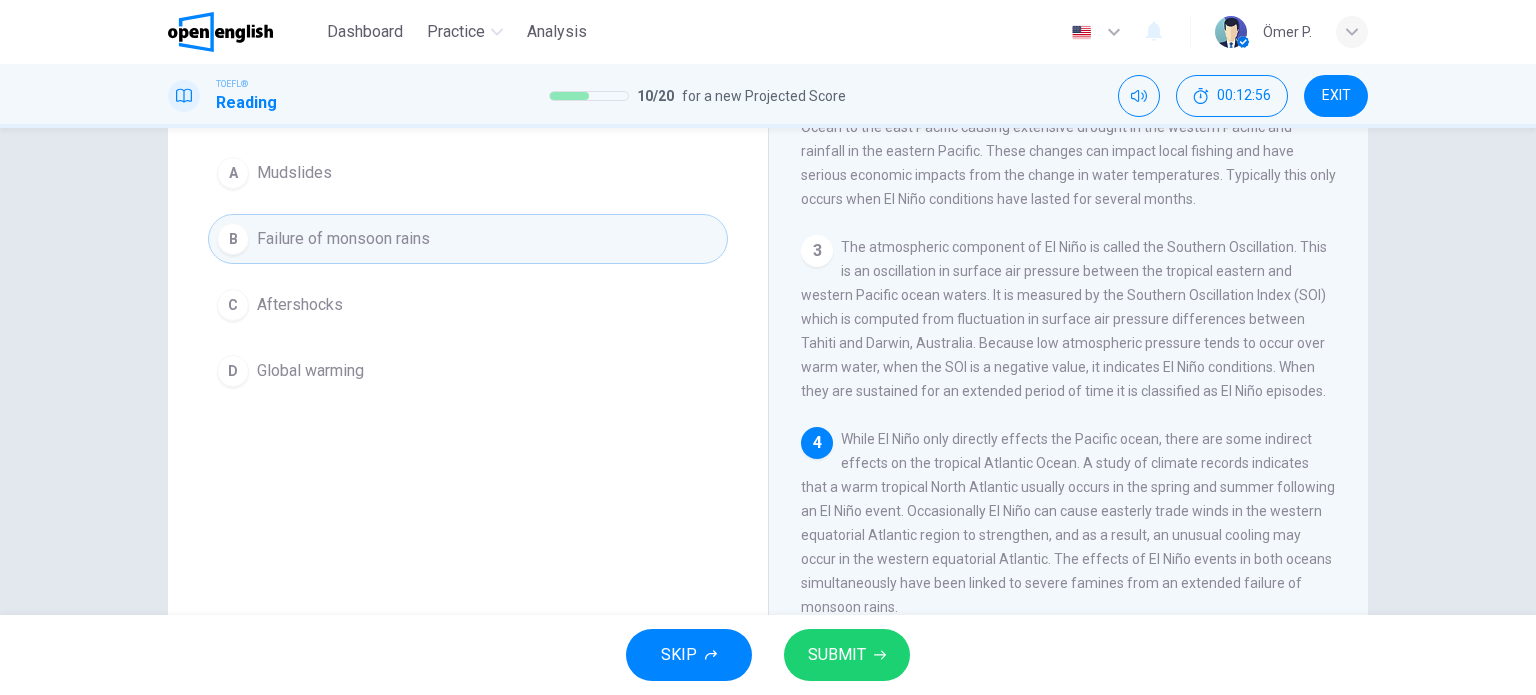 click on "SUBMIT" at bounding box center [837, 655] 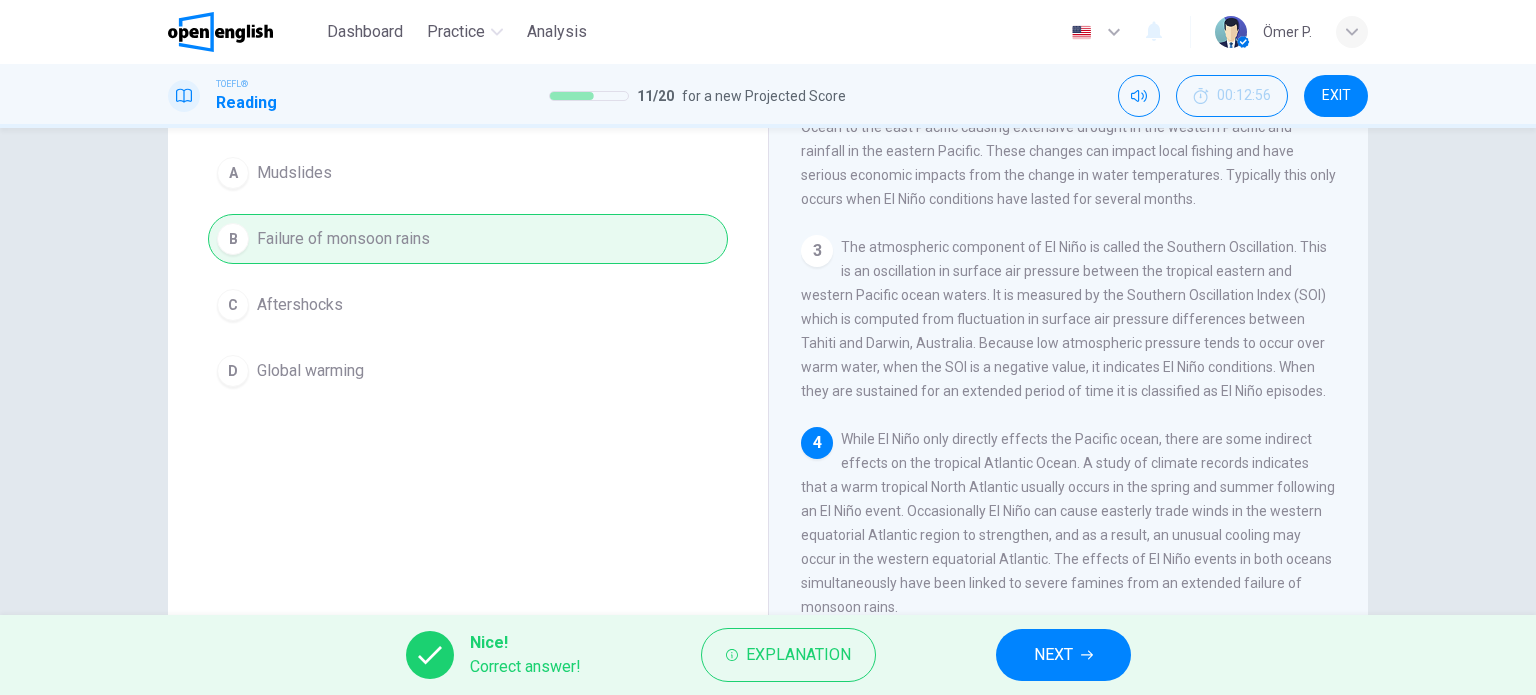 click on "NEXT" at bounding box center [1053, 655] 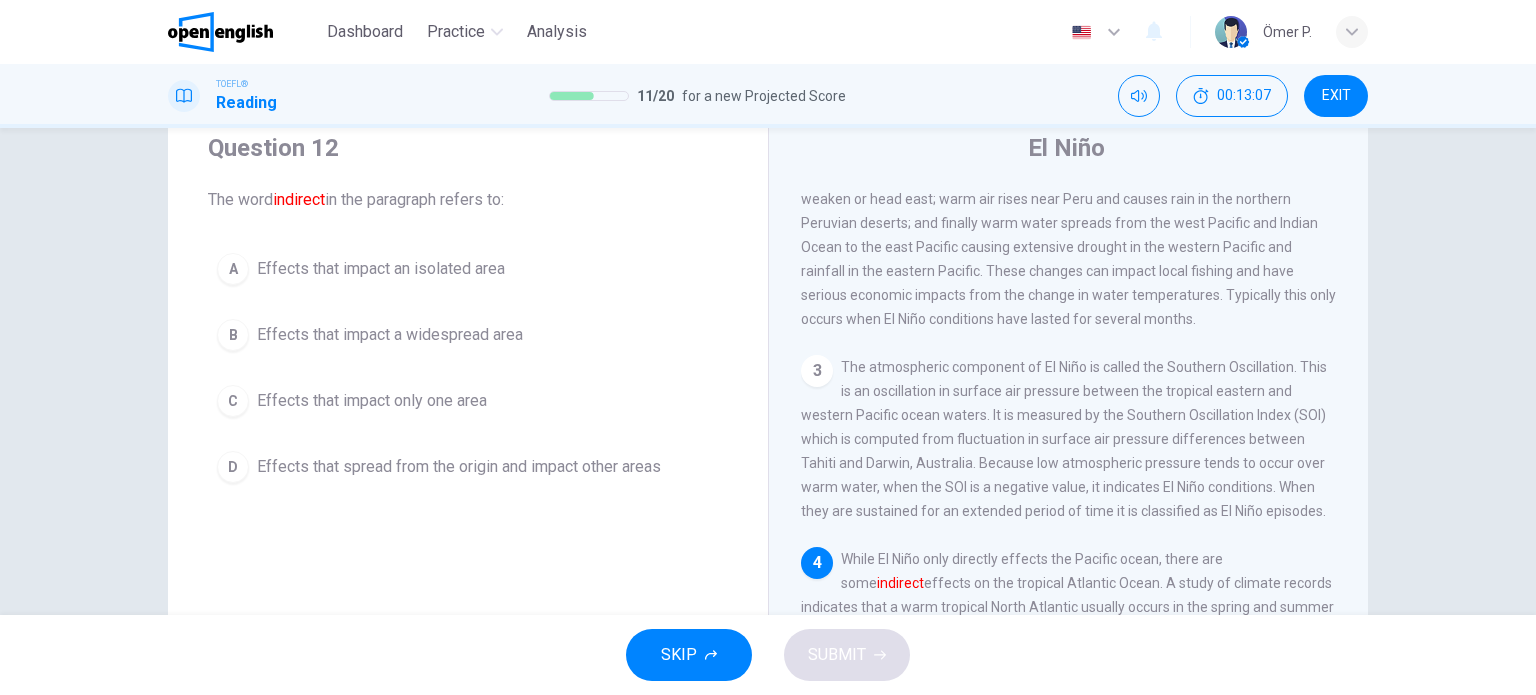 scroll, scrollTop: 64, scrollLeft: 0, axis: vertical 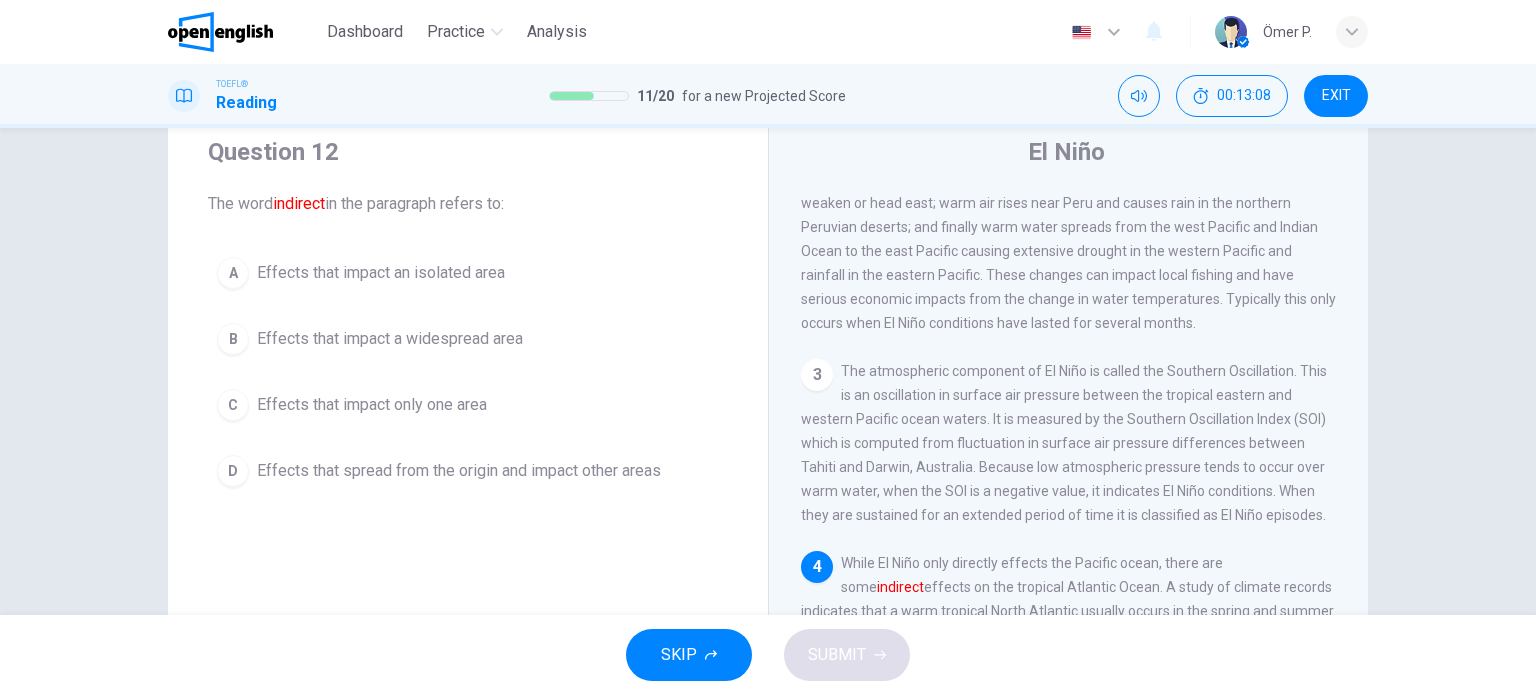 click on "Effects that spread from the origin and impact other areas" at bounding box center [459, 471] 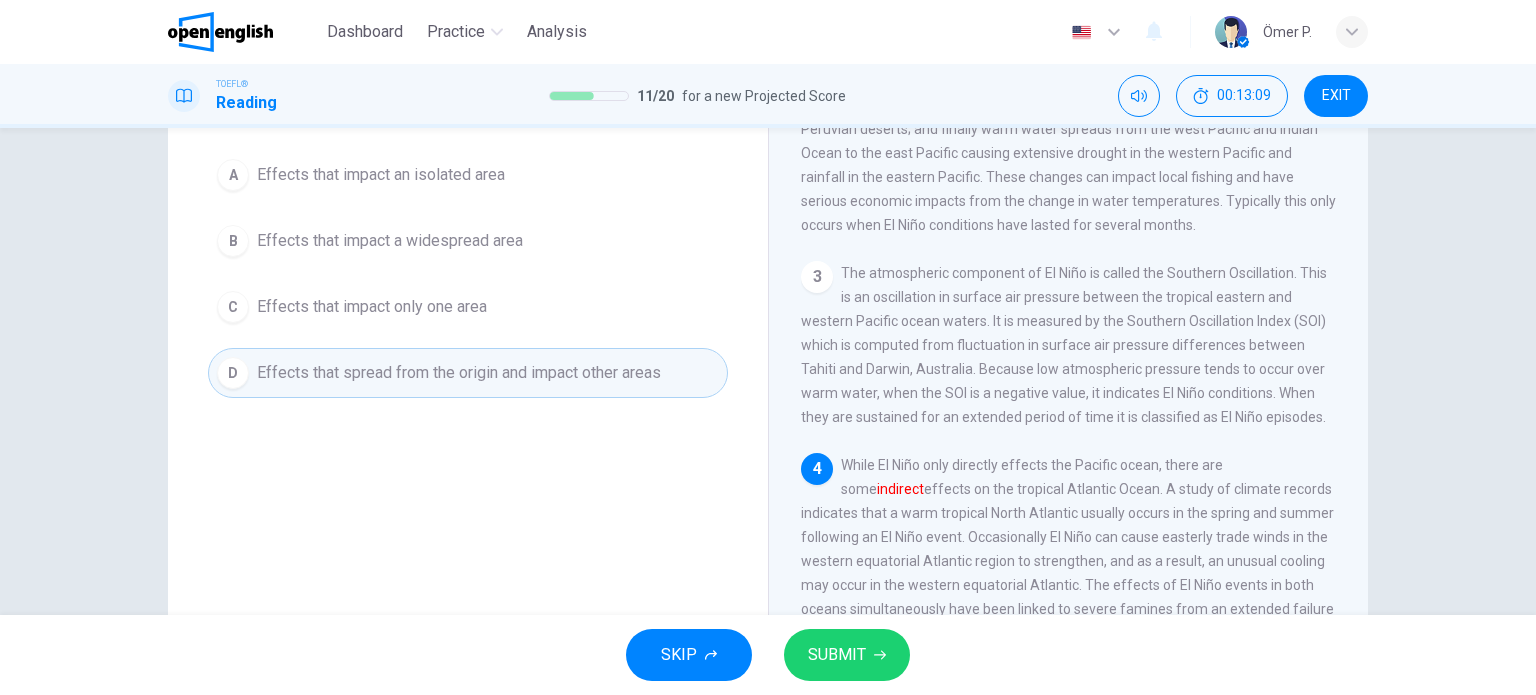 scroll, scrollTop: 164, scrollLeft: 0, axis: vertical 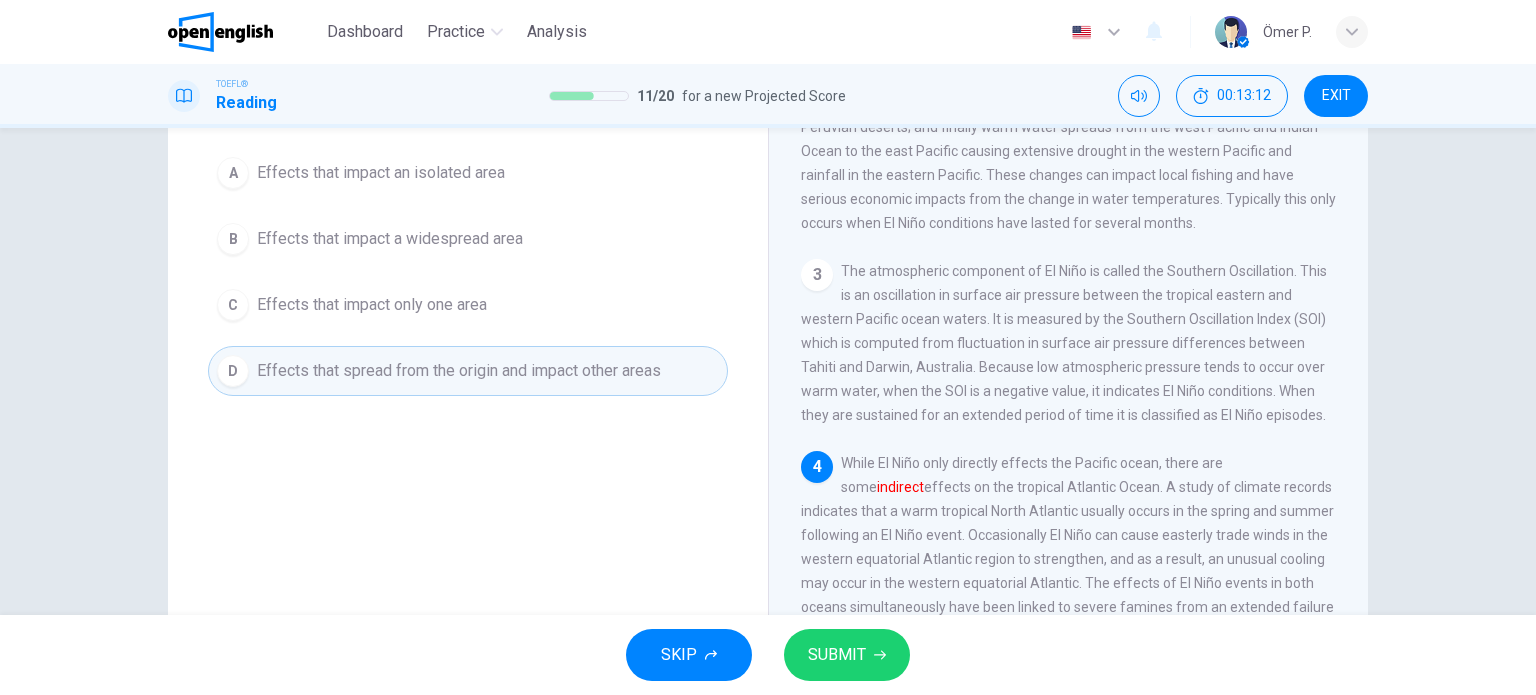 click on "SUBMIT" at bounding box center (837, 655) 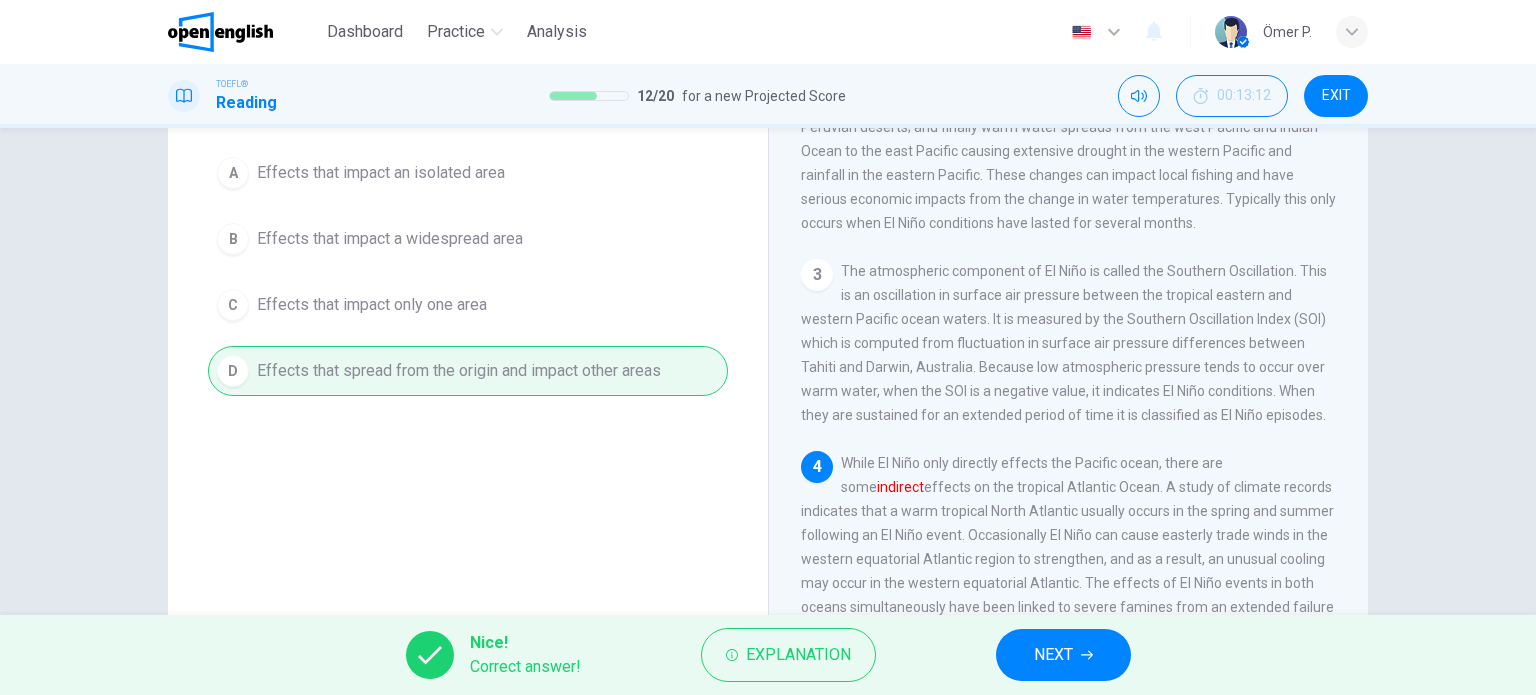 click on "NEXT" at bounding box center [1053, 655] 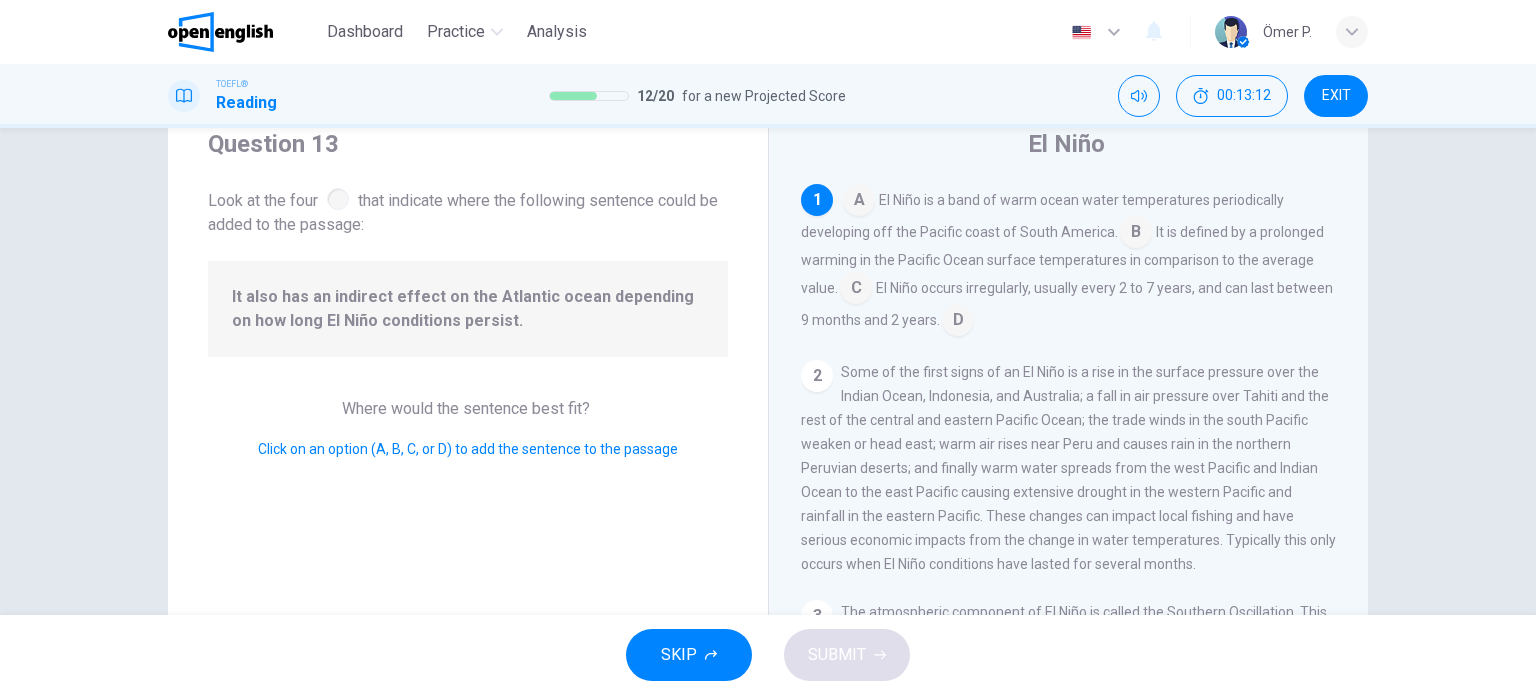 scroll, scrollTop: 64, scrollLeft: 0, axis: vertical 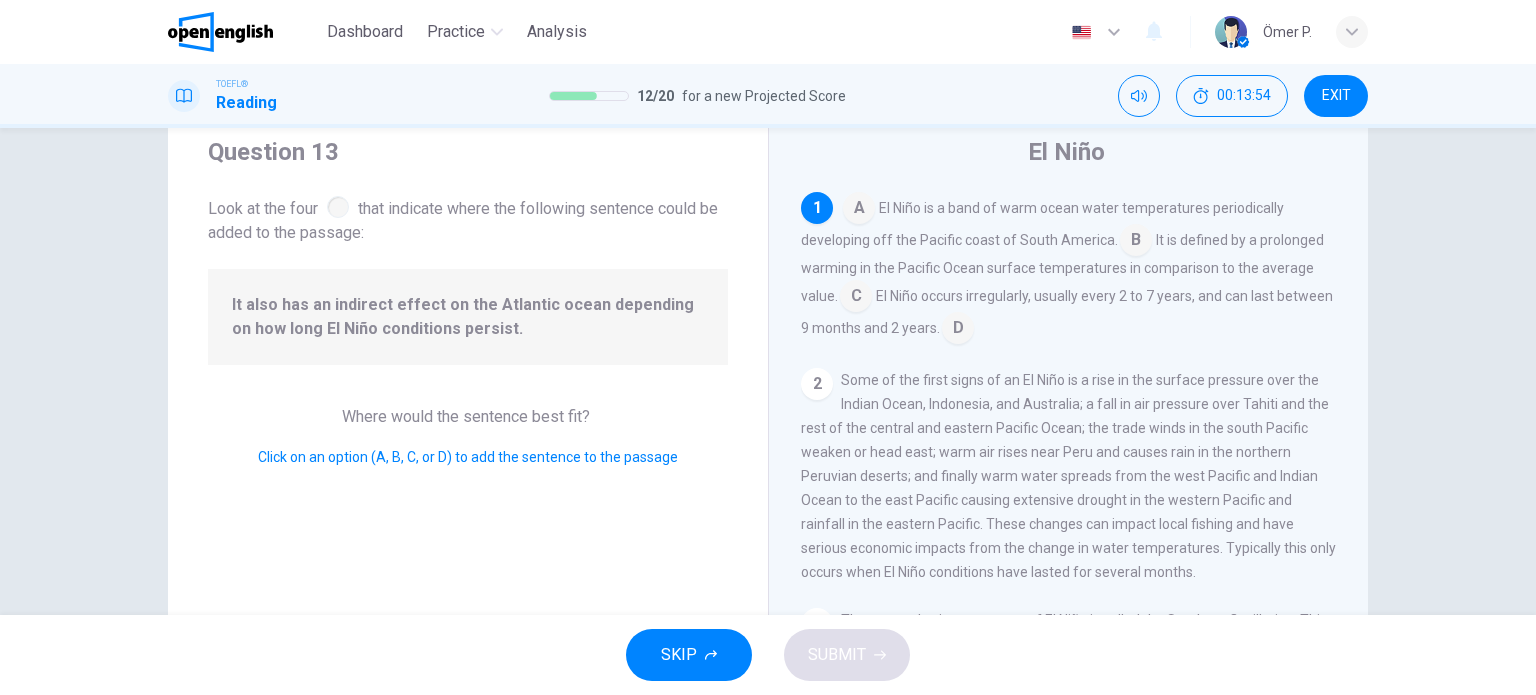 click at bounding box center [1136, 242] 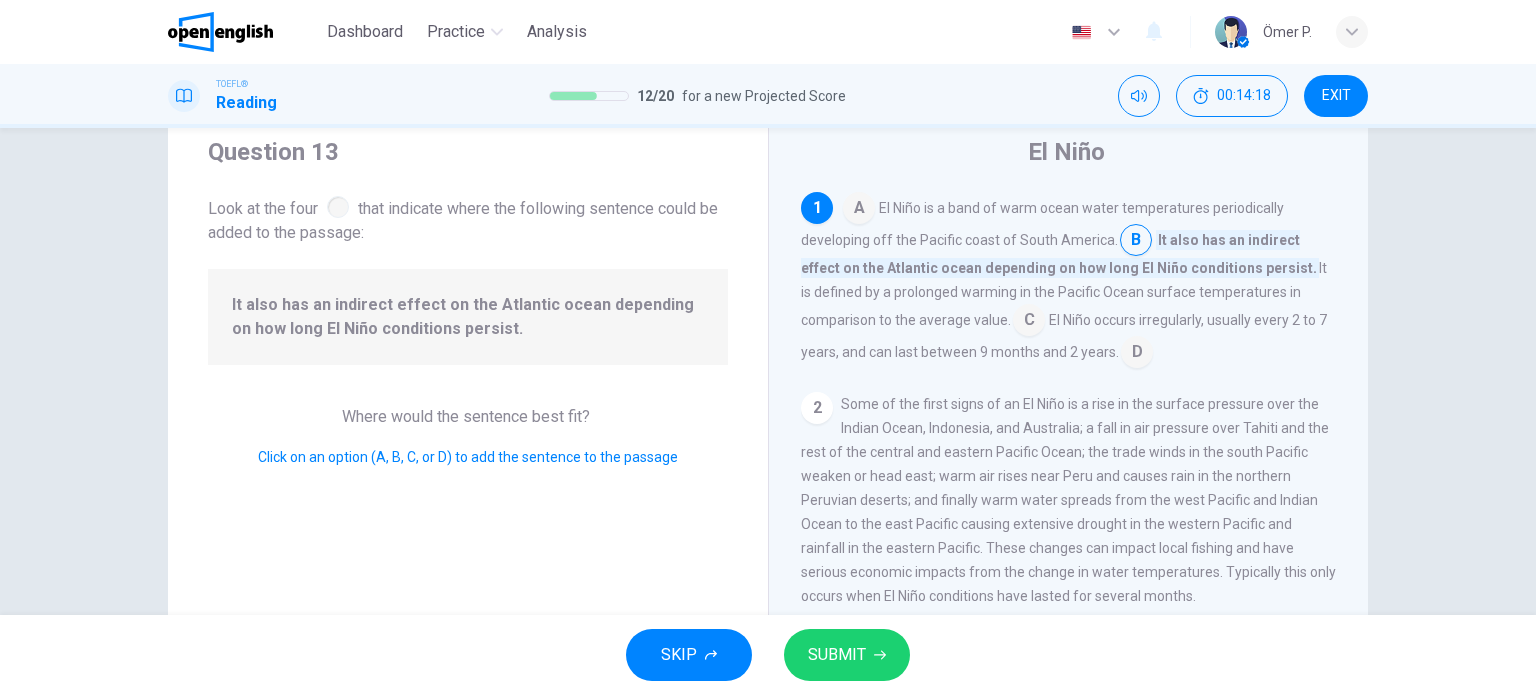 click at bounding box center (1029, 322) 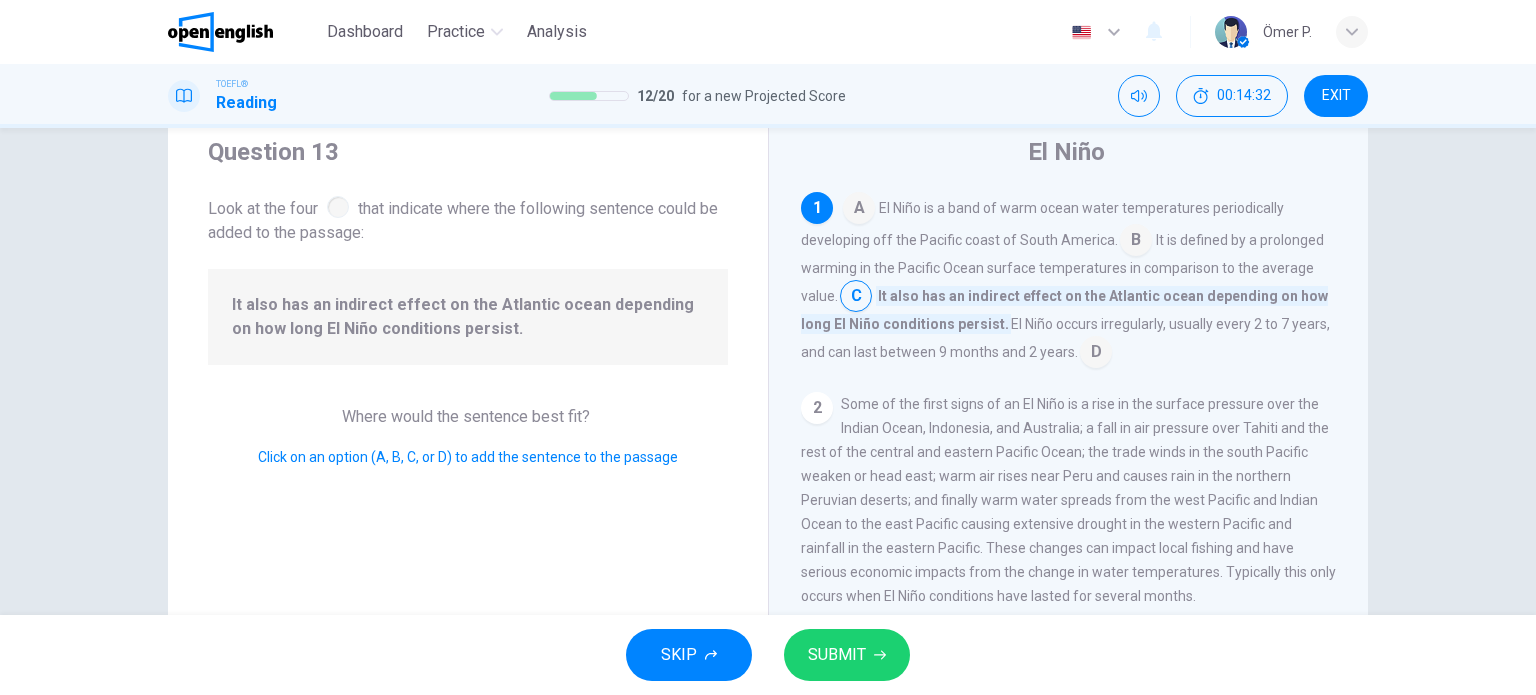 click on "SUBMIT" at bounding box center [837, 655] 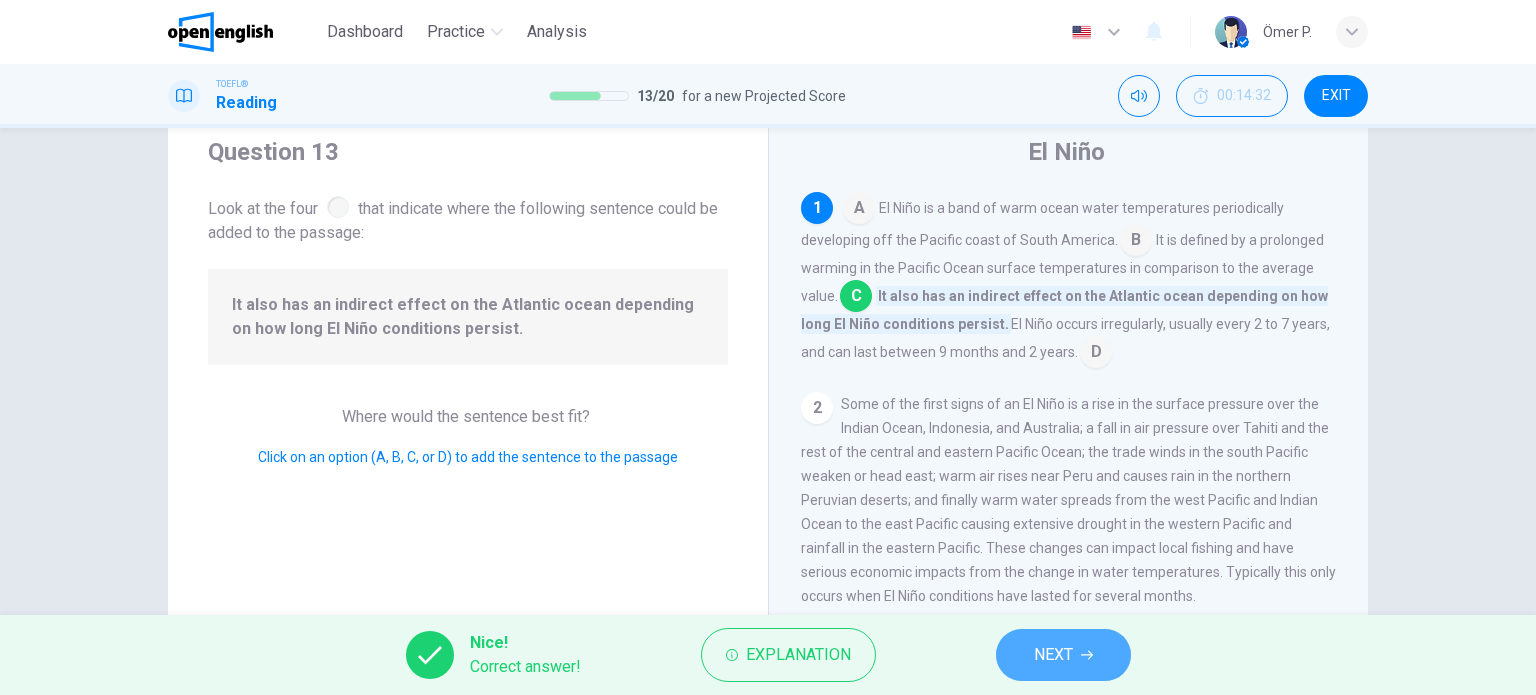 click on "NEXT" at bounding box center [1053, 655] 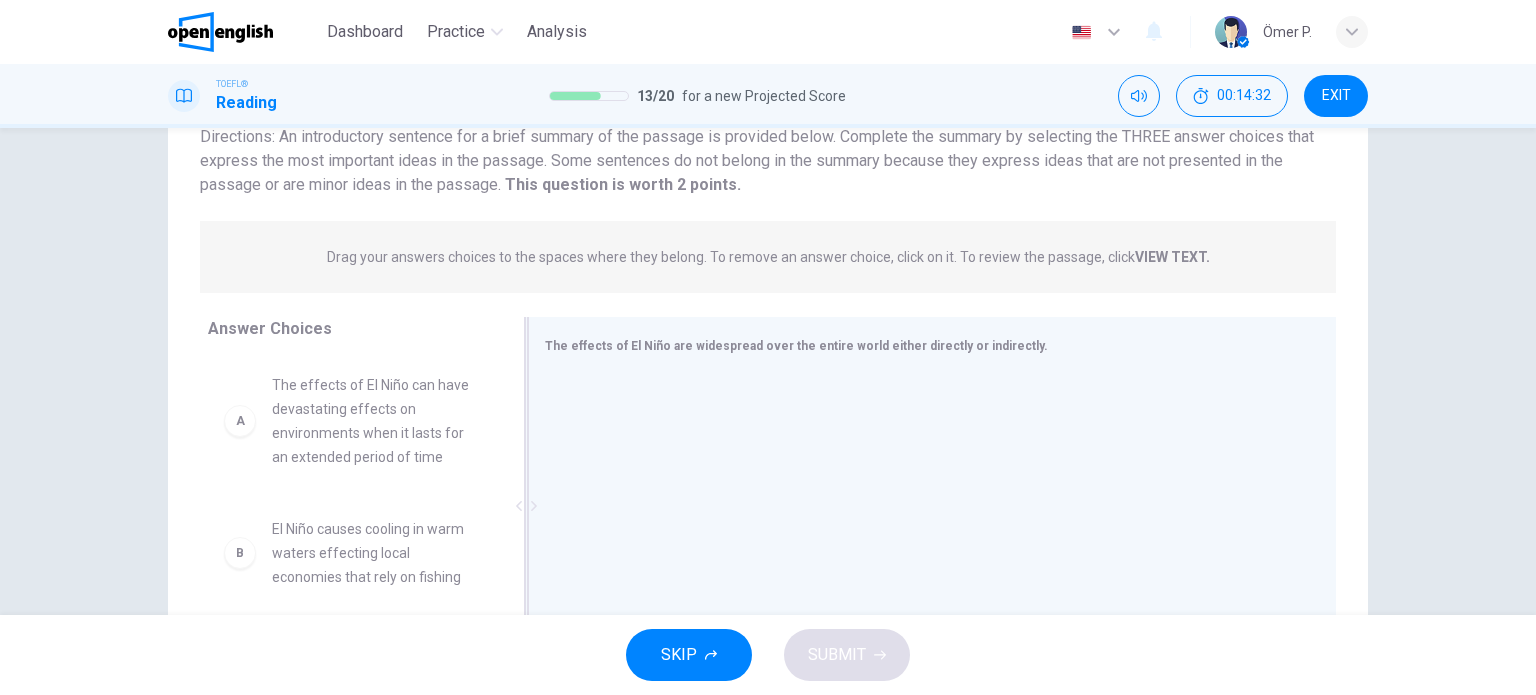 scroll, scrollTop: 164, scrollLeft: 0, axis: vertical 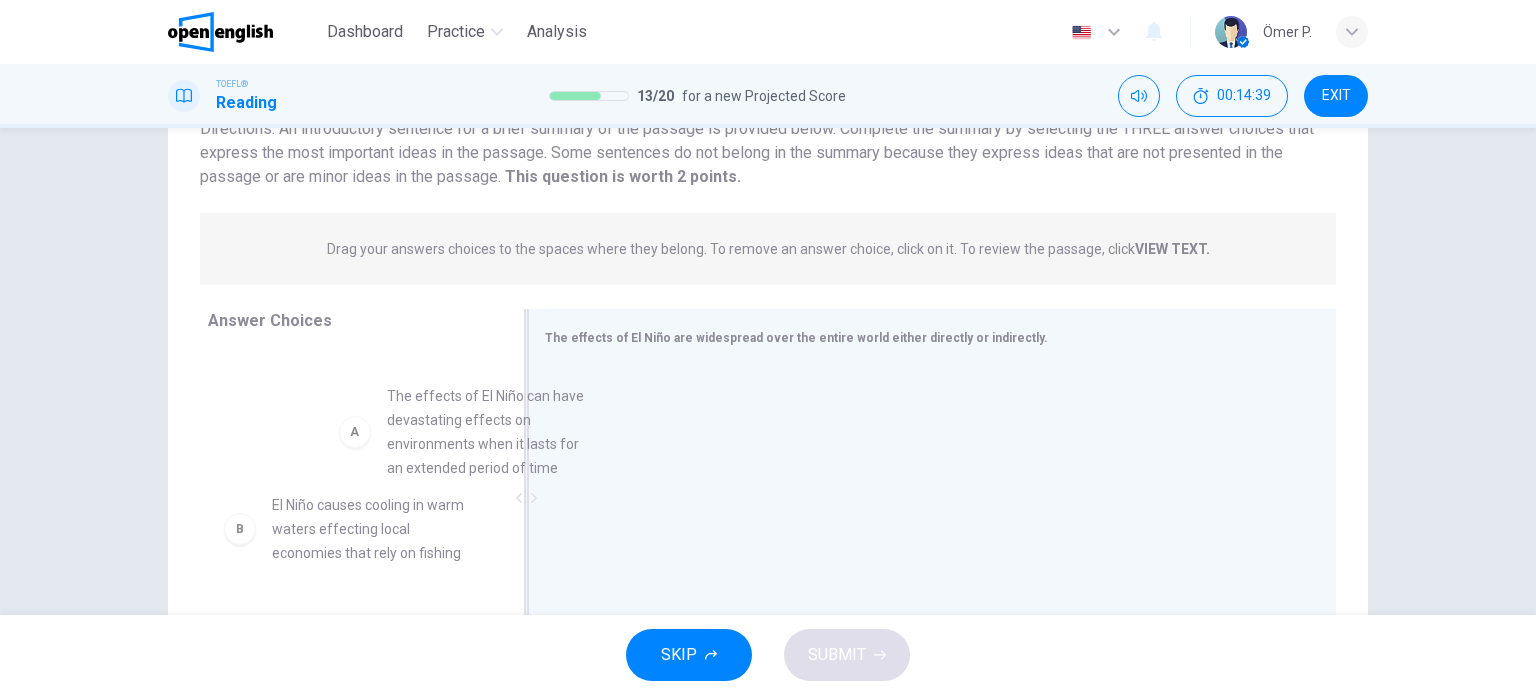drag, startPoint x: 391, startPoint y: 435, endPoint x: 673, endPoint y: 458, distance: 282.9364 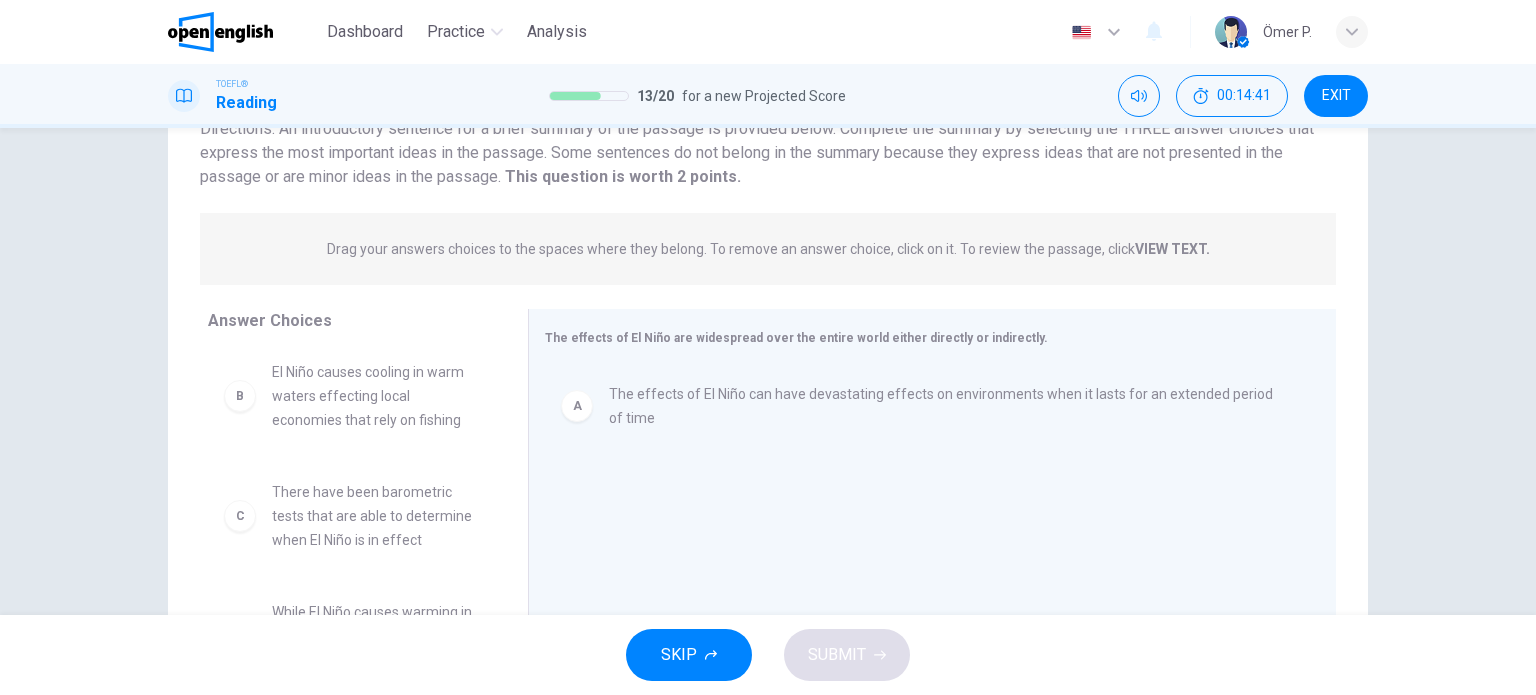 scroll, scrollTop: 0, scrollLeft: 0, axis: both 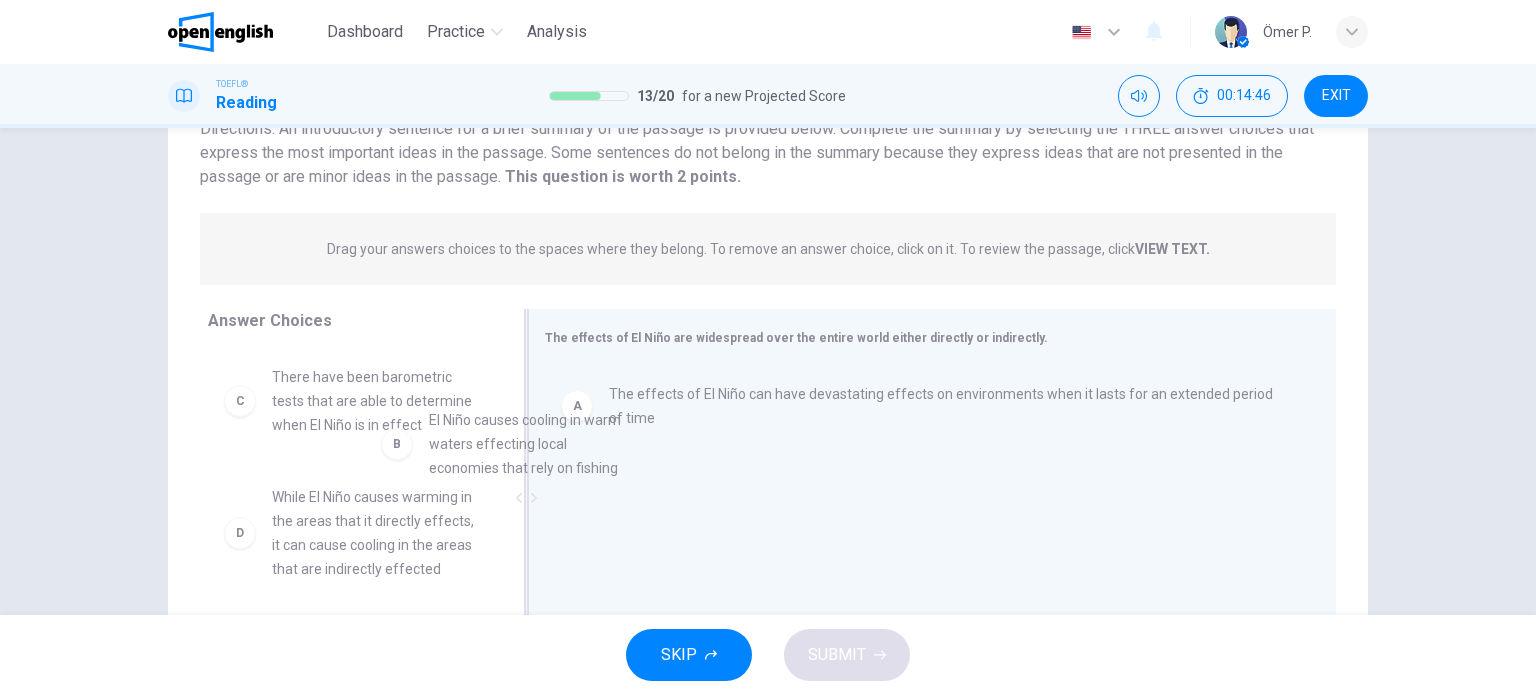 drag, startPoint x: 400, startPoint y: 438, endPoint x: 646, endPoint y: 499, distance: 253.4502 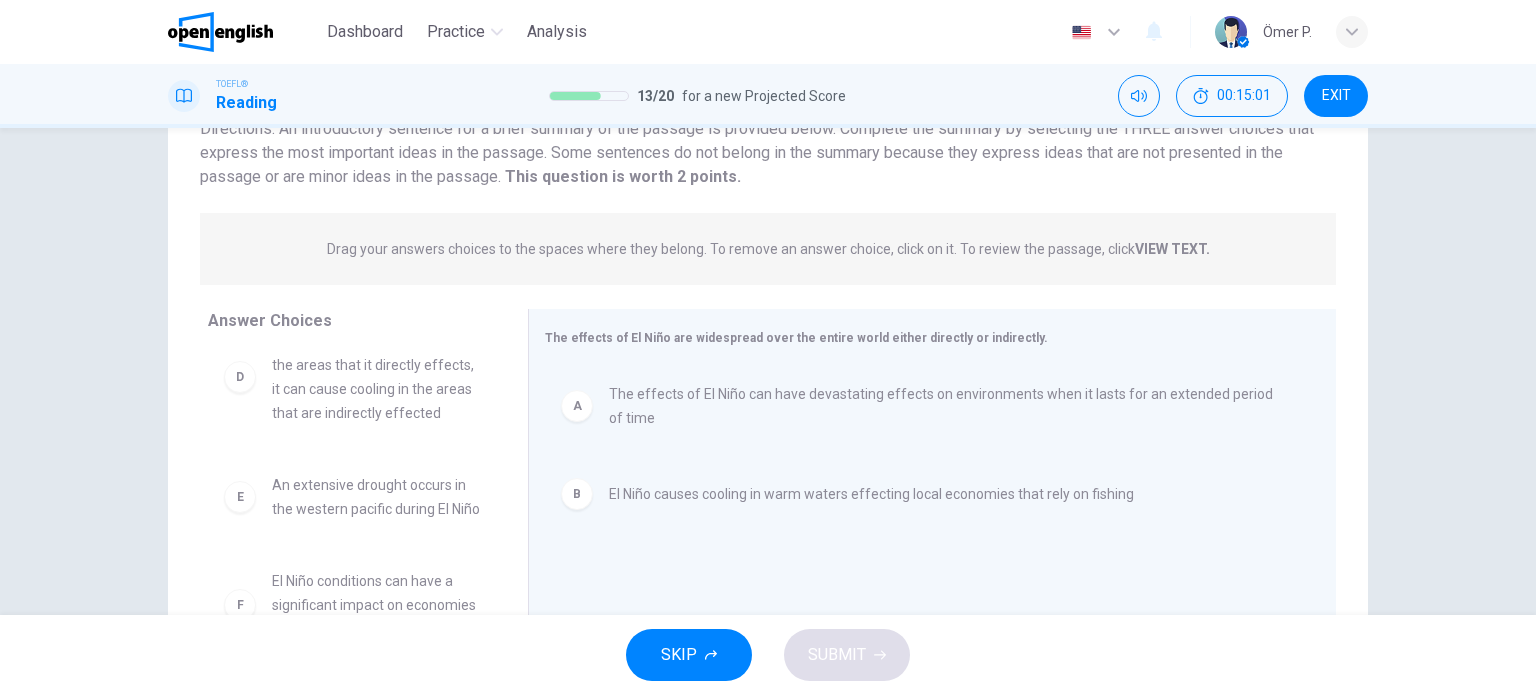 scroll, scrollTop: 228, scrollLeft: 0, axis: vertical 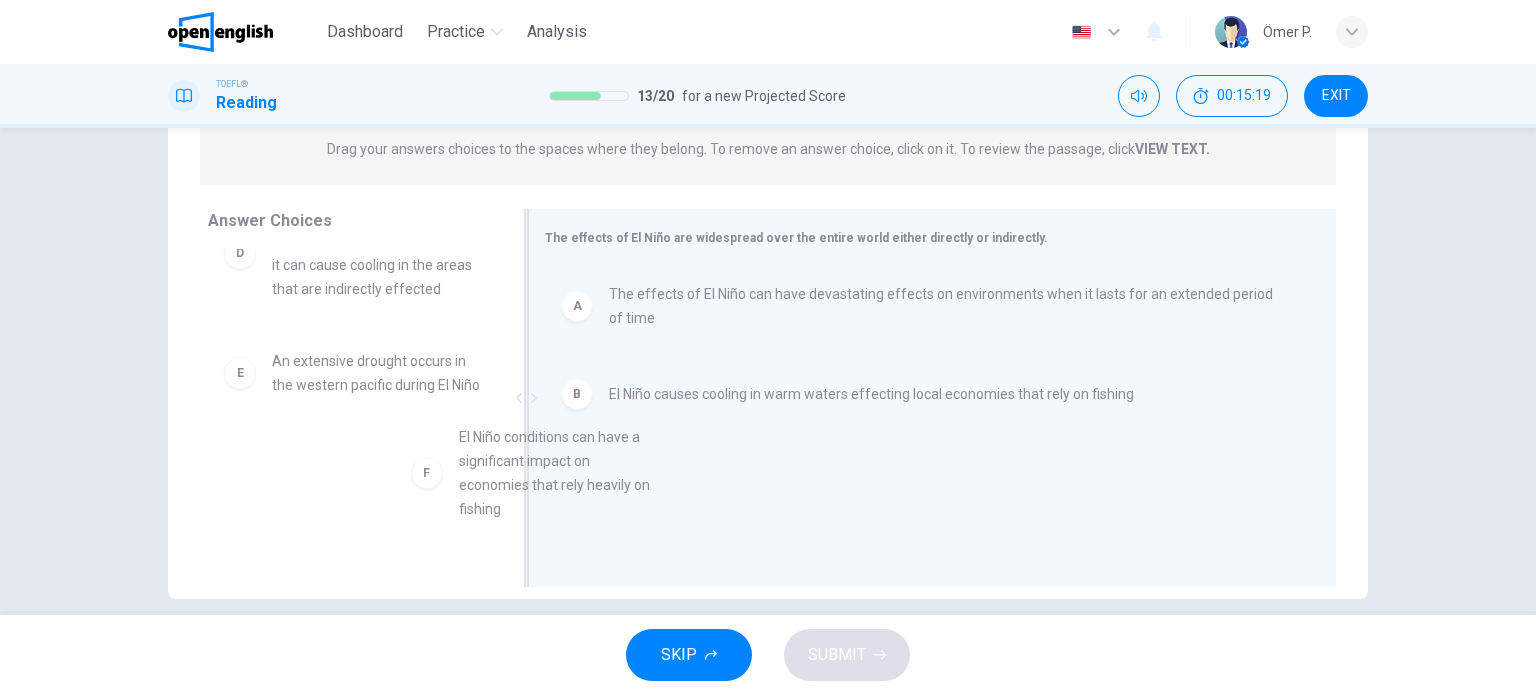 drag, startPoint x: 425, startPoint y: 506, endPoint x: 788, endPoint y: 476, distance: 364.23755 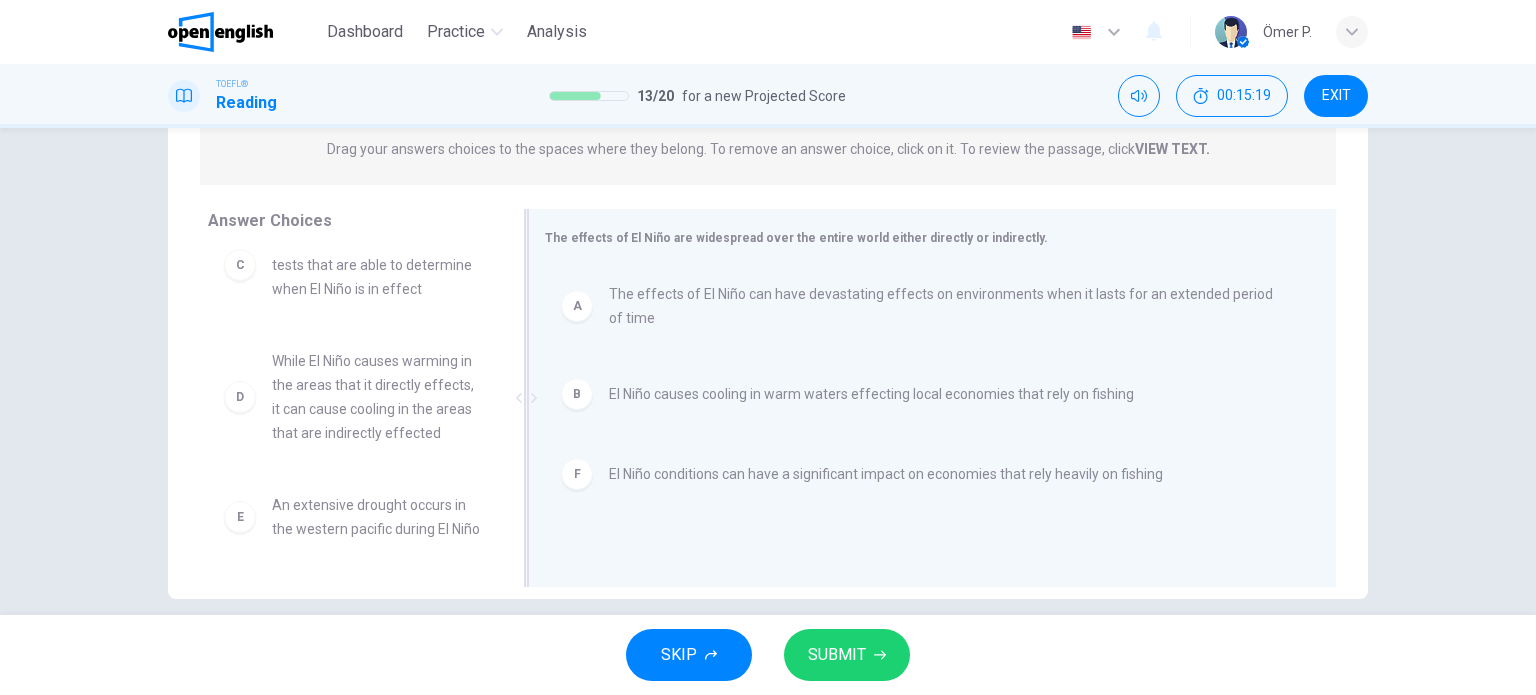 scroll, scrollTop: 0, scrollLeft: 0, axis: both 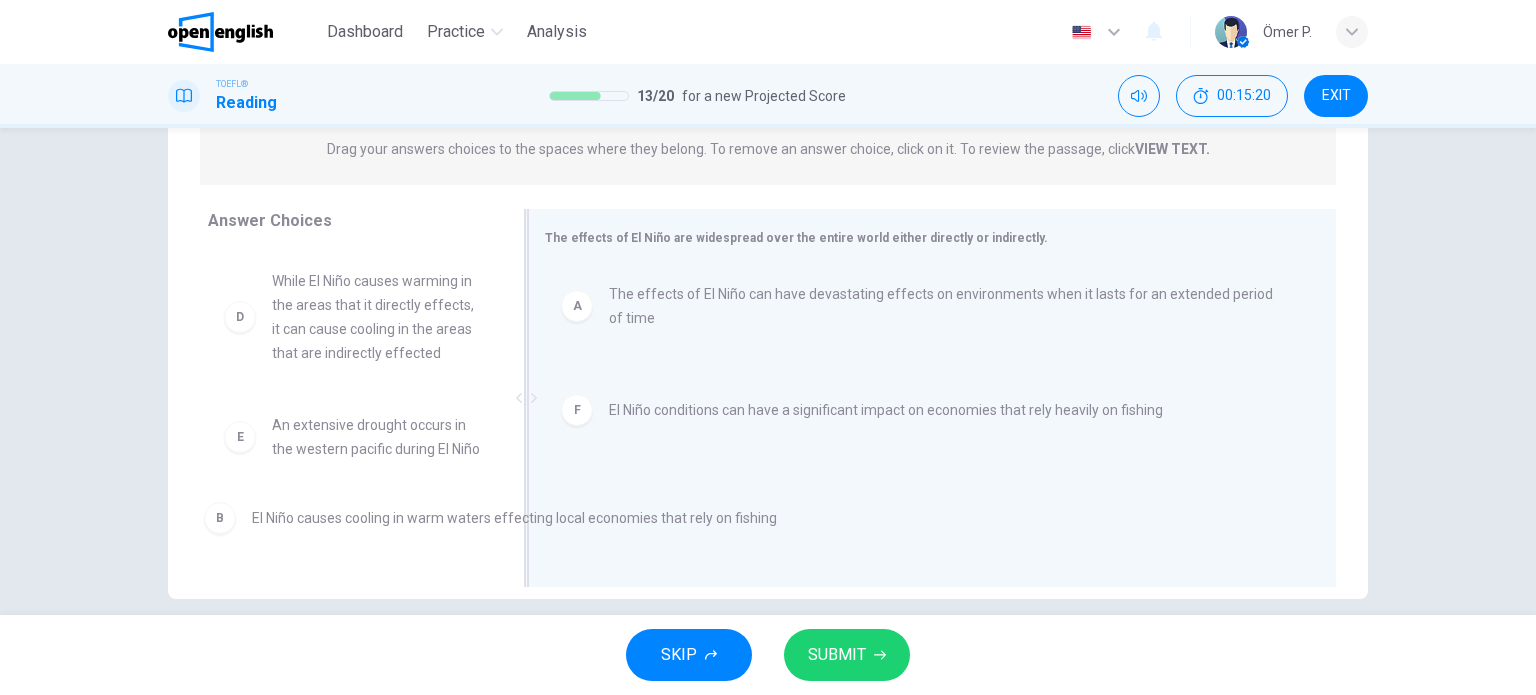 drag, startPoint x: 752, startPoint y: 403, endPoint x: 378, endPoint y: 528, distance: 394.33615 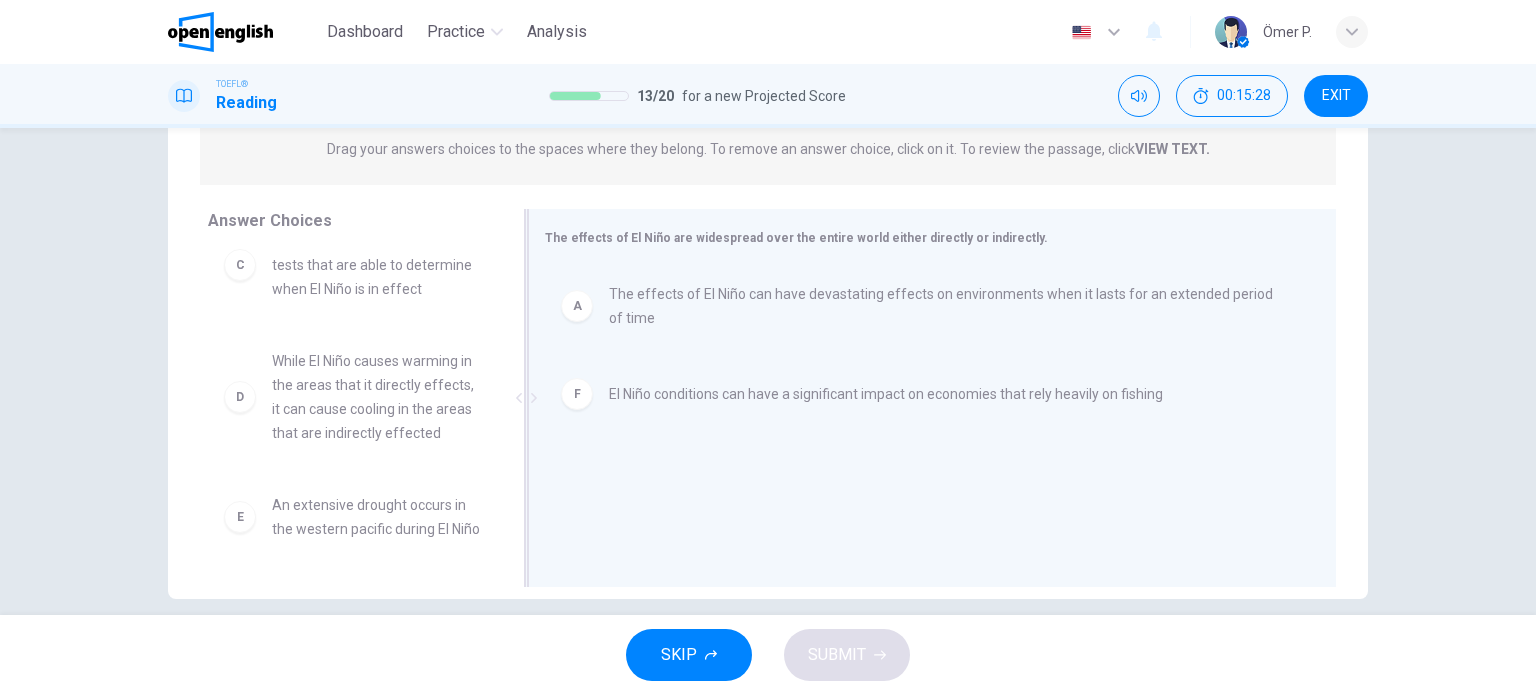 scroll, scrollTop: 204, scrollLeft: 0, axis: vertical 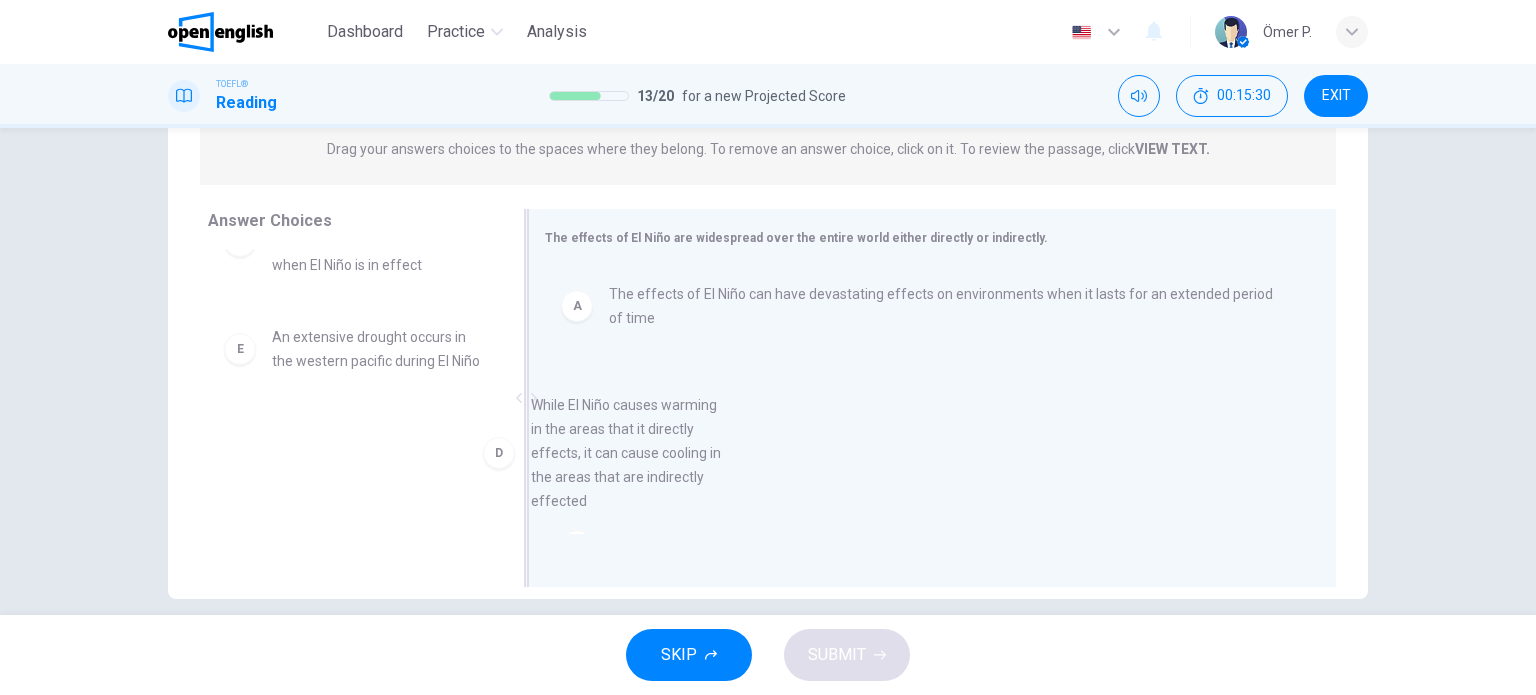 drag, startPoint x: 351, startPoint y: 393, endPoint x: 668, endPoint y: 497, distance: 333.62405 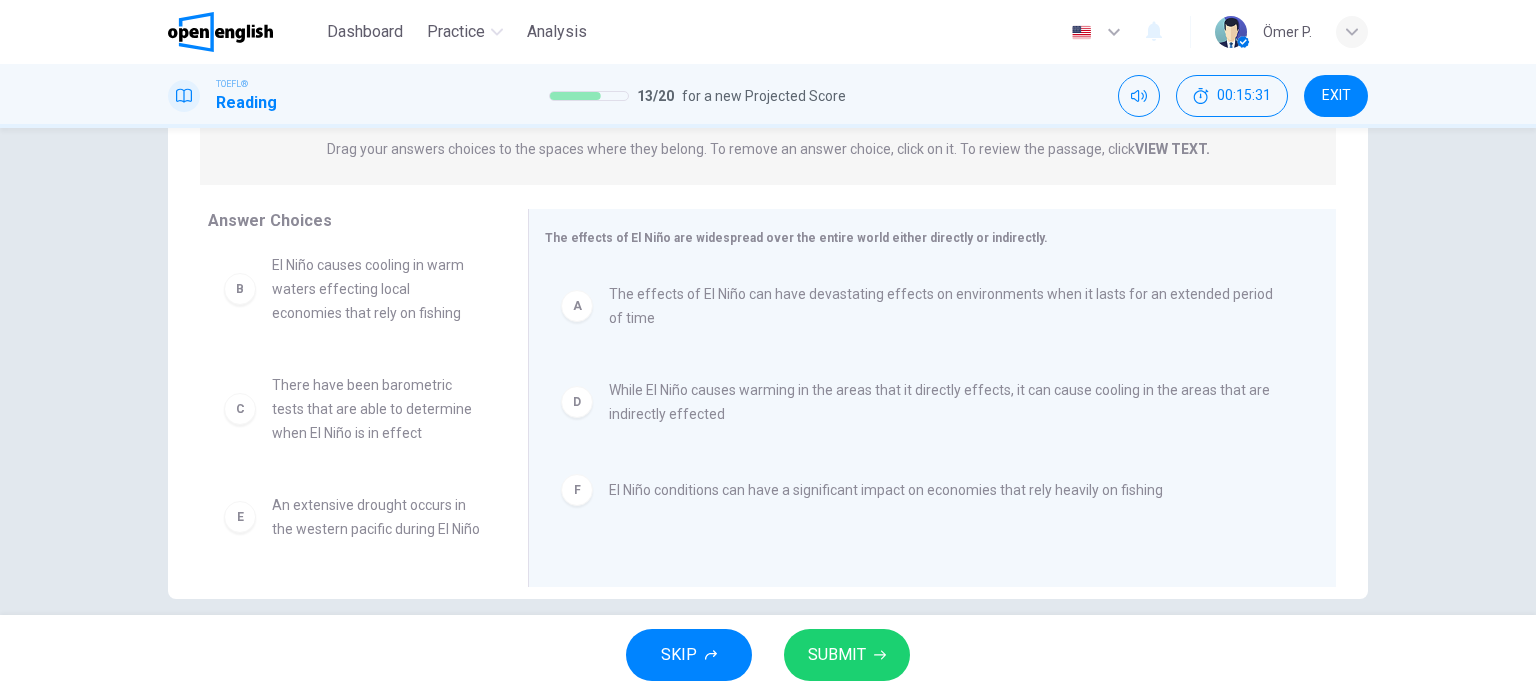 scroll, scrollTop: 0, scrollLeft: 0, axis: both 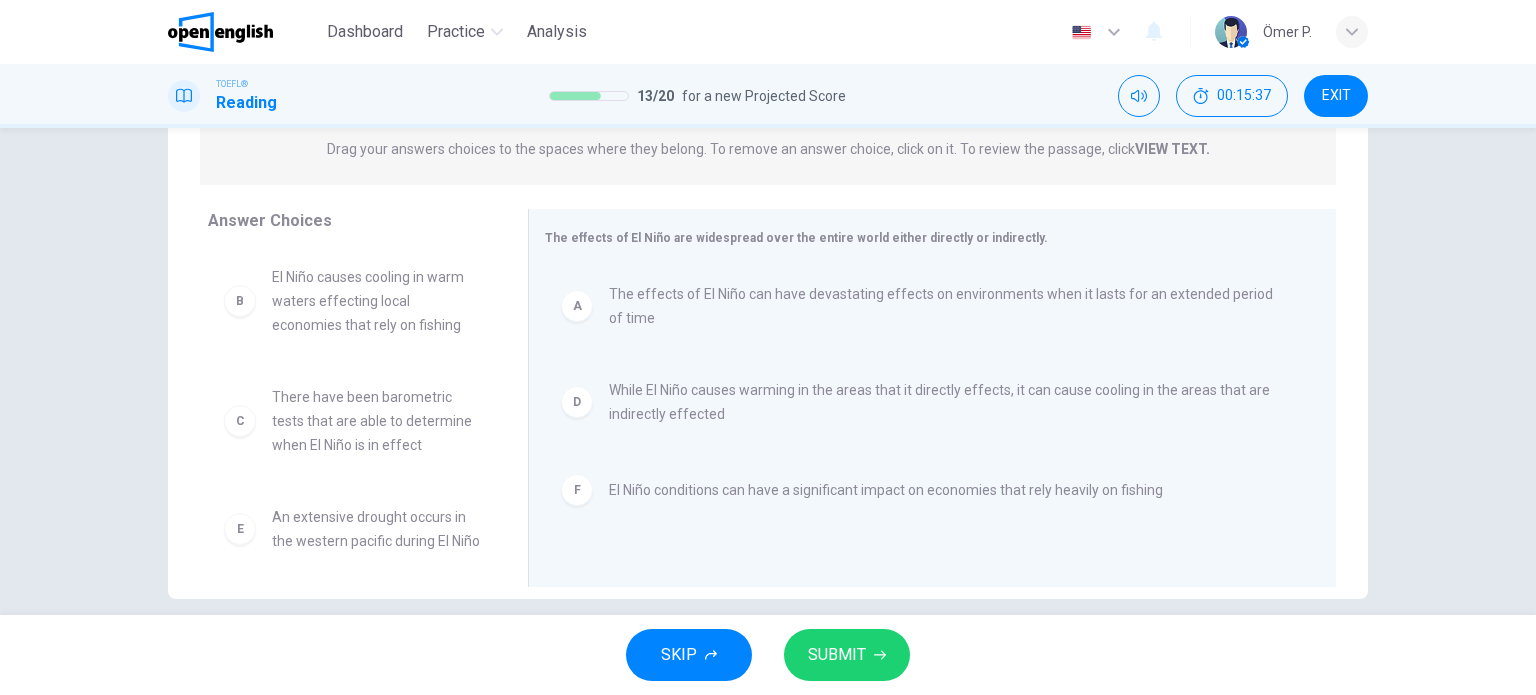 click on "SUBMIT" at bounding box center (837, 655) 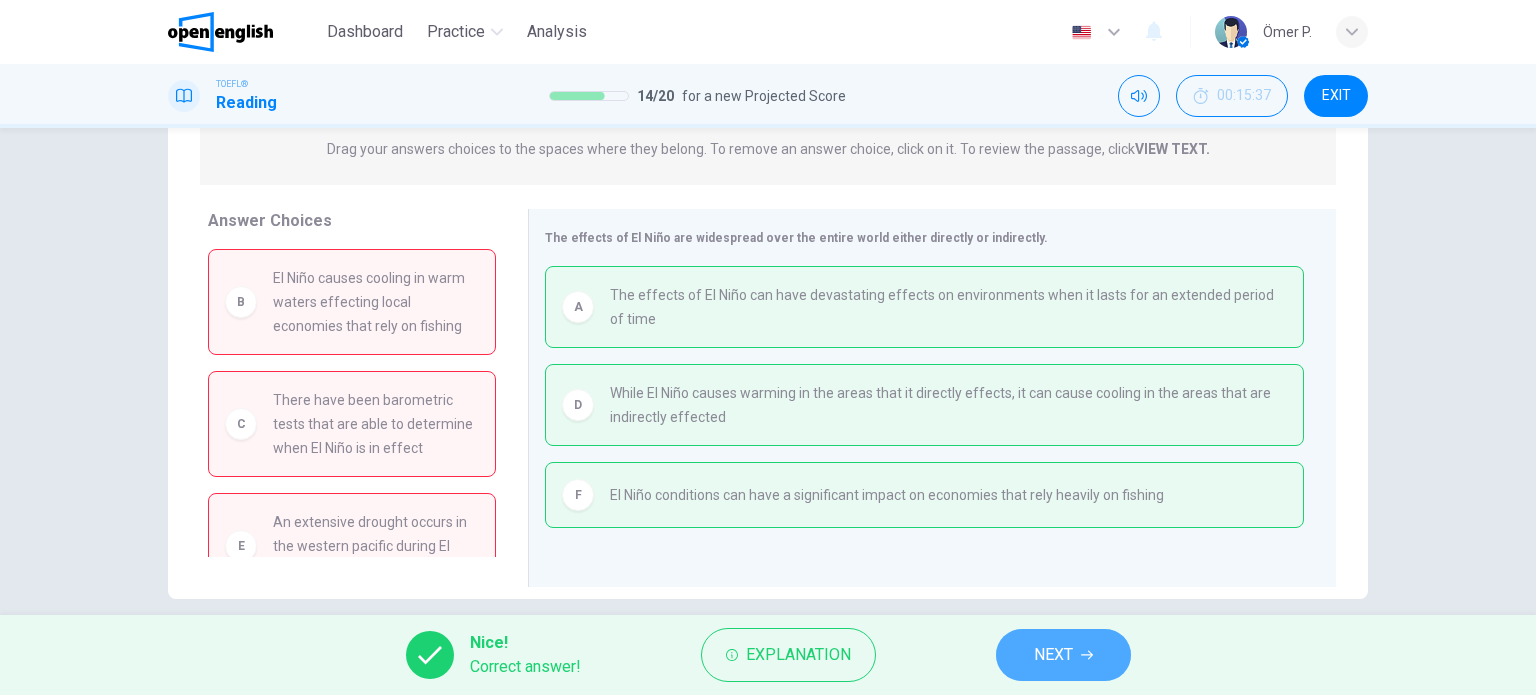 click on "NEXT" at bounding box center [1053, 655] 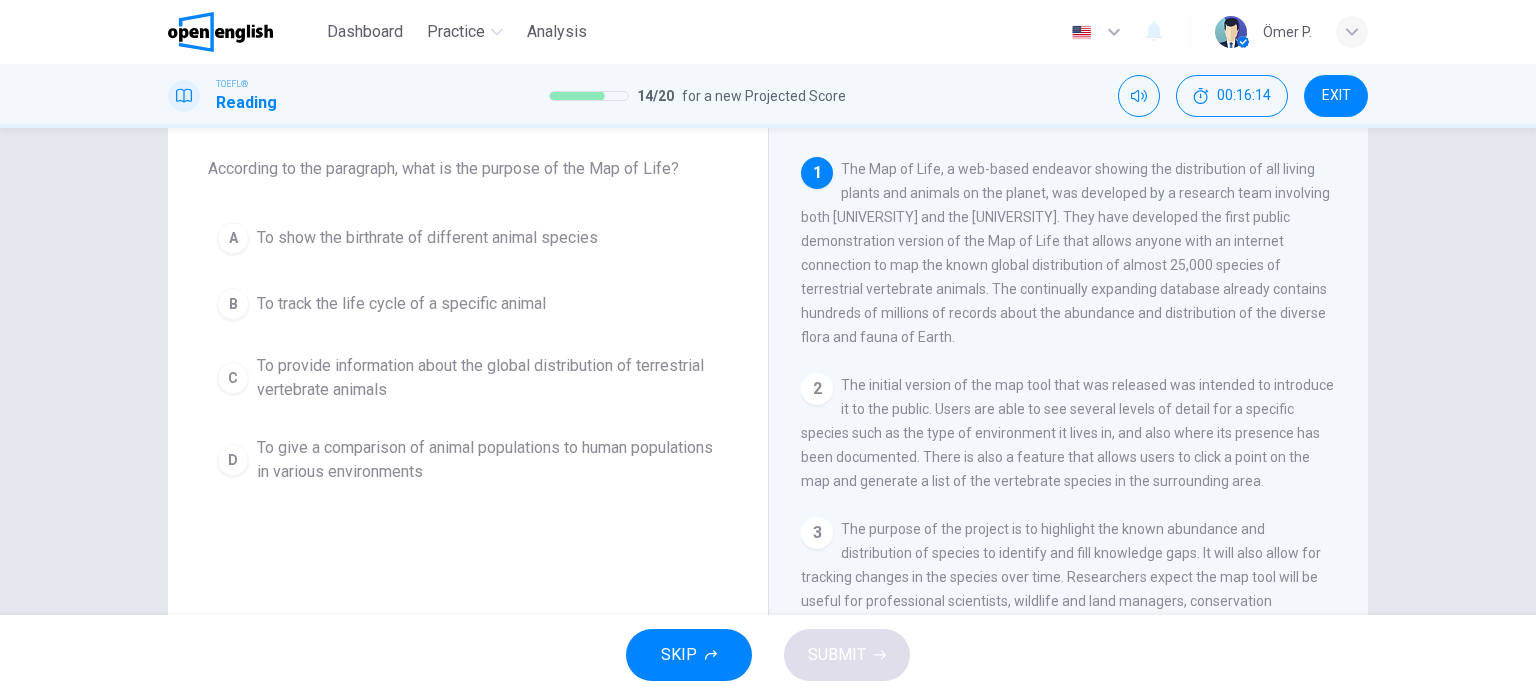 scroll, scrollTop: 100, scrollLeft: 0, axis: vertical 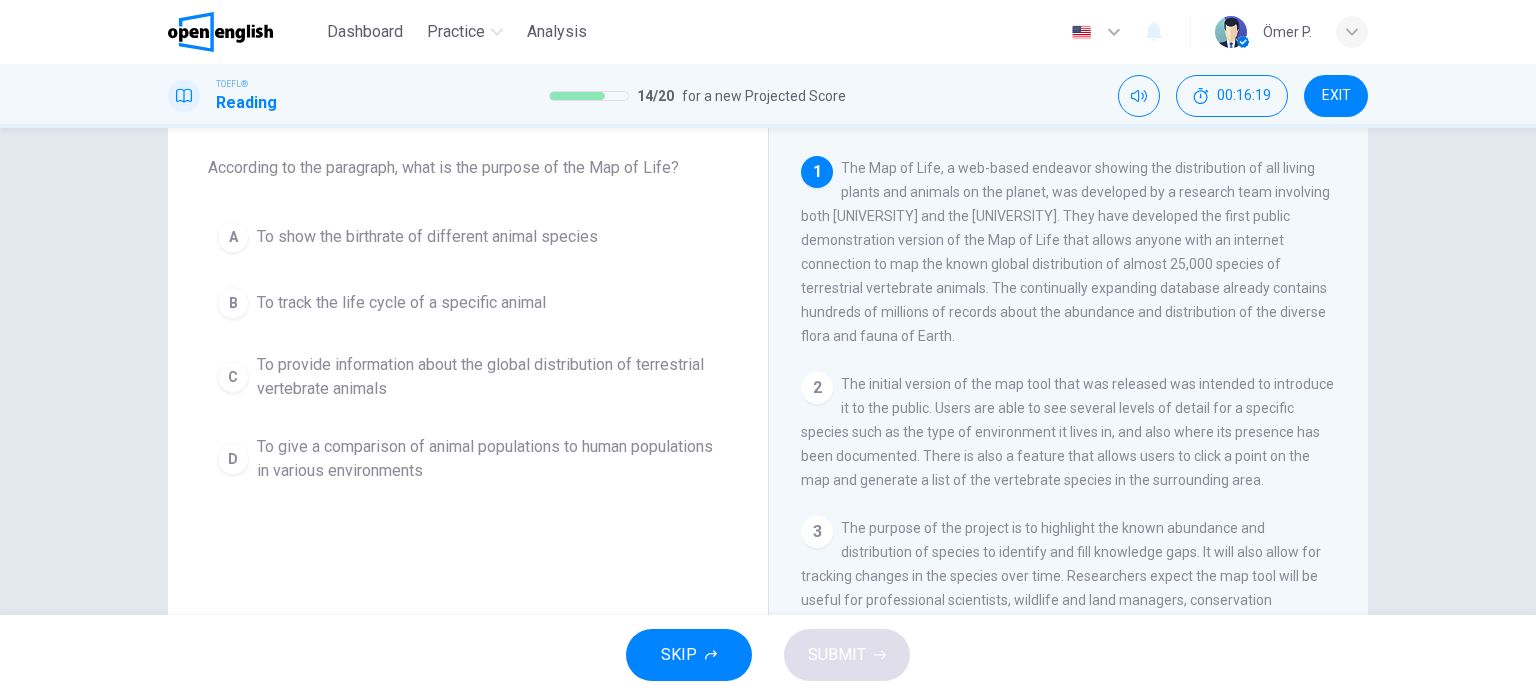 click on "To provide information about the global distribution of terrestrial vertebrate animals" at bounding box center [488, 377] 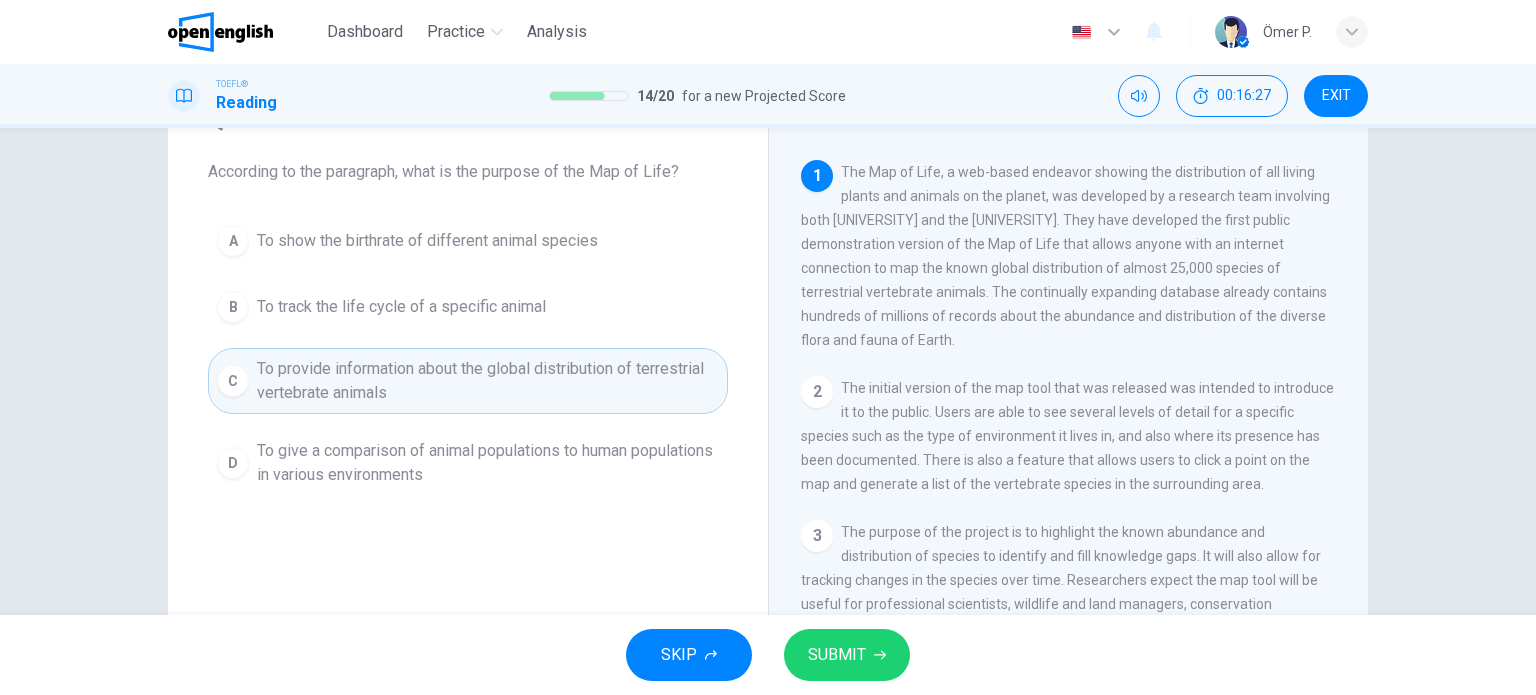 scroll, scrollTop: 100, scrollLeft: 0, axis: vertical 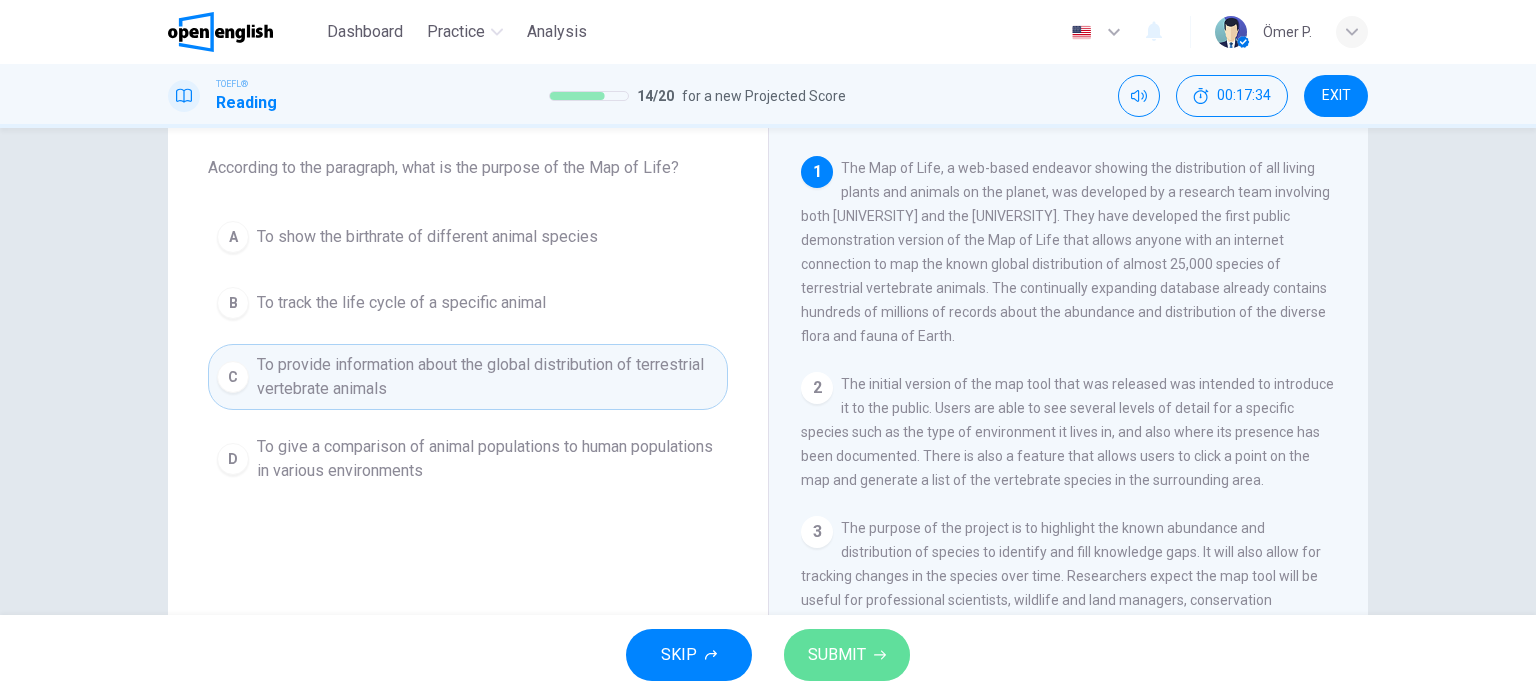 click on "SUBMIT" at bounding box center (847, 655) 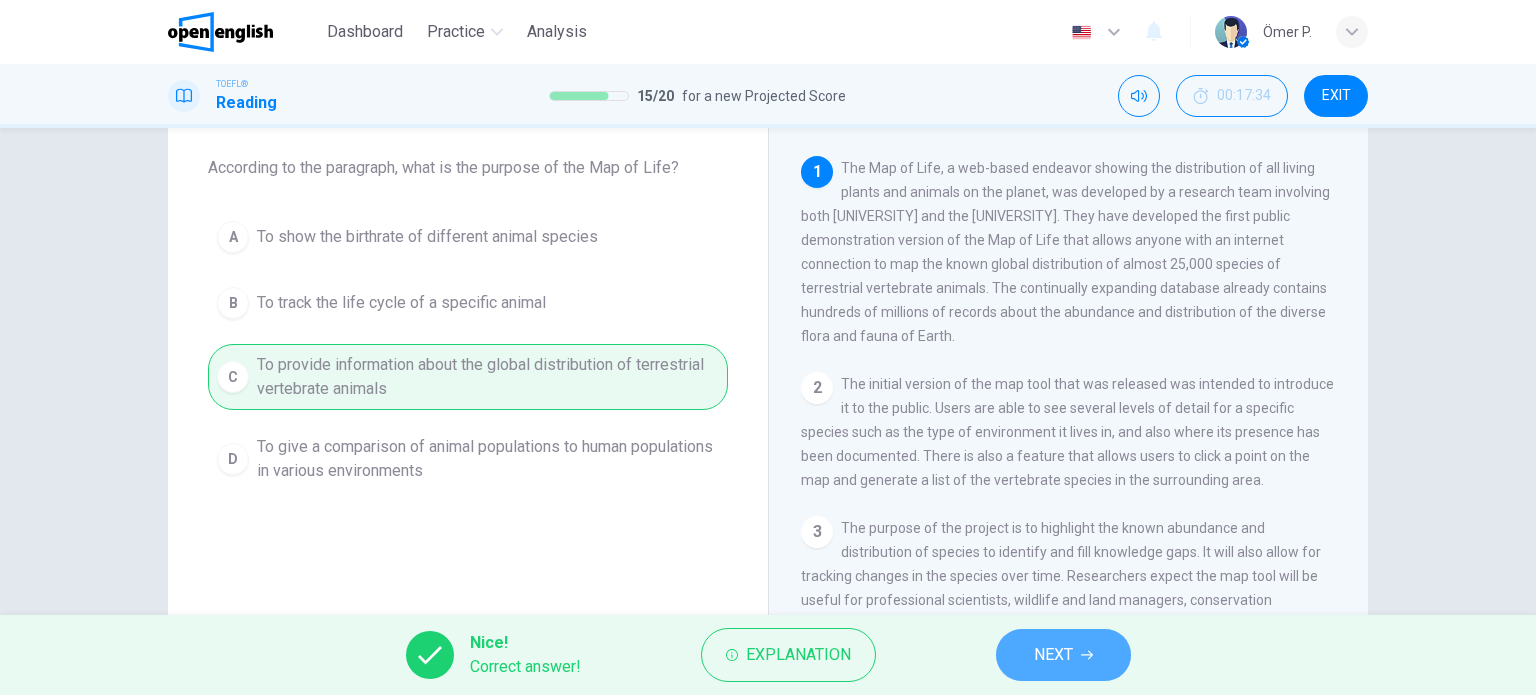 click on "NEXT" at bounding box center [1053, 655] 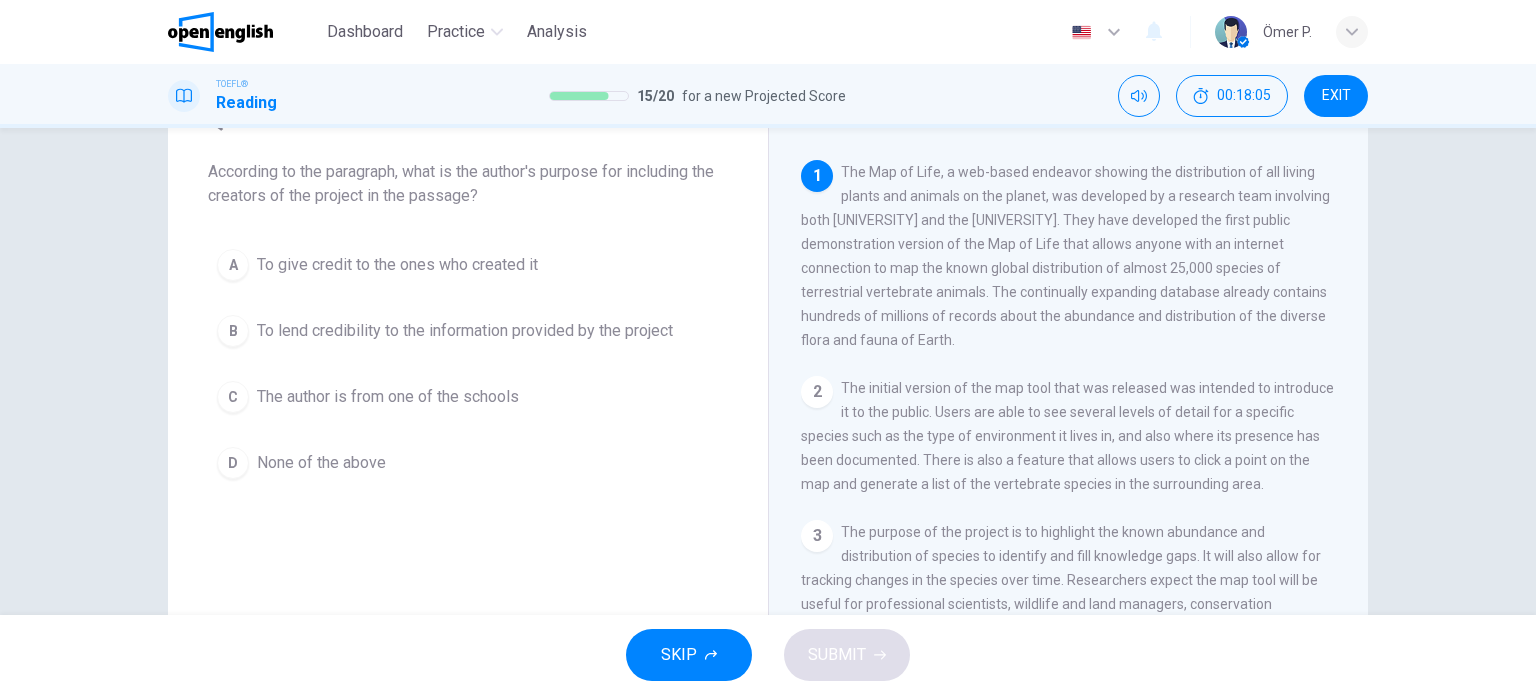 scroll, scrollTop: 100, scrollLeft: 0, axis: vertical 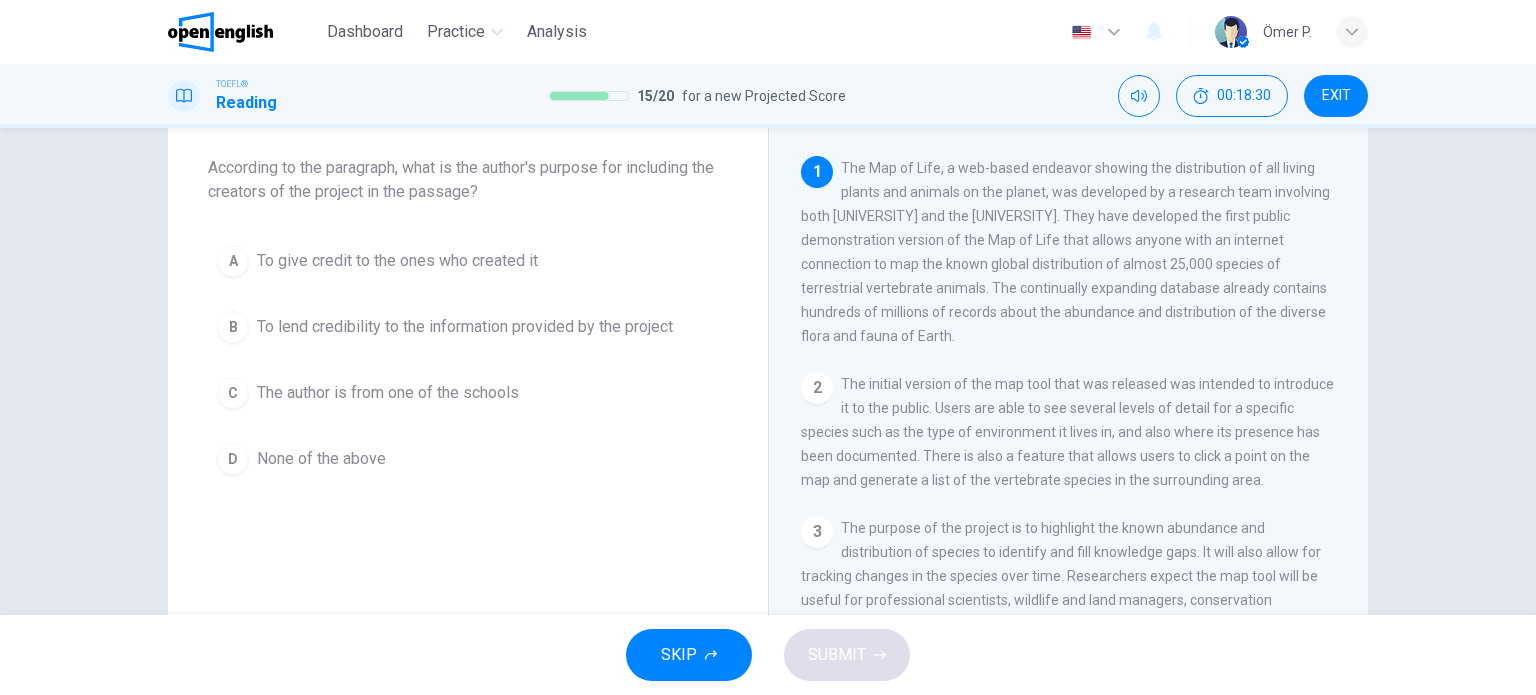 click on "B To lend credibility to the information provided by the project" at bounding box center [468, 327] 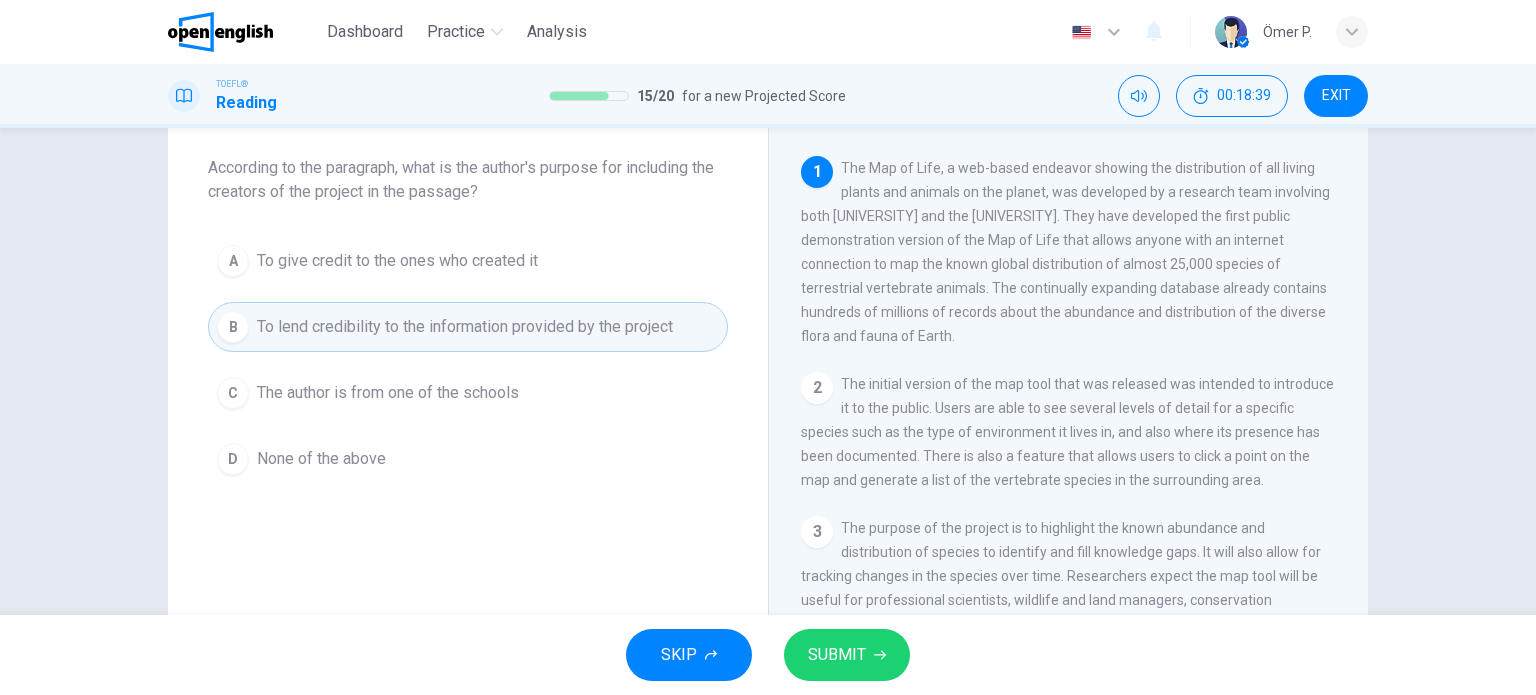 click on "SUBMIT" at bounding box center [847, 655] 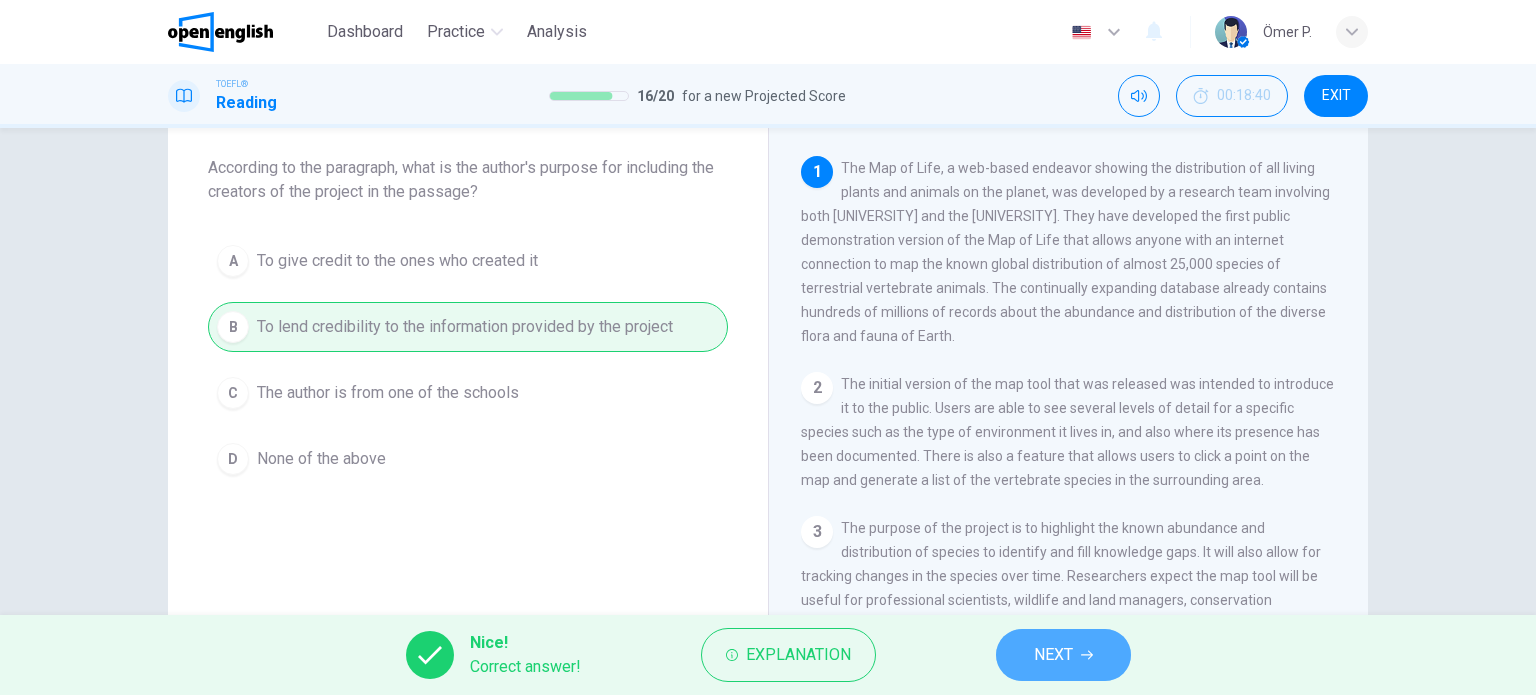 click on "NEXT" at bounding box center (1053, 655) 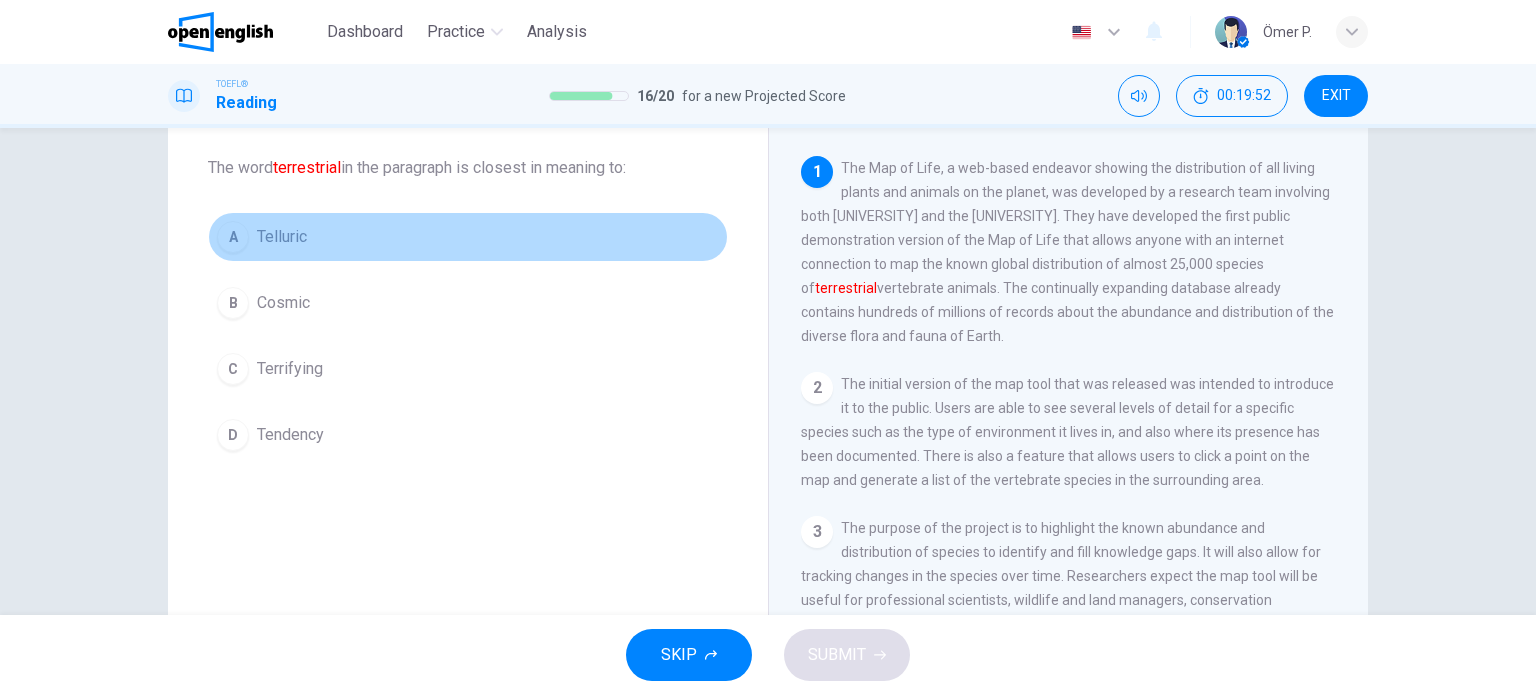 click on "A Telluric" at bounding box center (468, 237) 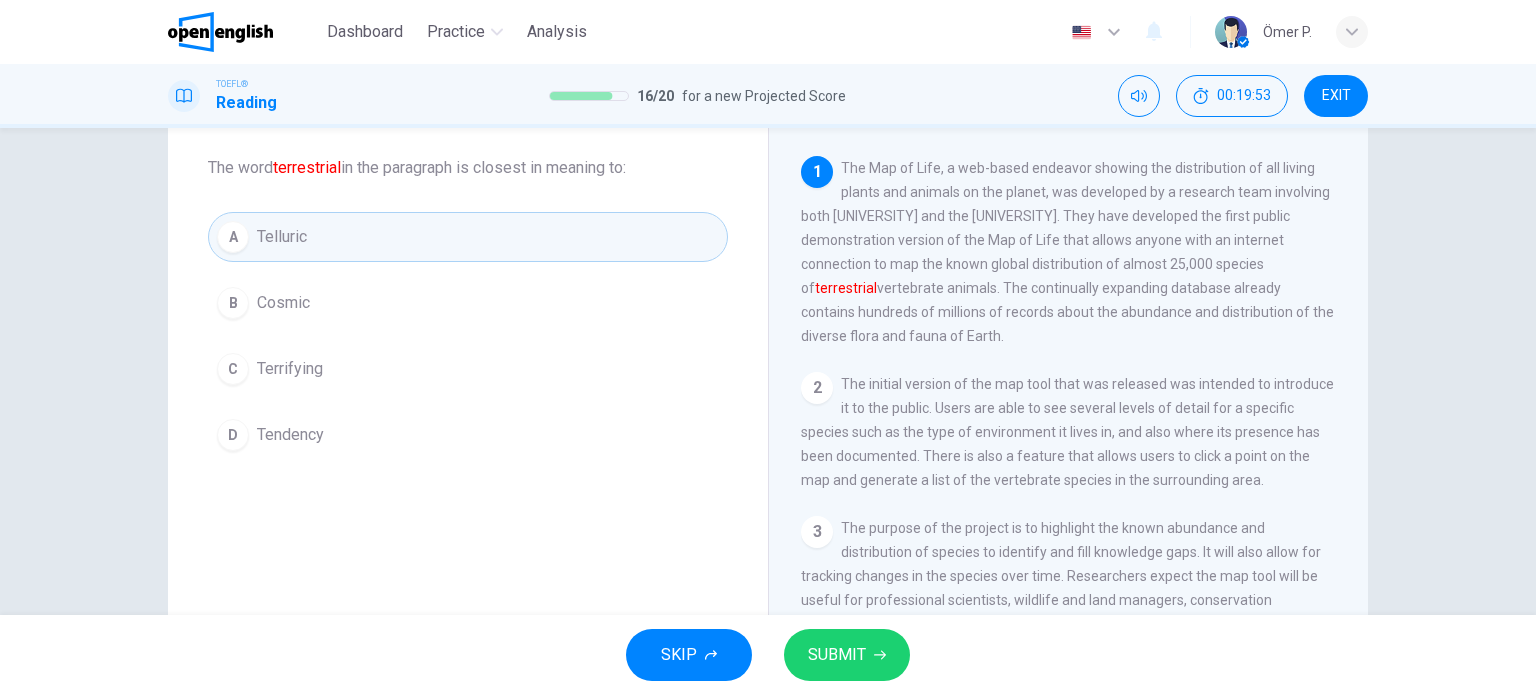 click on "SUBMIT" at bounding box center (847, 655) 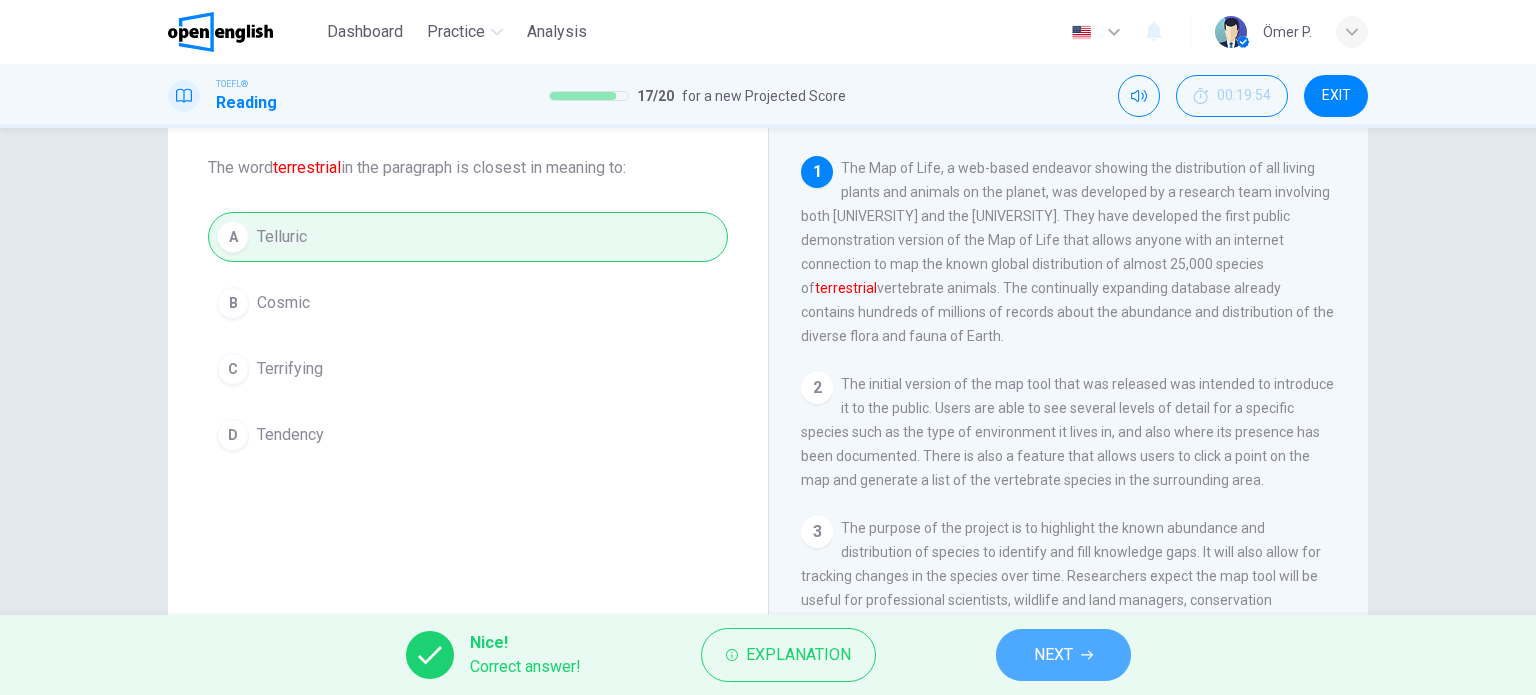 click on "NEXT" at bounding box center (1063, 655) 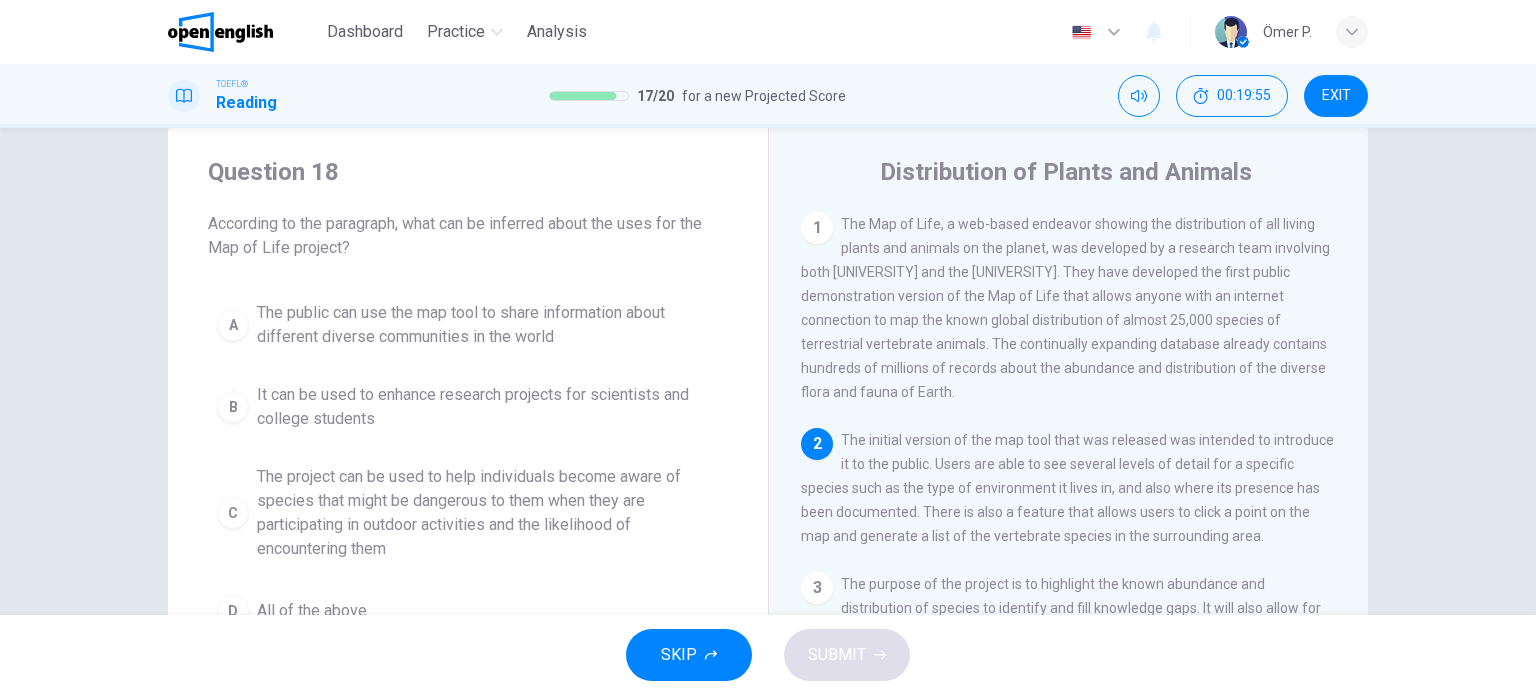 scroll, scrollTop: 100, scrollLeft: 0, axis: vertical 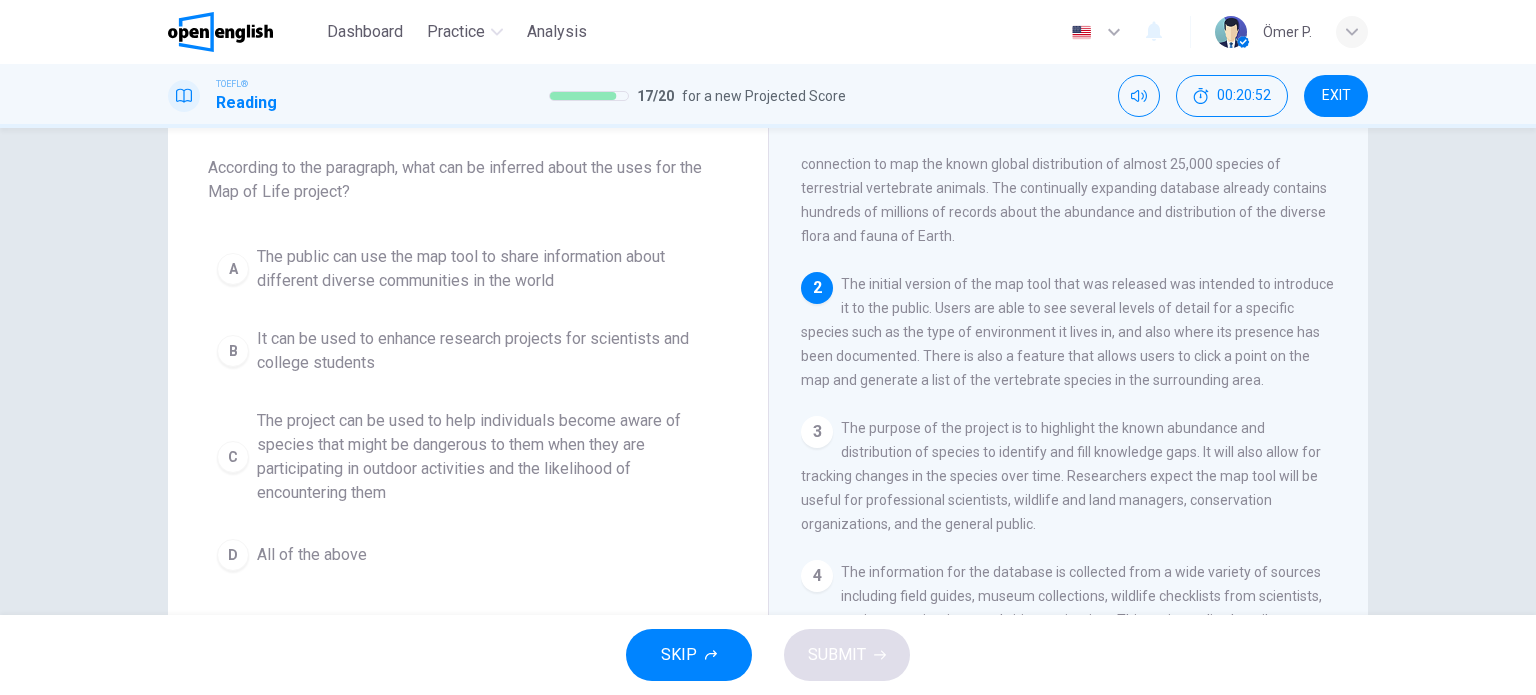click on "The public can use the map tool to share information about different diverse communities in the world" at bounding box center (488, 269) 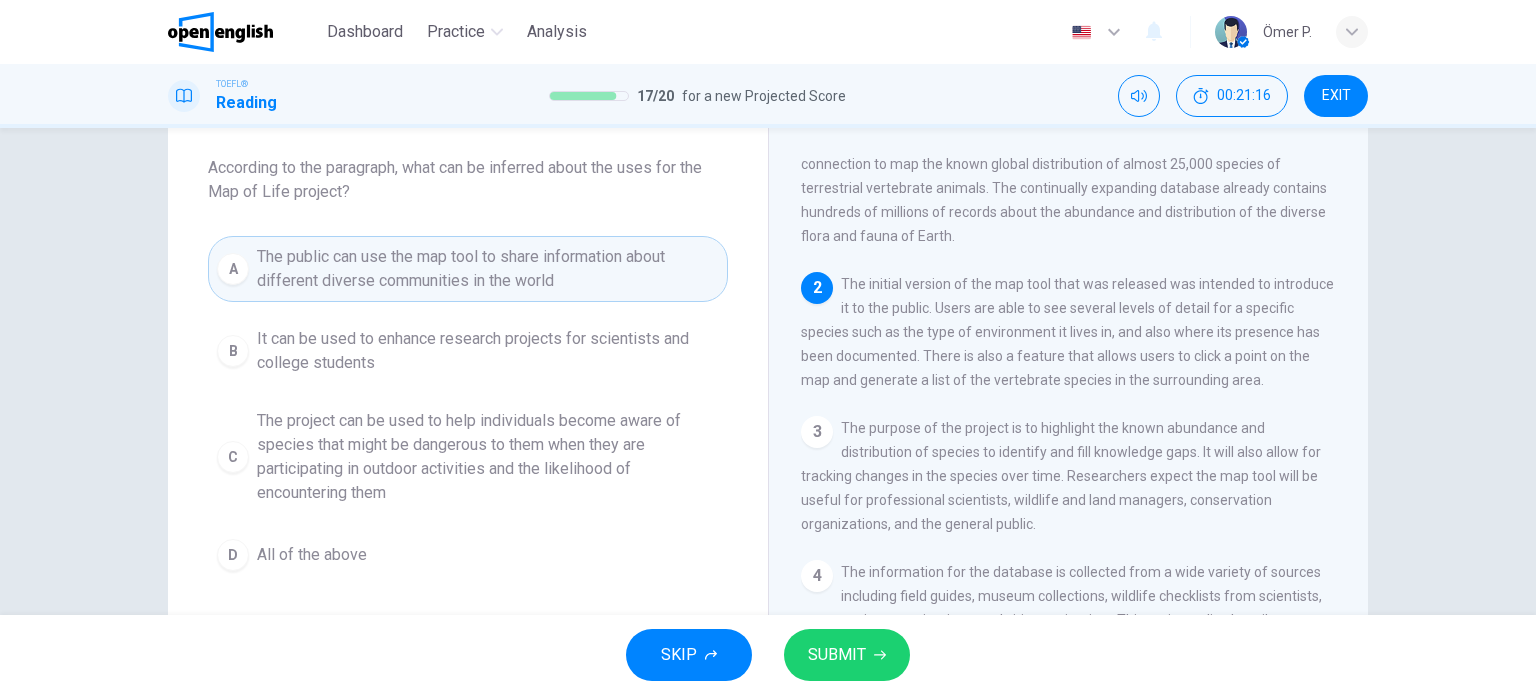 click on "SUBMIT" at bounding box center [837, 655] 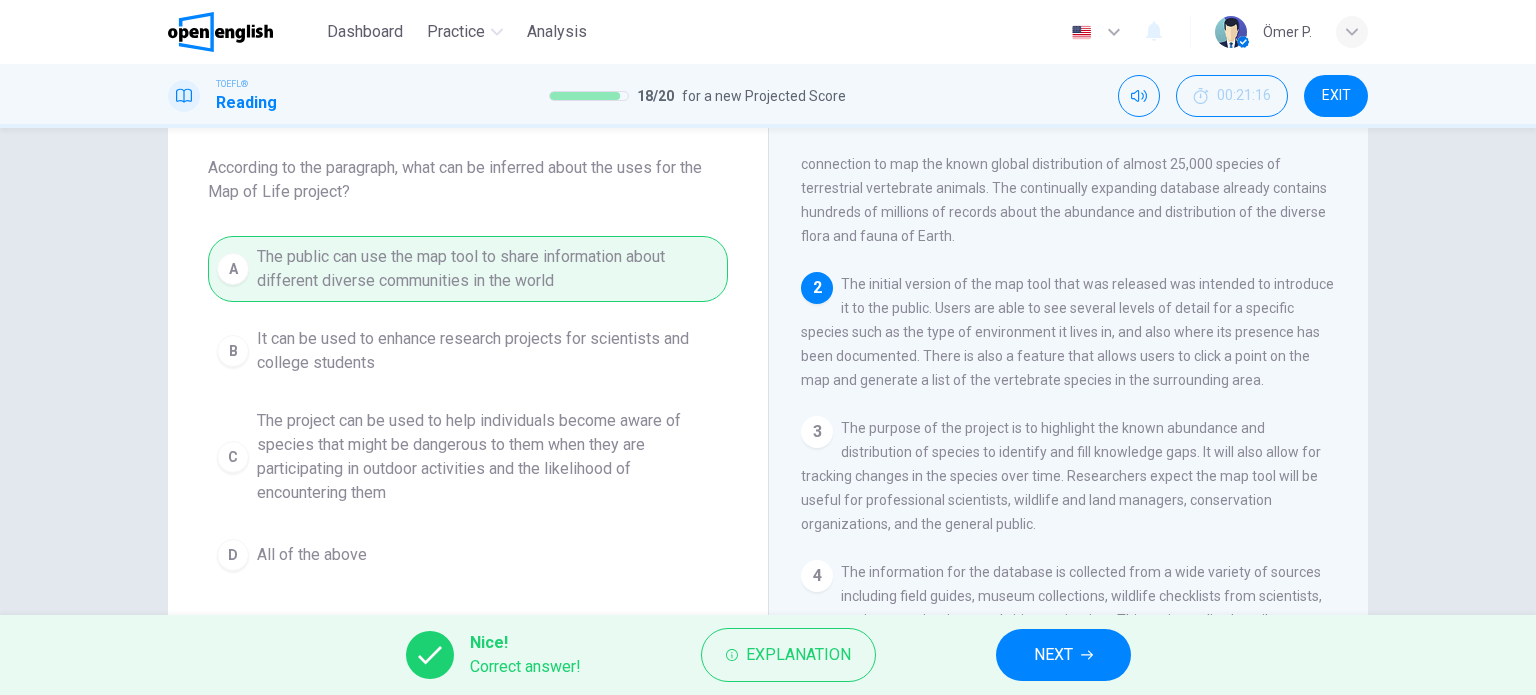 click on "NEXT" at bounding box center (1053, 655) 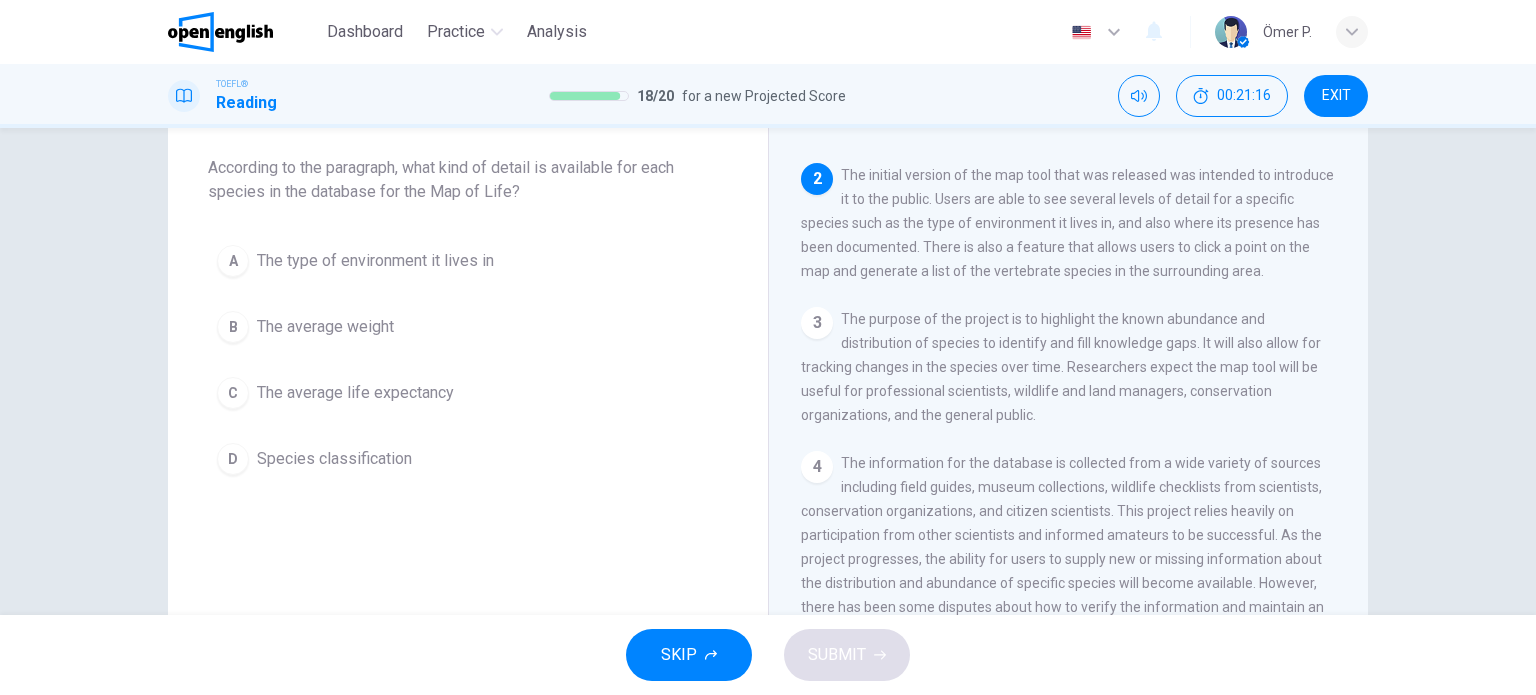 scroll, scrollTop: 222, scrollLeft: 0, axis: vertical 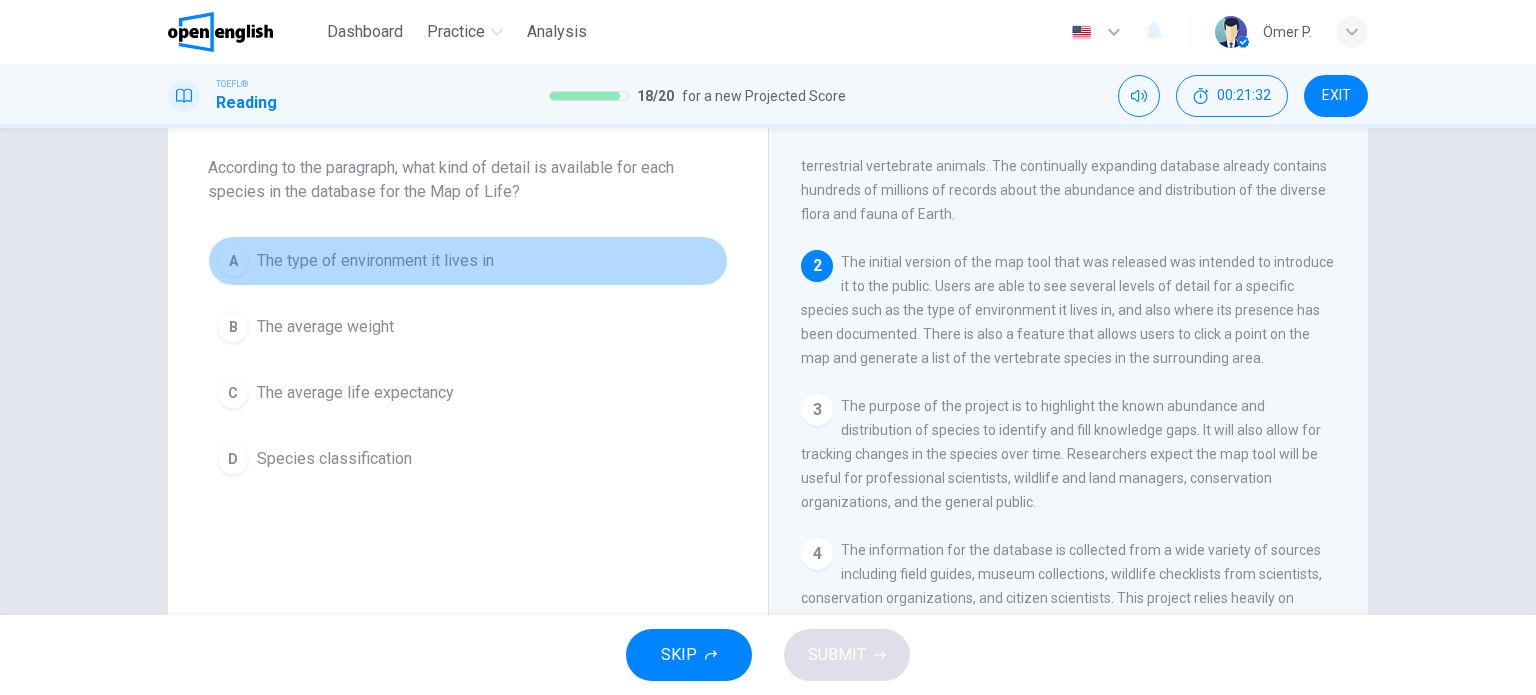 click on "A The type of environment it lives in" at bounding box center [468, 261] 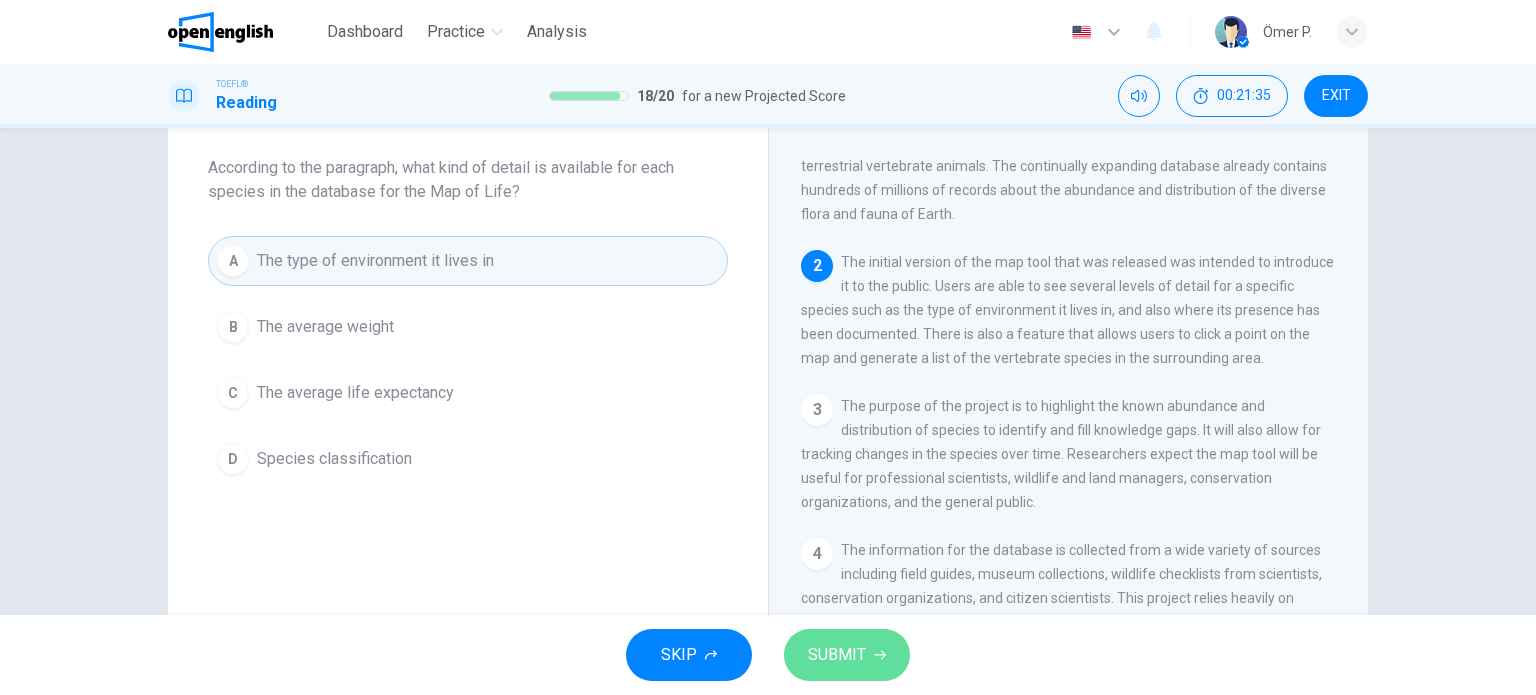click on "SUBMIT" at bounding box center (847, 655) 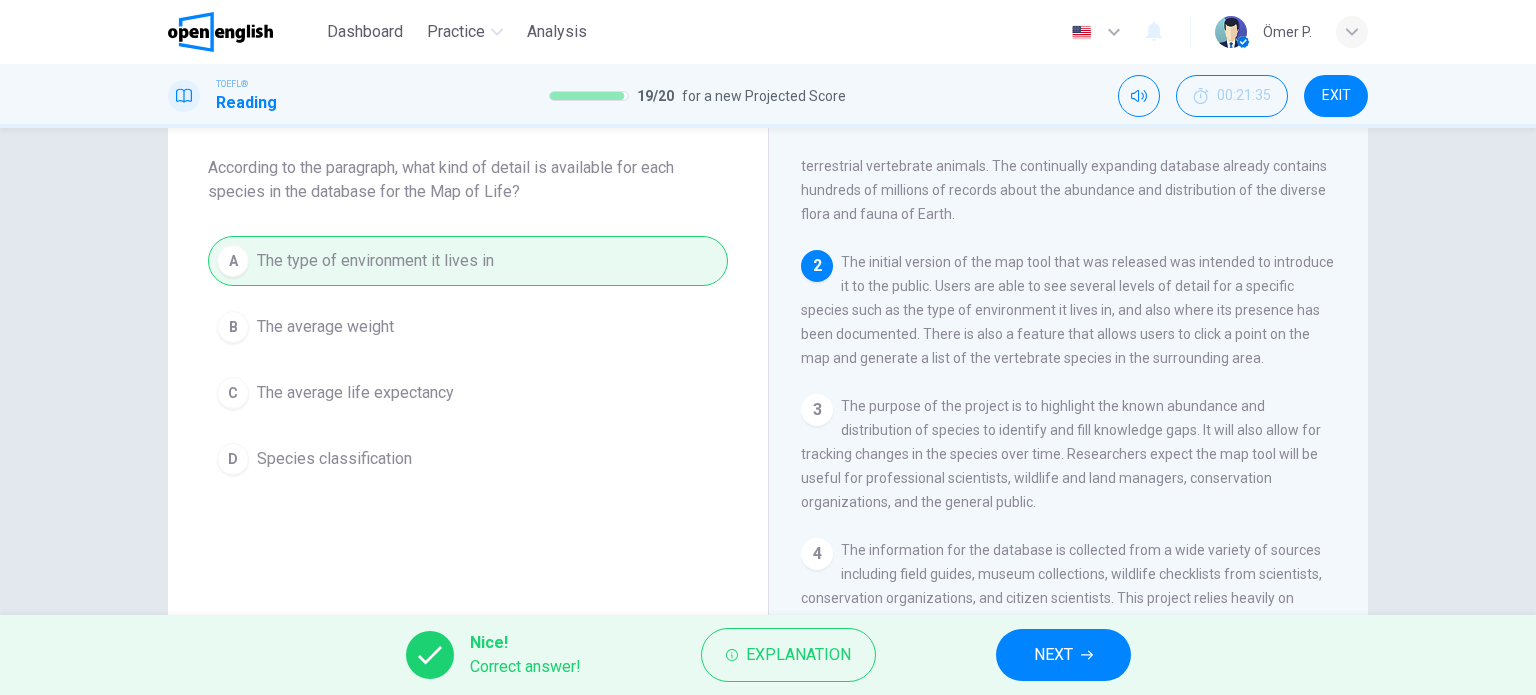 click on "NEXT" at bounding box center [1063, 655] 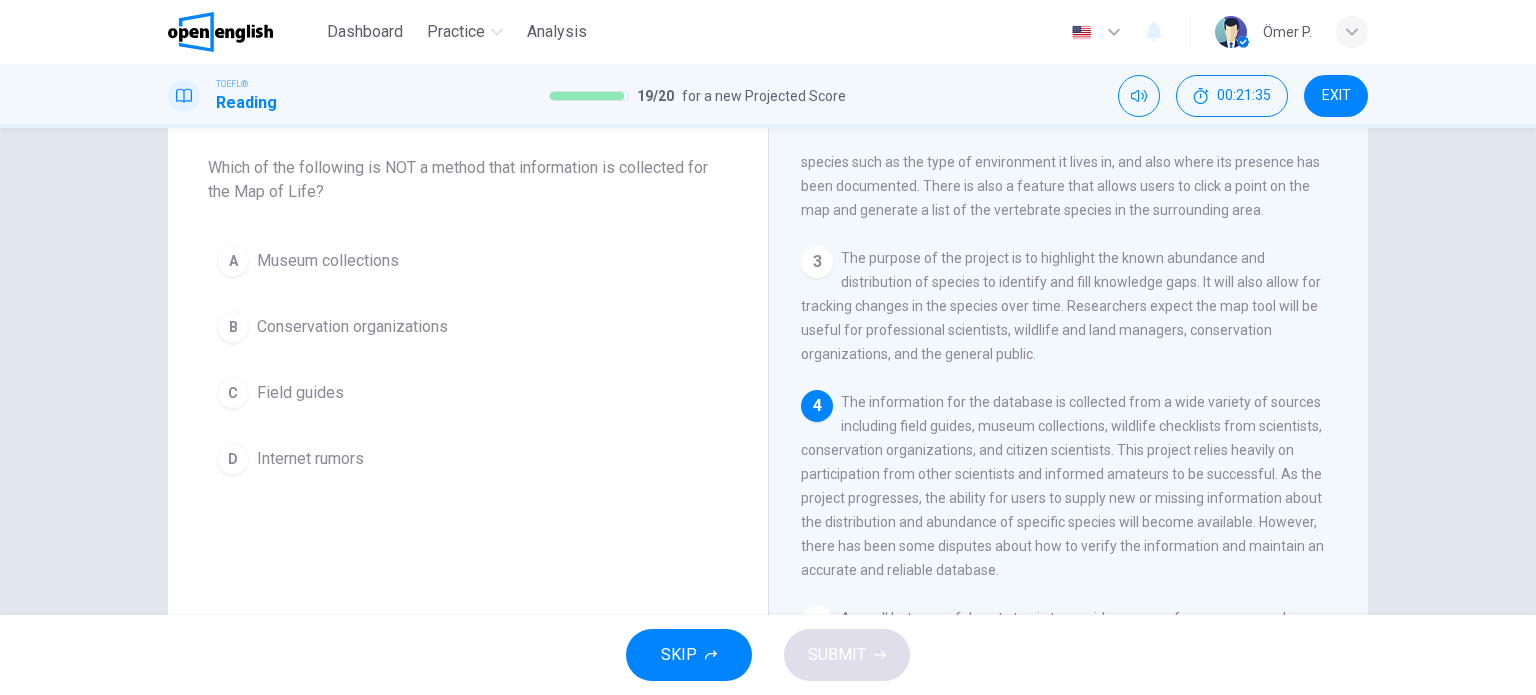 scroll, scrollTop: 341, scrollLeft: 0, axis: vertical 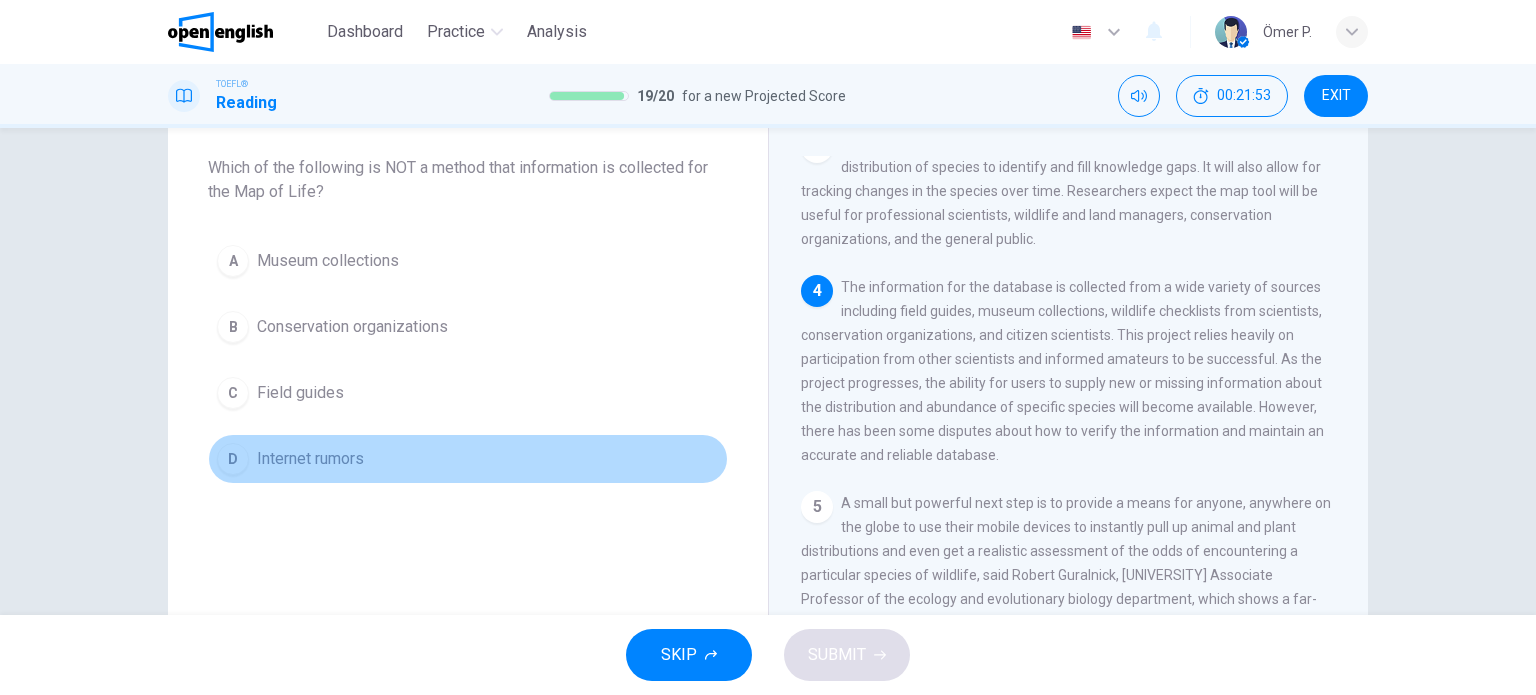 click on "D Internet rumors" at bounding box center [468, 459] 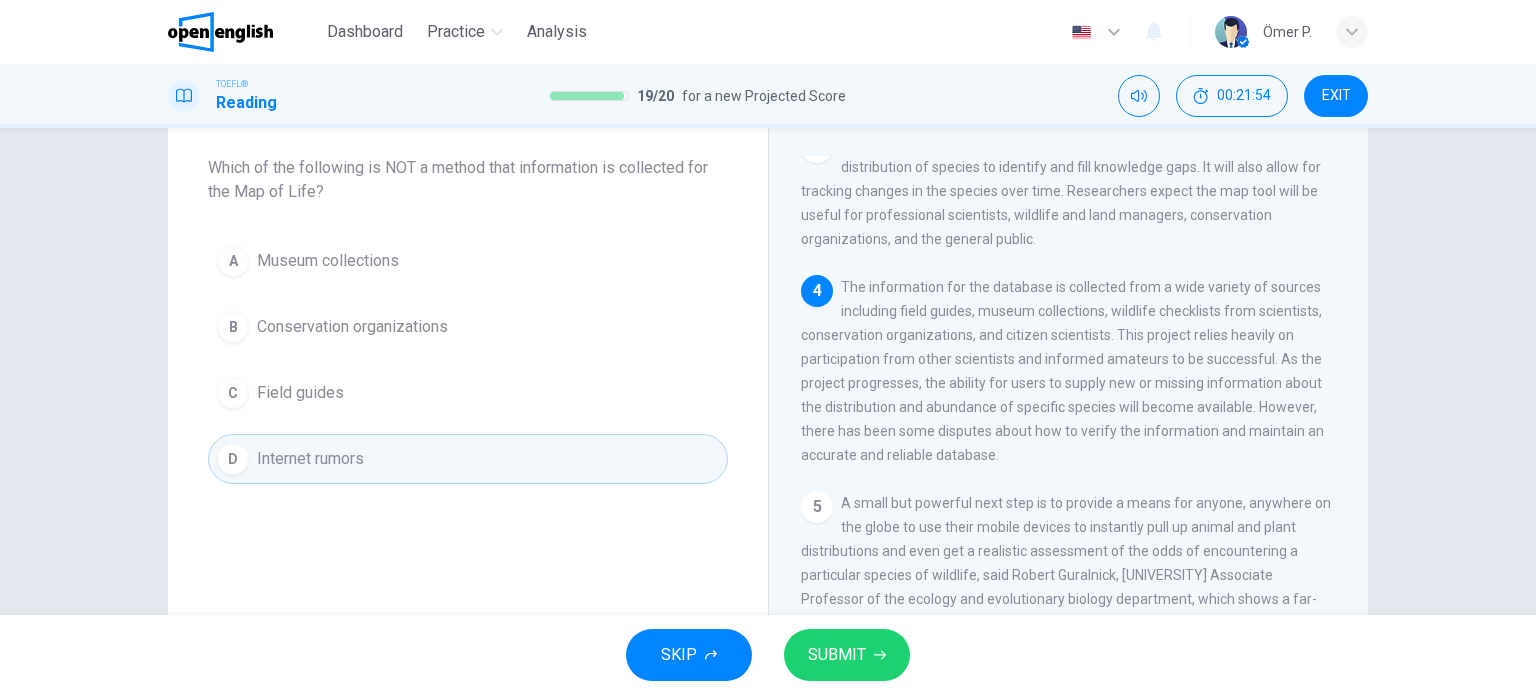click on "SUBMIT" at bounding box center (837, 655) 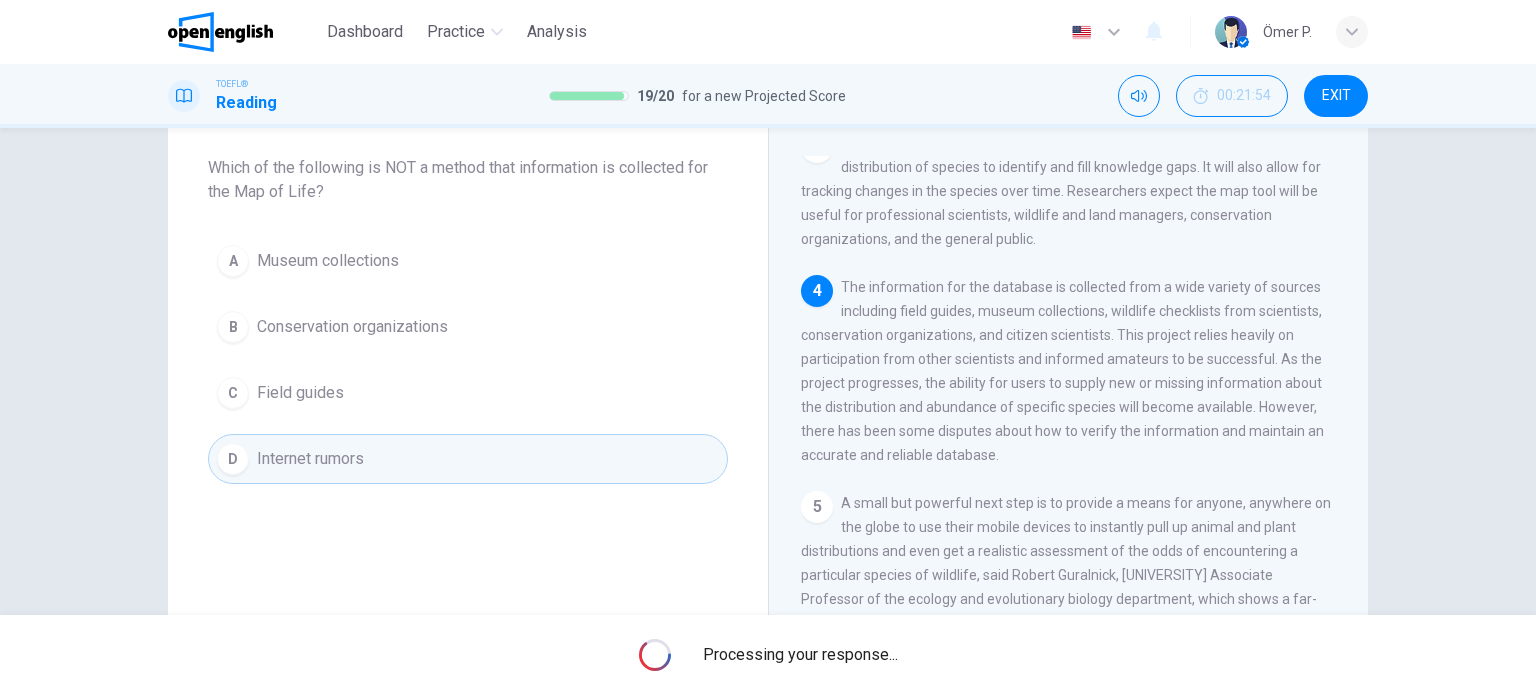 scroll, scrollTop: 0, scrollLeft: 0, axis: both 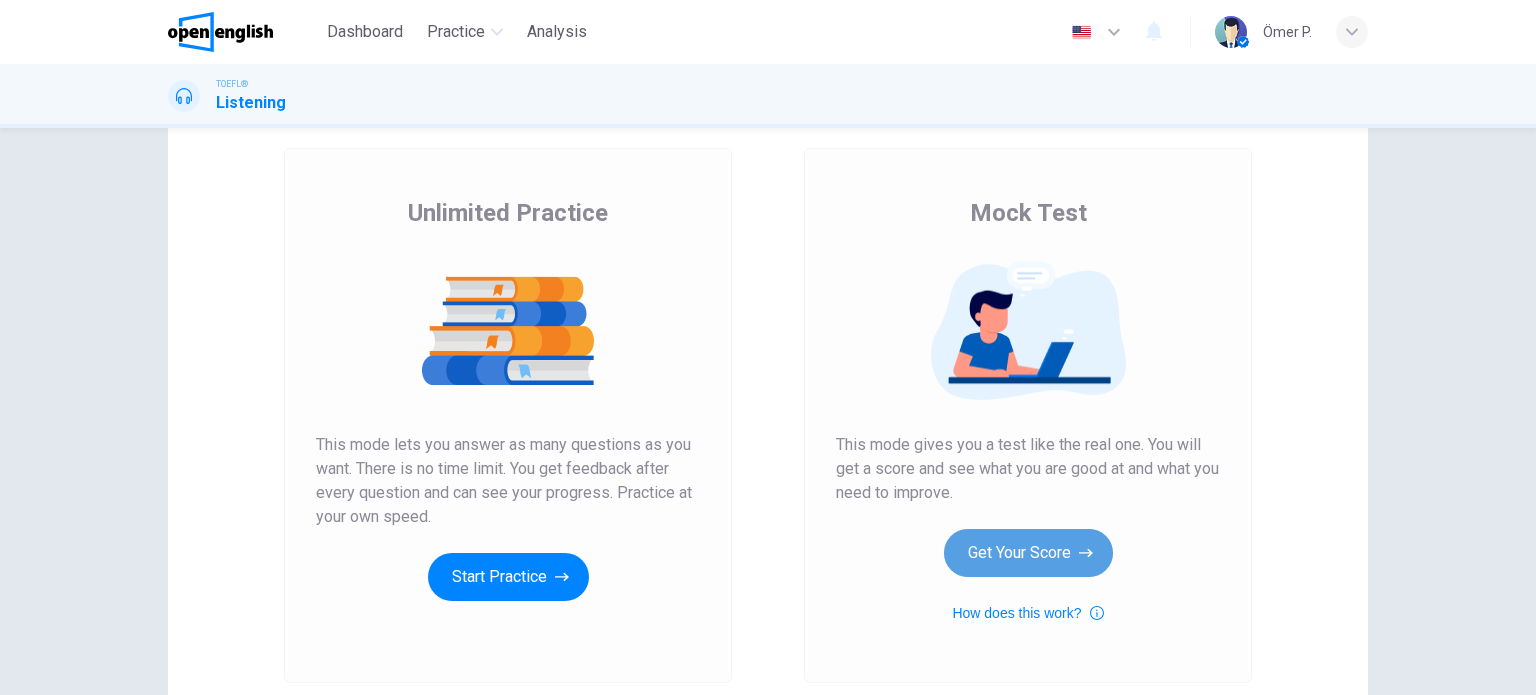click on "Get Your Score" at bounding box center [1028, 553] 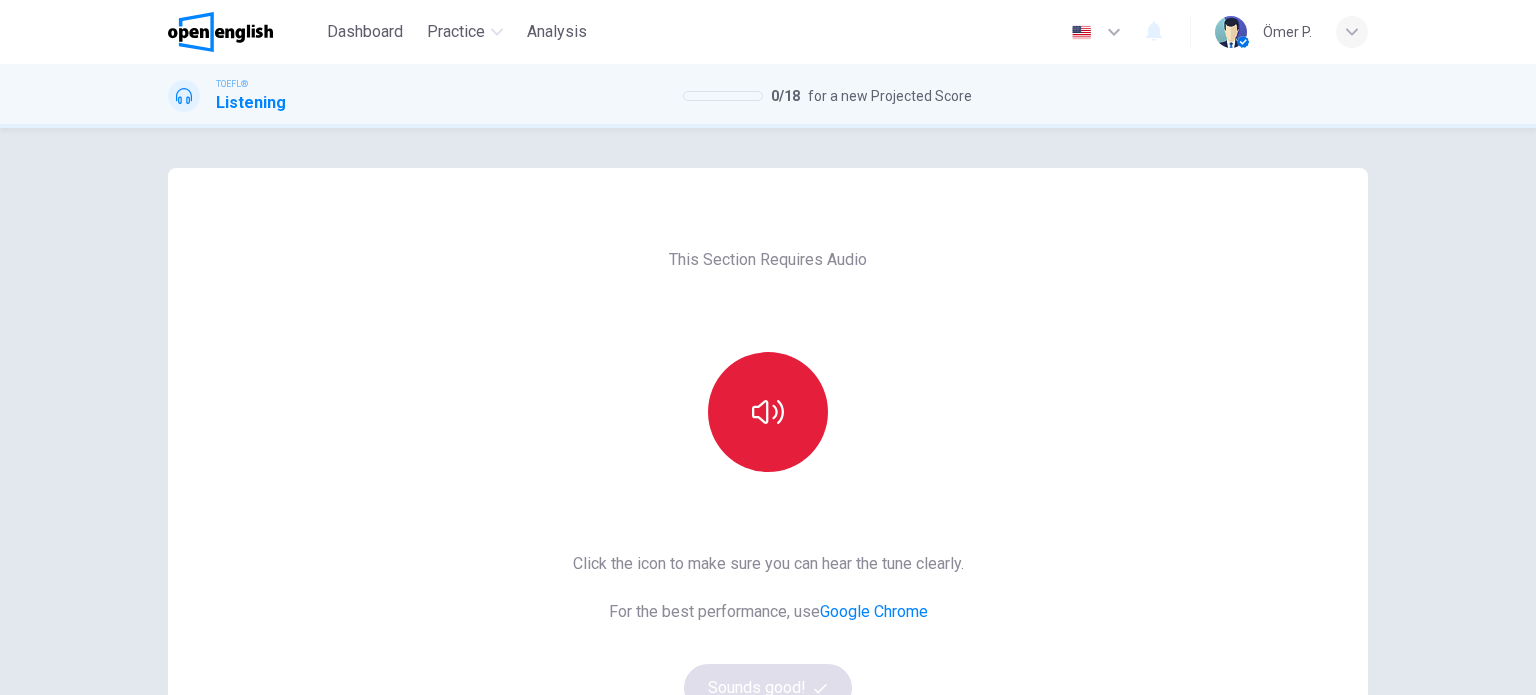 click at bounding box center (768, 412) 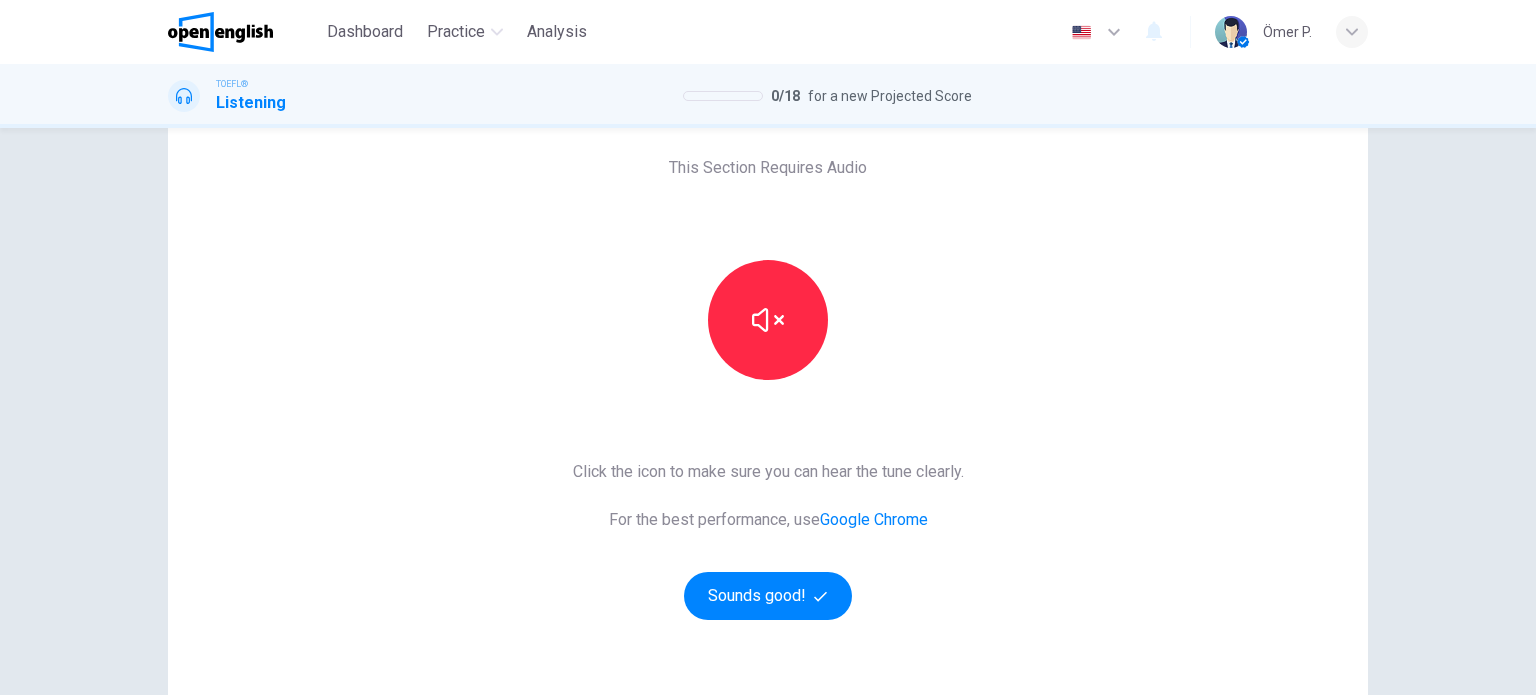 scroll, scrollTop: 100, scrollLeft: 0, axis: vertical 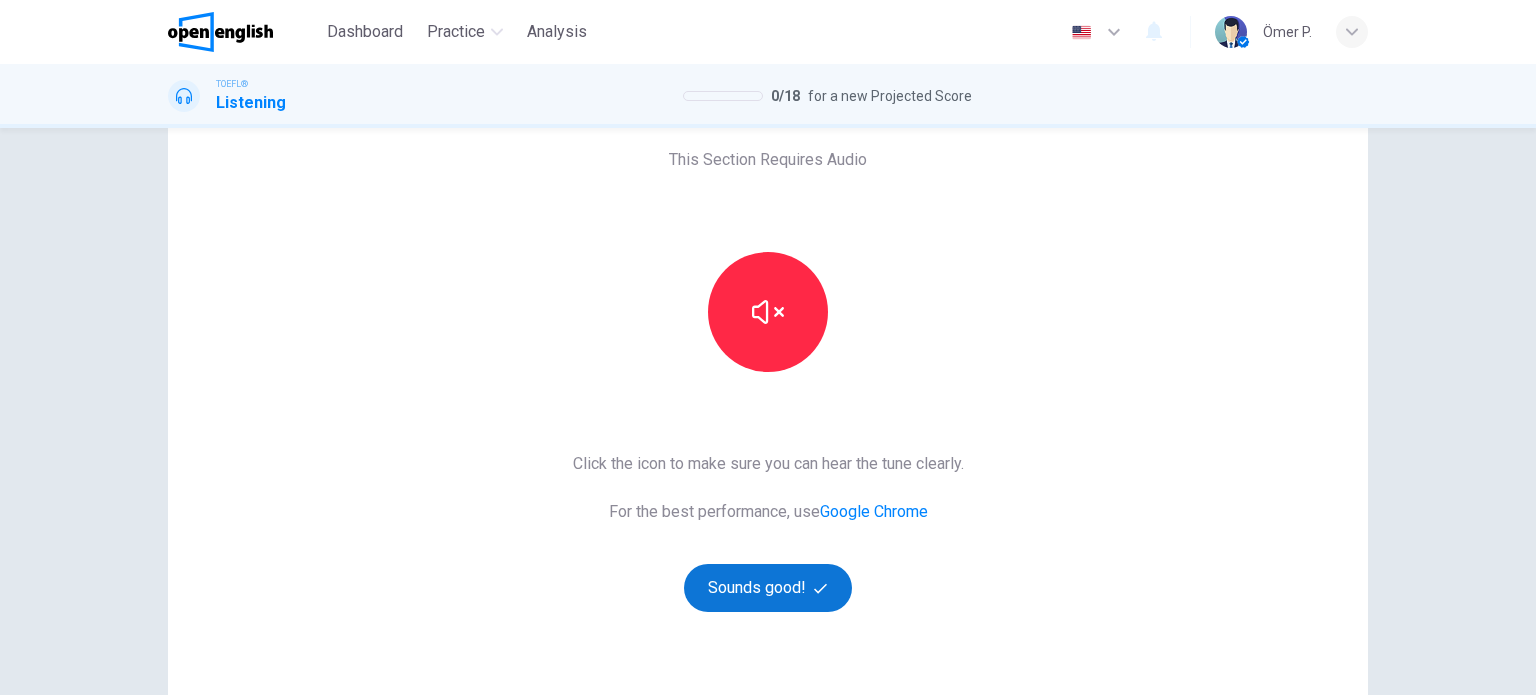 click on "Sounds good!" at bounding box center (768, 588) 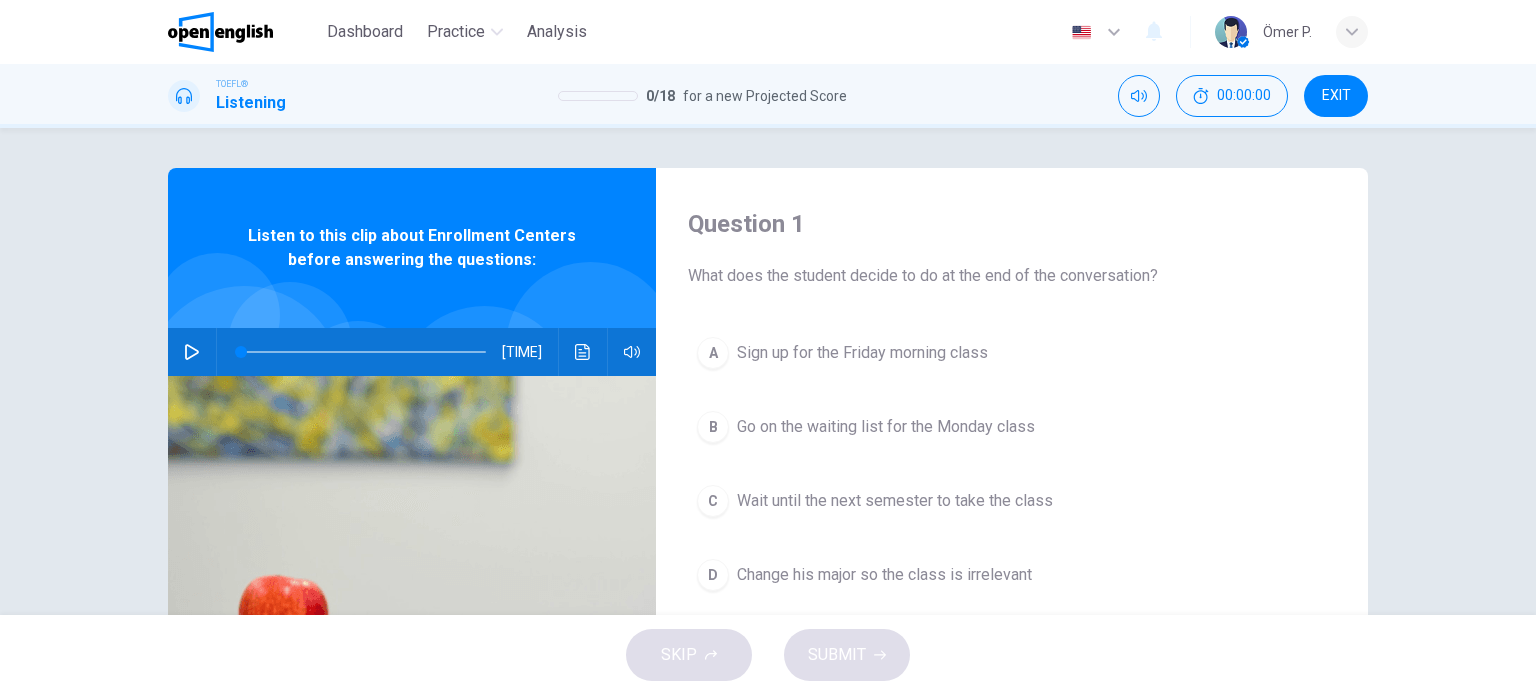 scroll, scrollTop: 0, scrollLeft: 0, axis: both 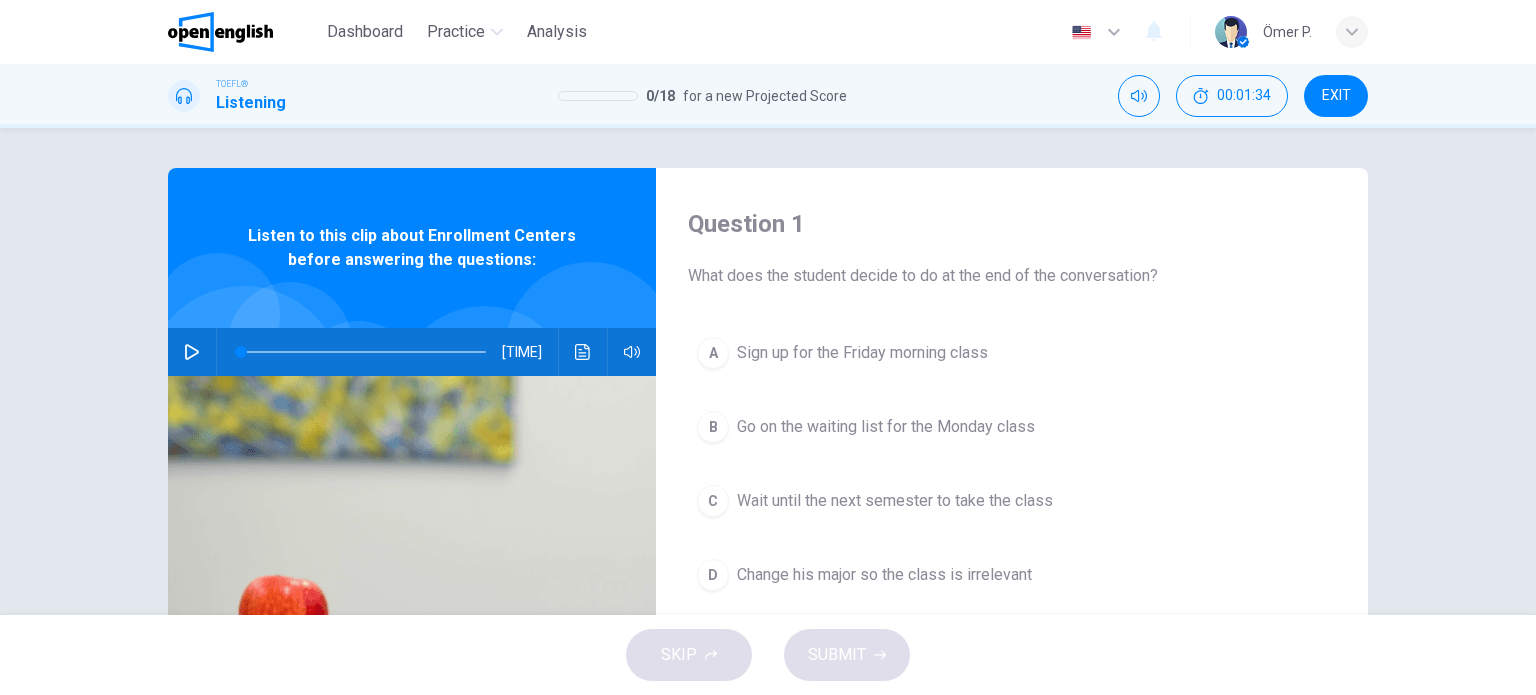 click at bounding box center [192, 352] 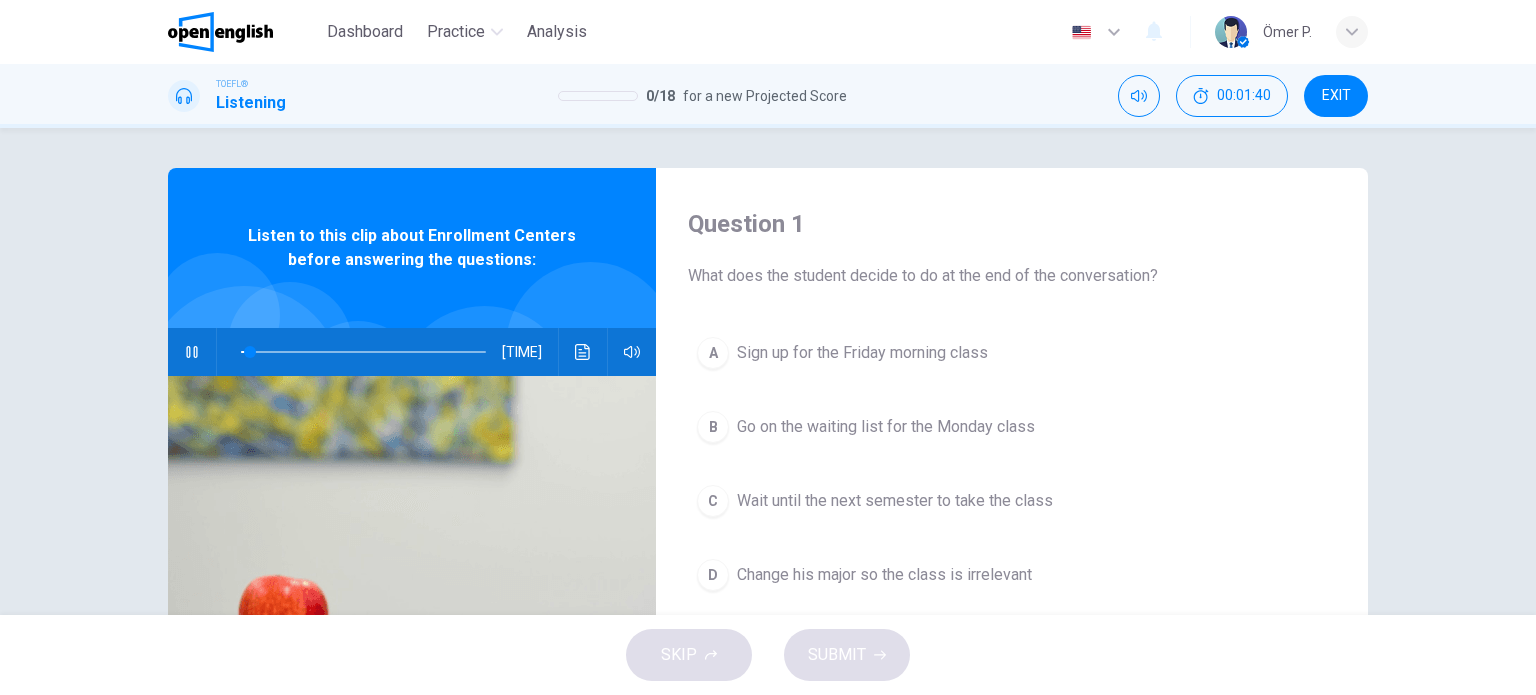 type on "*" 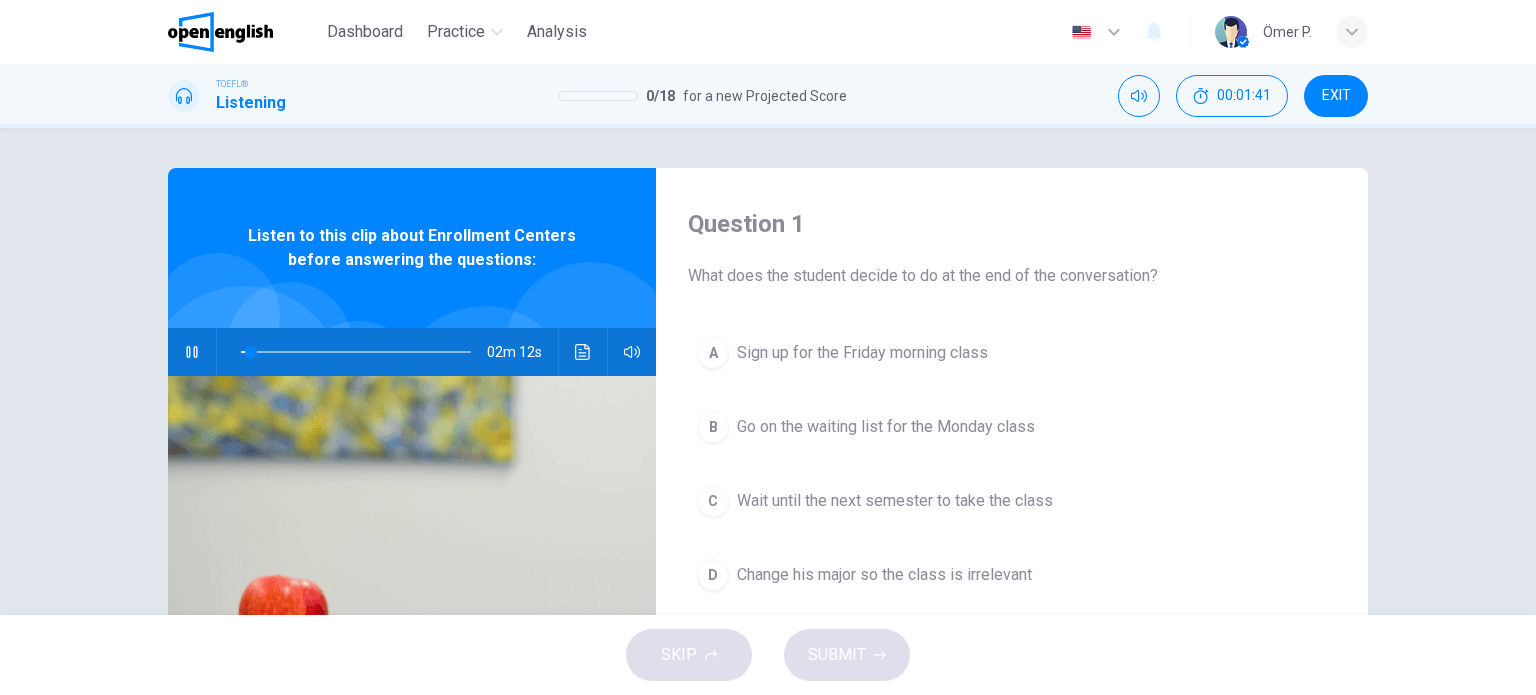 type 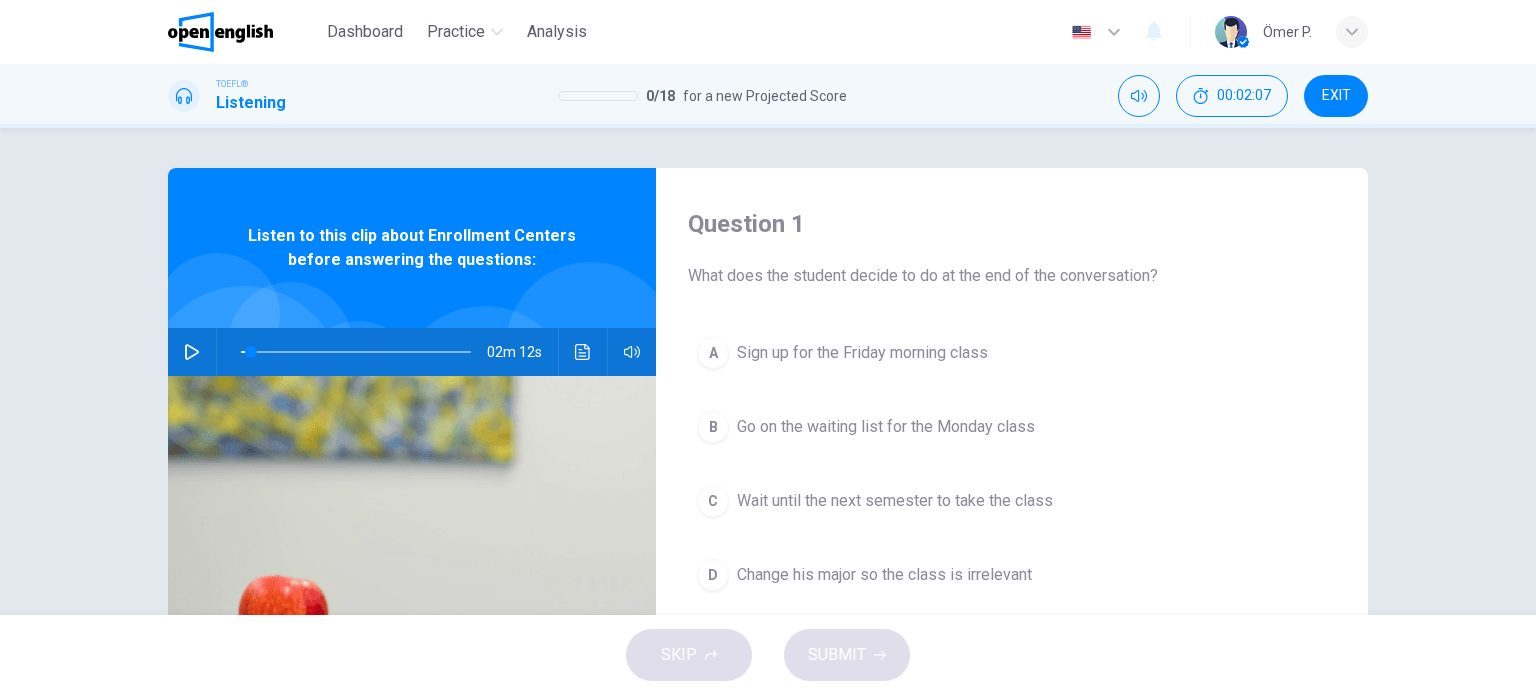 click at bounding box center [192, 352] 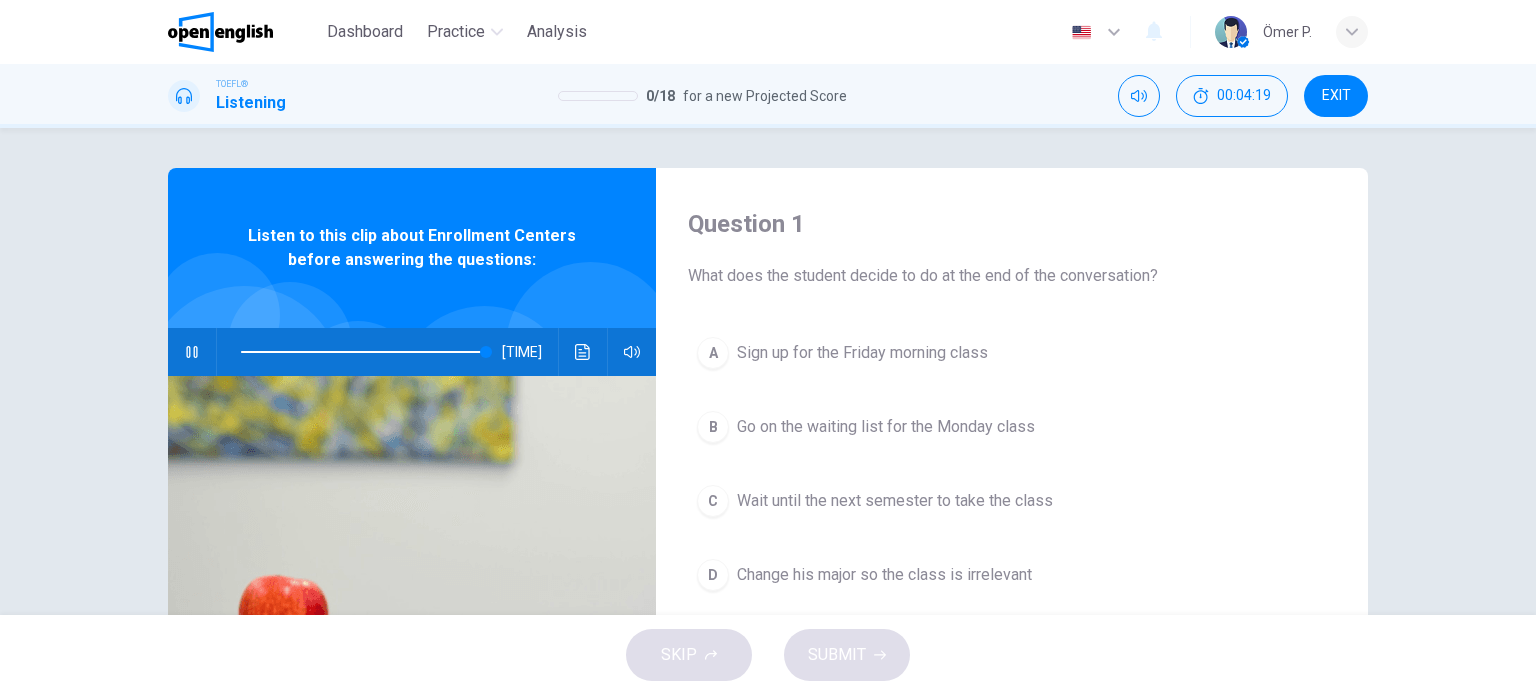 type on "*" 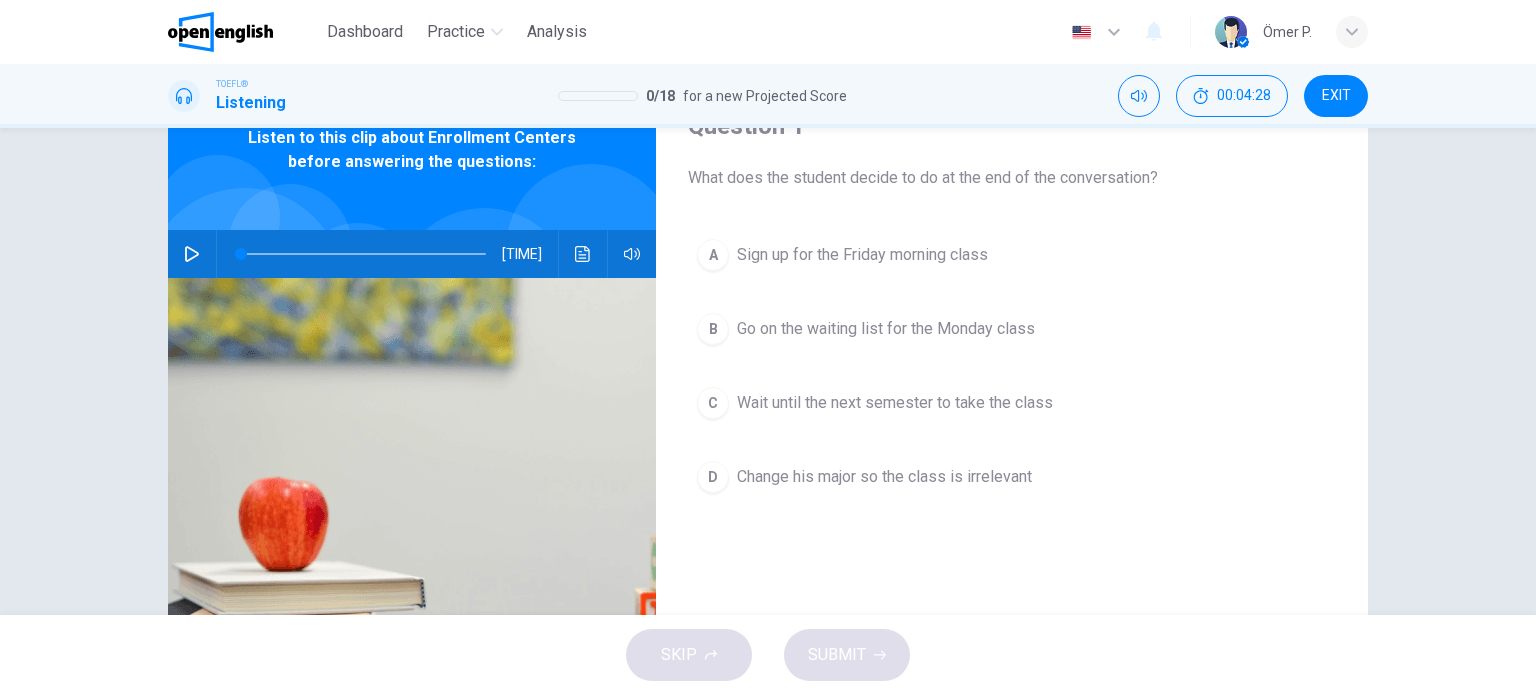 scroll, scrollTop: 100, scrollLeft: 0, axis: vertical 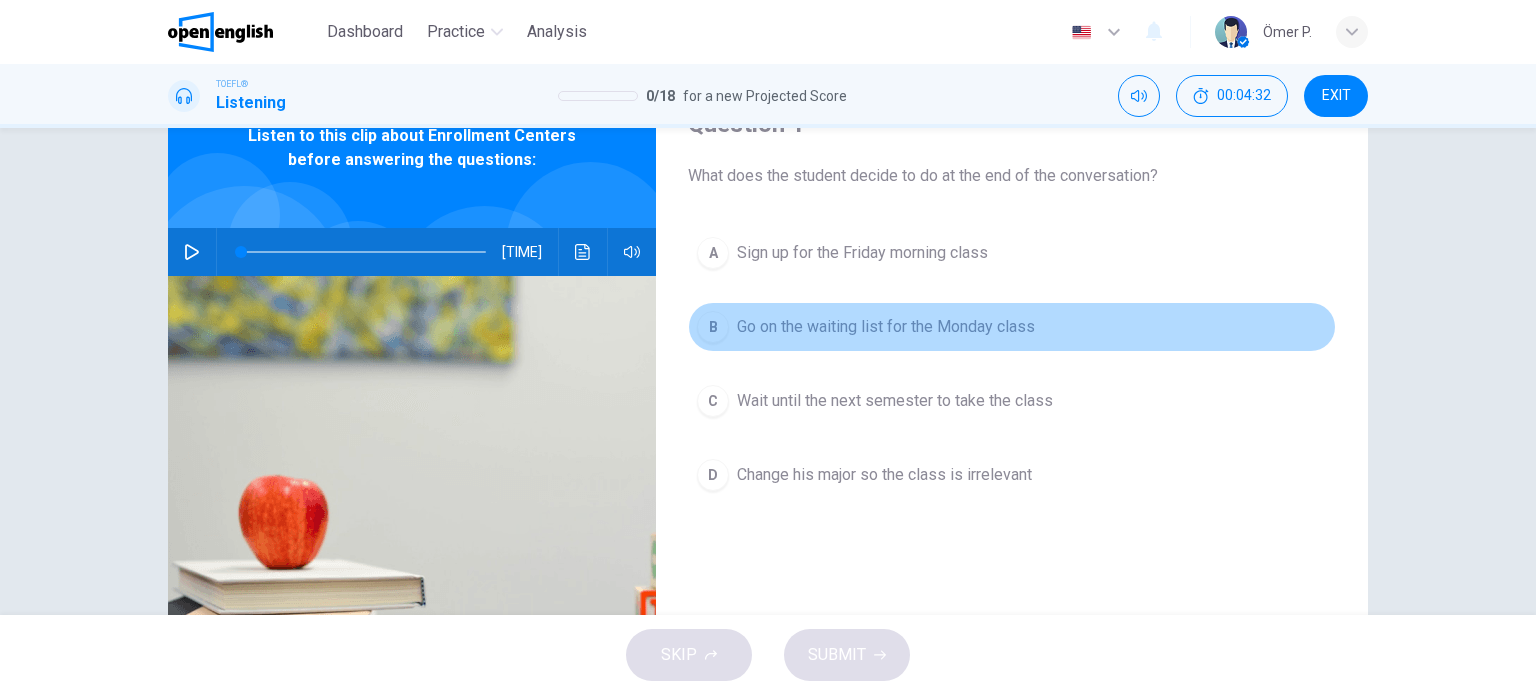 click on "B Go on the waiting list for the Monday class" at bounding box center [1012, 327] 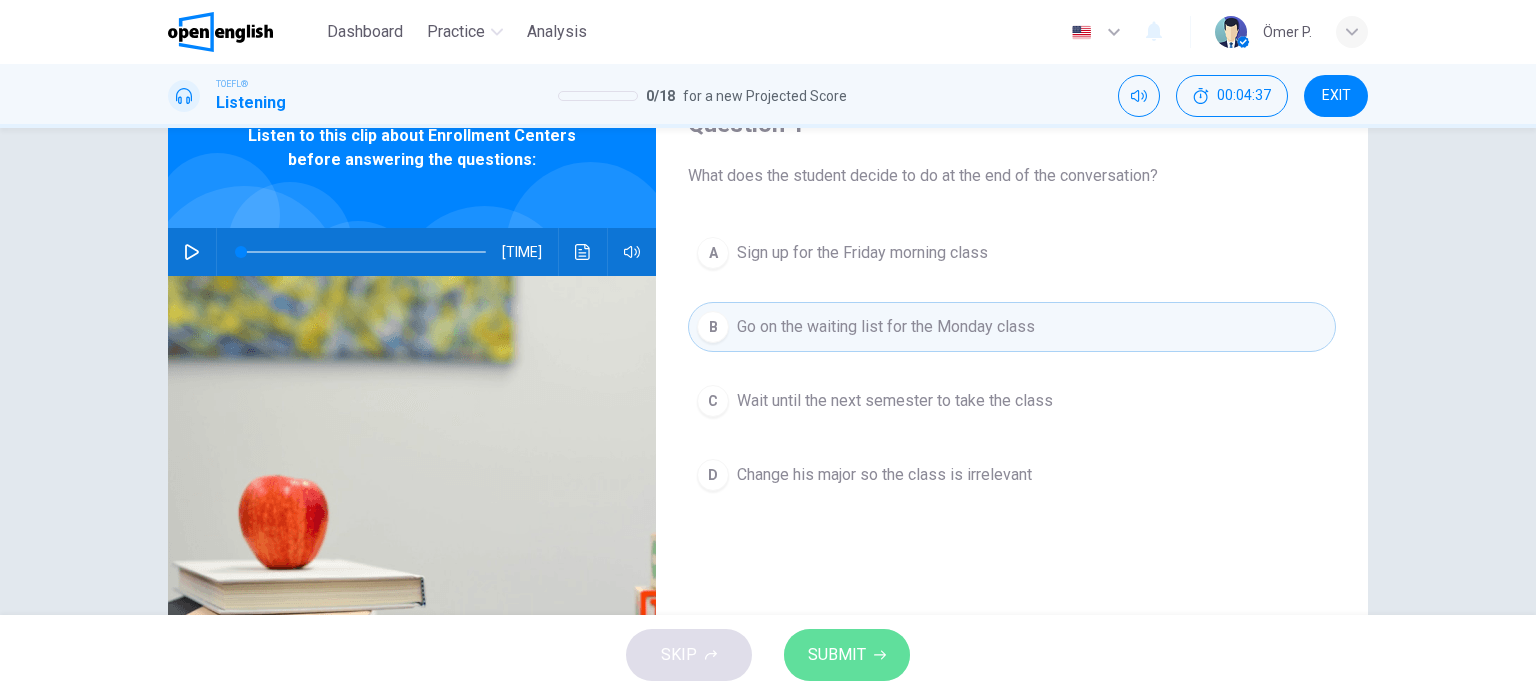 click on "SUBMIT" at bounding box center (847, 655) 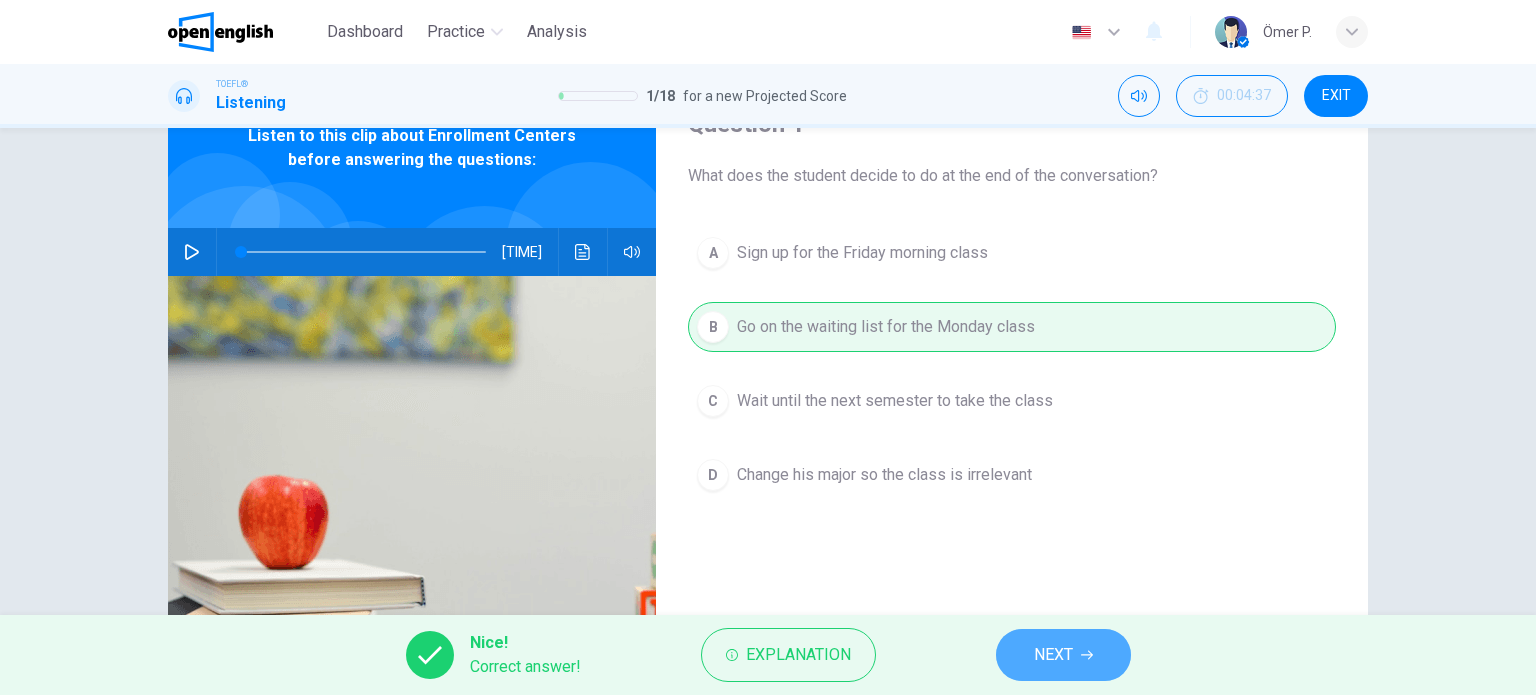 click on "NEXT" at bounding box center [1053, 655] 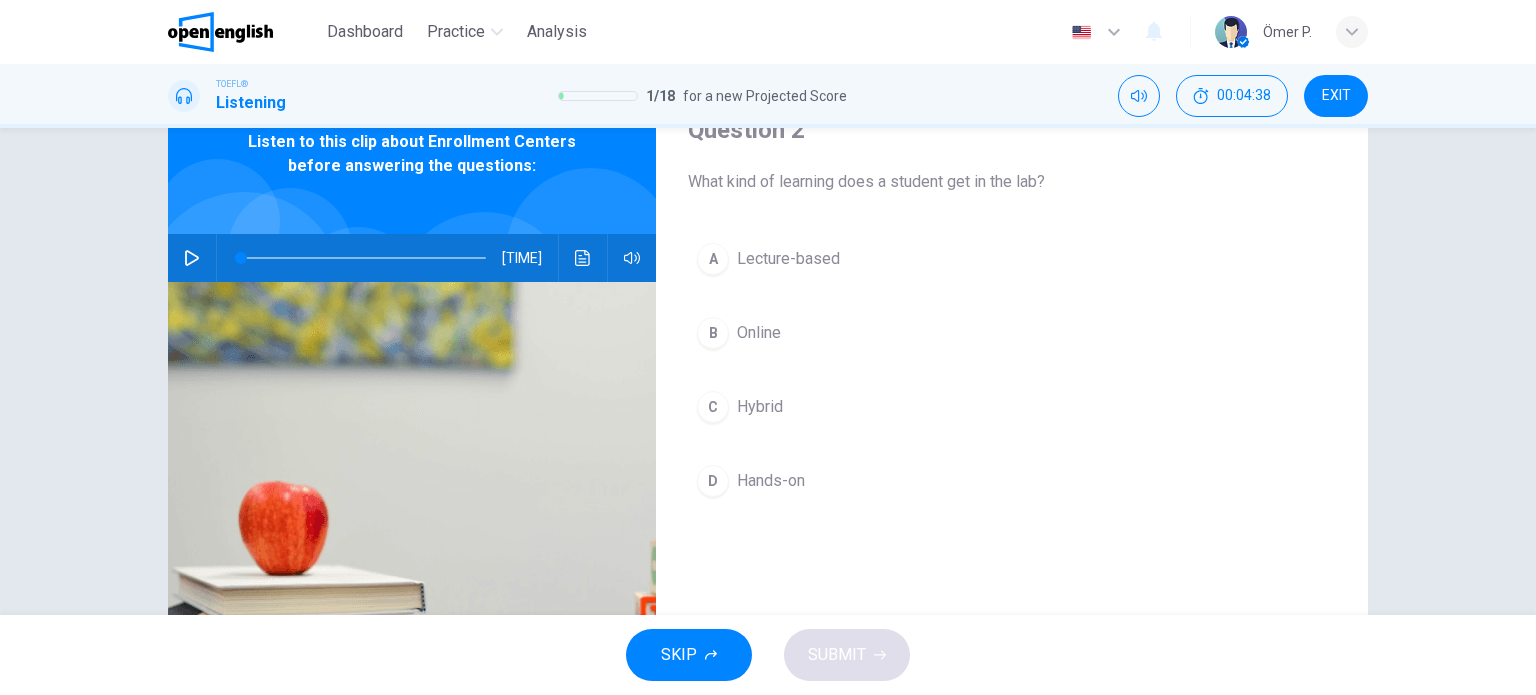 scroll, scrollTop: 100, scrollLeft: 0, axis: vertical 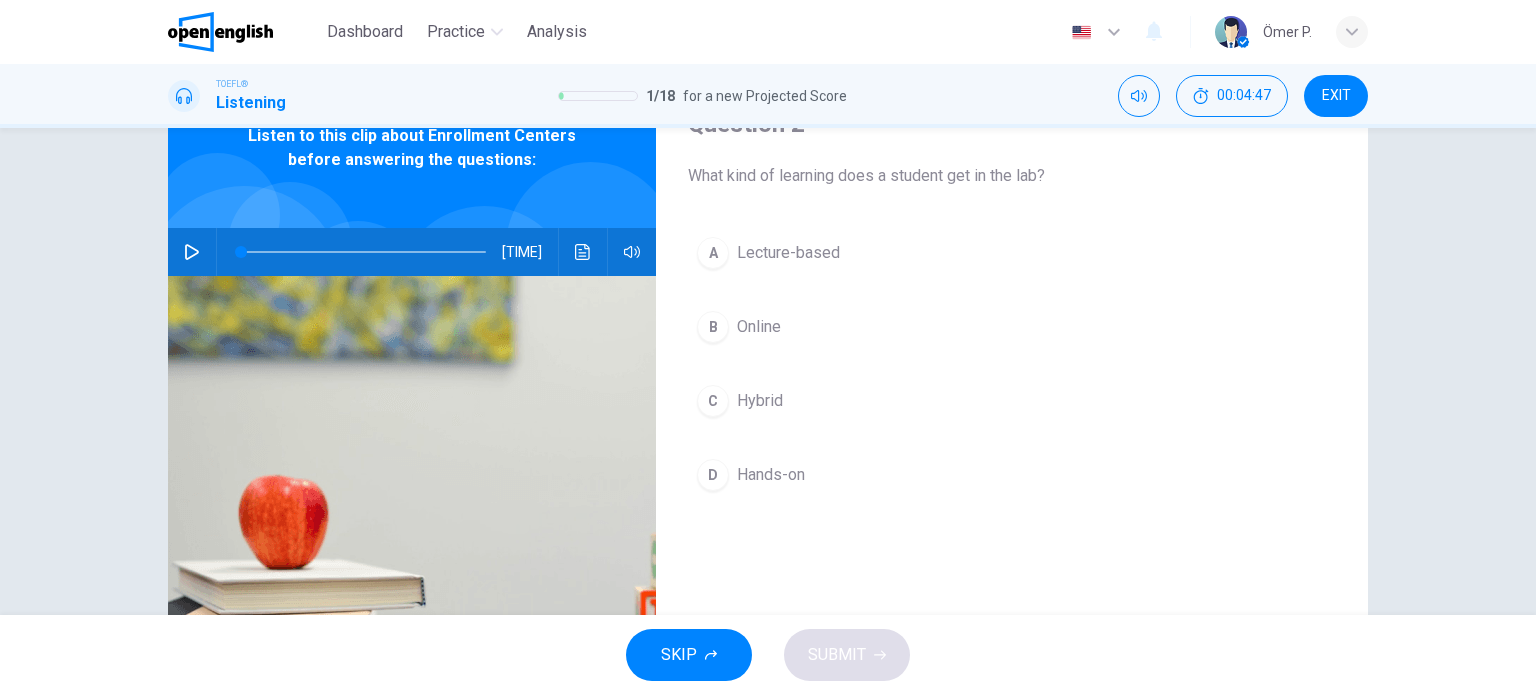 click on "Lecture-based" at bounding box center [788, 253] 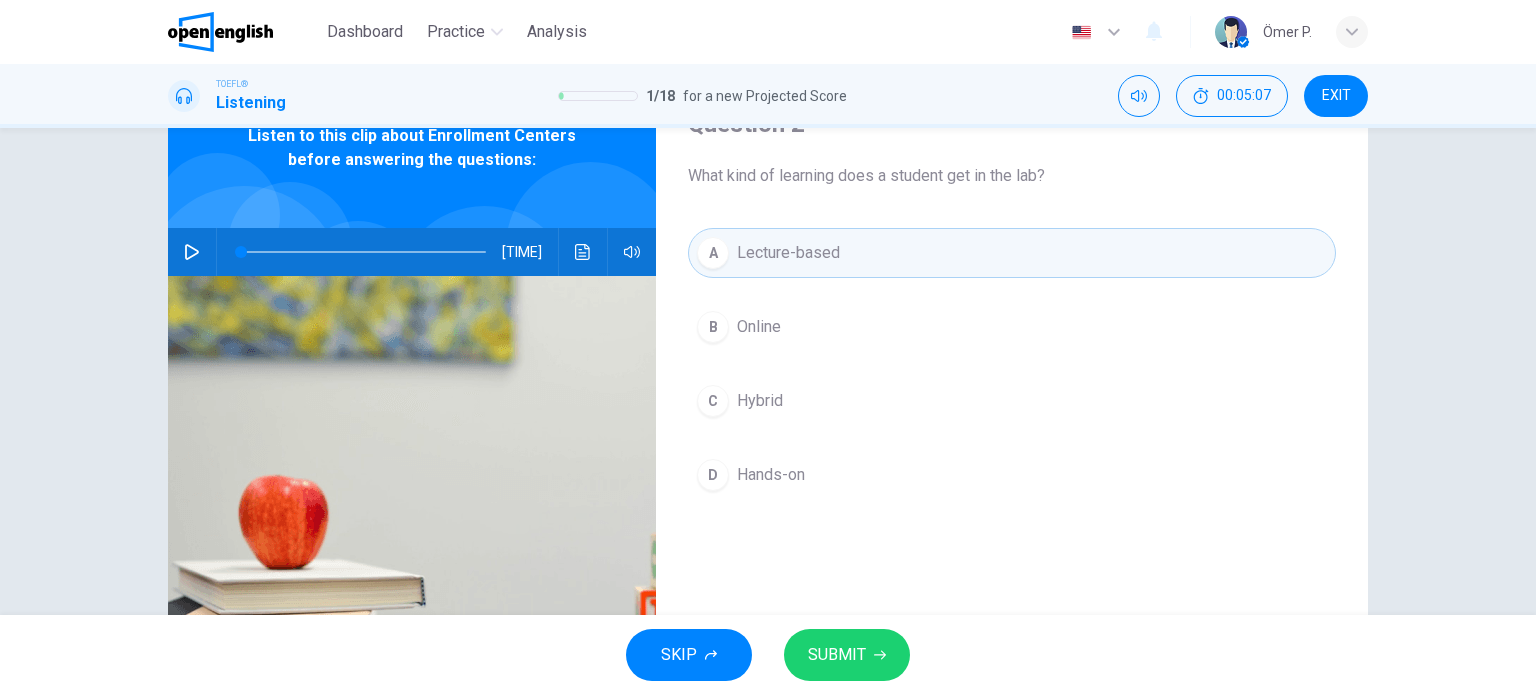 click on "D Hands-on" at bounding box center [1012, 475] 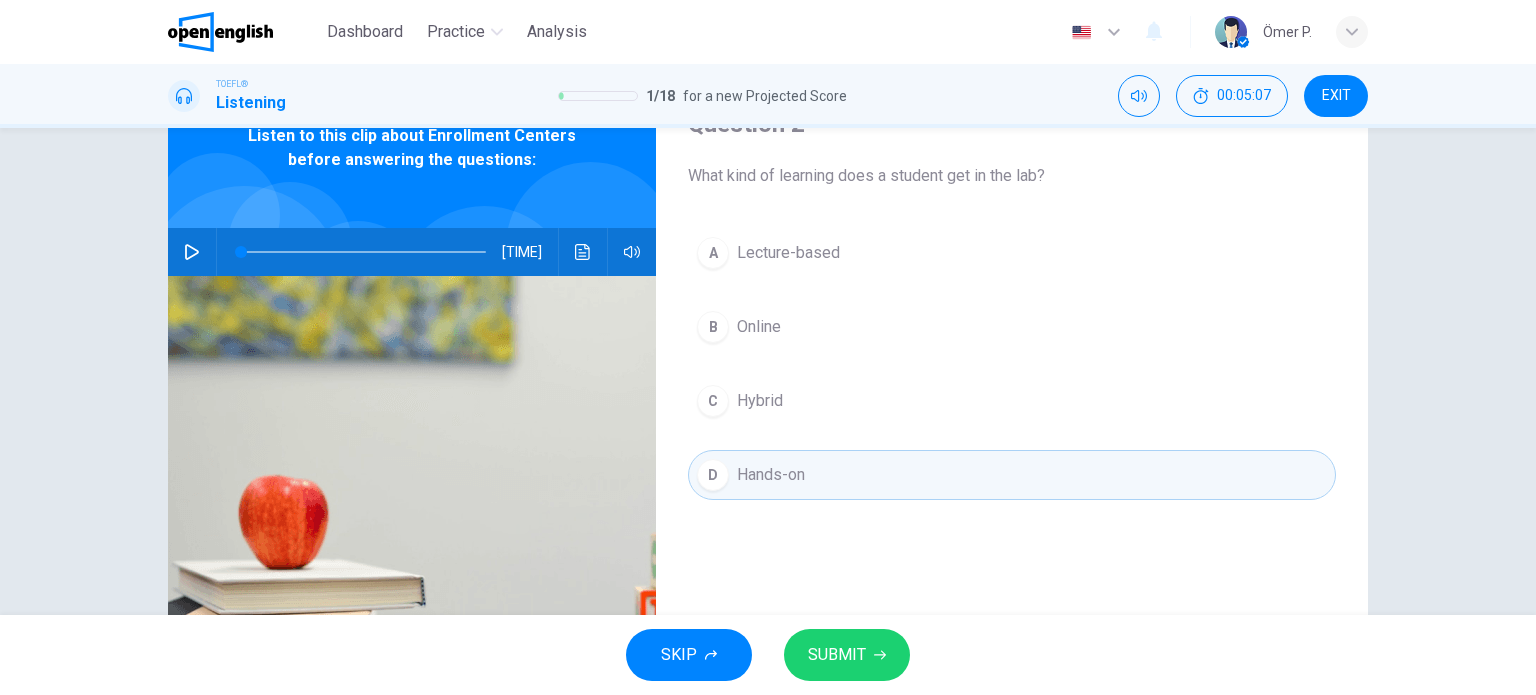 click on "C Hybrid" at bounding box center [1012, 401] 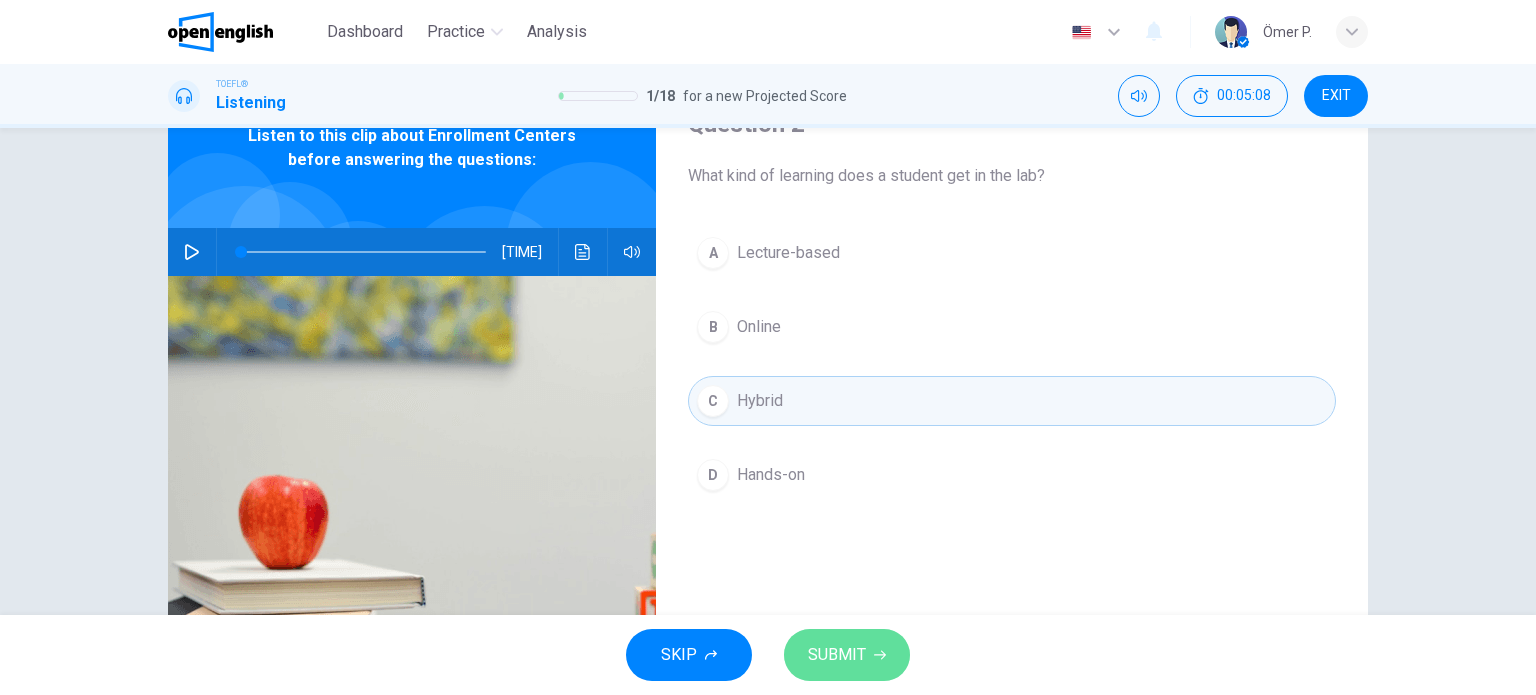 click on "SUBMIT" at bounding box center (847, 655) 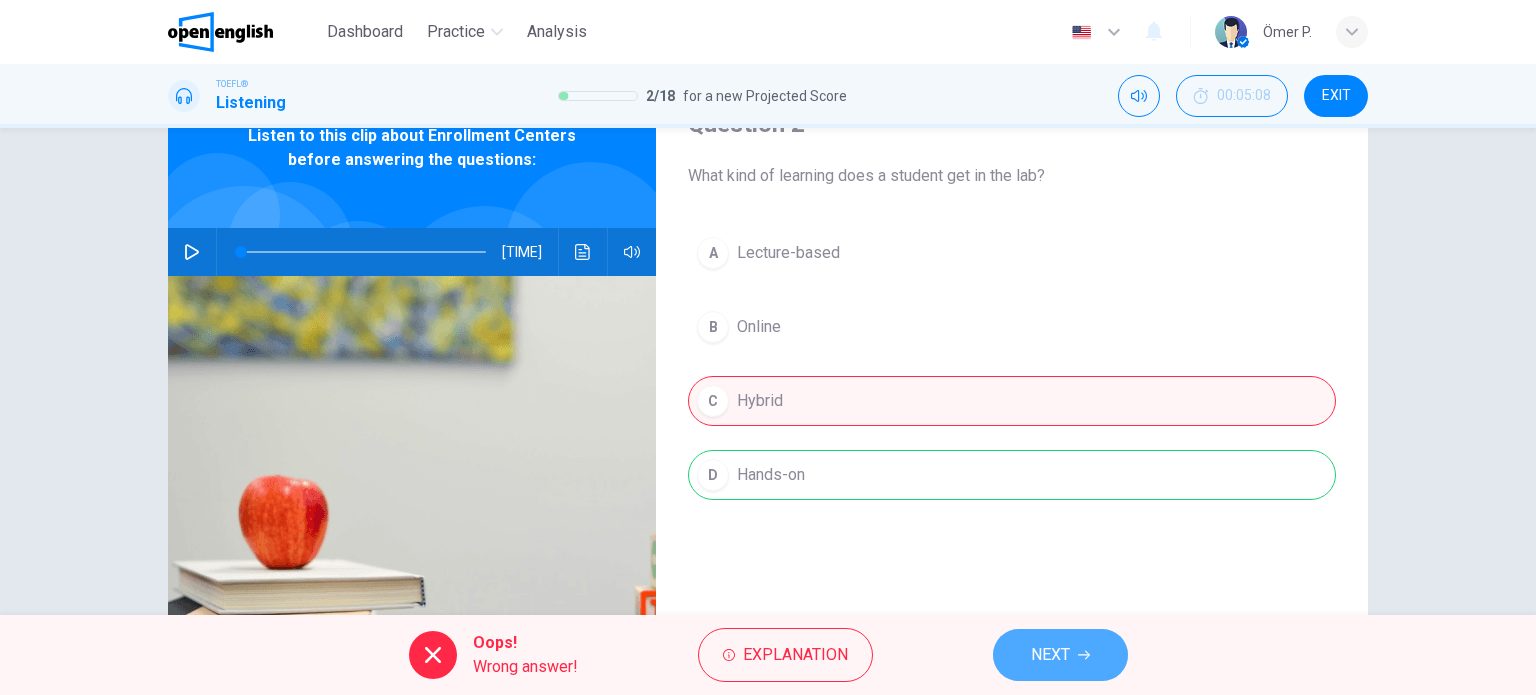 click on "NEXT" at bounding box center (1050, 655) 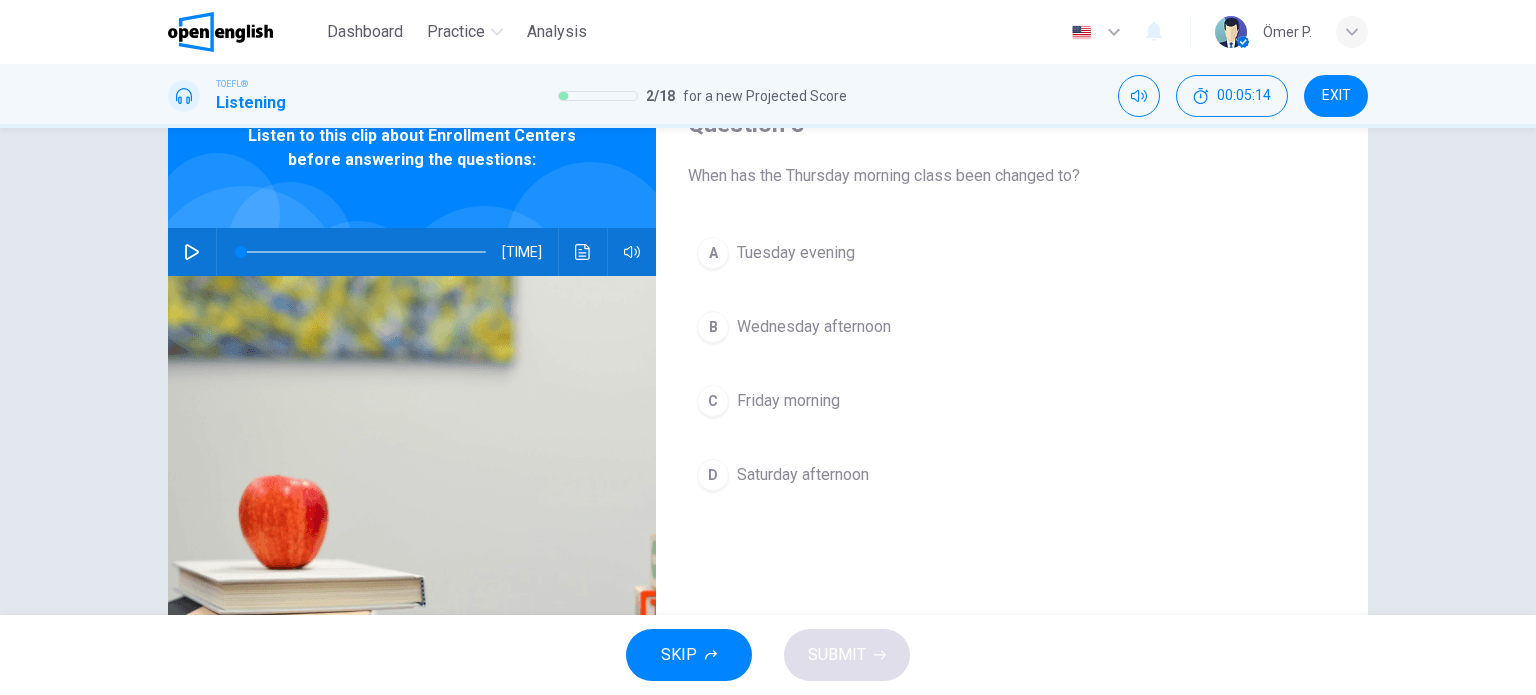click on "Friday morning" at bounding box center (788, 401) 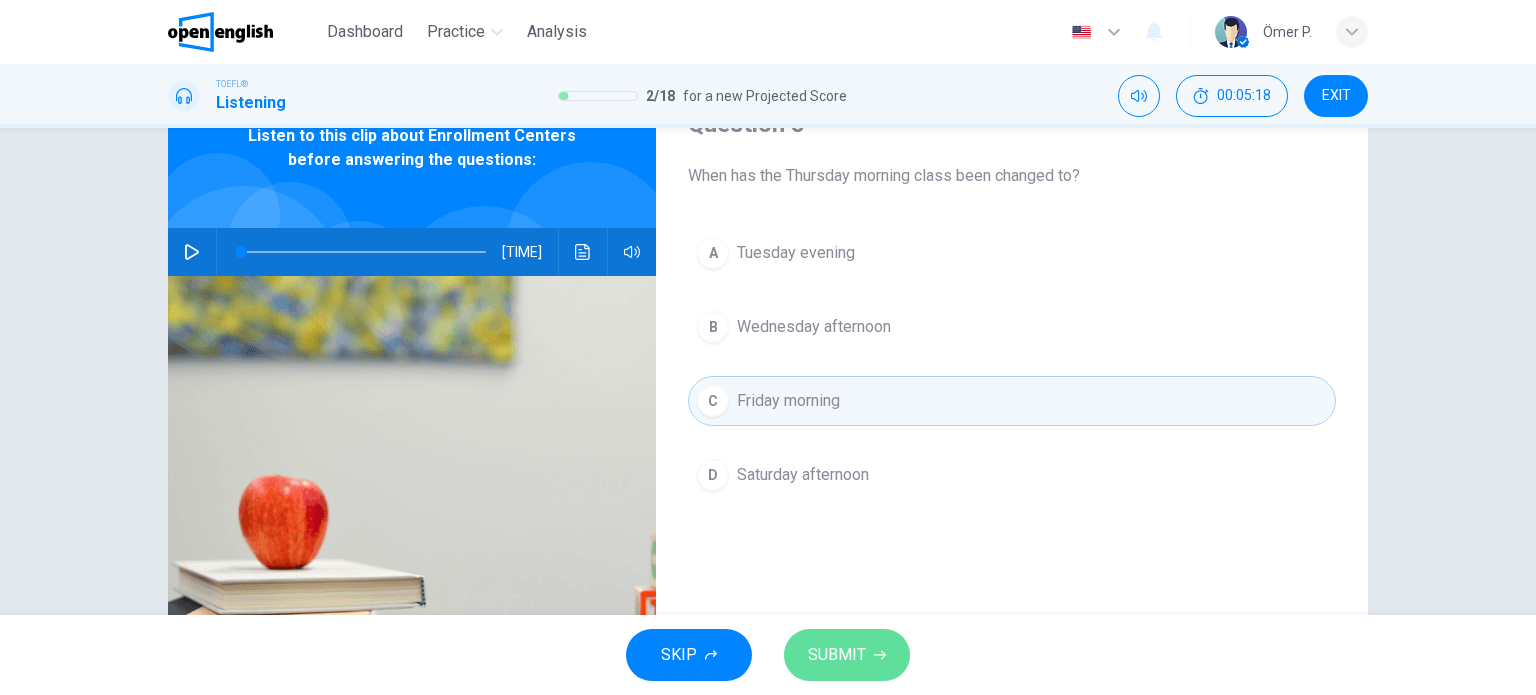 click 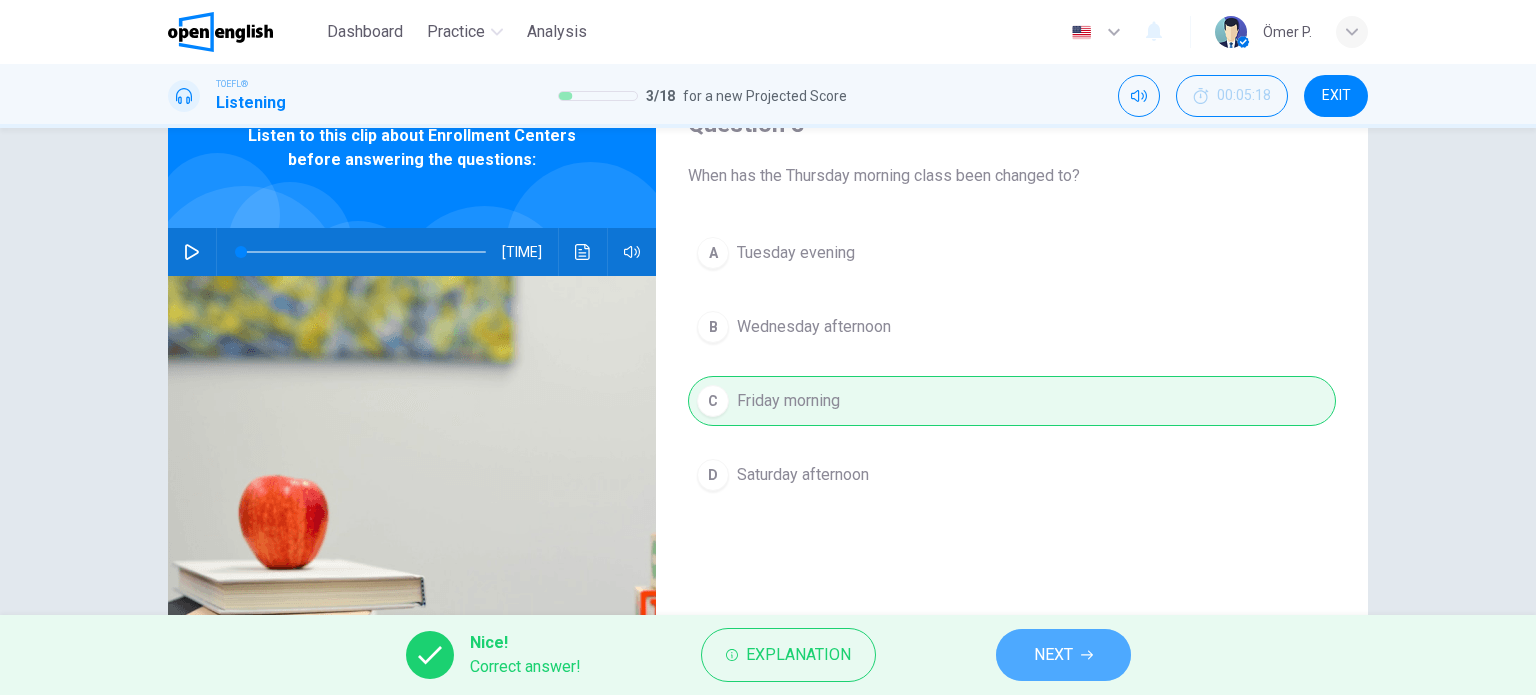 click on "NEXT" at bounding box center (1063, 655) 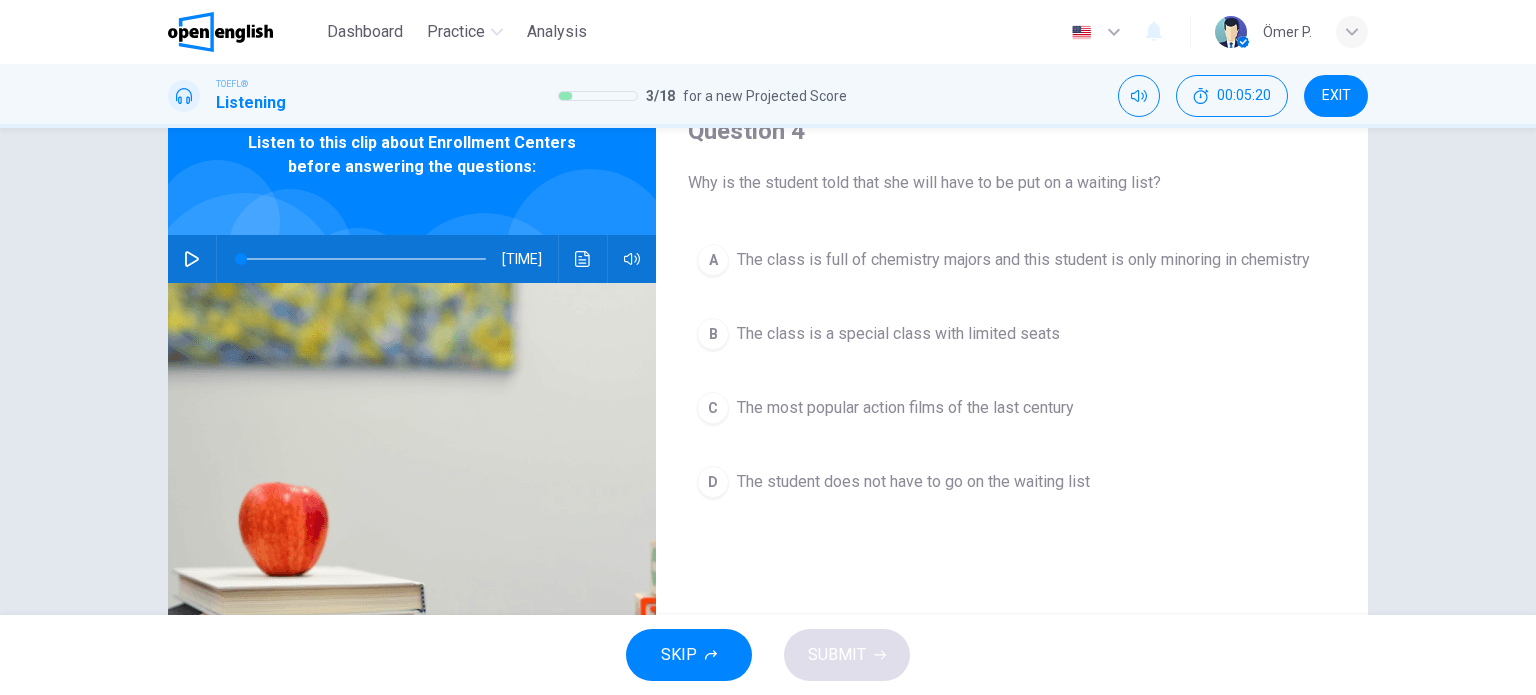 scroll, scrollTop: 100, scrollLeft: 0, axis: vertical 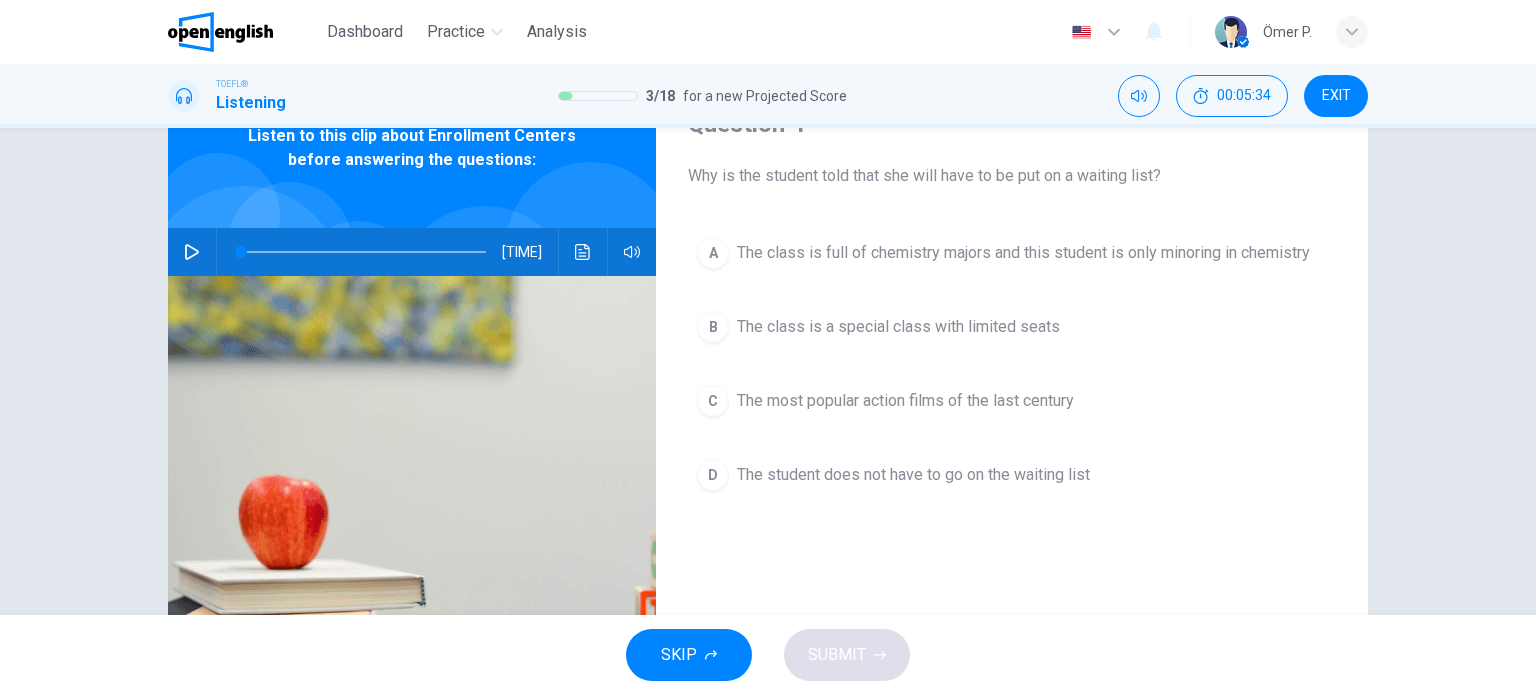 click on "A The class is full of chemistry majors and this student is only minoring in chemistry" at bounding box center (1012, 253) 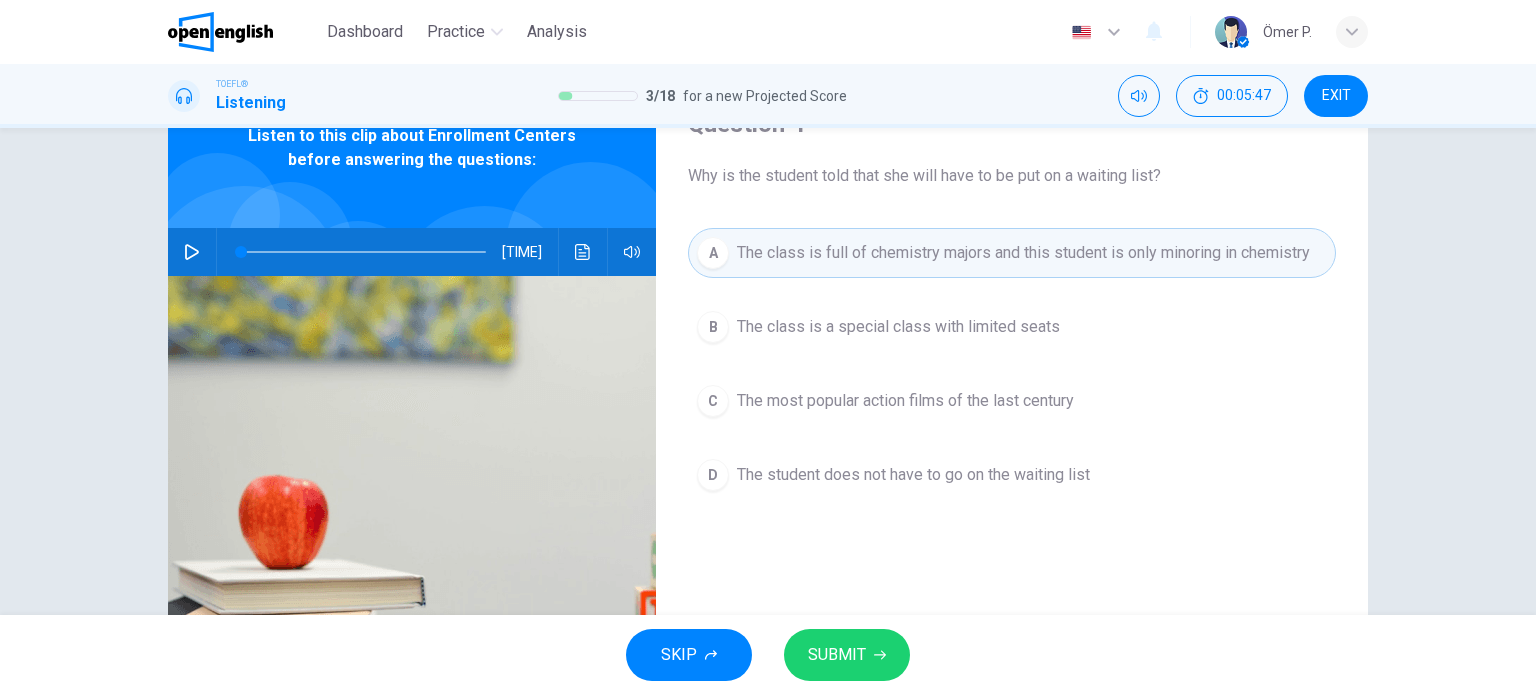 click on "B The class is a special class with limited seats" at bounding box center [1012, 327] 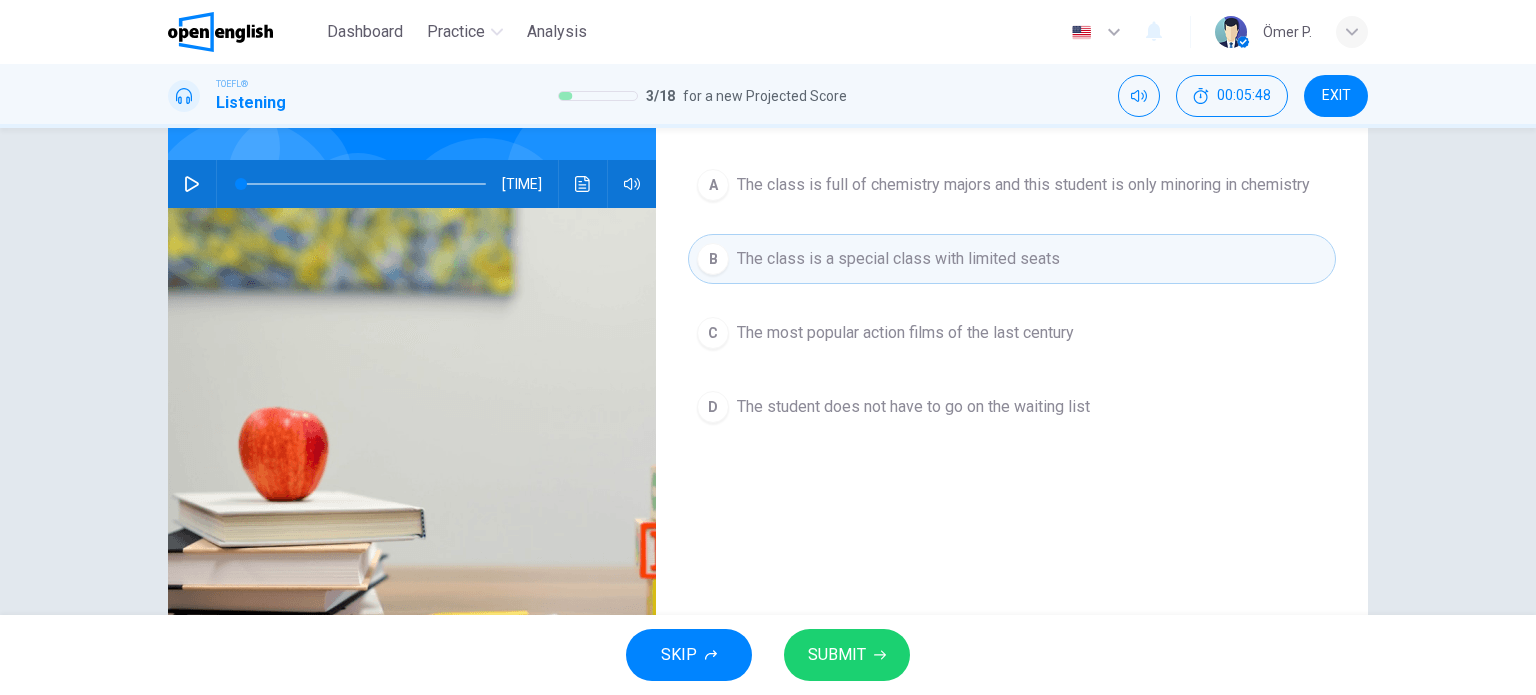 scroll, scrollTop: 100, scrollLeft: 0, axis: vertical 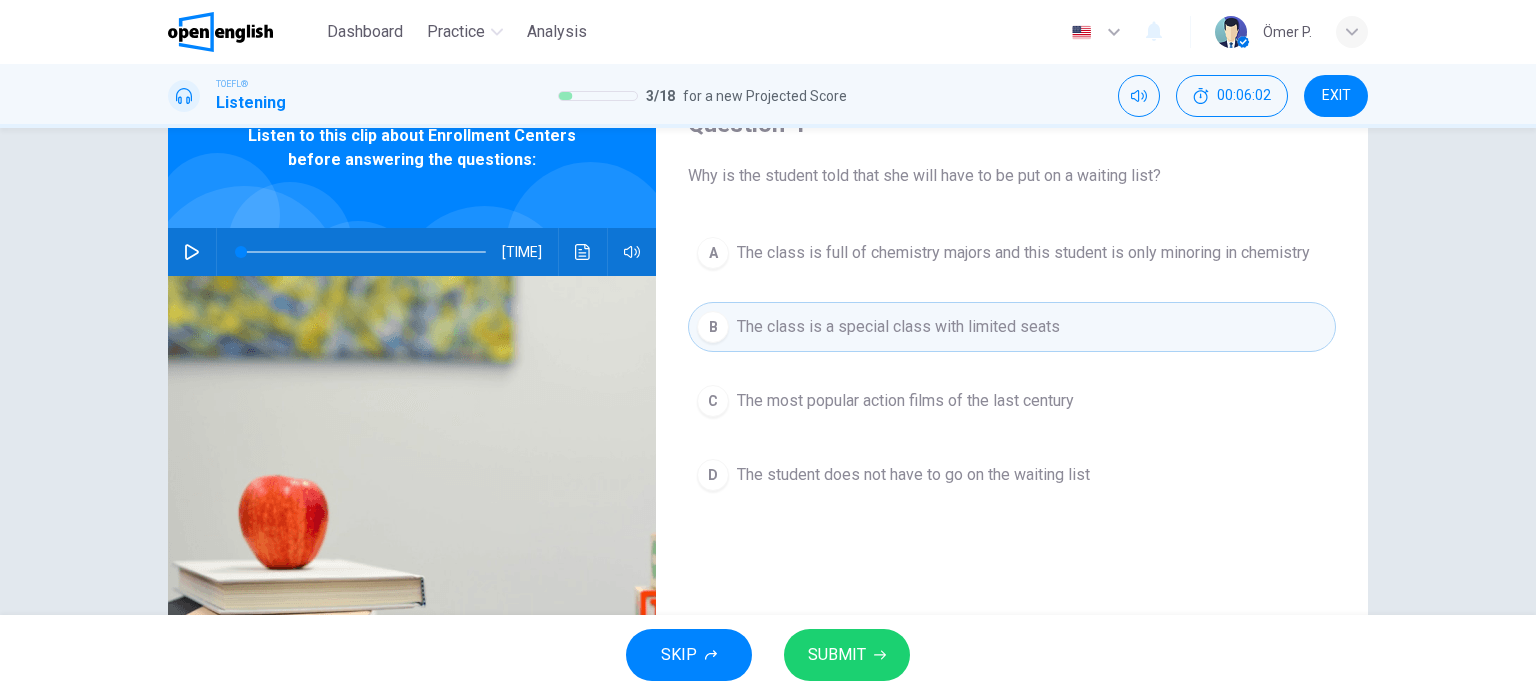 click on "SUBMIT" at bounding box center [837, 655] 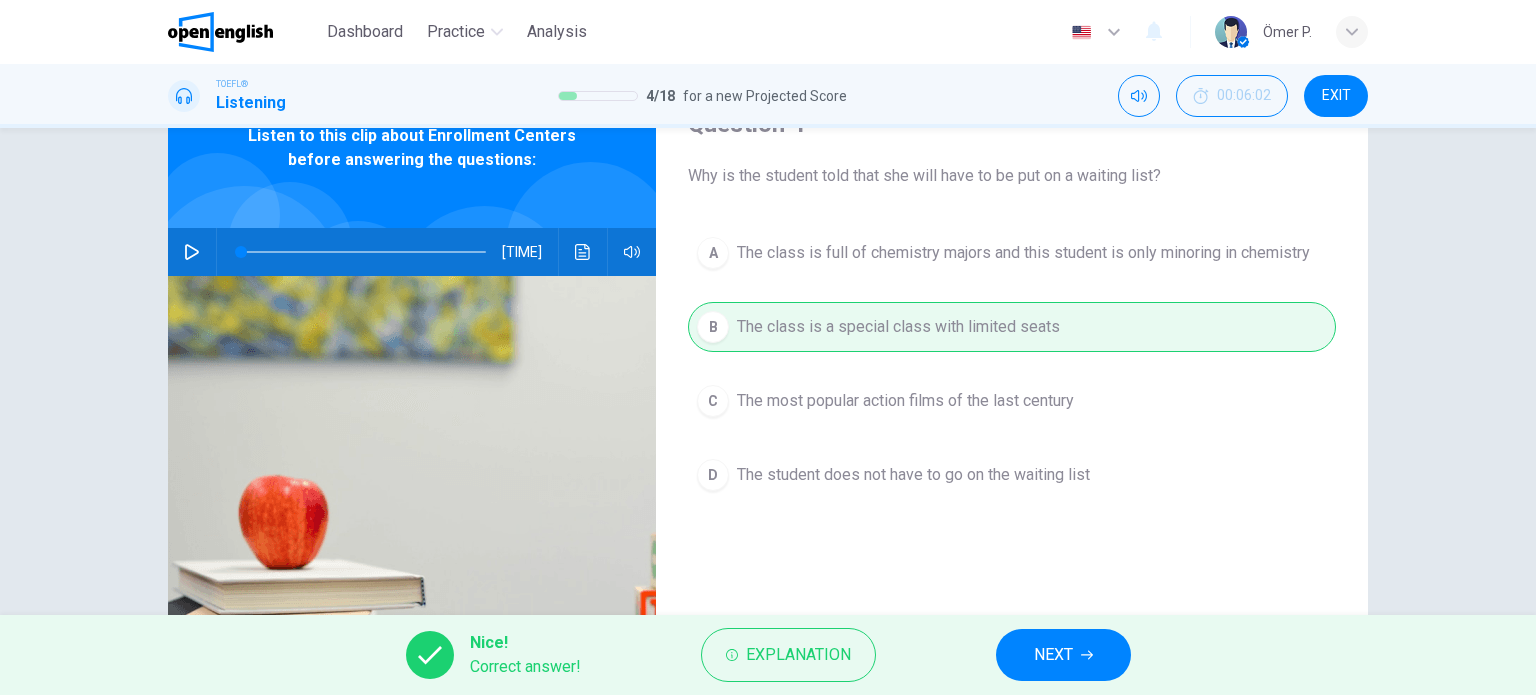 click on "NEXT" at bounding box center (1063, 655) 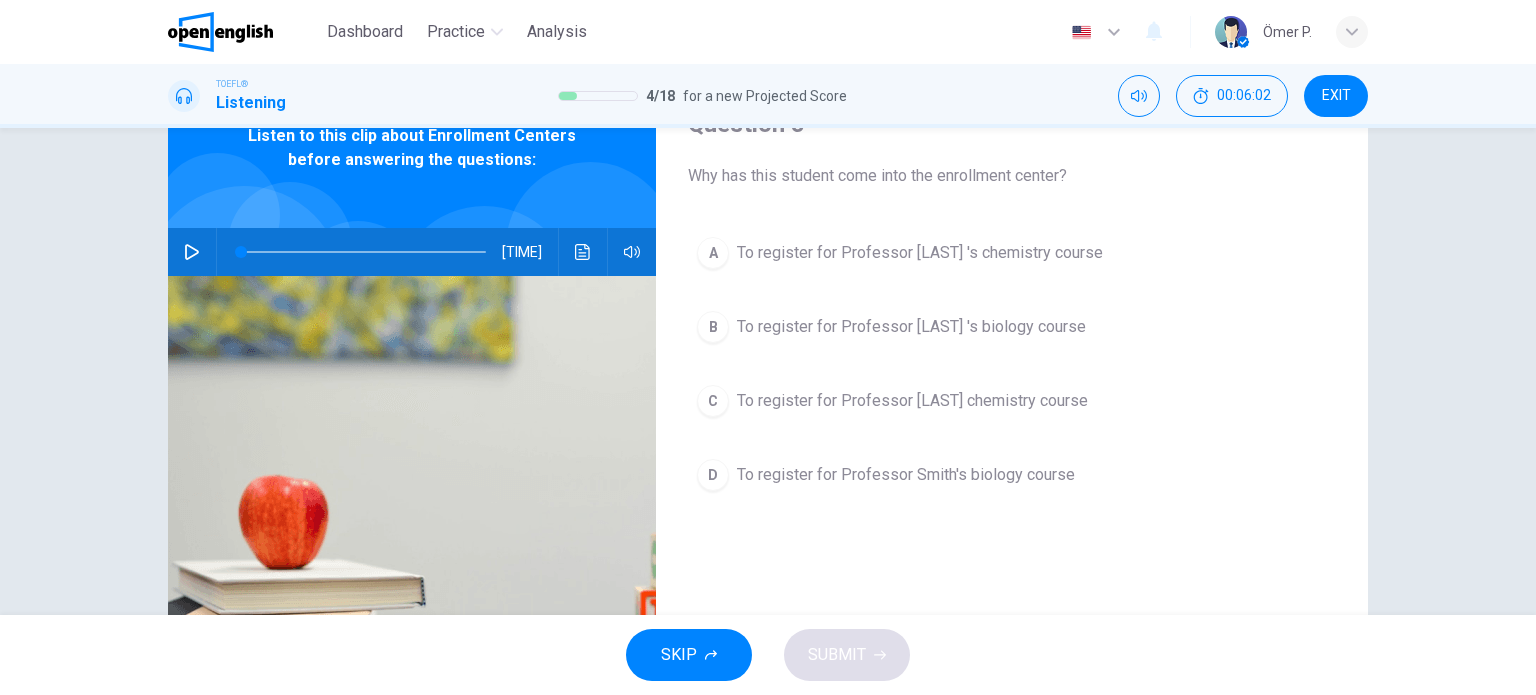 click on "SKIP SUBMIT" at bounding box center [768, 655] 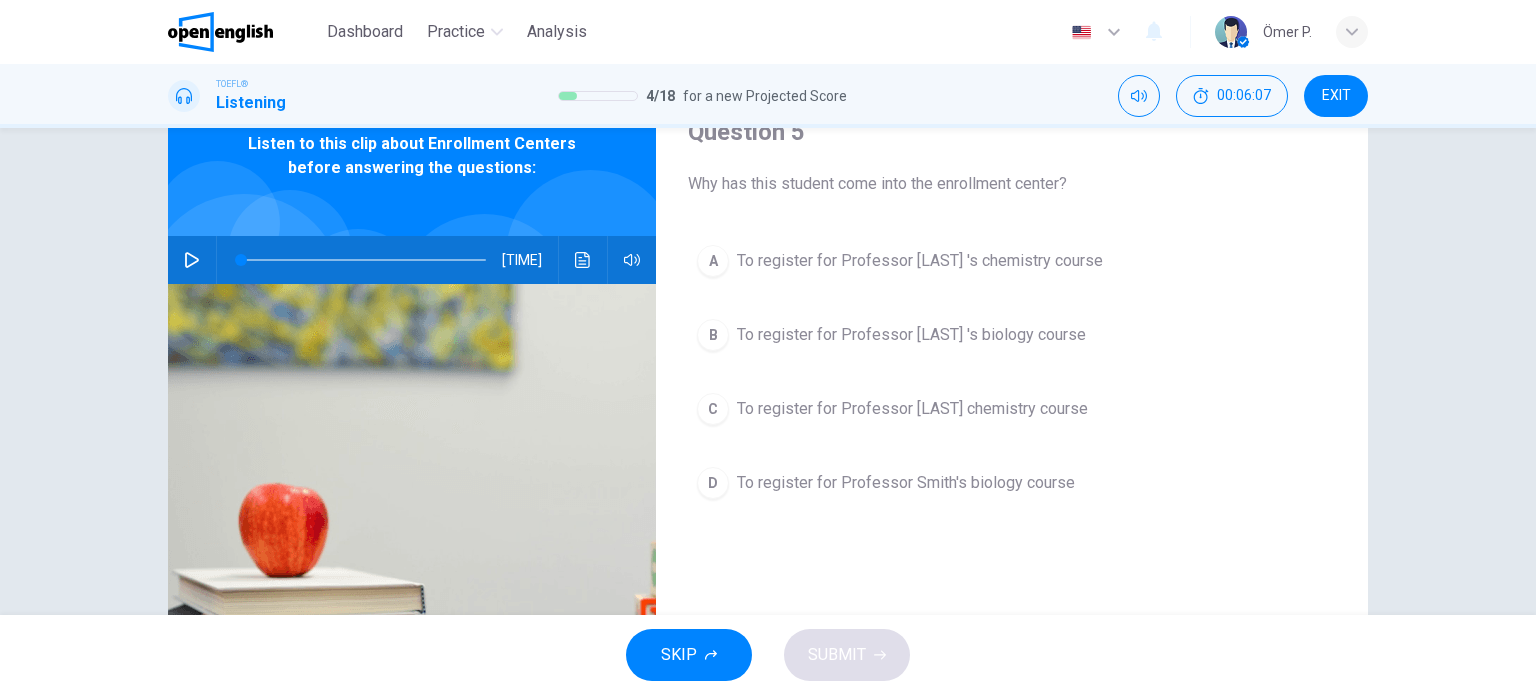 scroll, scrollTop: 100, scrollLeft: 0, axis: vertical 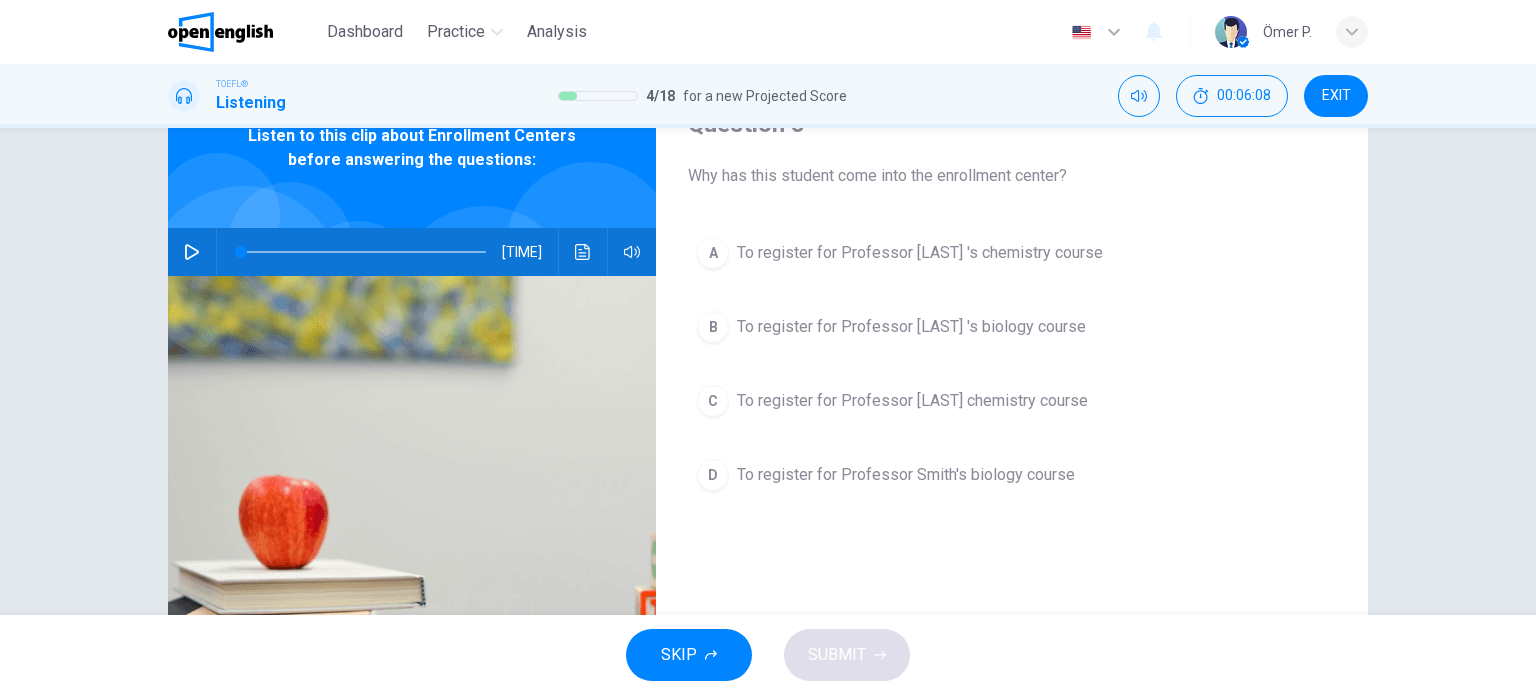 click on "To register for Professor [LAST] 's chemistry course" at bounding box center [920, 253] 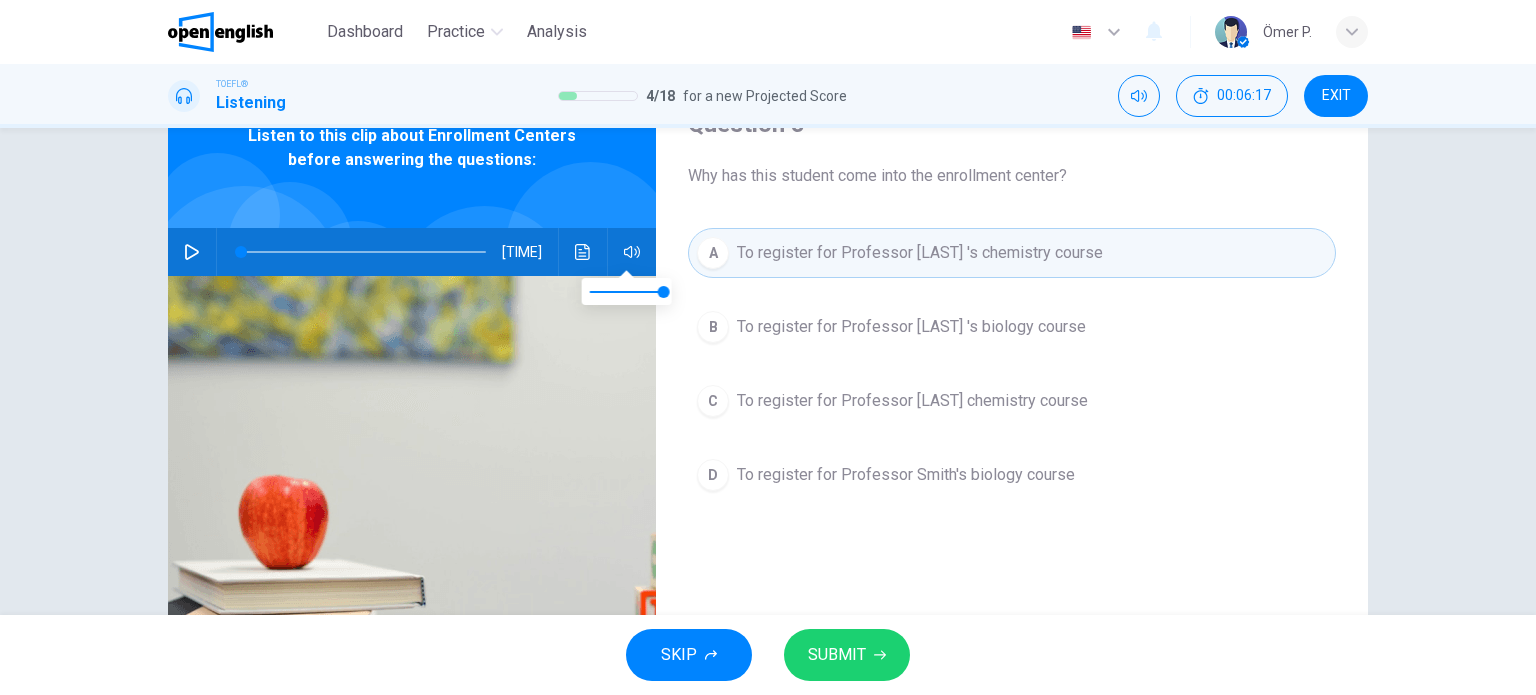 click on "[TIME]" at bounding box center [412, 252] 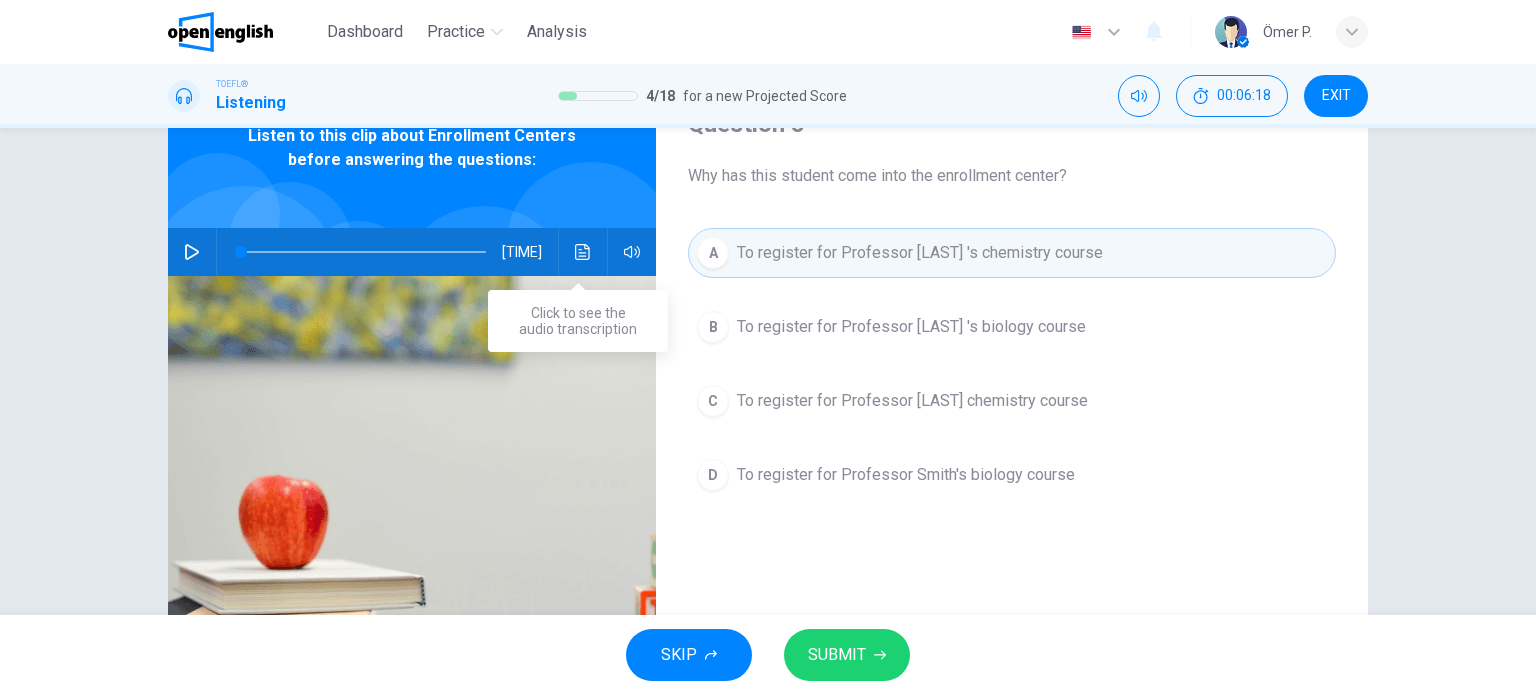 click 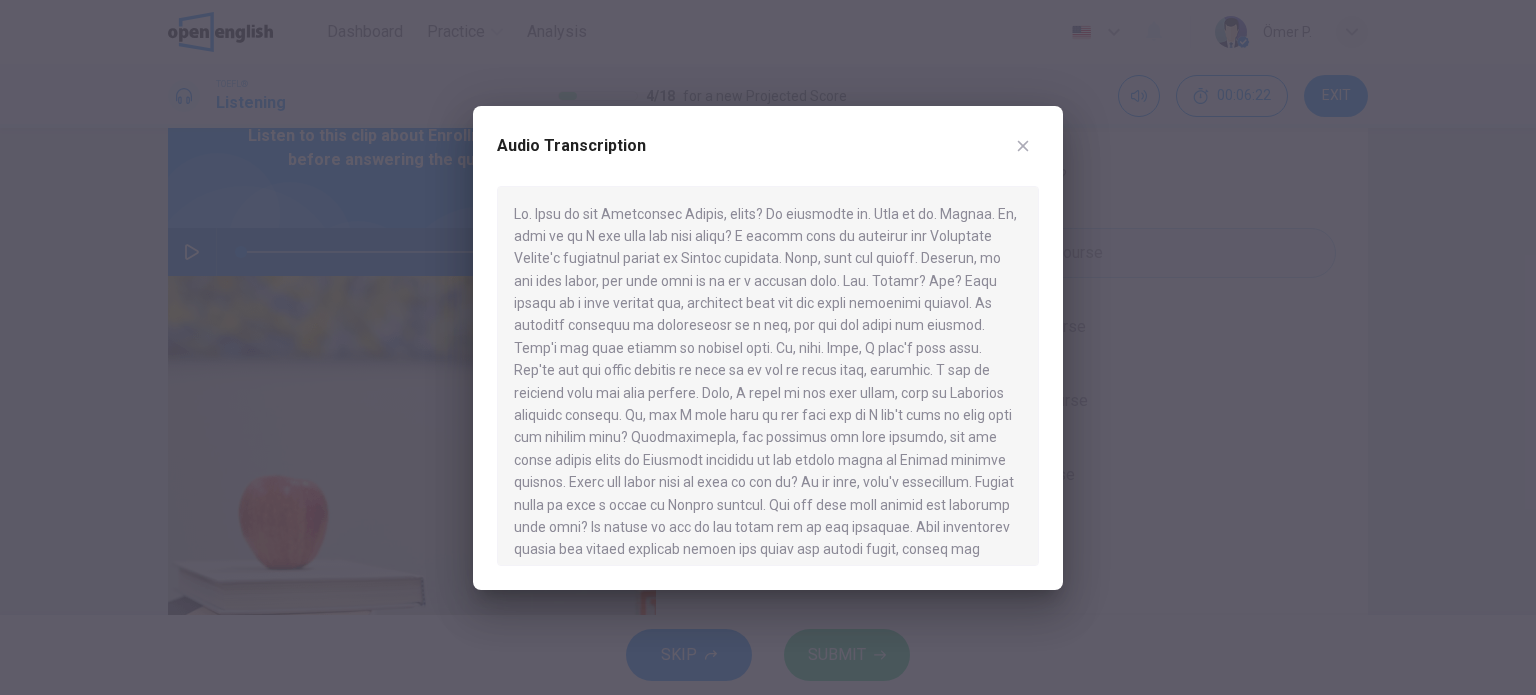 click on "Audio Transcription" at bounding box center [768, 348] 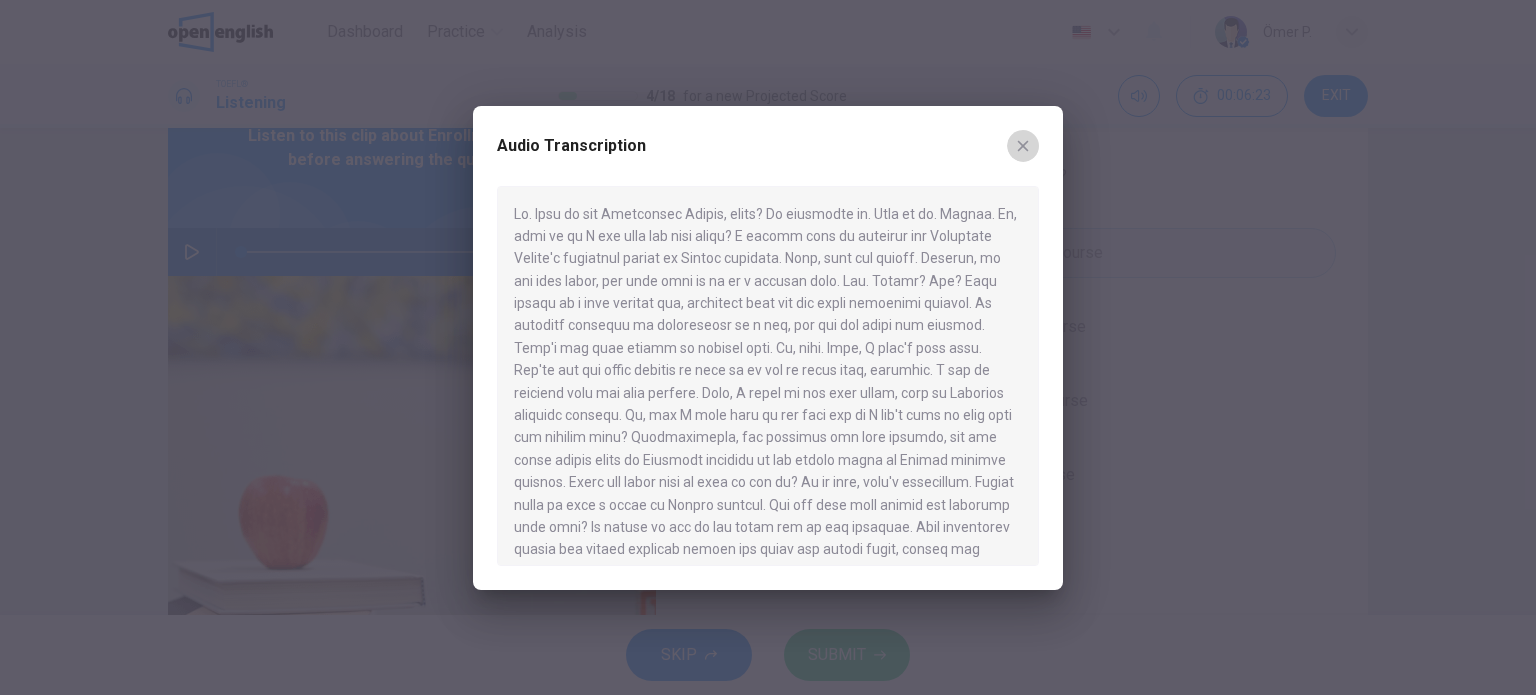 click 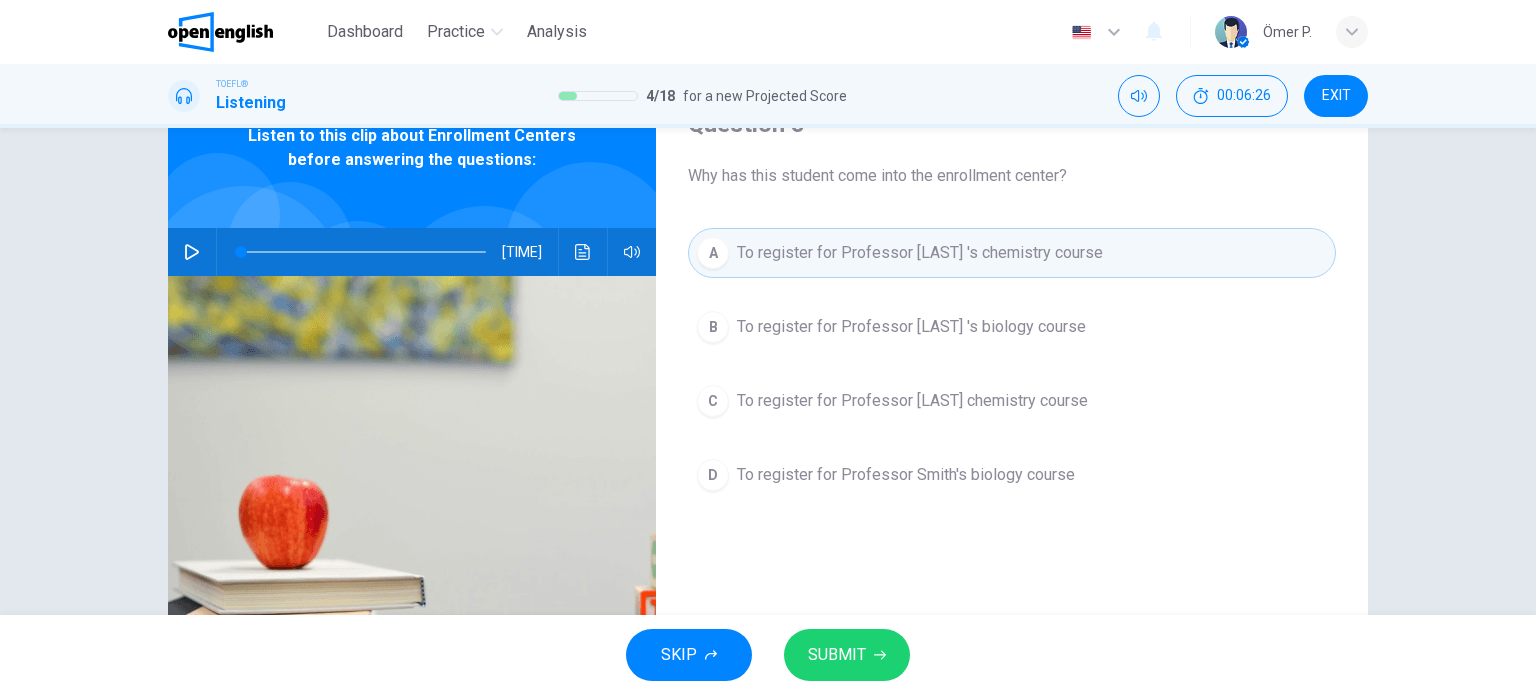 click on "SUBMIT" at bounding box center (837, 655) 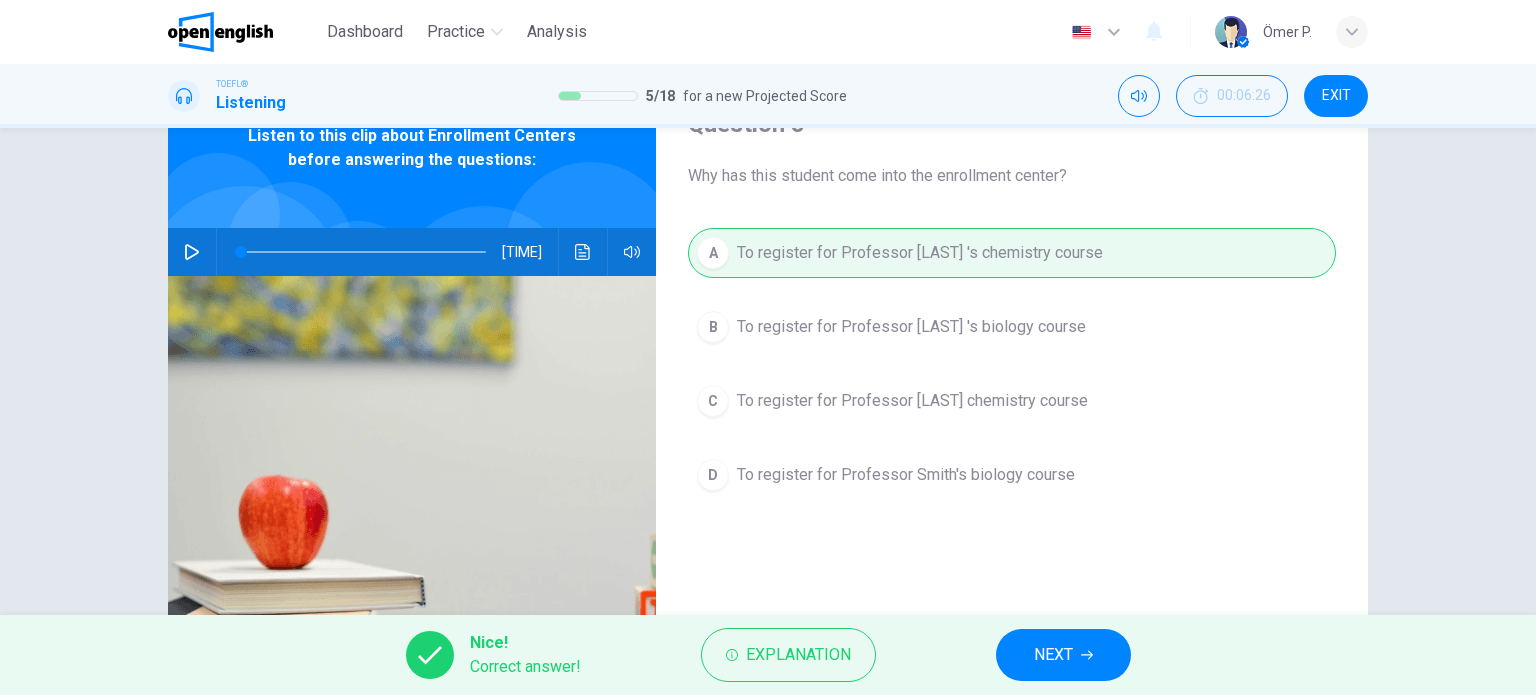 click on "NEXT" at bounding box center [1053, 655] 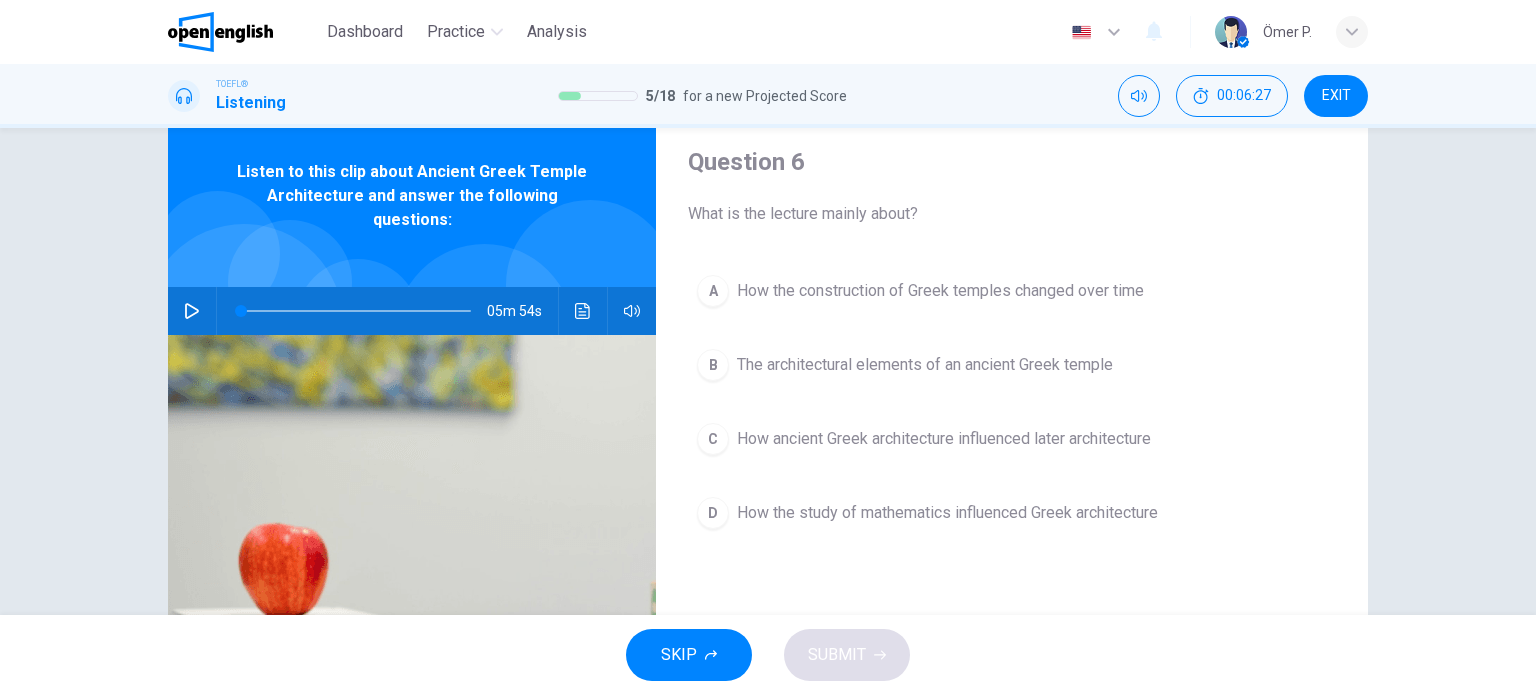 scroll, scrollTop: 0, scrollLeft: 0, axis: both 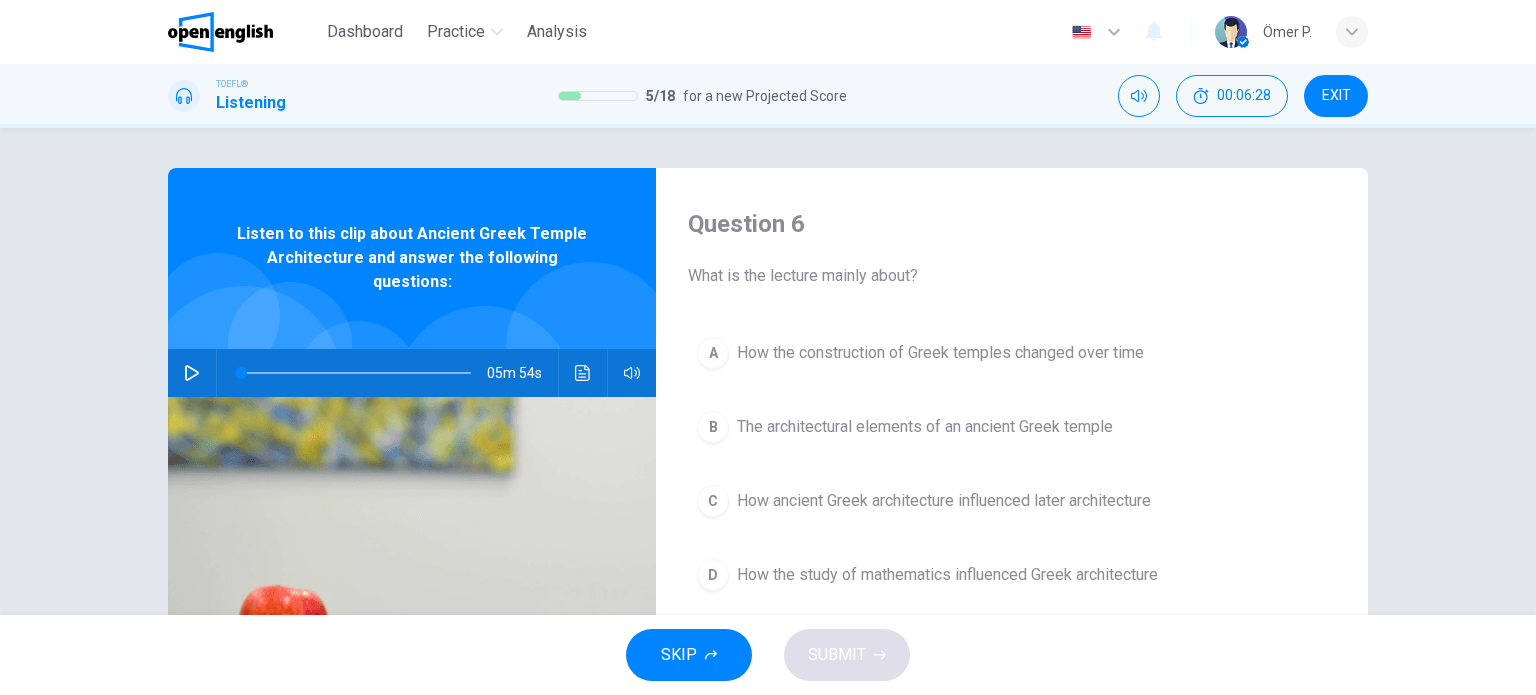 click on "05m 54s" at bounding box center (412, 373) 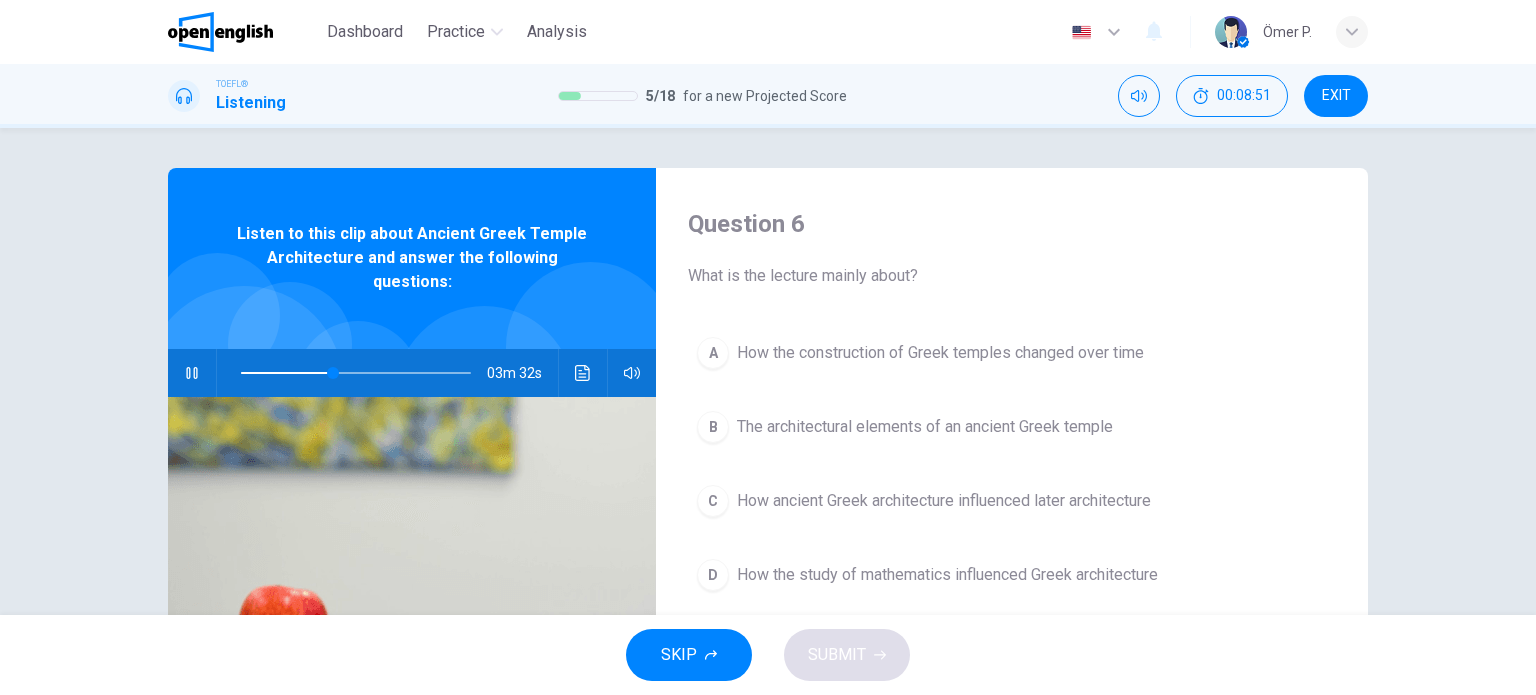 type on "**" 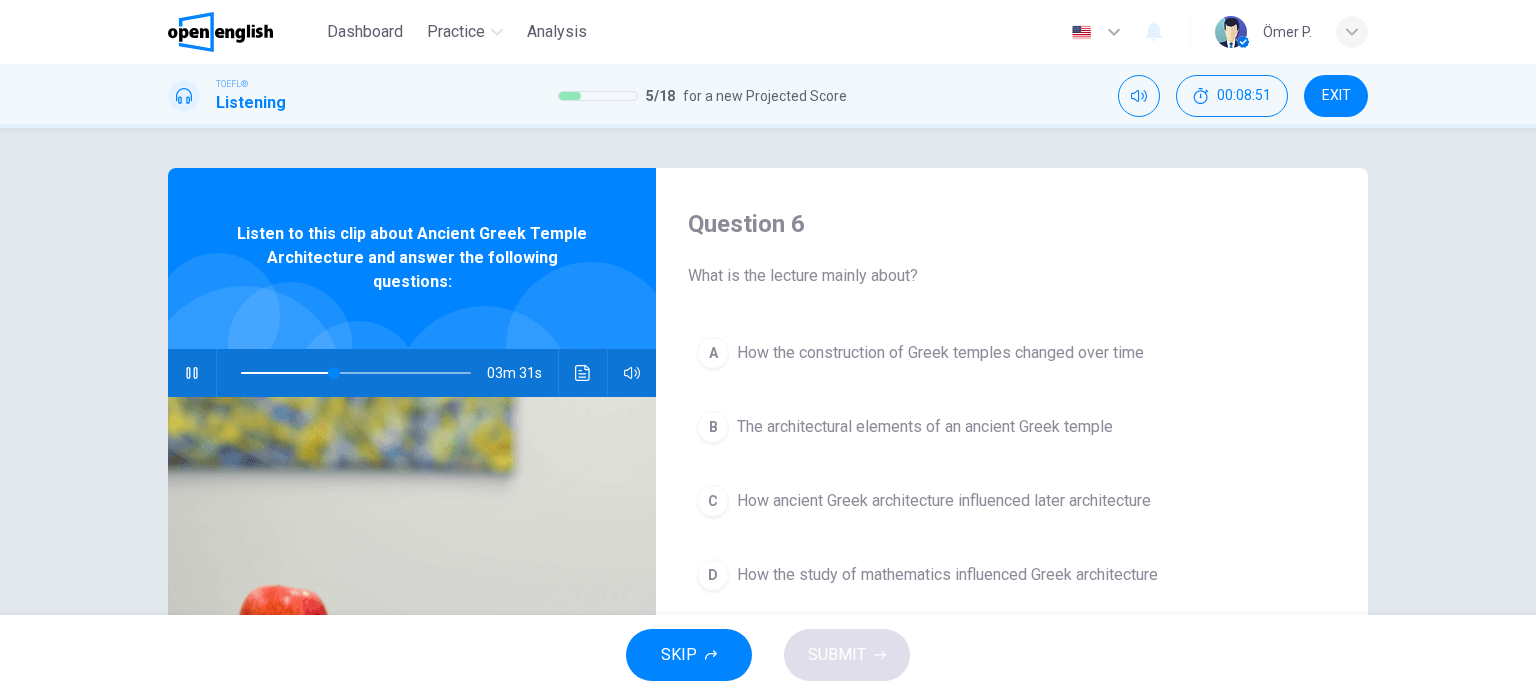 type 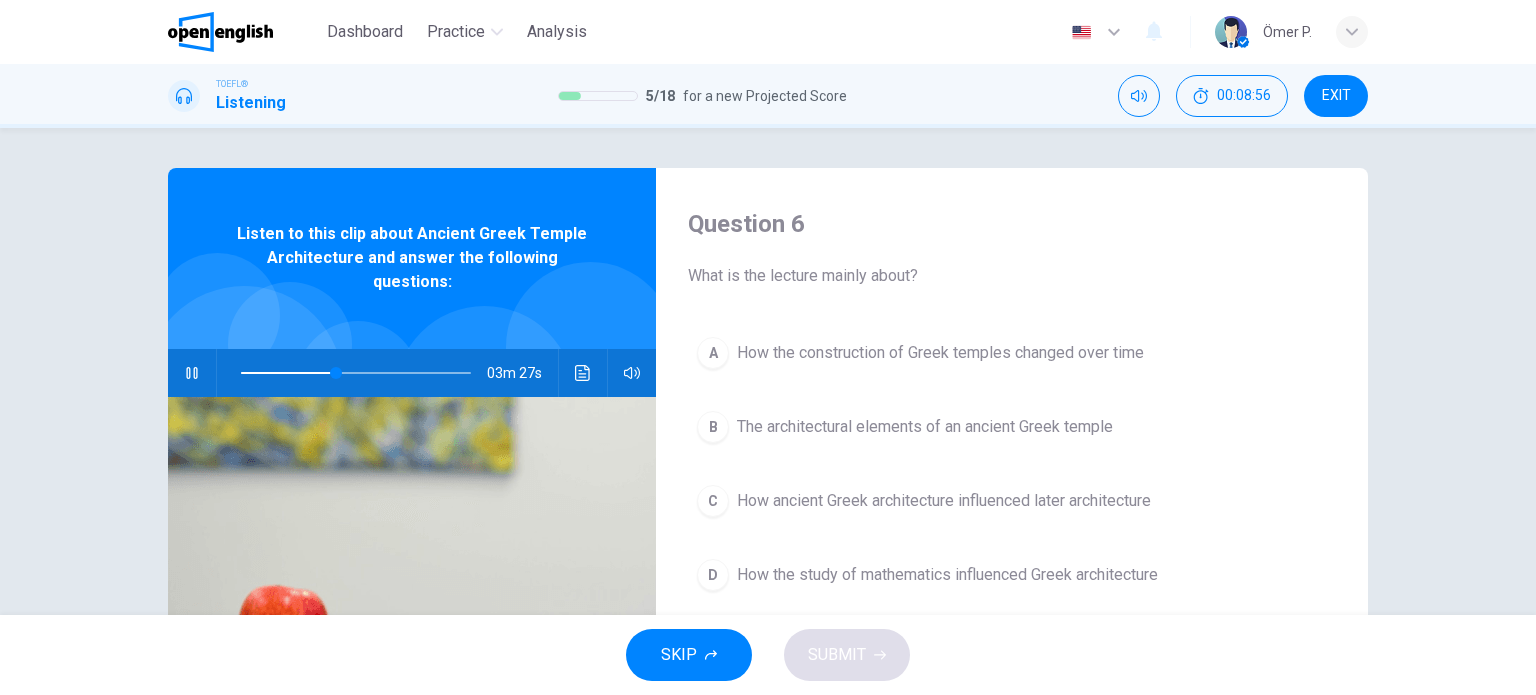 click at bounding box center [192, 373] 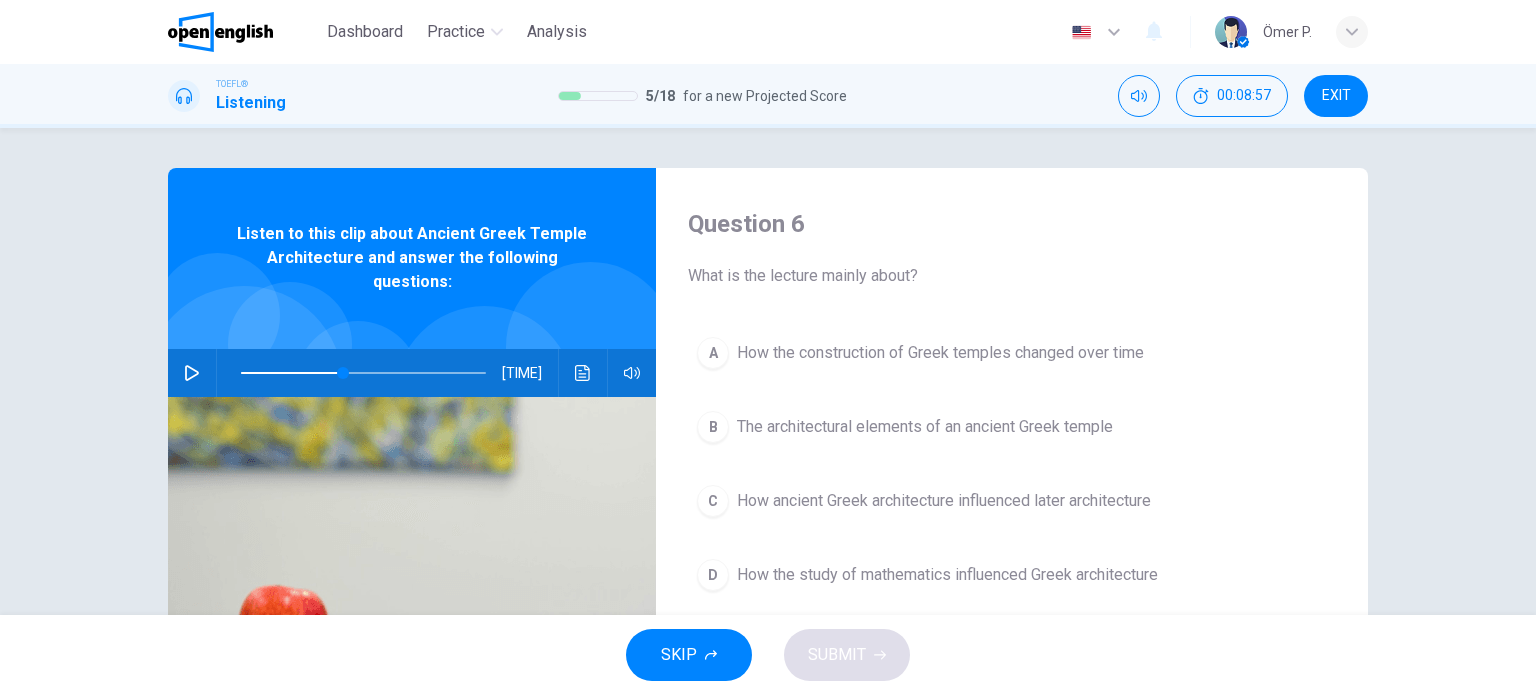 click at bounding box center (192, 373) 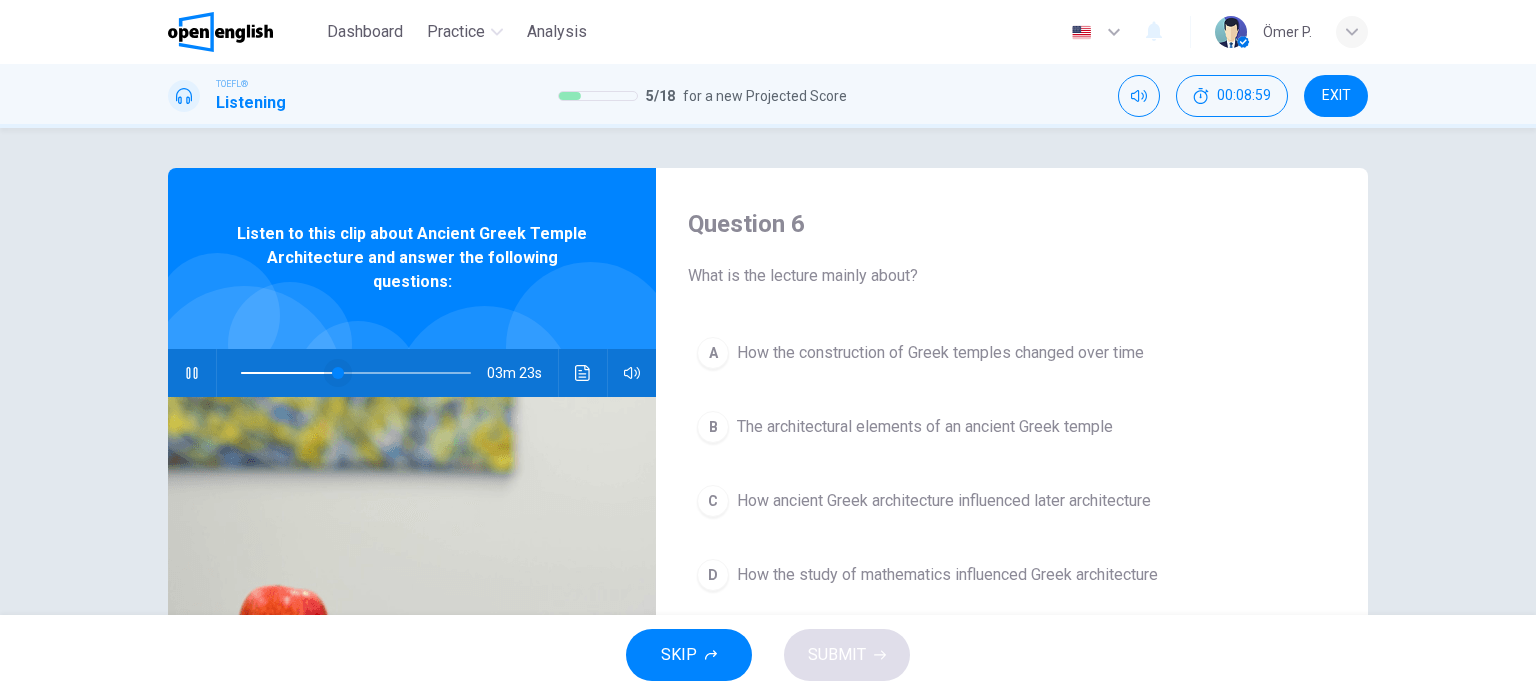 click at bounding box center (338, 373) 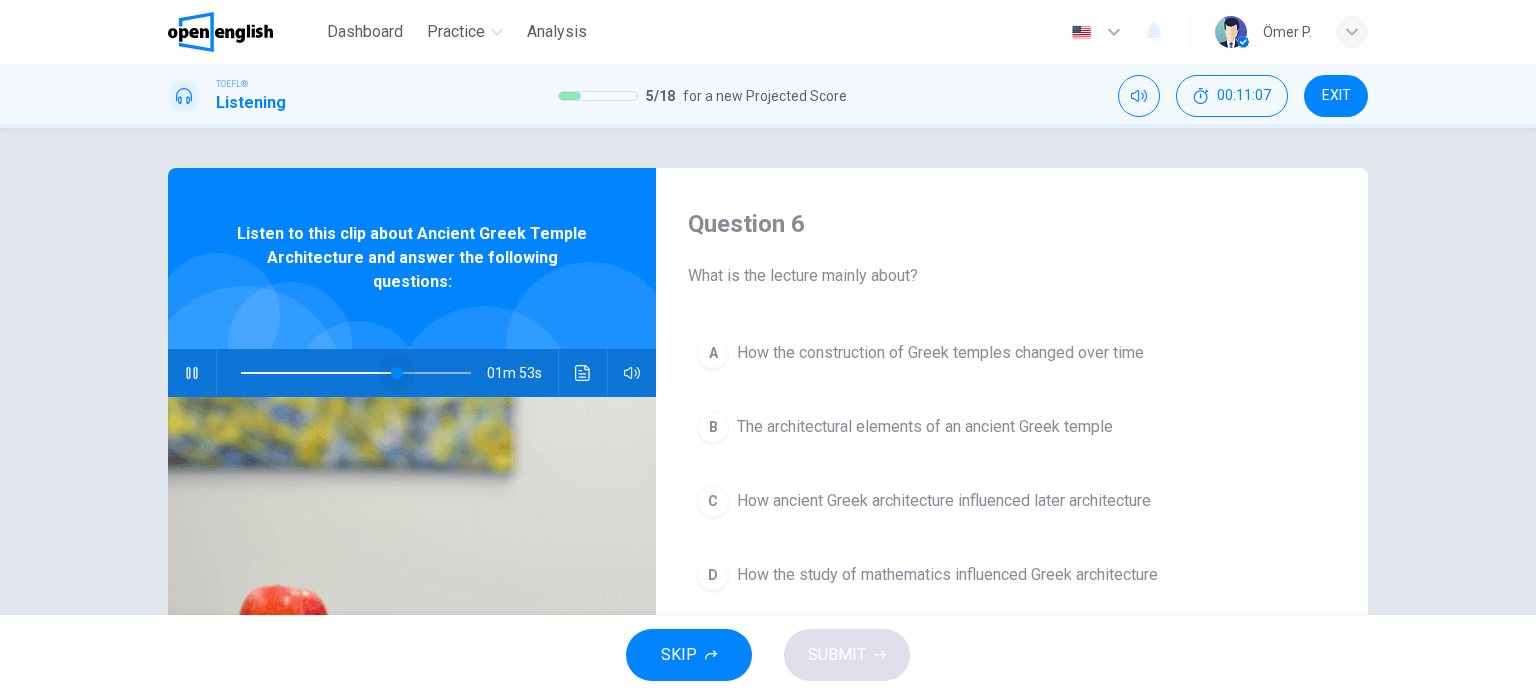click at bounding box center (397, 373) 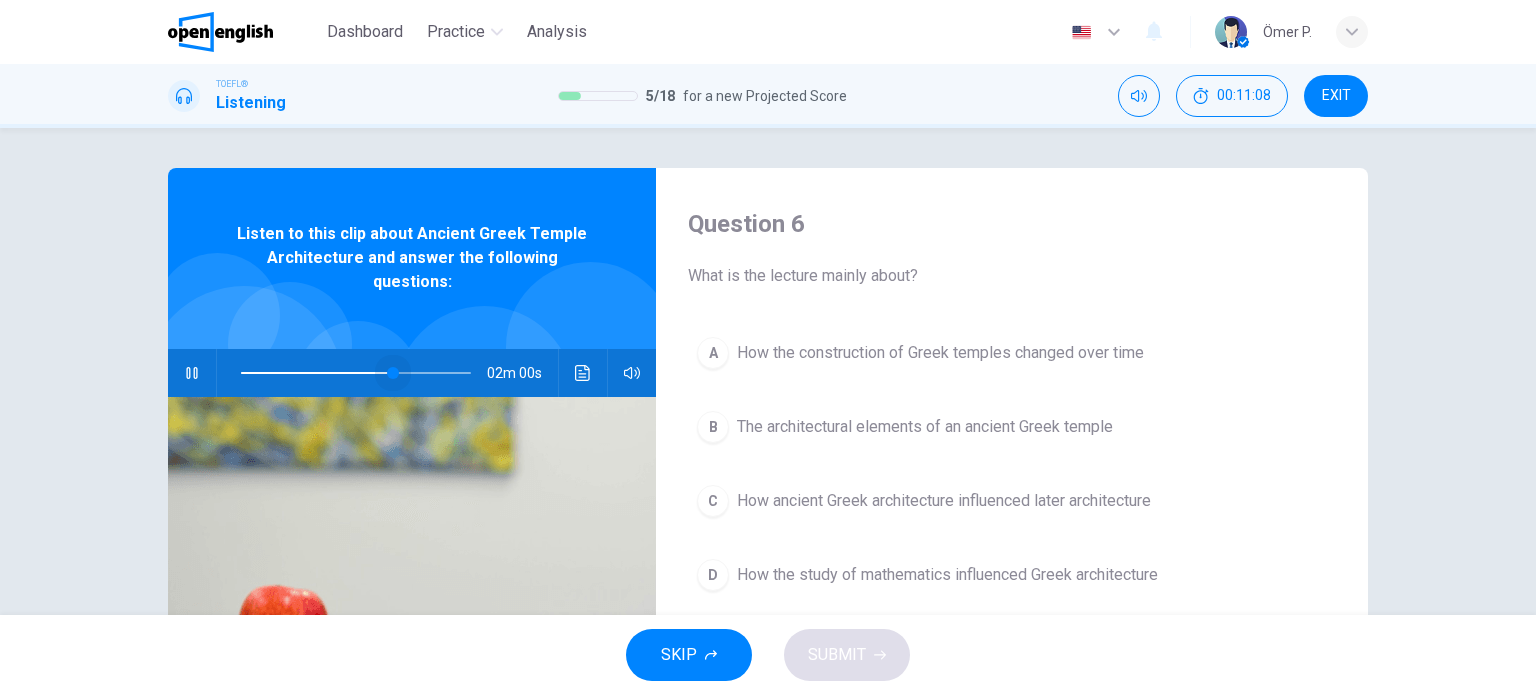click at bounding box center (393, 373) 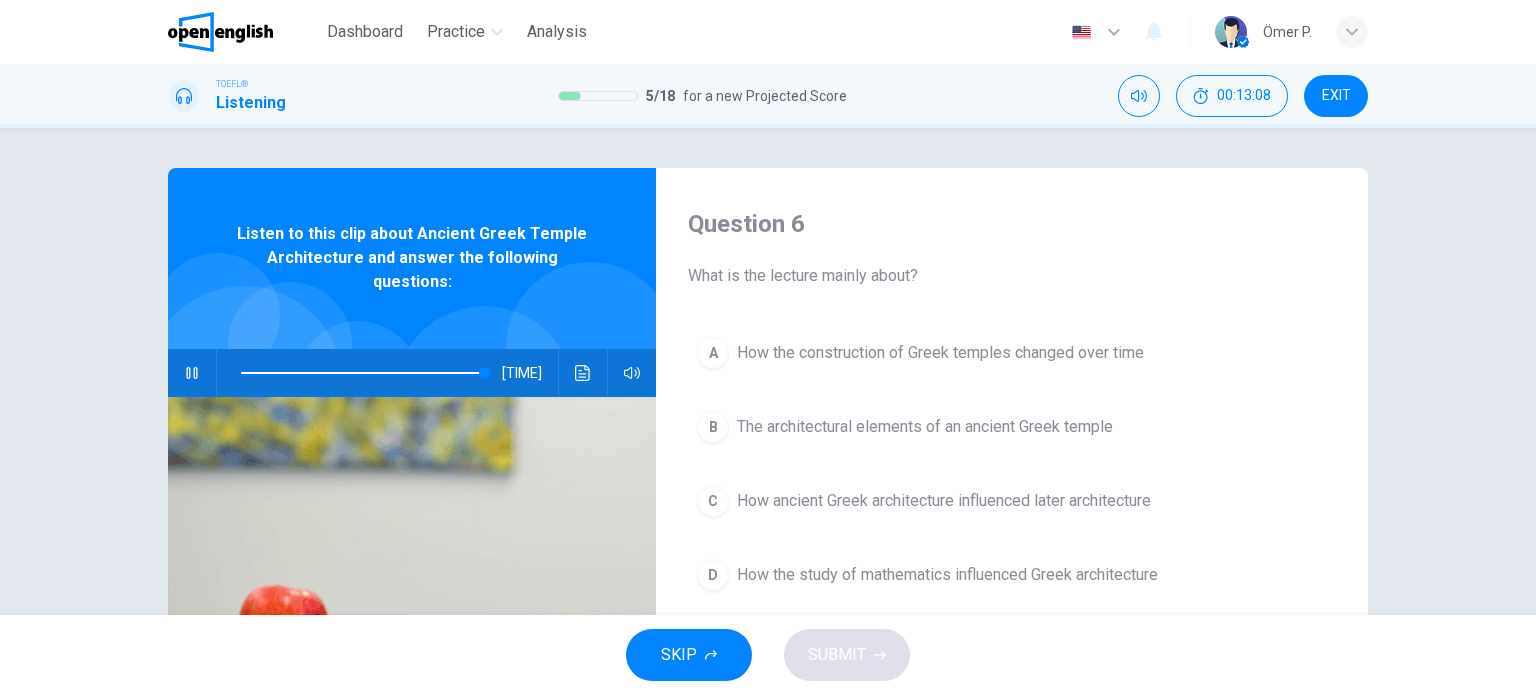 type on "*" 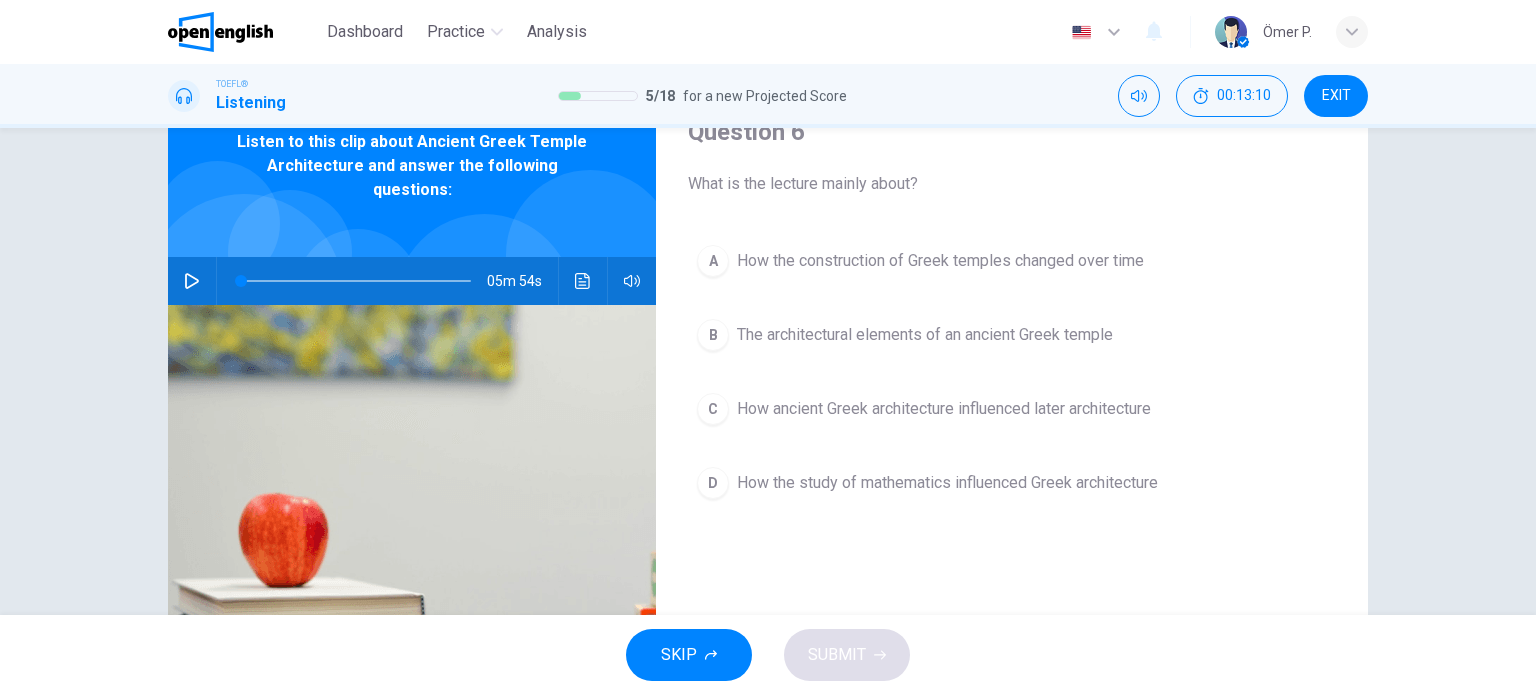scroll, scrollTop: 100, scrollLeft: 0, axis: vertical 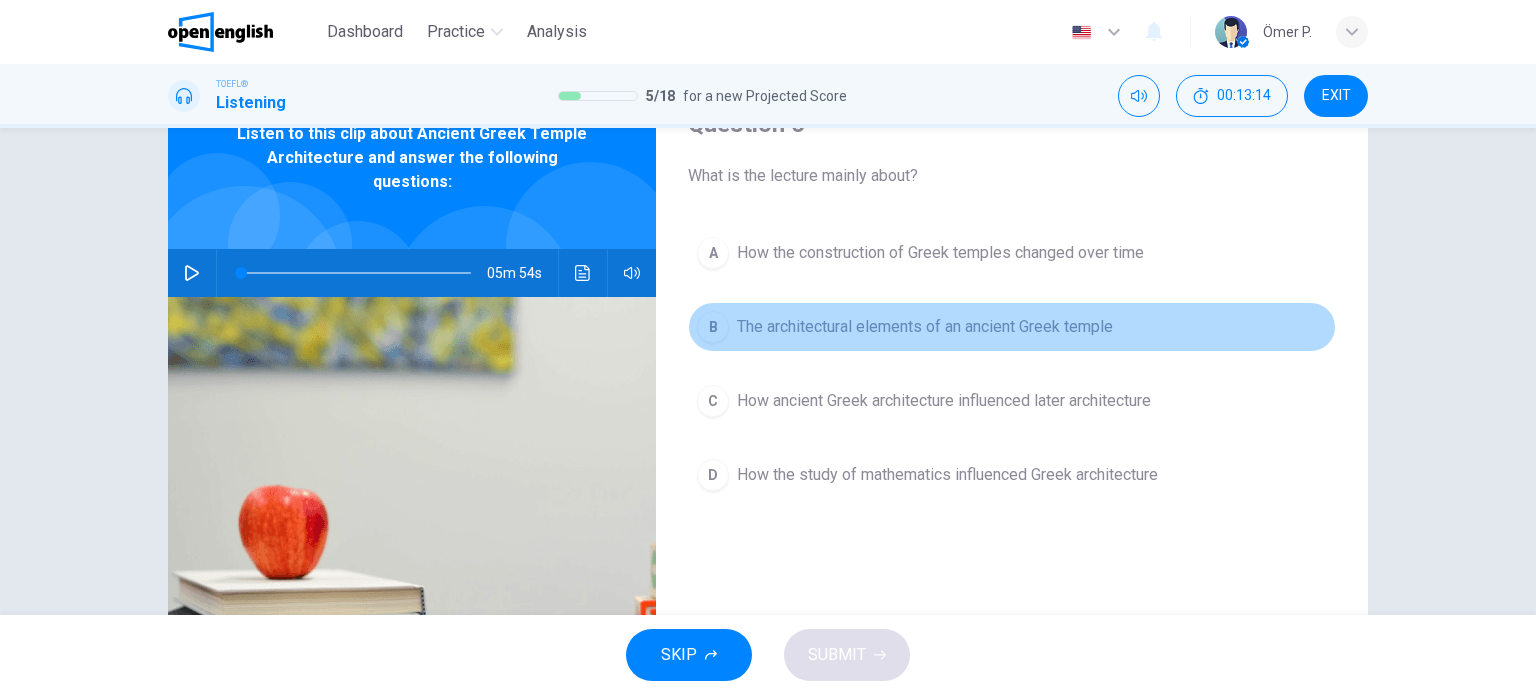 click on "The architectural elements of an ancient Greek temple" at bounding box center [925, 327] 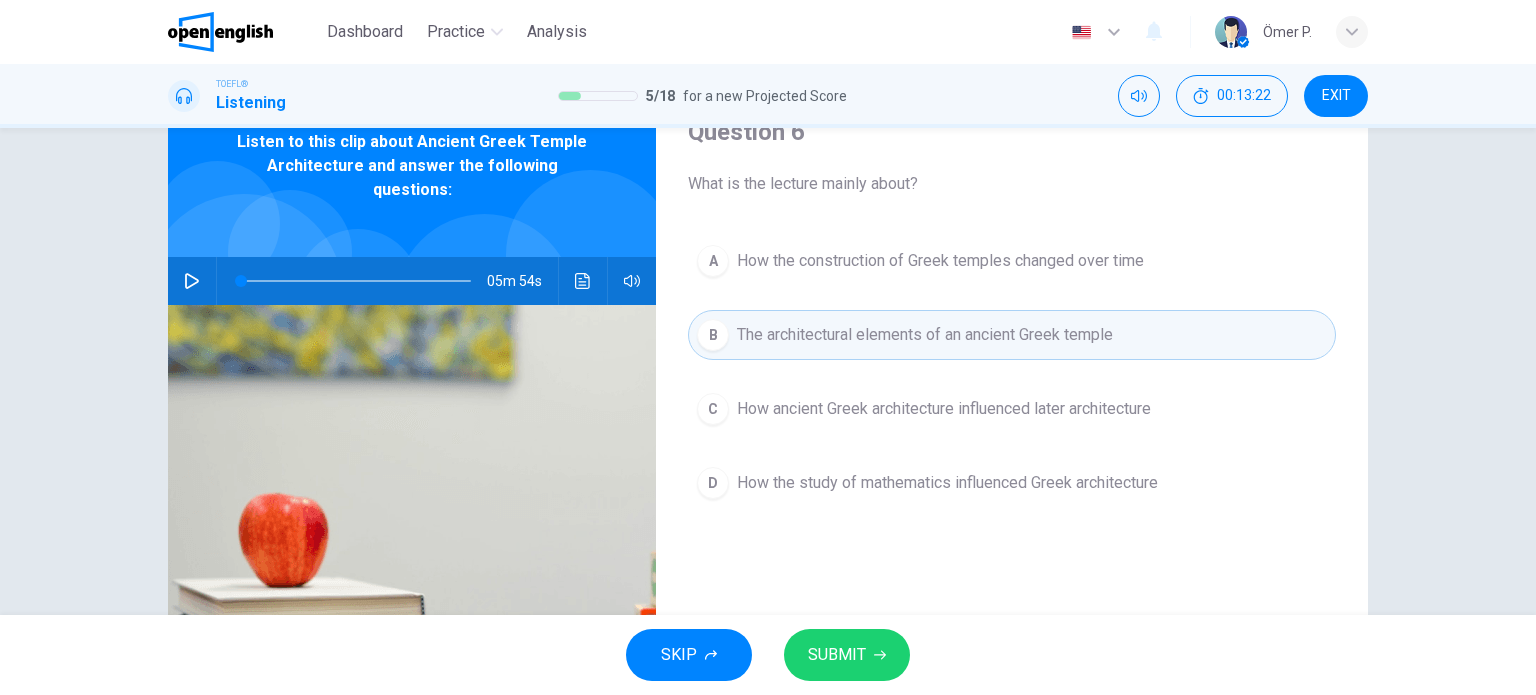 scroll, scrollTop: 100, scrollLeft: 0, axis: vertical 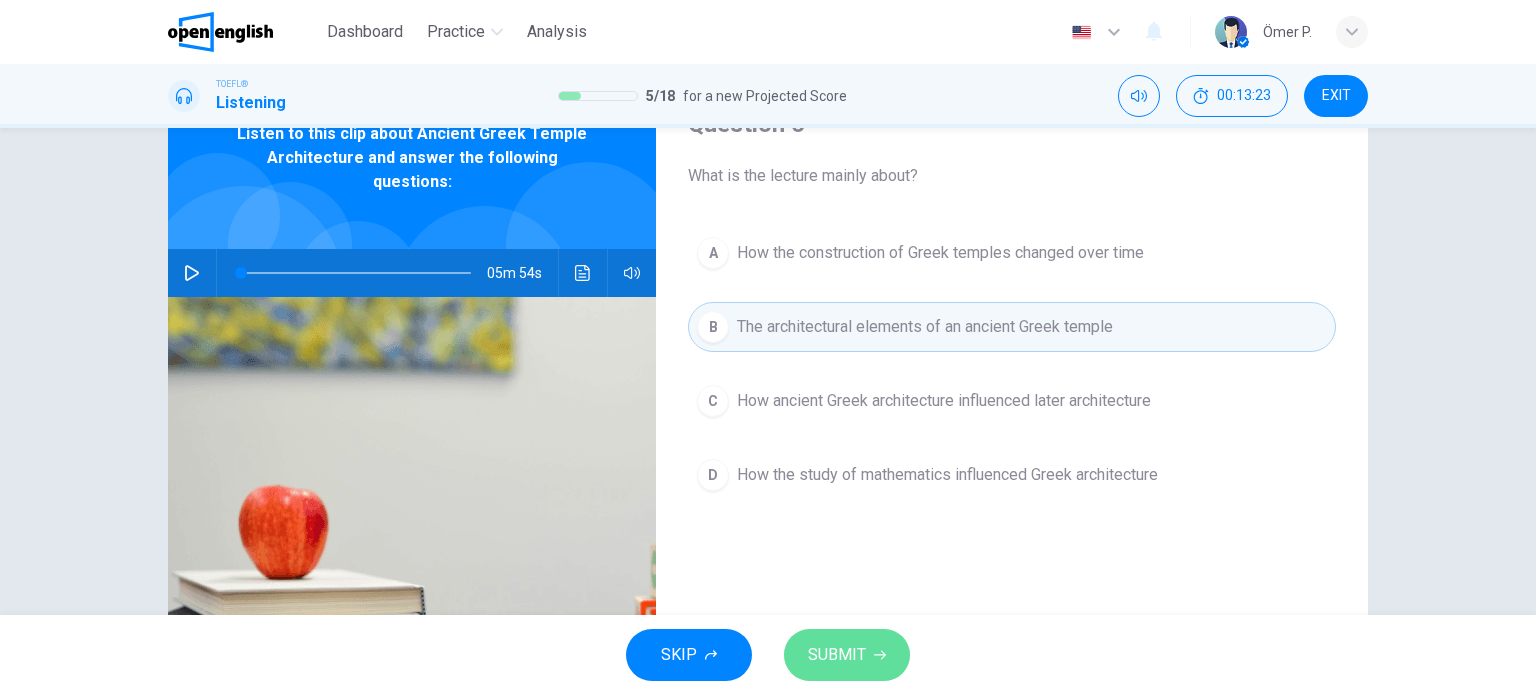 click on "SUBMIT" at bounding box center (837, 655) 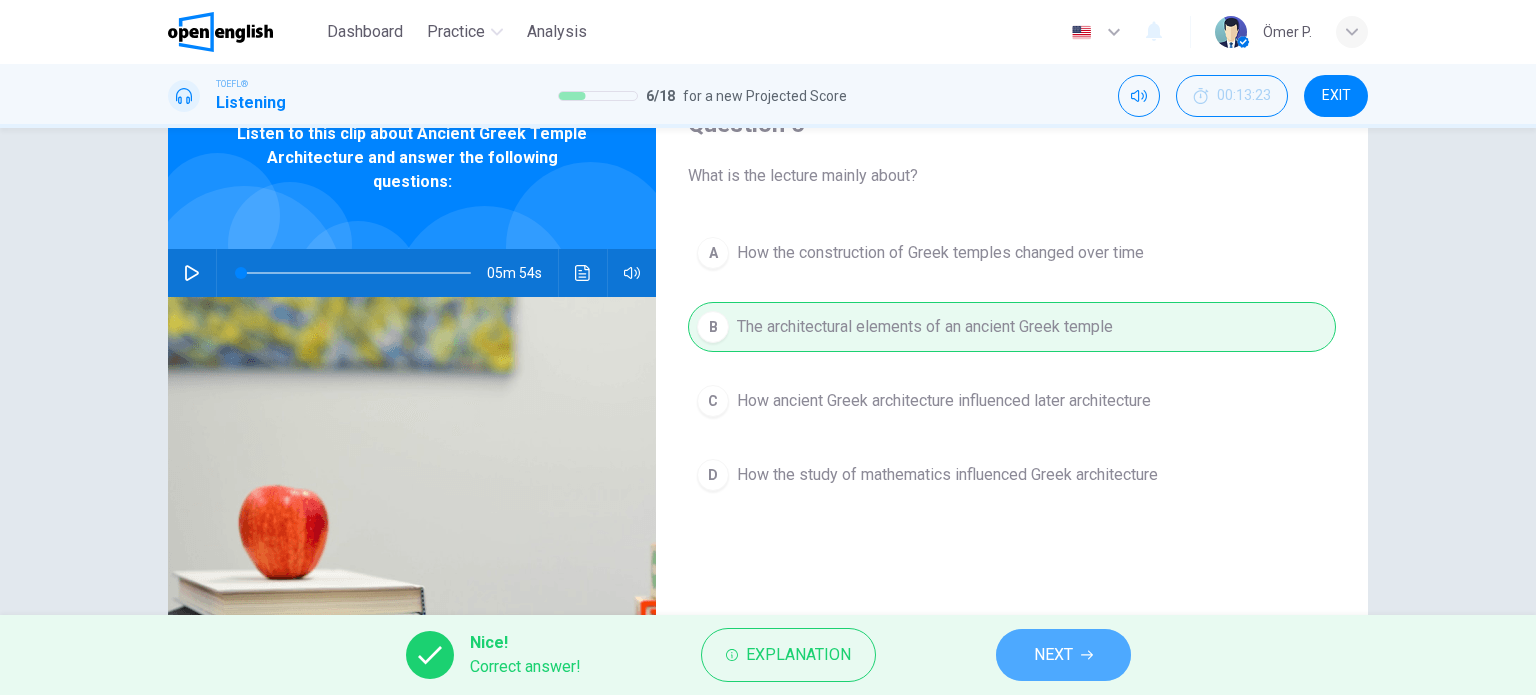 click on "NEXT" at bounding box center (1063, 655) 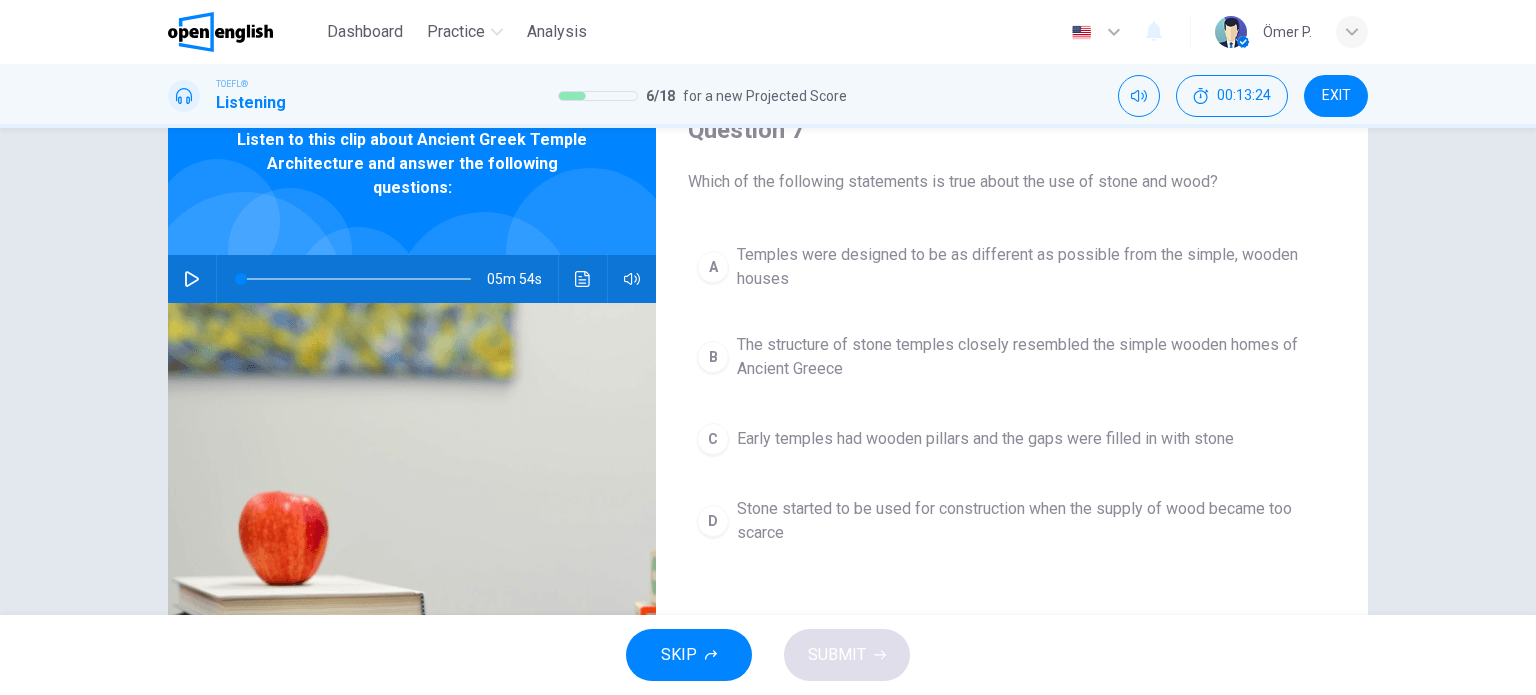 scroll, scrollTop: 100, scrollLeft: 0, axis: vertical 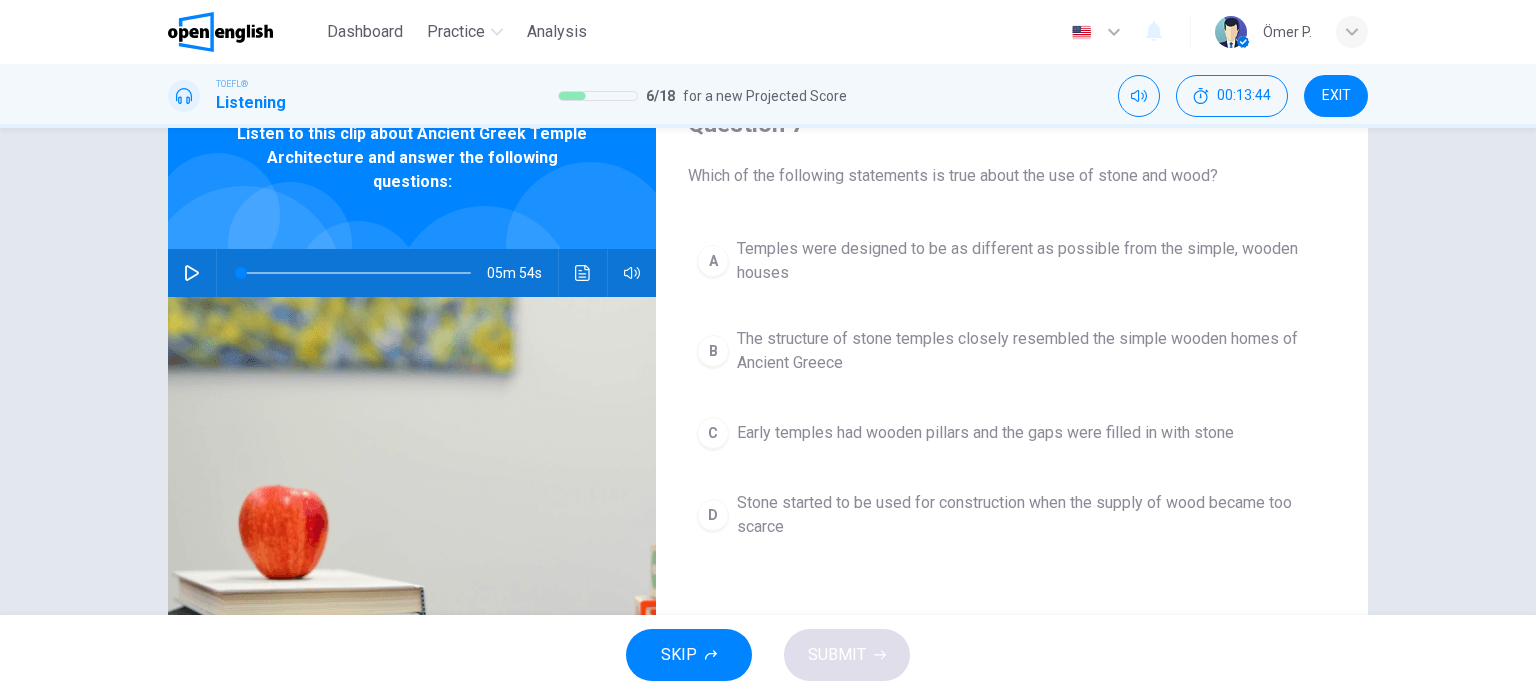 click on "Early temples had wooden pillars and the gaps were filled in with stone" at bounding box center [985, 433] 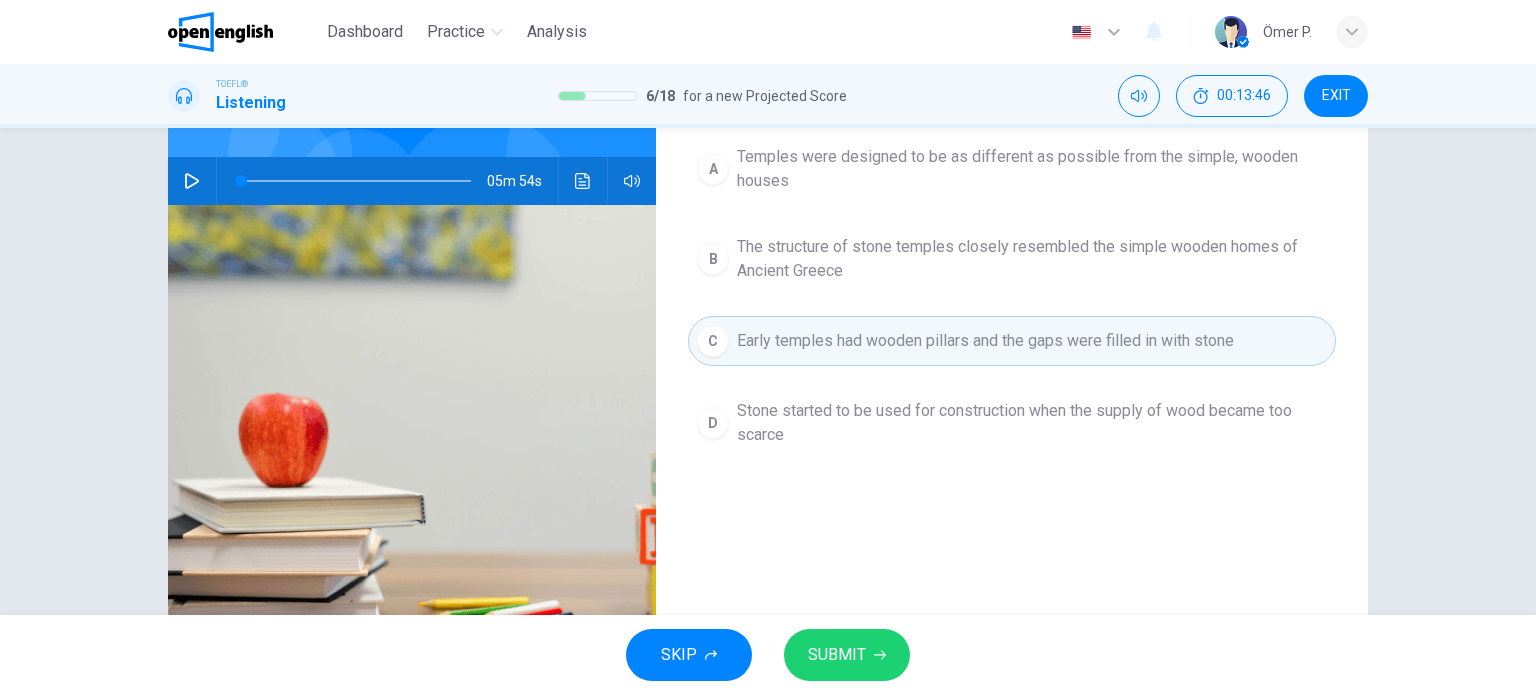 scroll, scrollTop: 200, scrollLeft: 0, axis: vertical 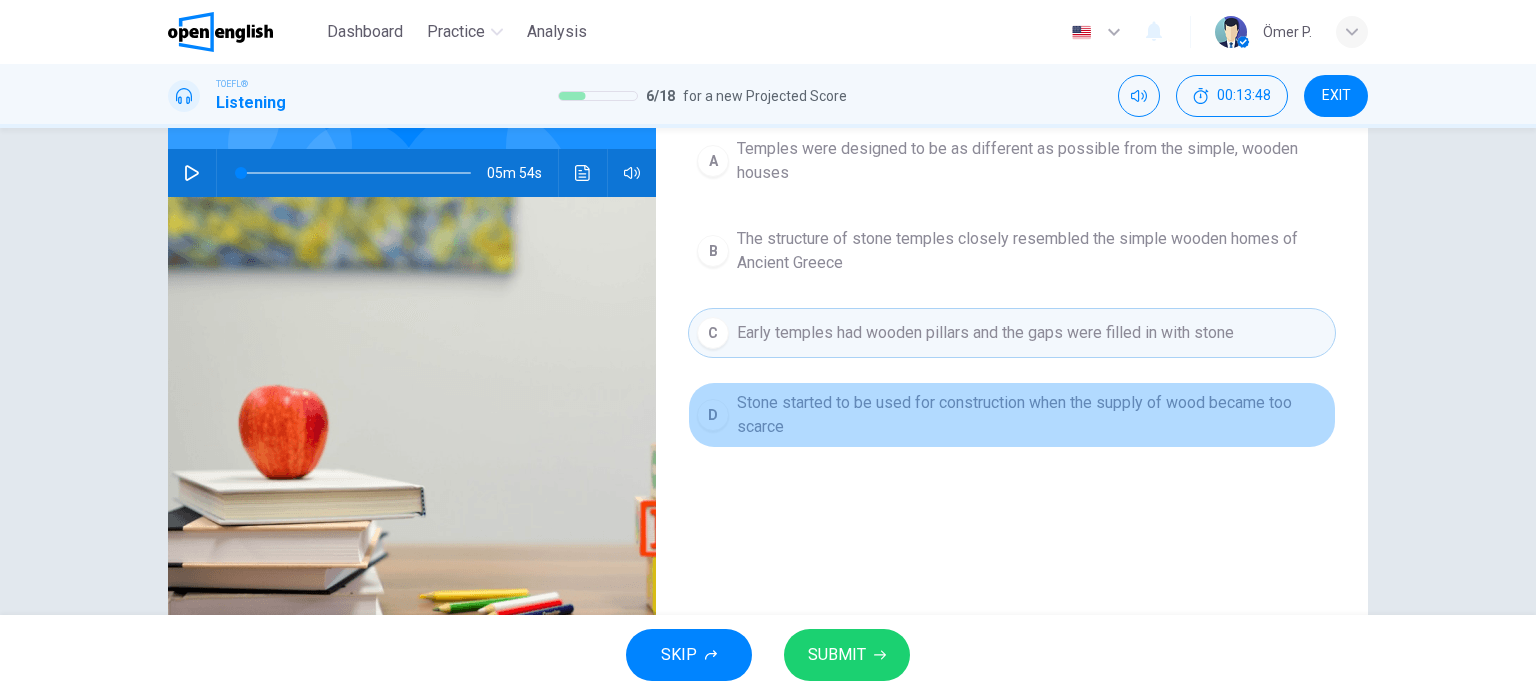 click on "Stone started to be used for construction when the supply of wood became too scarce" at bounding box center (1032, 415) 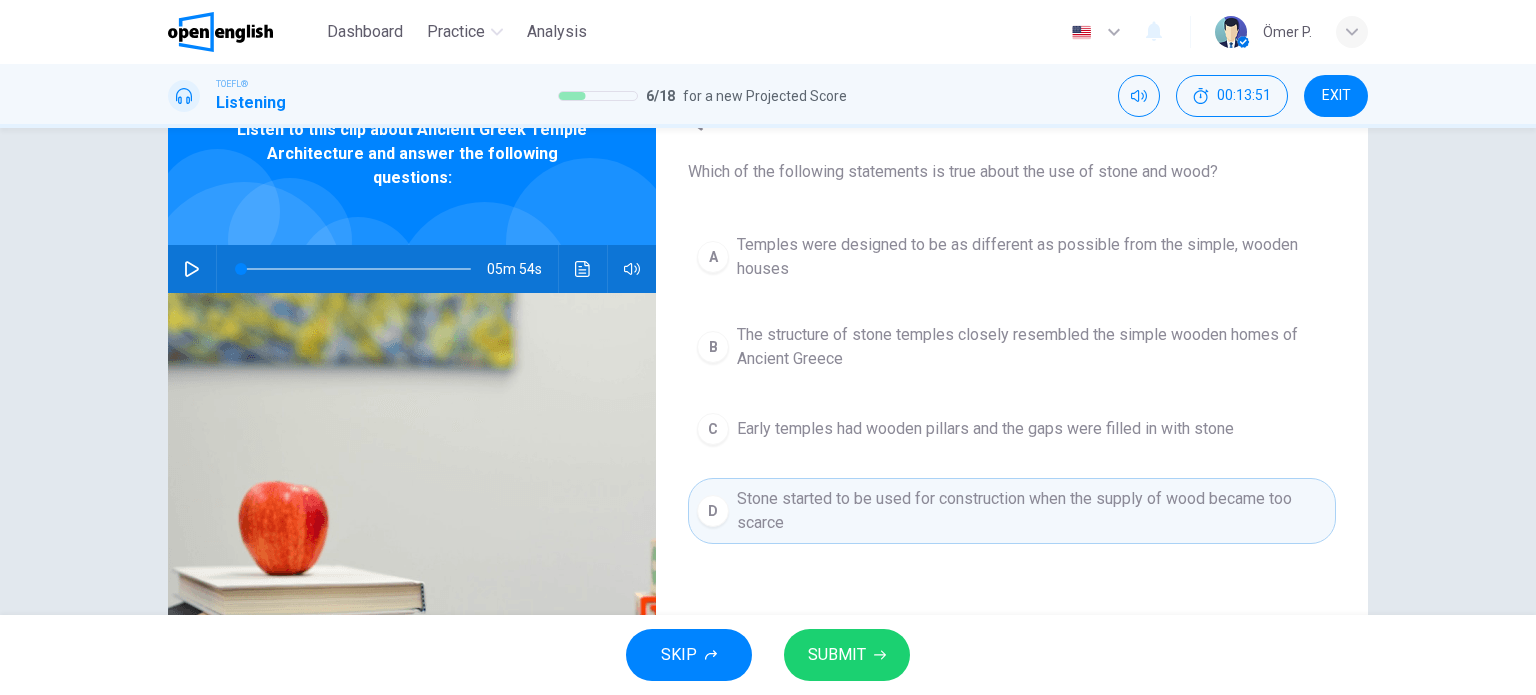 scroll, scrollTop: 100, scrollLeft: 0, axis: vertical 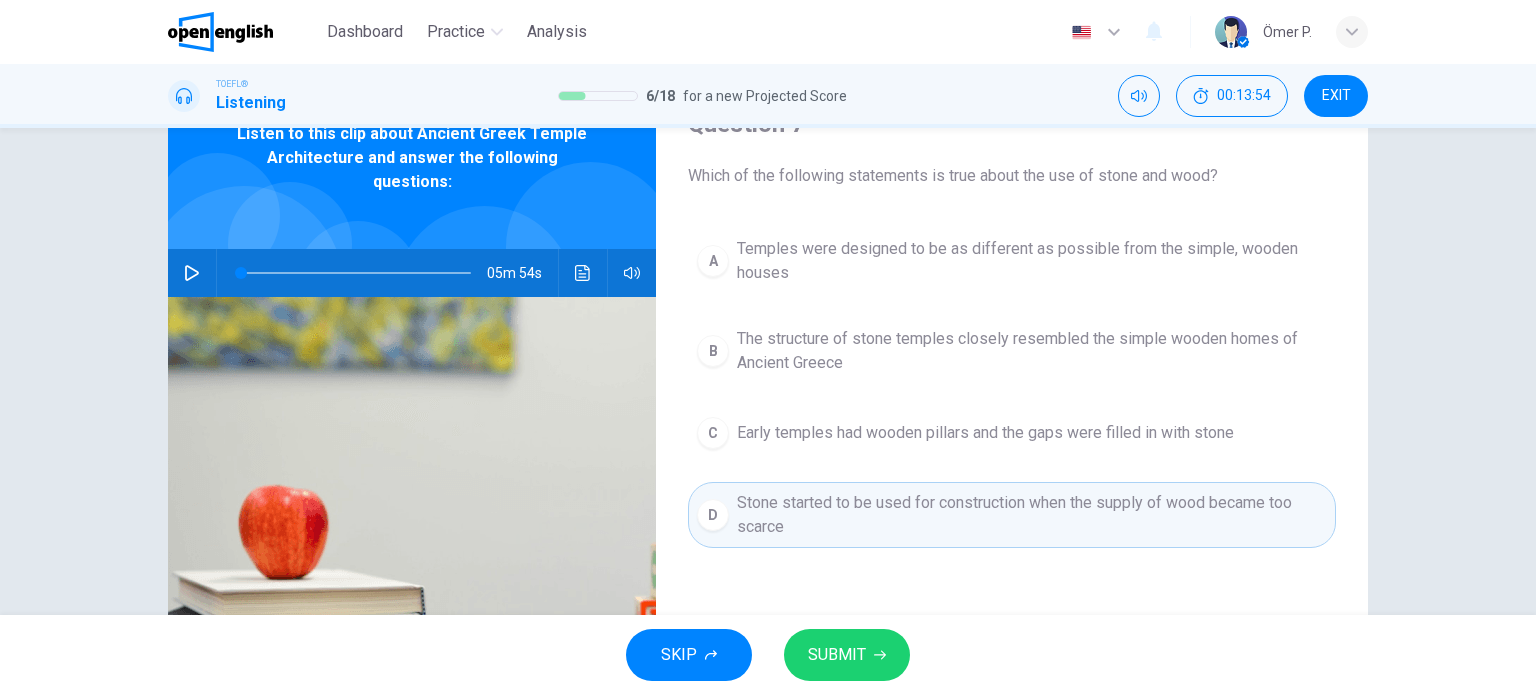 click on "Early temples had wooden pillars and the gaps were filled in with stone" at bounding box center (985, 433) 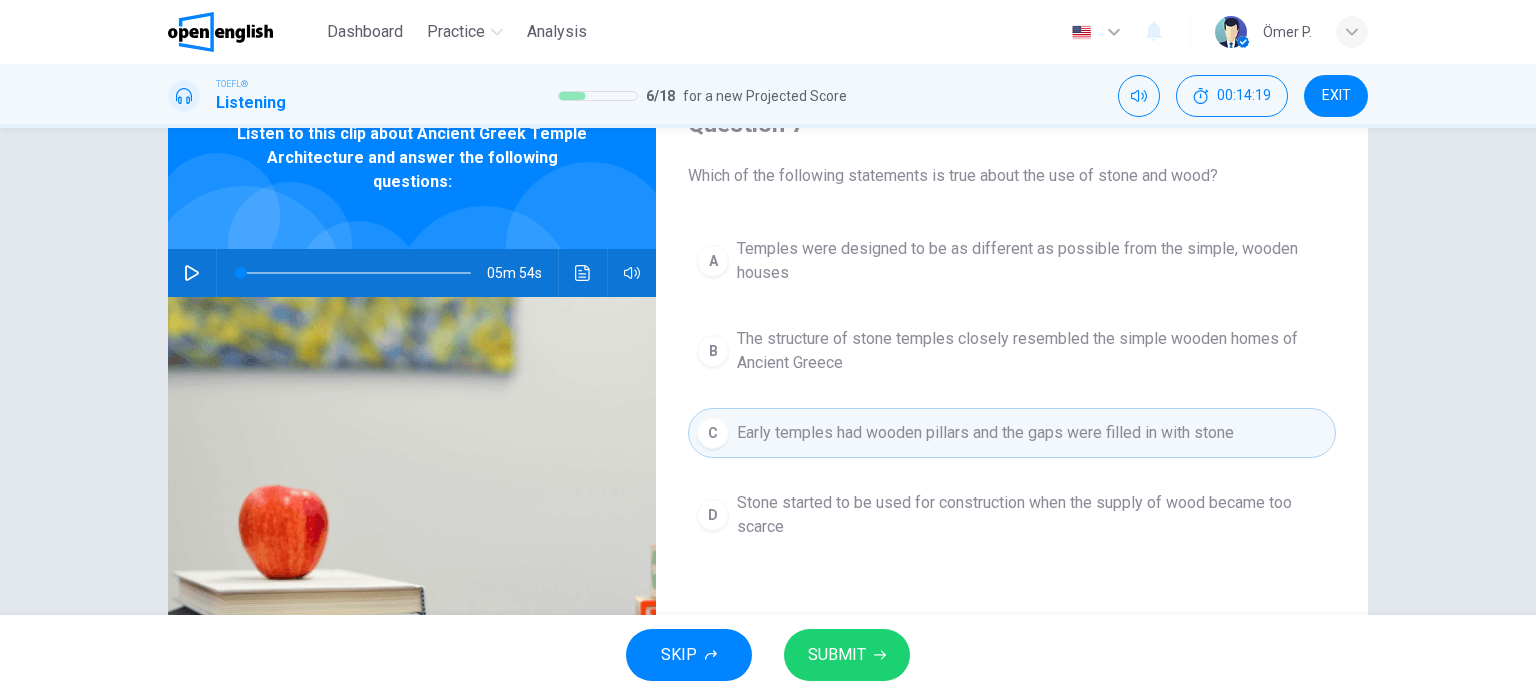 click on "Stone started to be used for construction when the supply of wood became too scarce" at bounding box center (1032, 515) 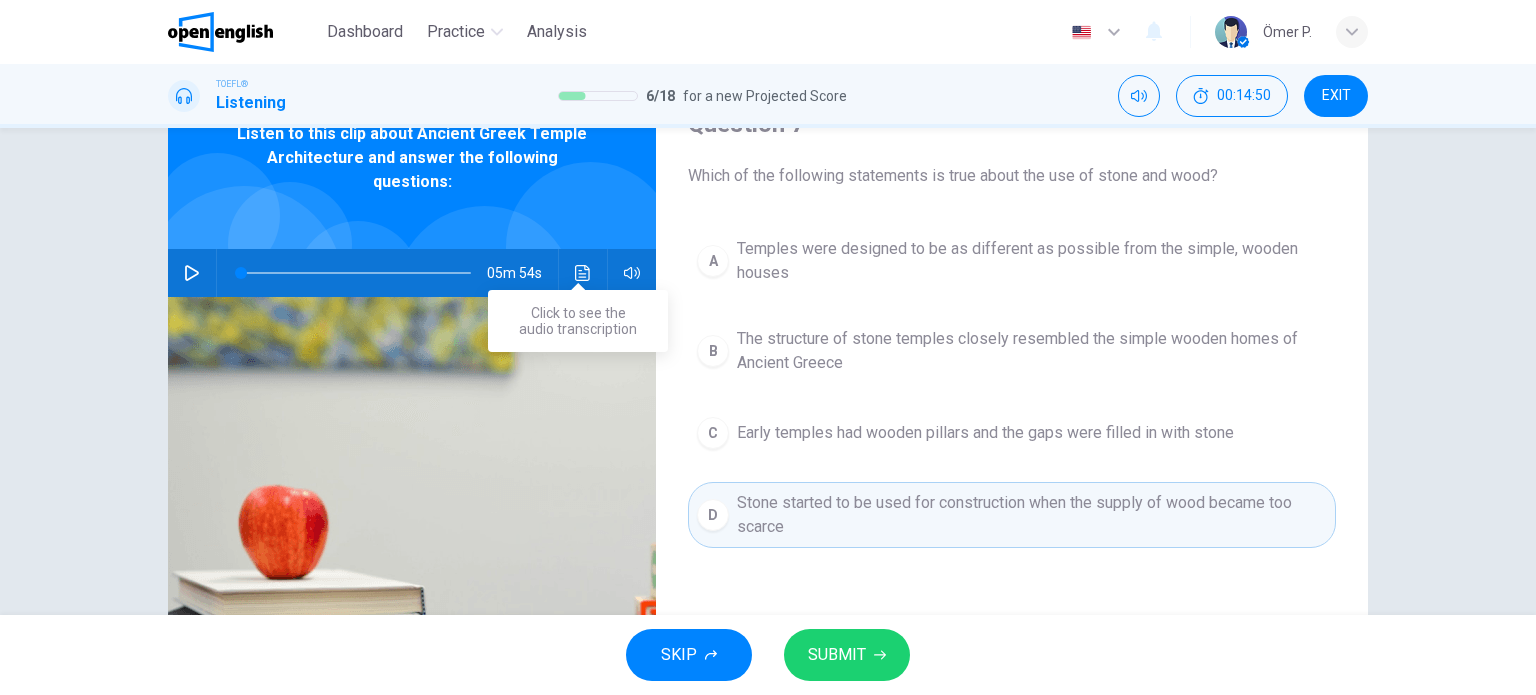 click at bounding box center (583, 273) 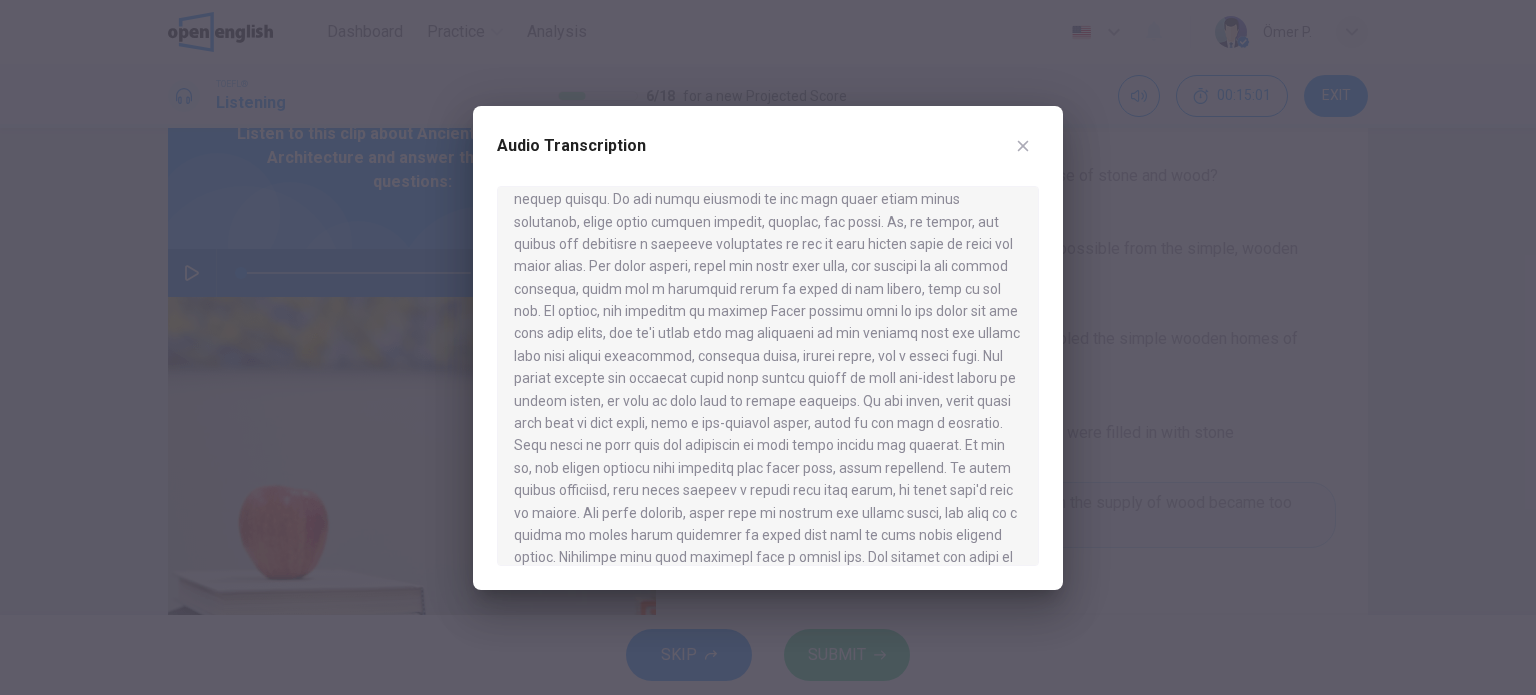 scroll, scrollTop: 400, scrollLeft: 0, axis: vertical 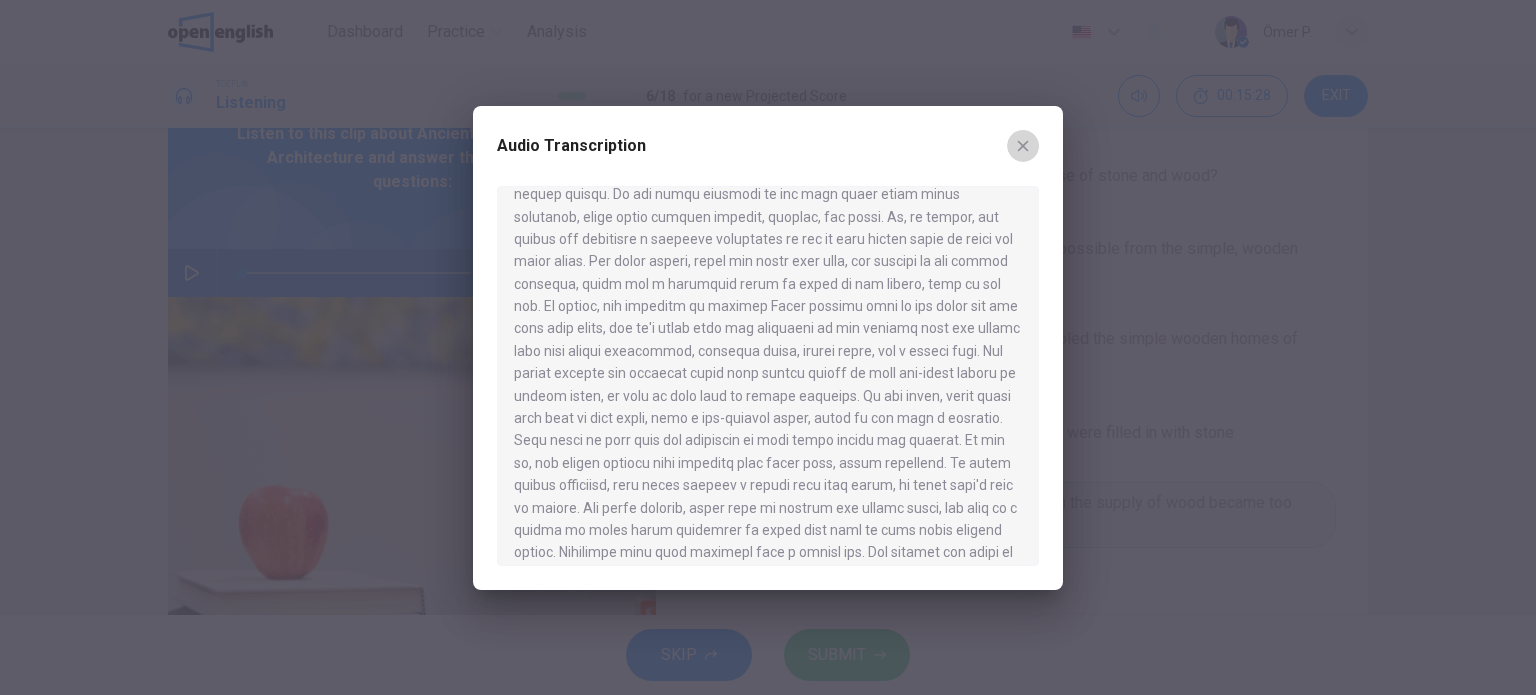 click 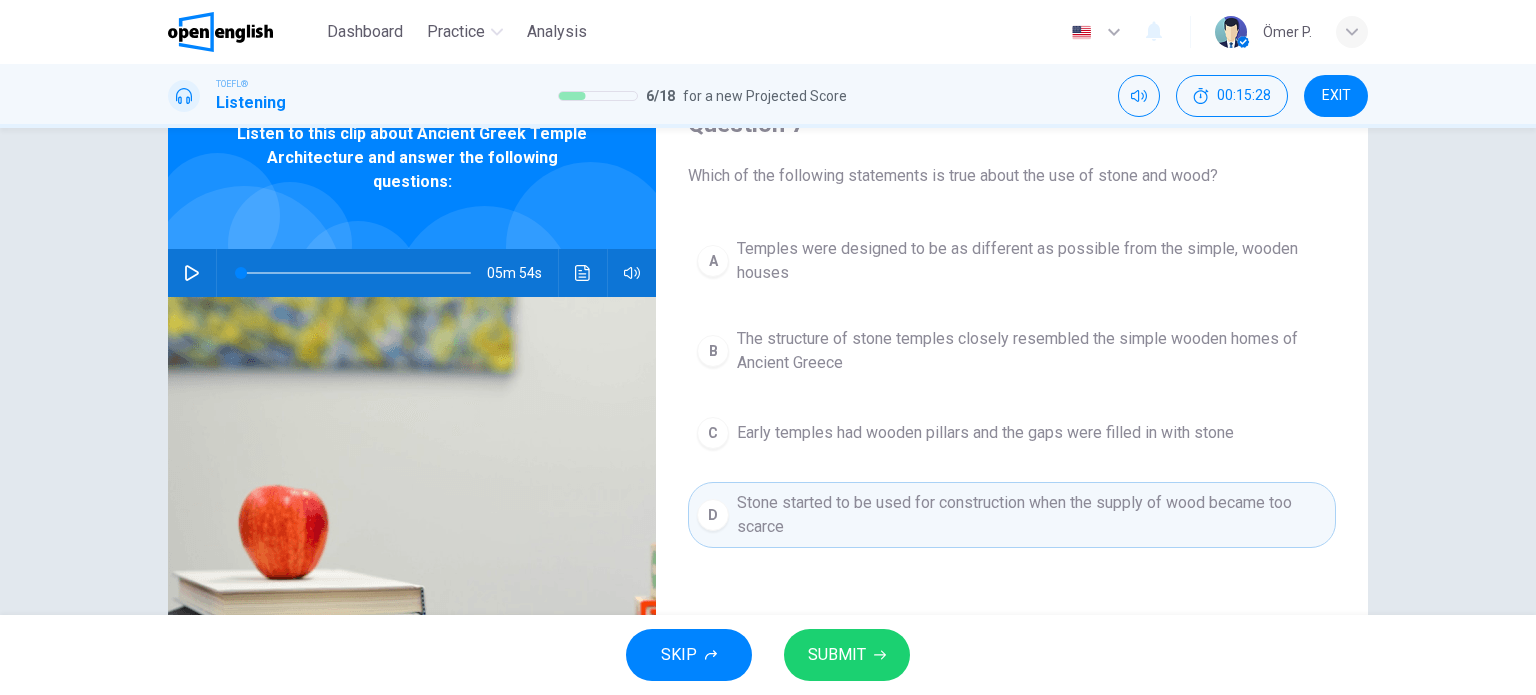 click on "B The structure of stone temples closely resembled the simple wooden homes of Ancient Greece" at bounding box center [1012, 351] 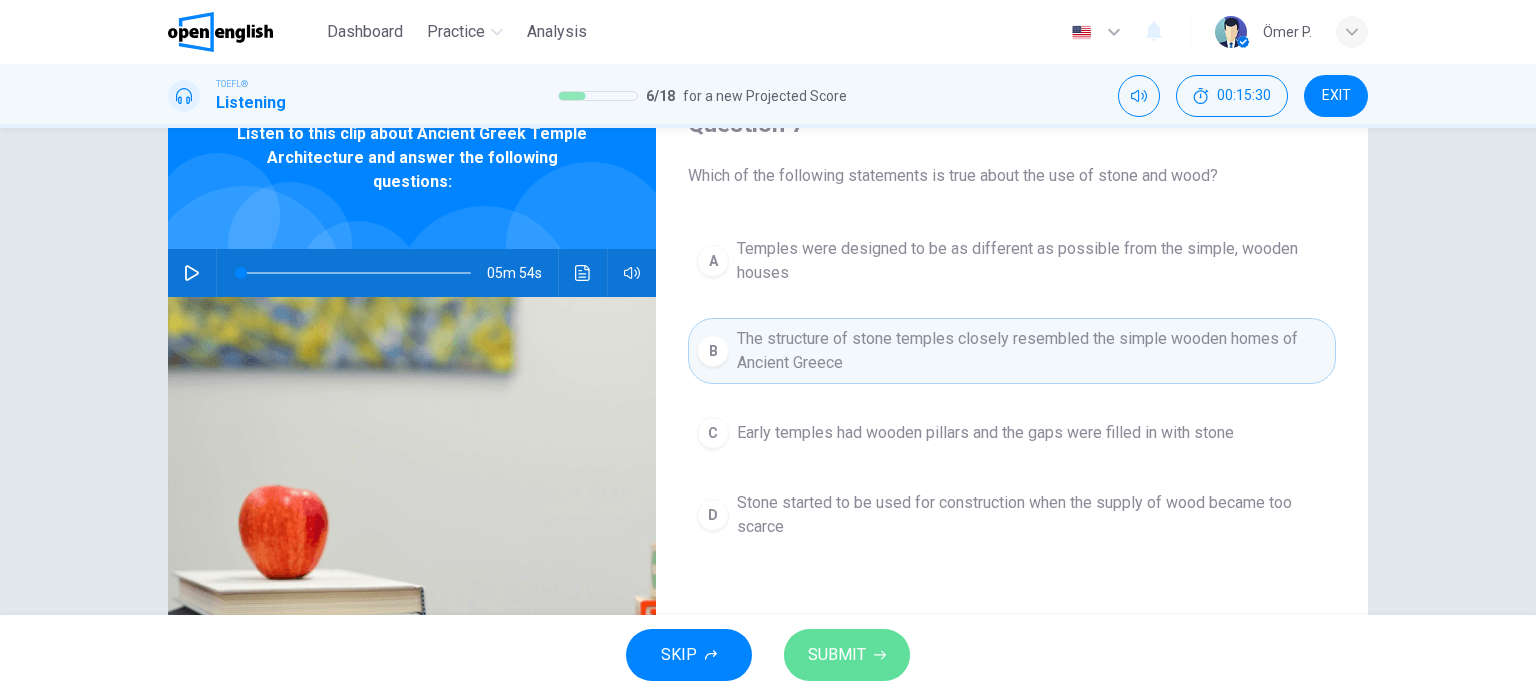 click on "SUBMIT" at bounding box center [837, 655] 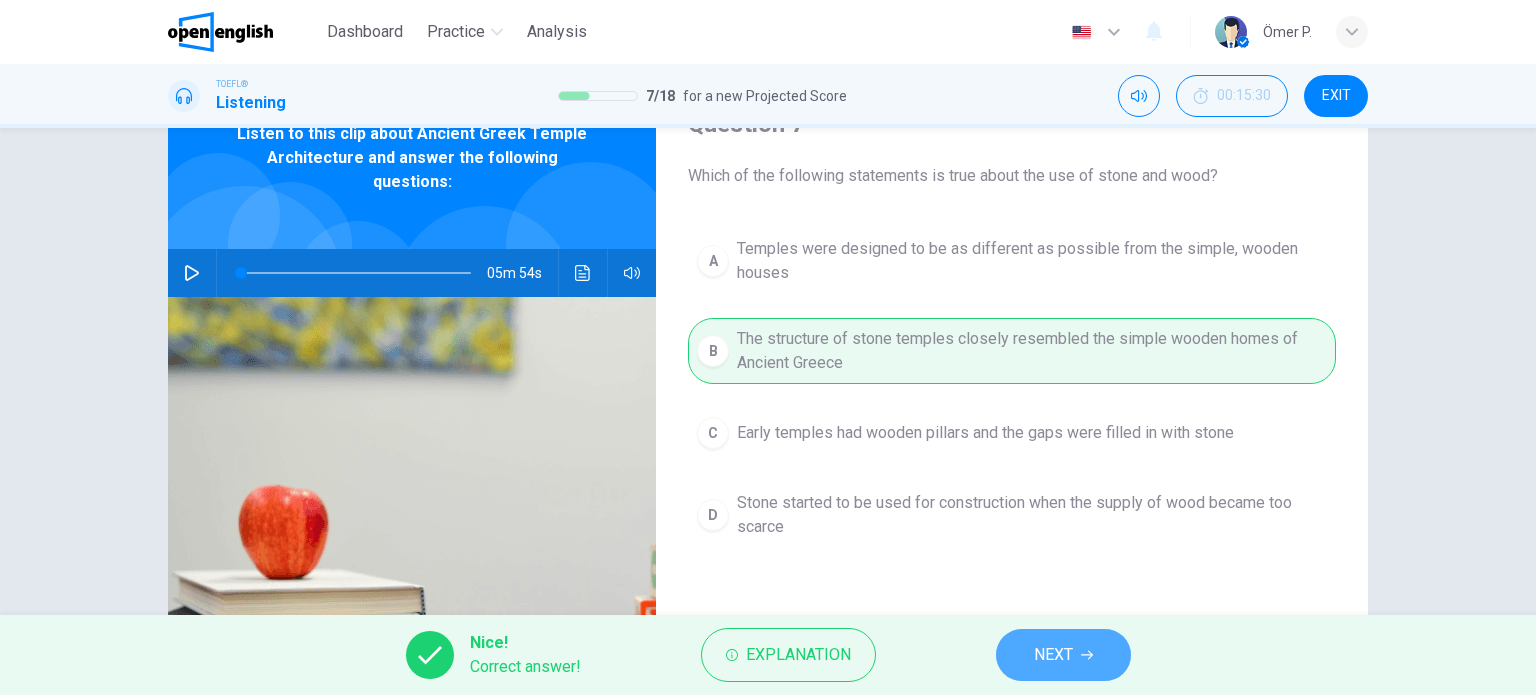 click 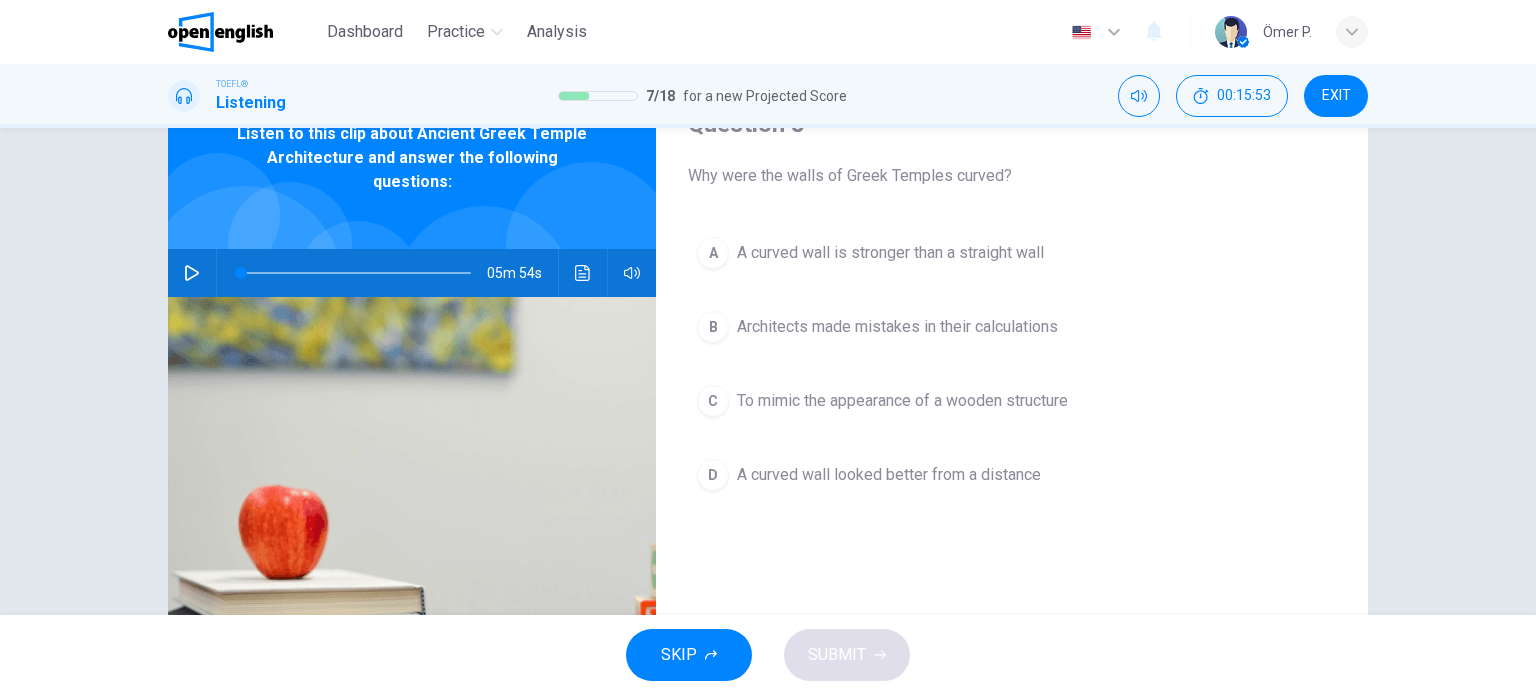 click on "A curved wall looked better from a distance" at bounding box center [889, 475] 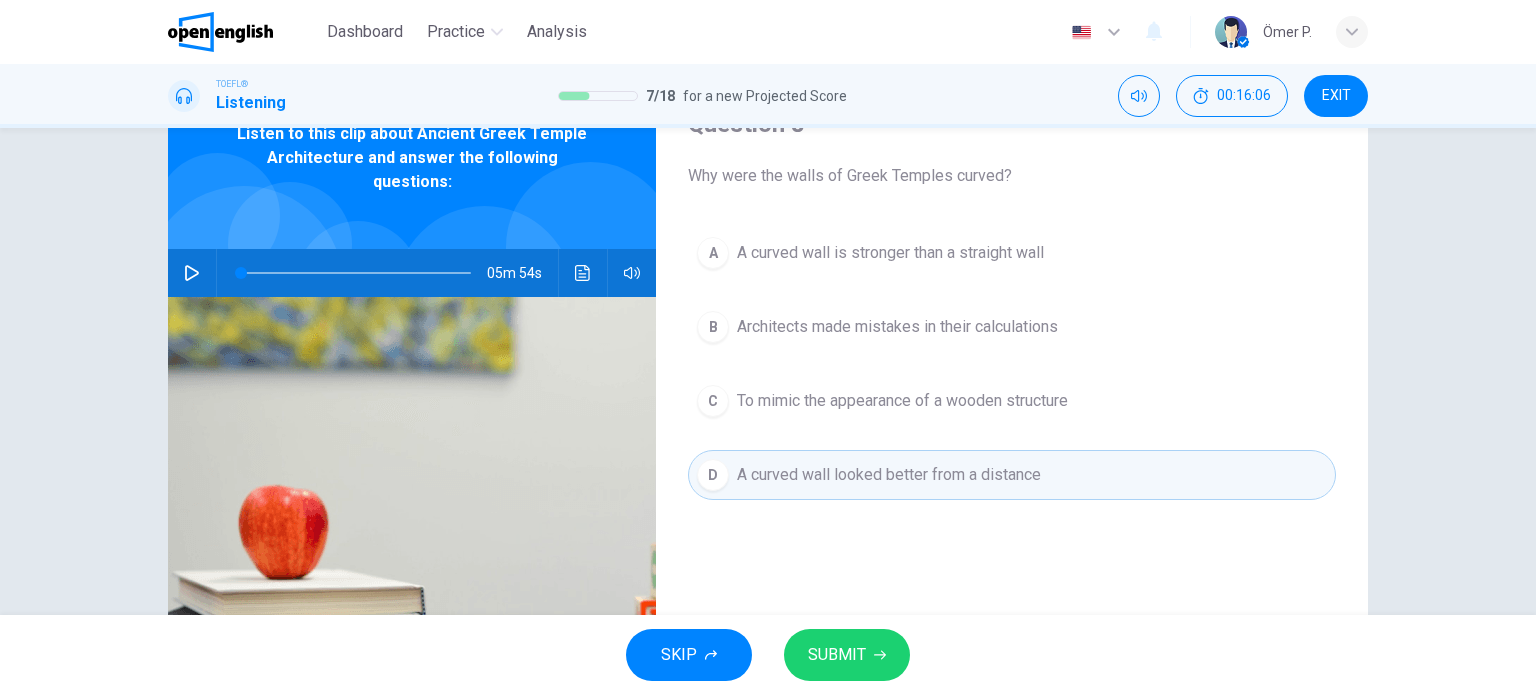 click at bounding box center (583, 273) 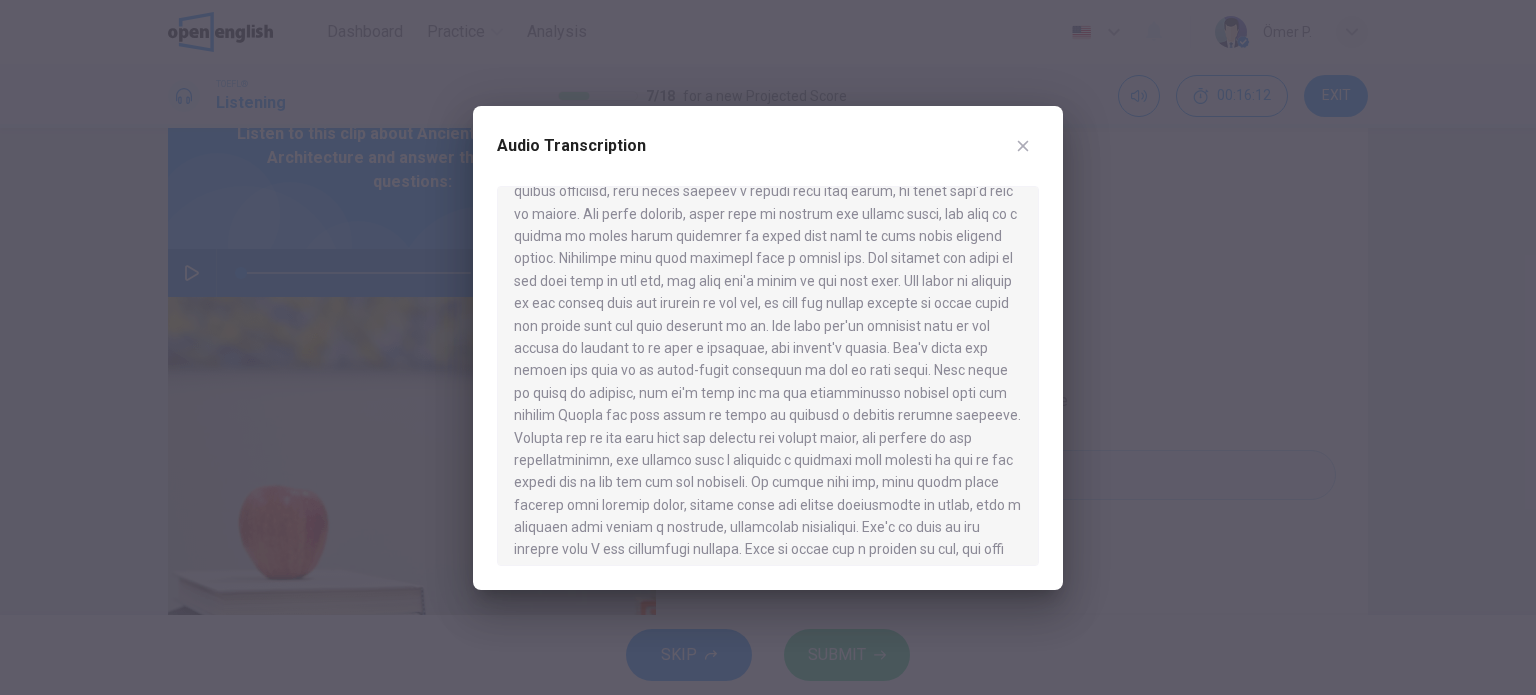 scroll, scrollTop: 700, scrollLeft: 0, axis: vertical 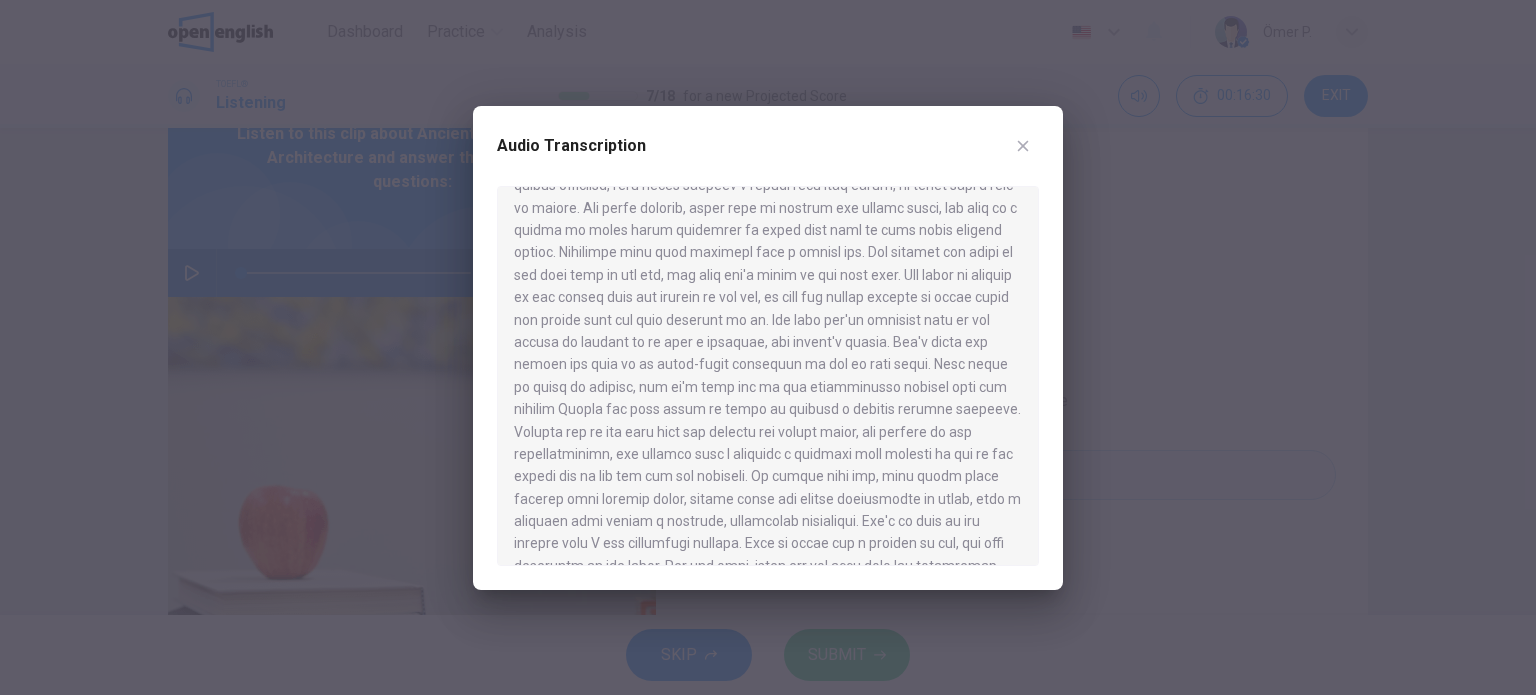 click on "Audio Transcription" at bounding box center (768, 348) 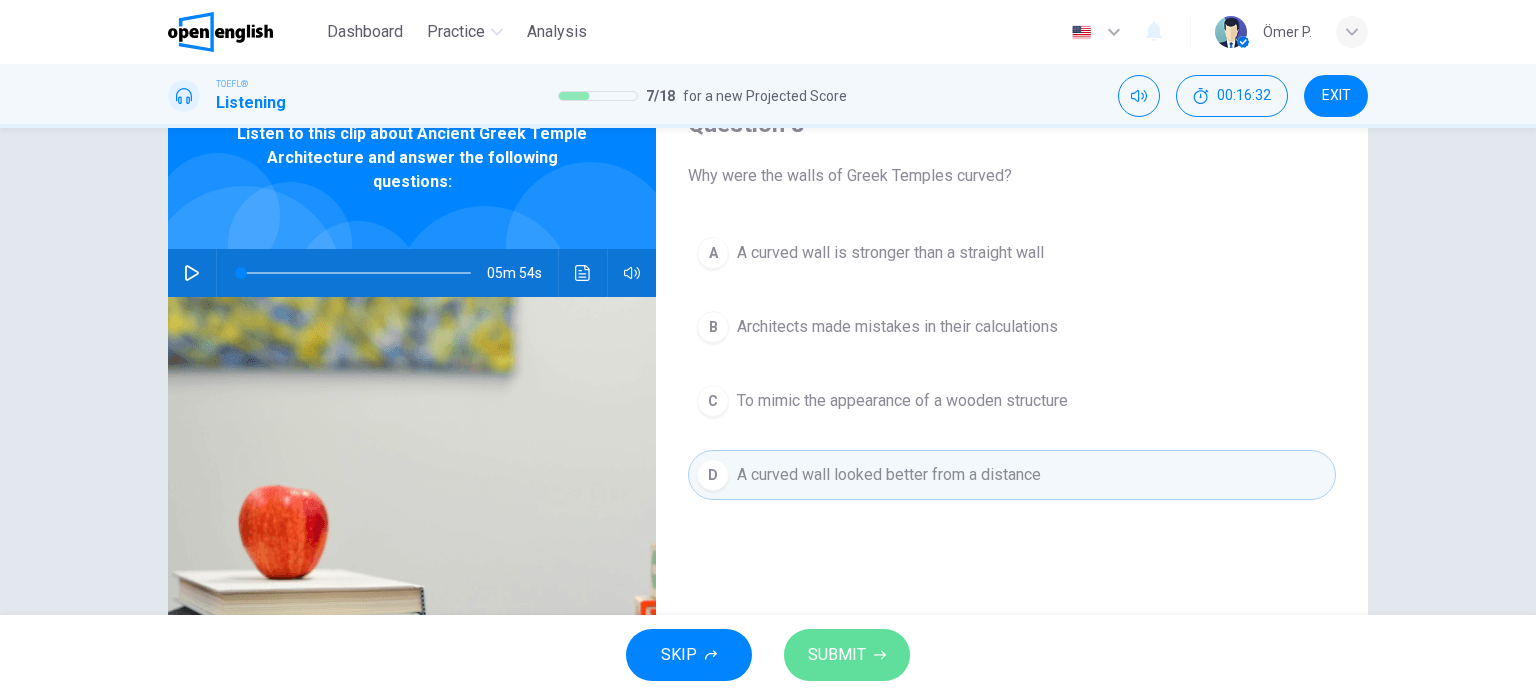 click on "SUBMIT" at bounding box center (837, 655) 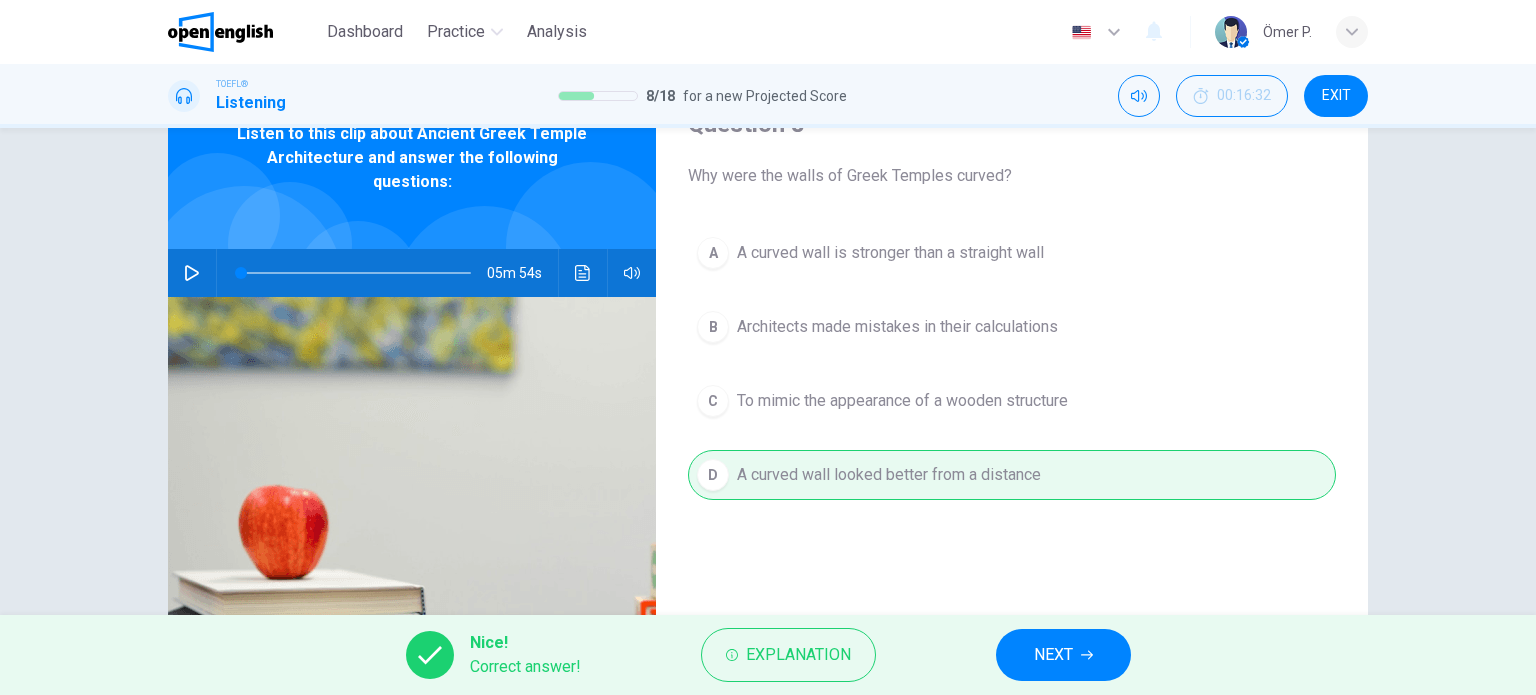 drag, startPoint x: 1084, startPoint y: 653, endPoint x: 1080, endPoint y: 605, distance: 48.166378 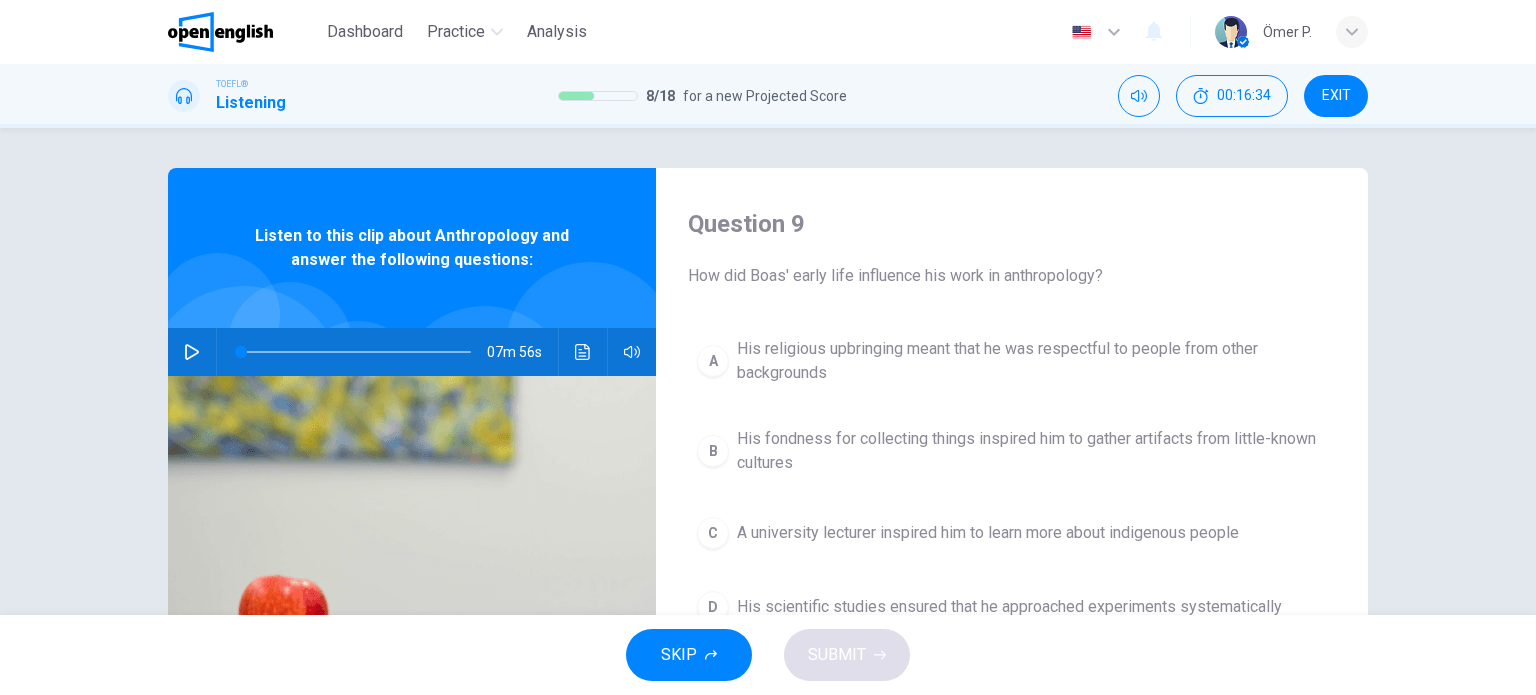 click at bounding box center (192, 352) 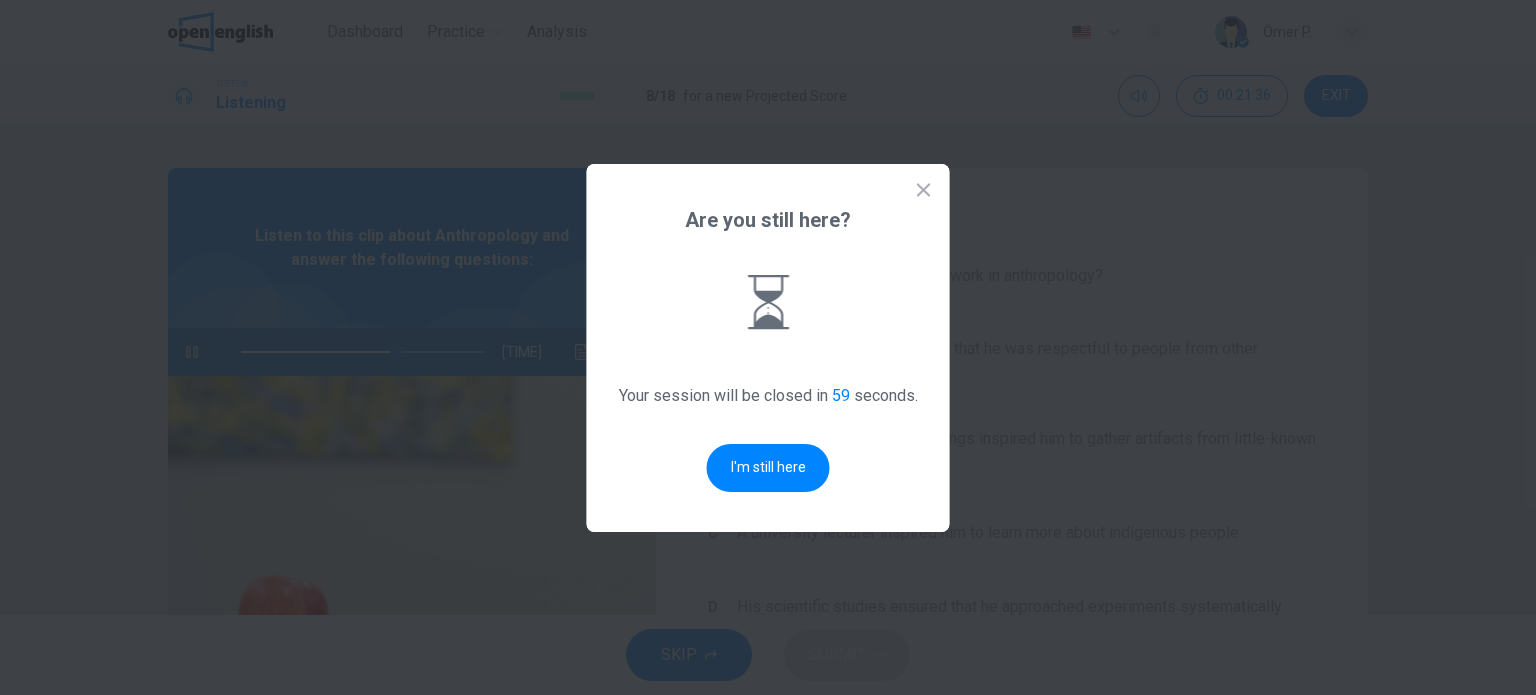 type on "**" 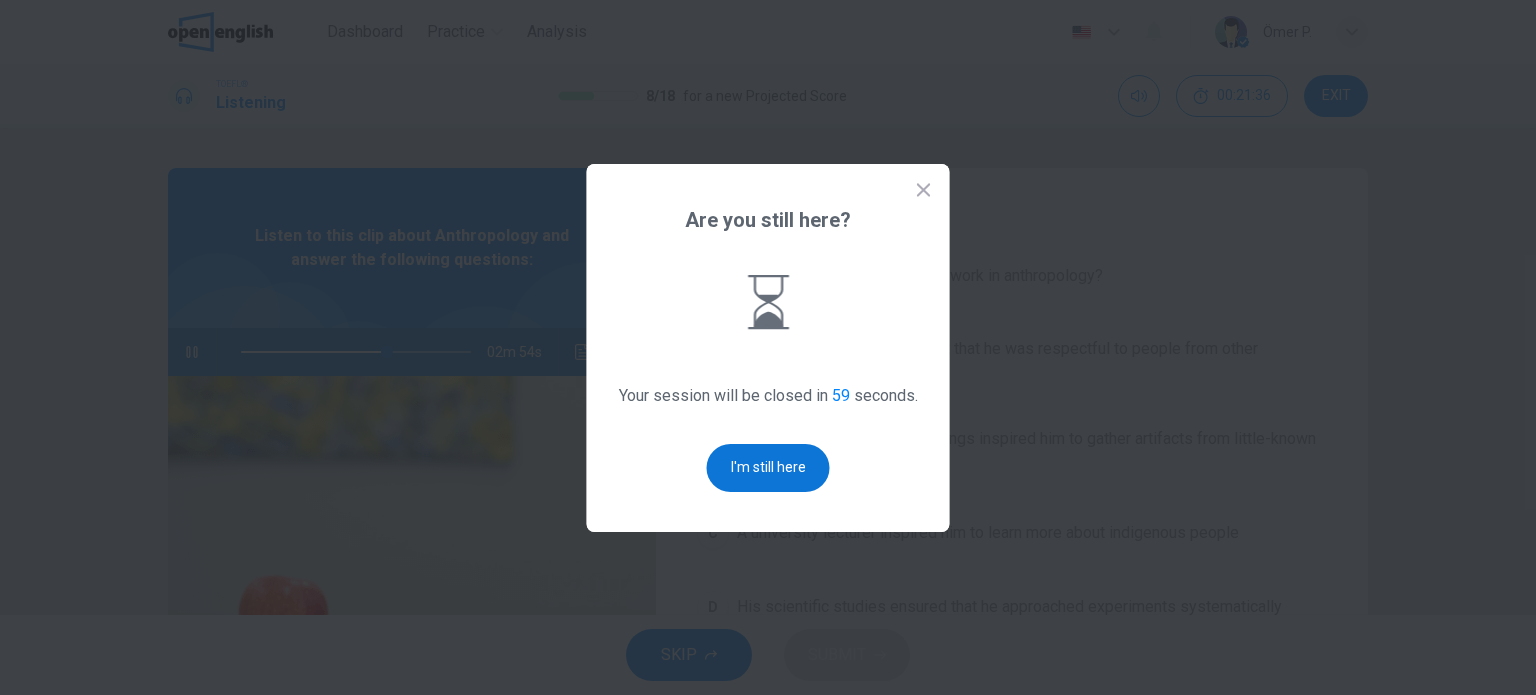 click on "I'm still here" at bounding box center (768, 468) 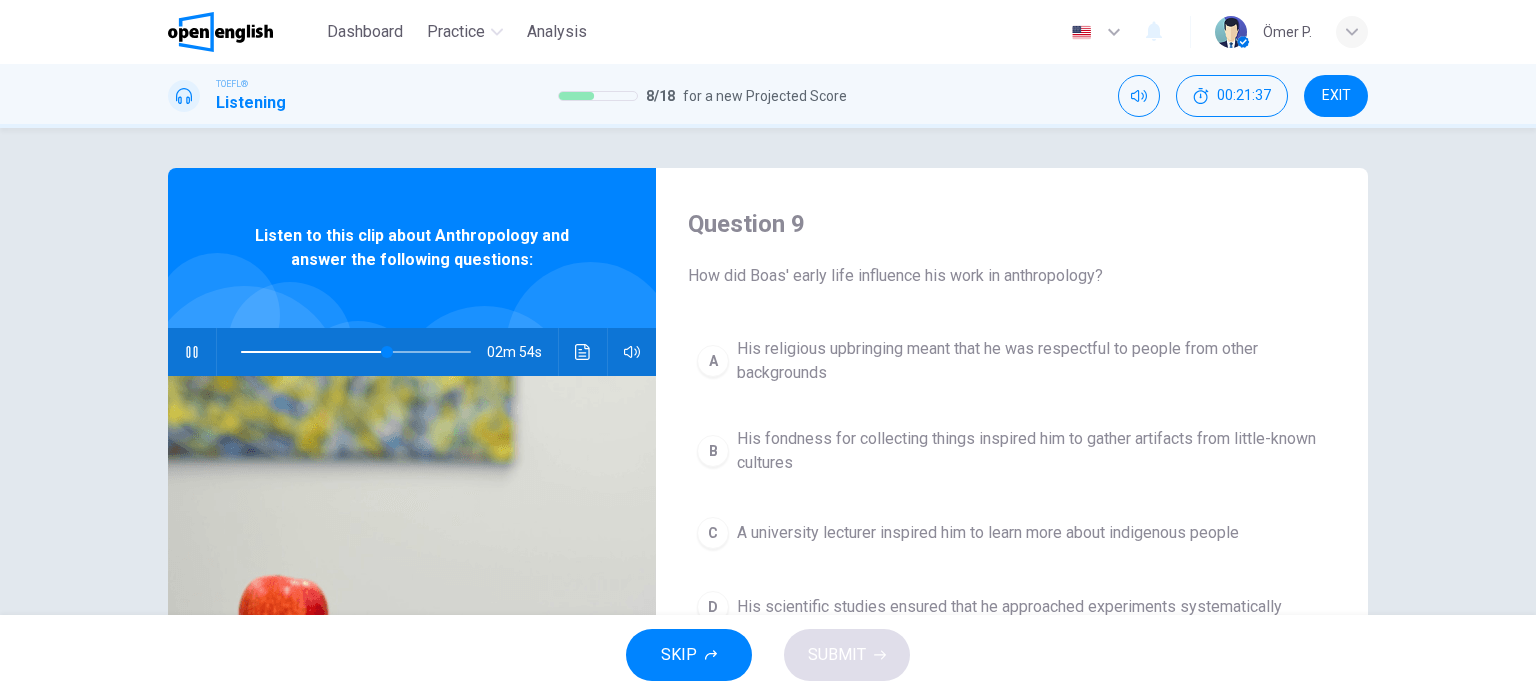 type 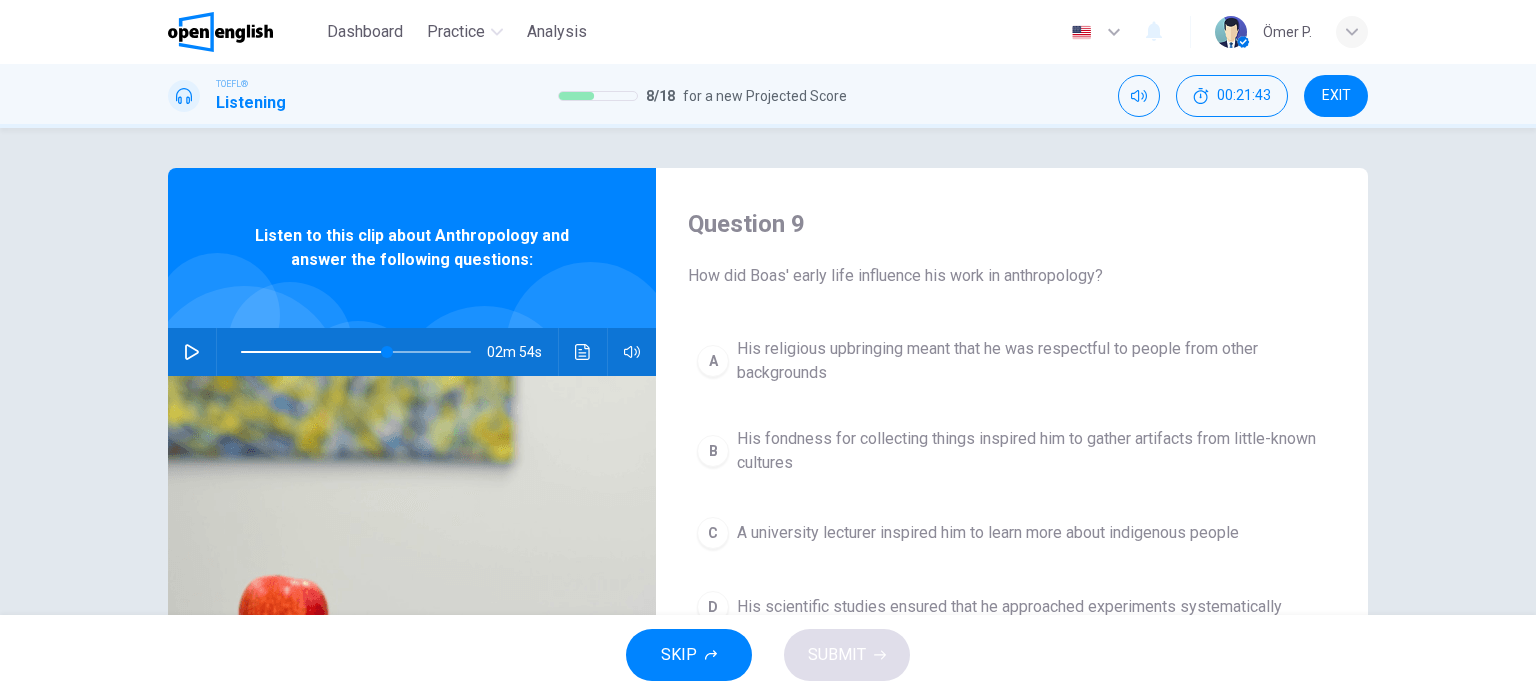 click on "02m 54s" at bounding box center [412, 352] 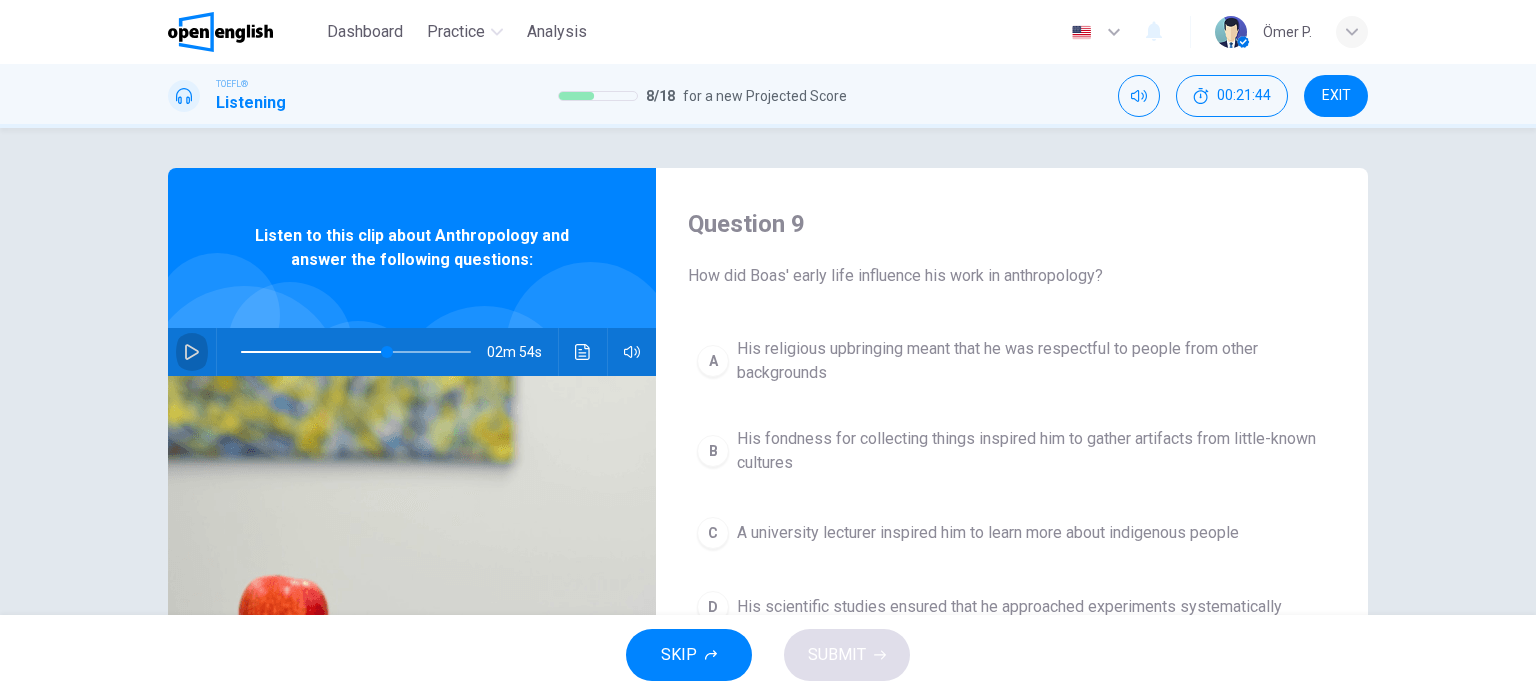 click at bounding box center (192, 352) 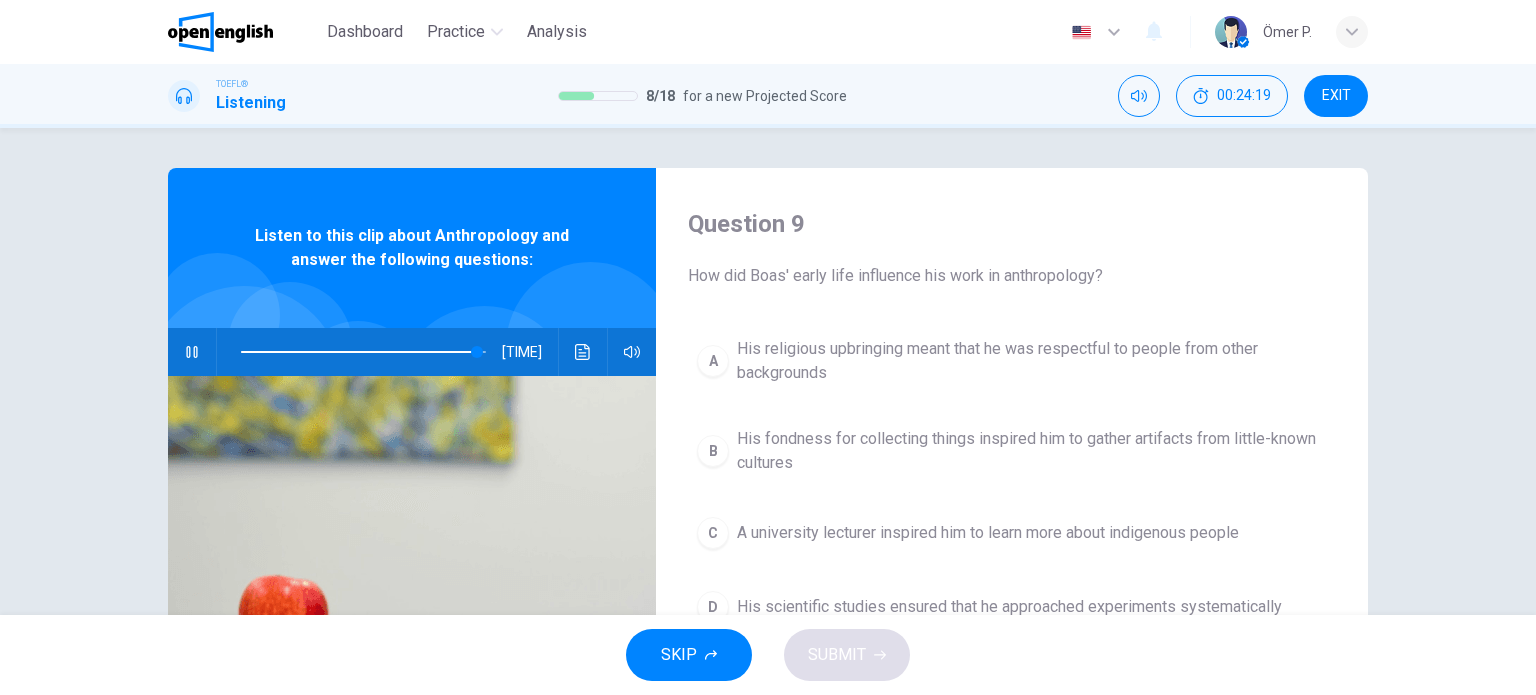 click at bounding box center (192, 352) 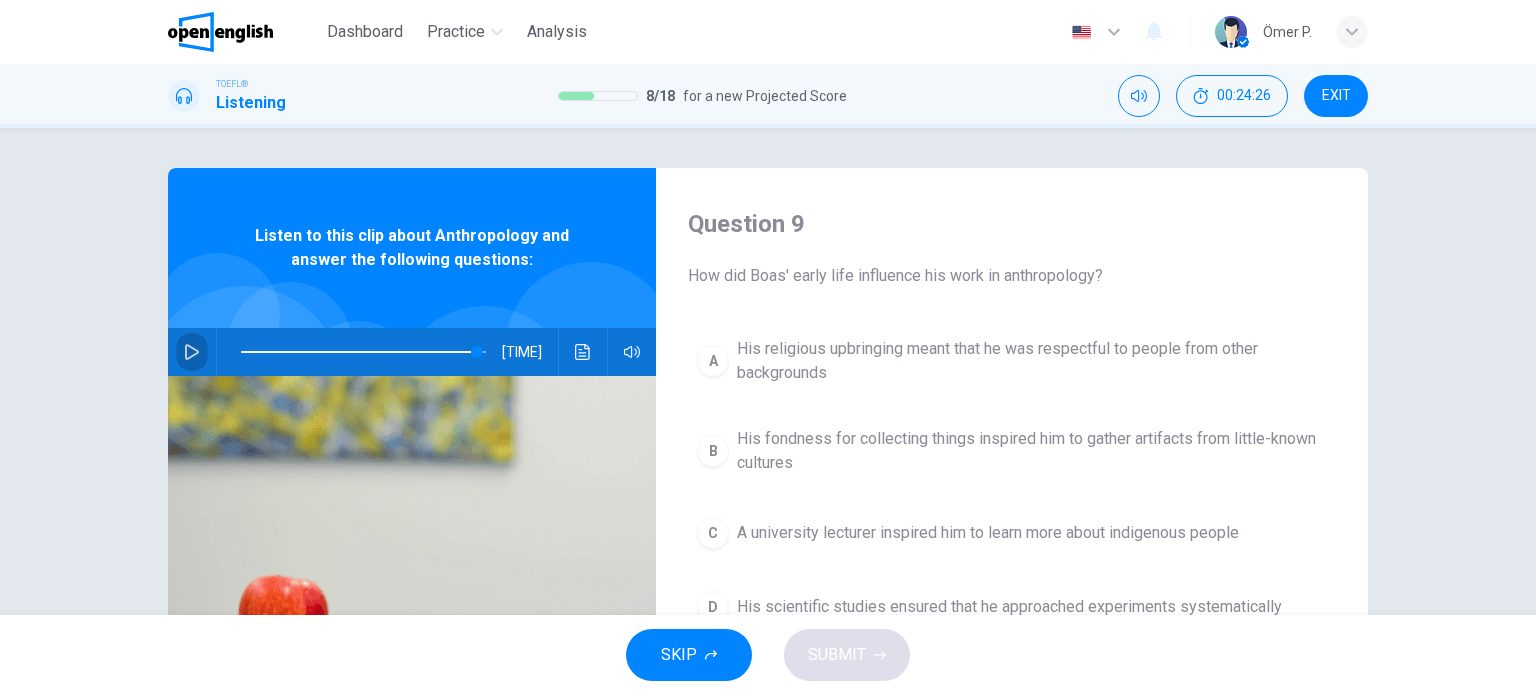 click at bounding box center [192, 352] 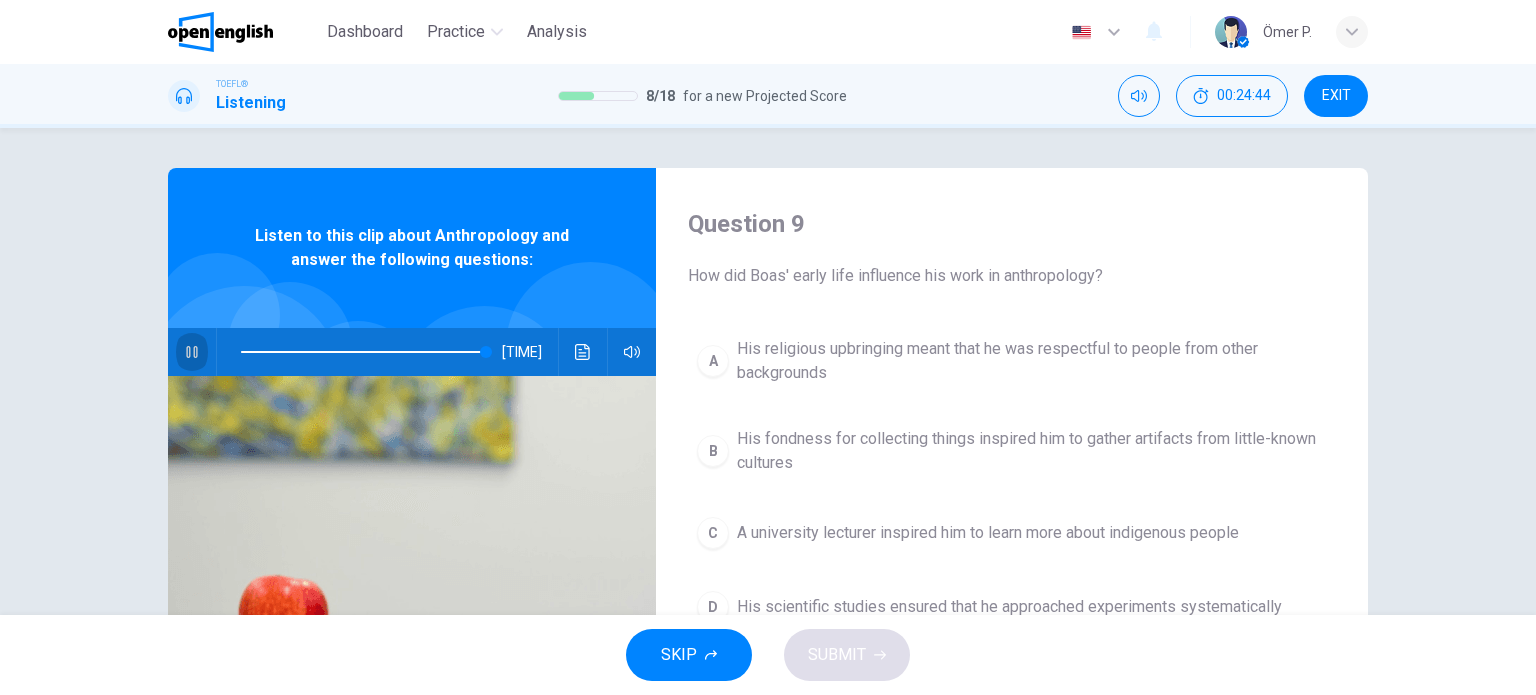 type on "*" 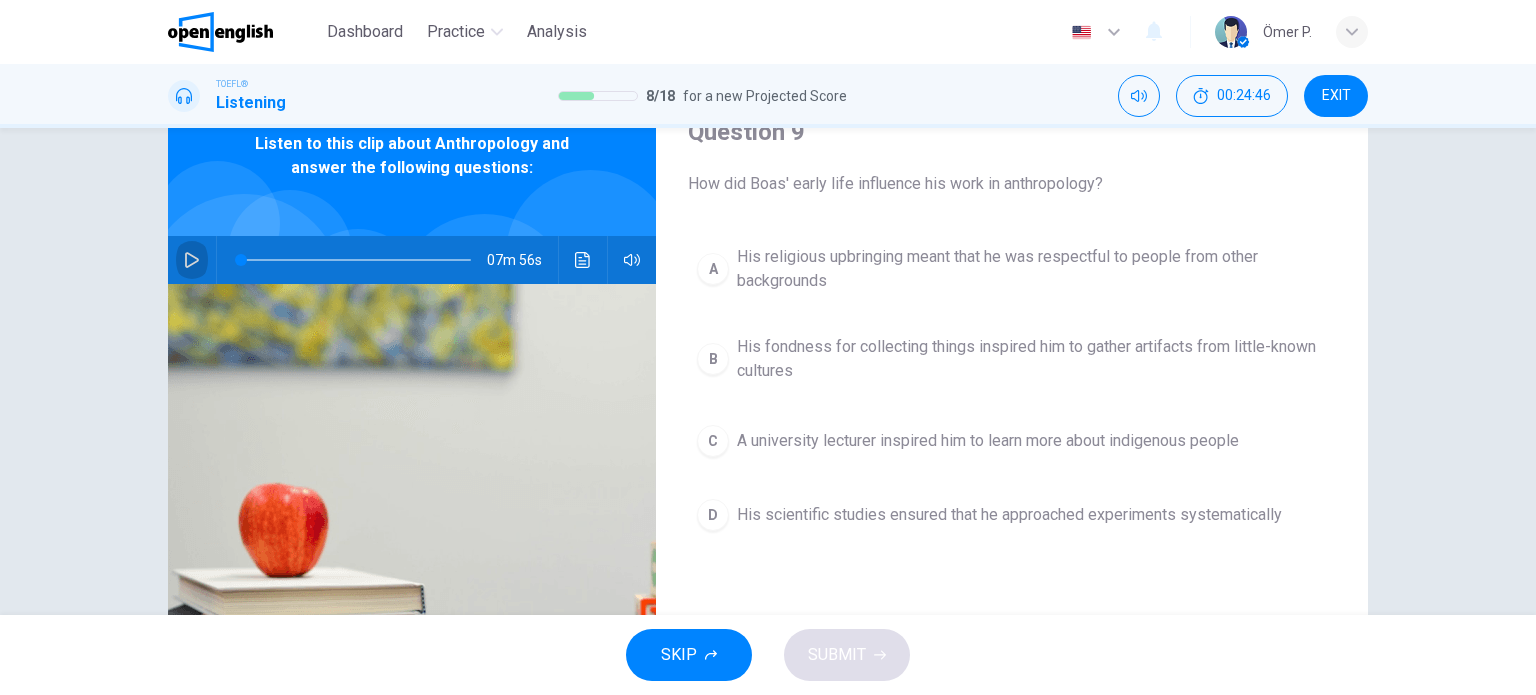 scroll, scrollTop: 100, scrollLeft: 0, axis: vertical 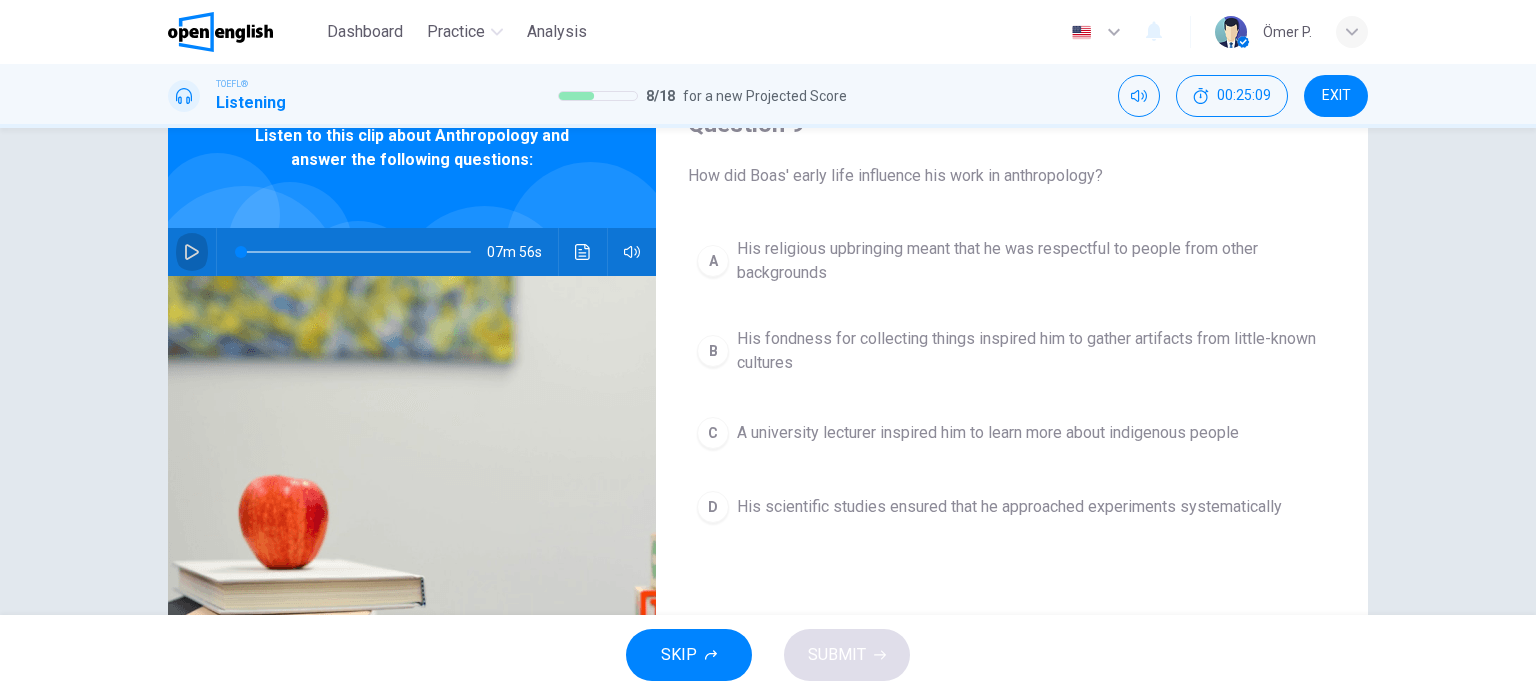 click on "A university lecturer inspired him to learn more about indigenous people" at bounding box center (988, 433) 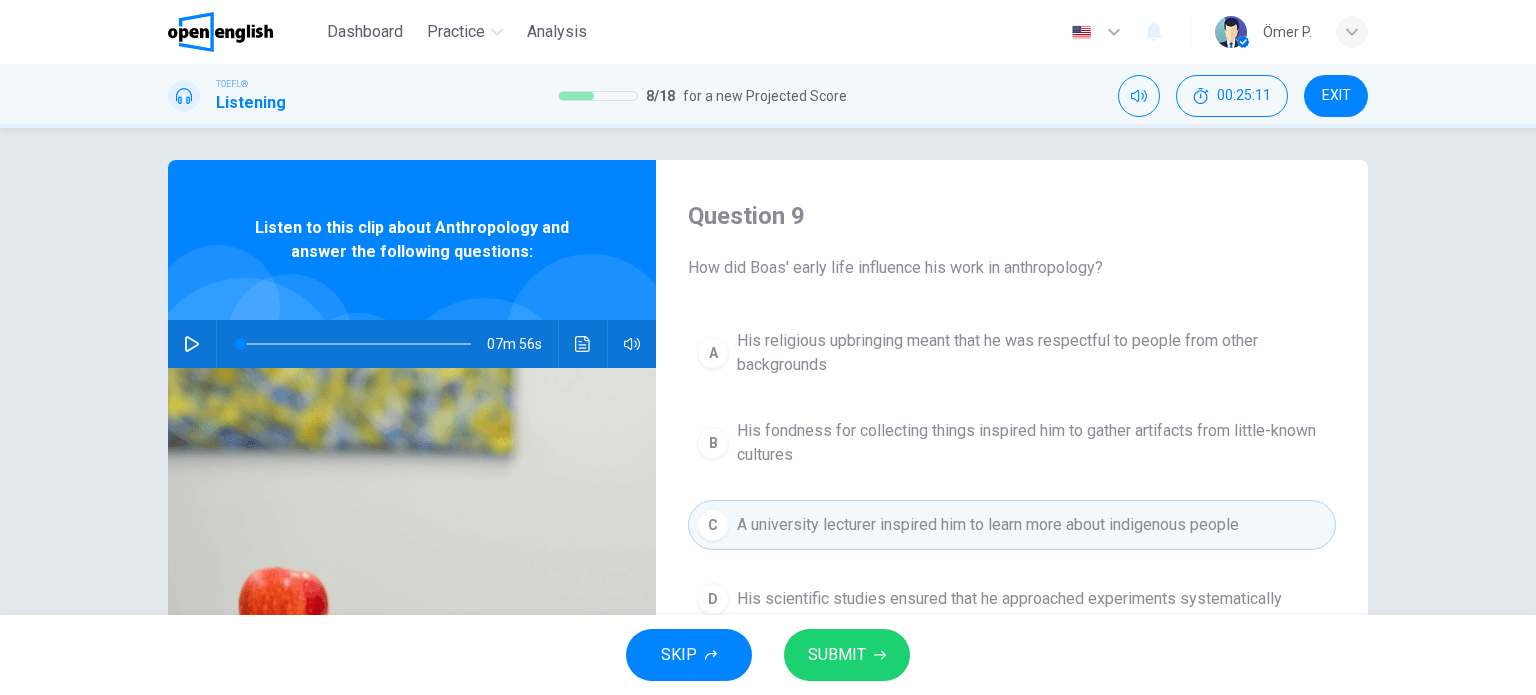 scroll, scrollTop: 0, scrollLeft: 0, axis: both 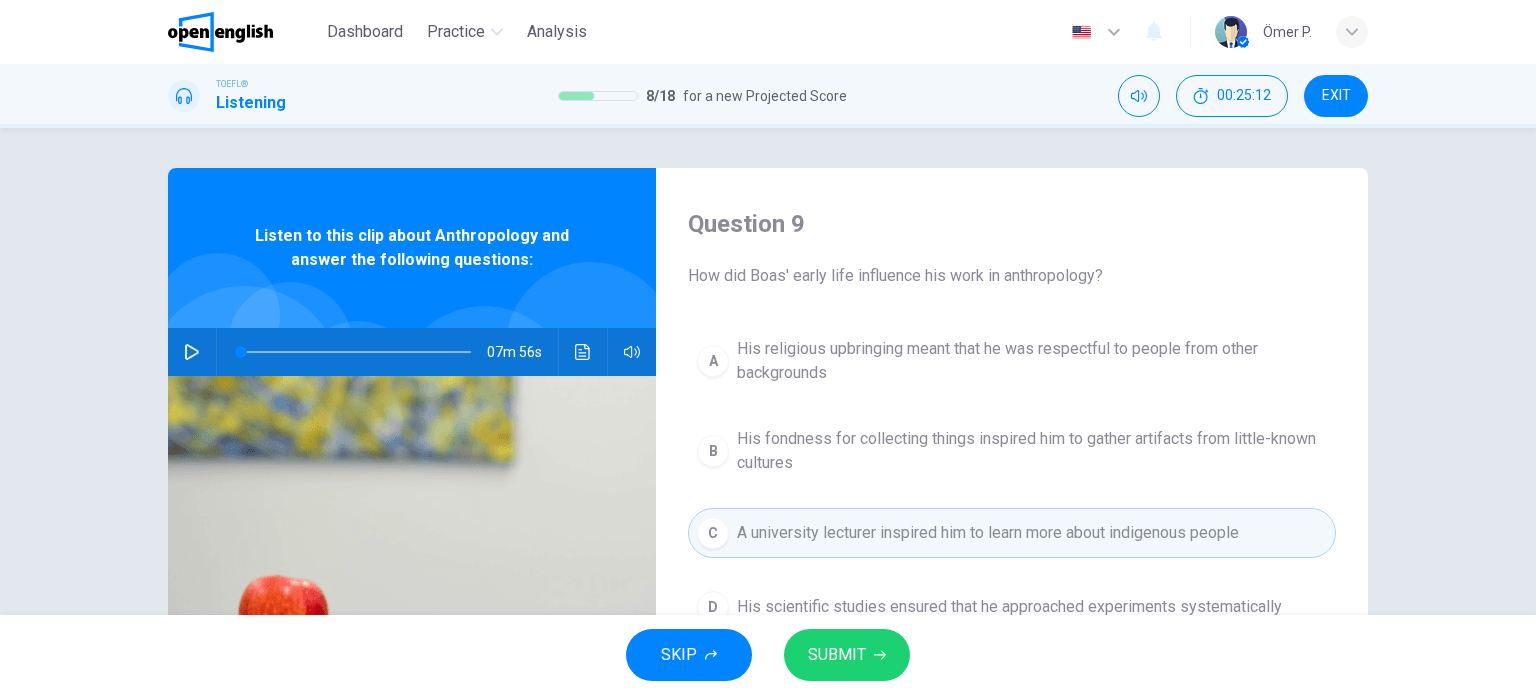 click on "His fondness for collecting things inspired him to gather artifacts from little-known cultures" at bounding box center (1032, 451) 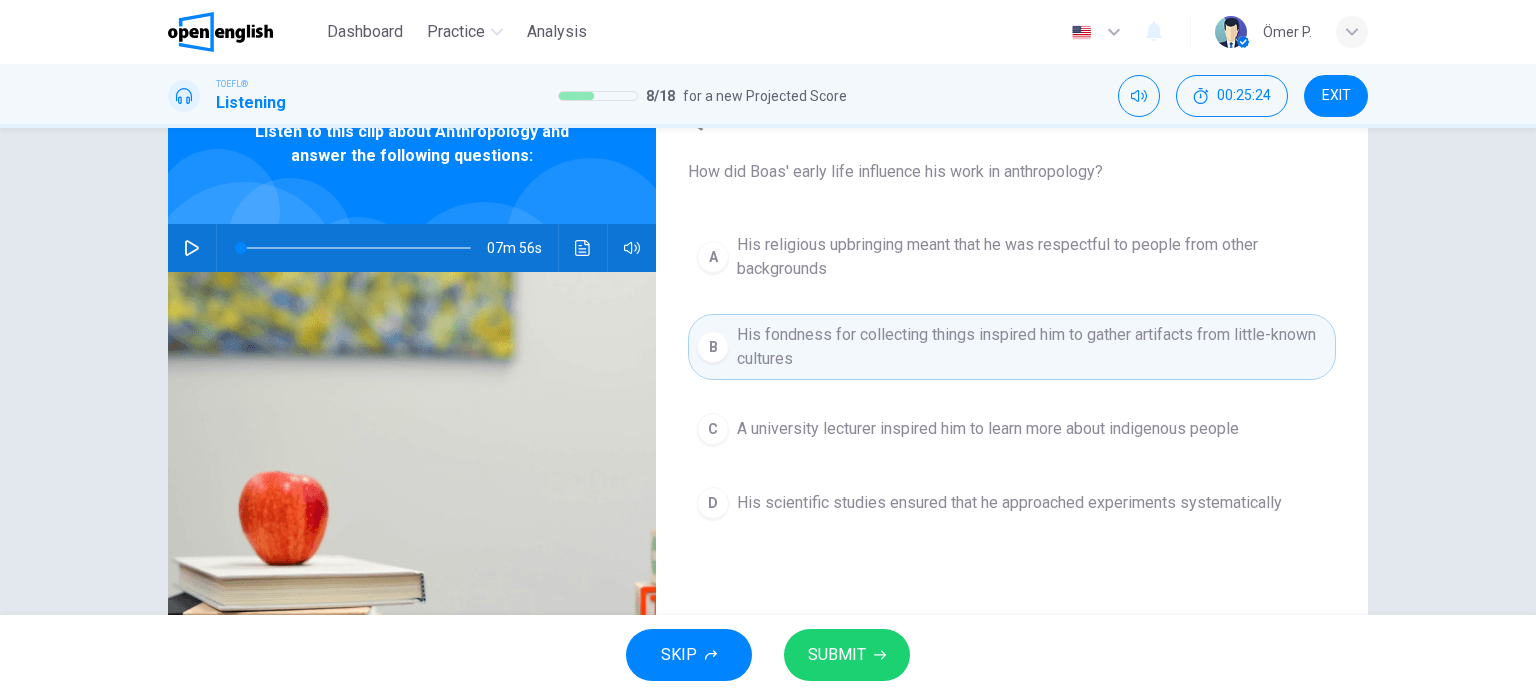 scroll, scrollTop: 100, scrollLeft: 0, axis: vertical 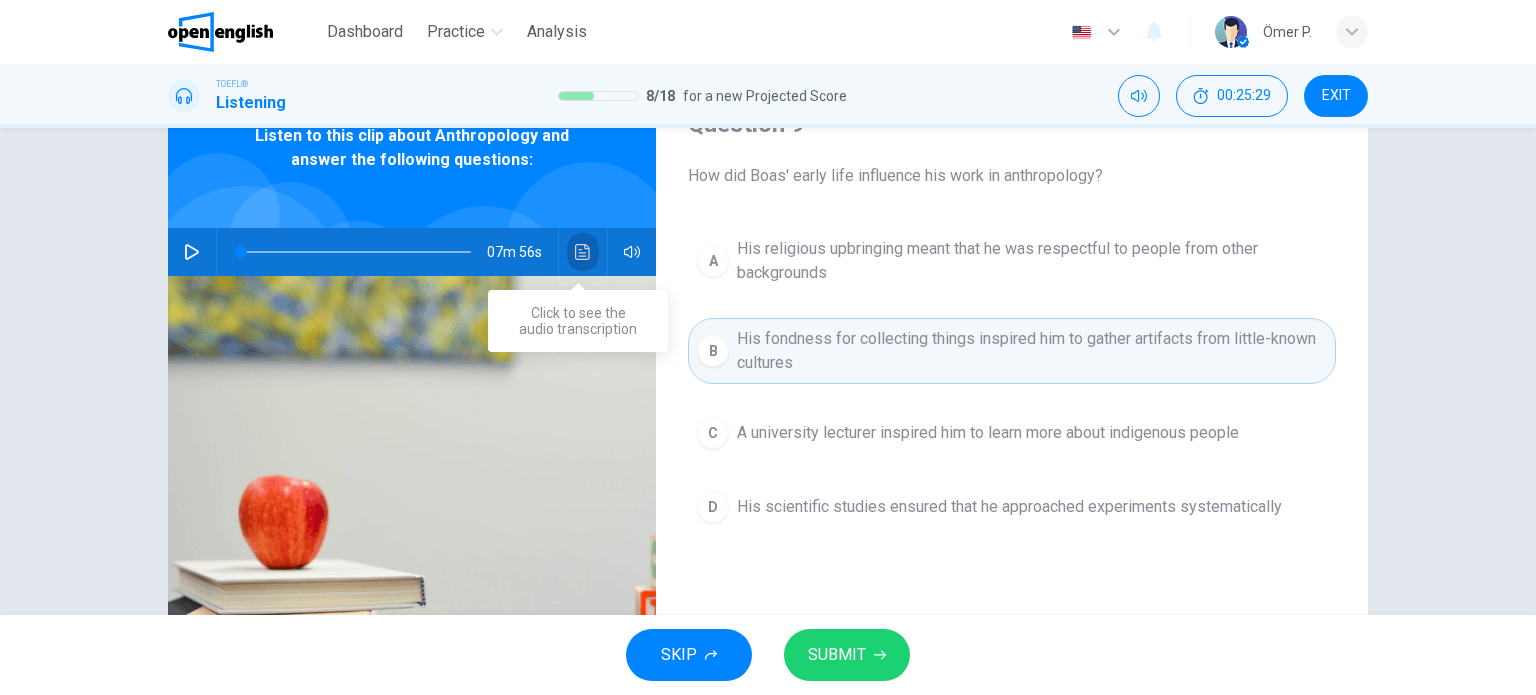 click 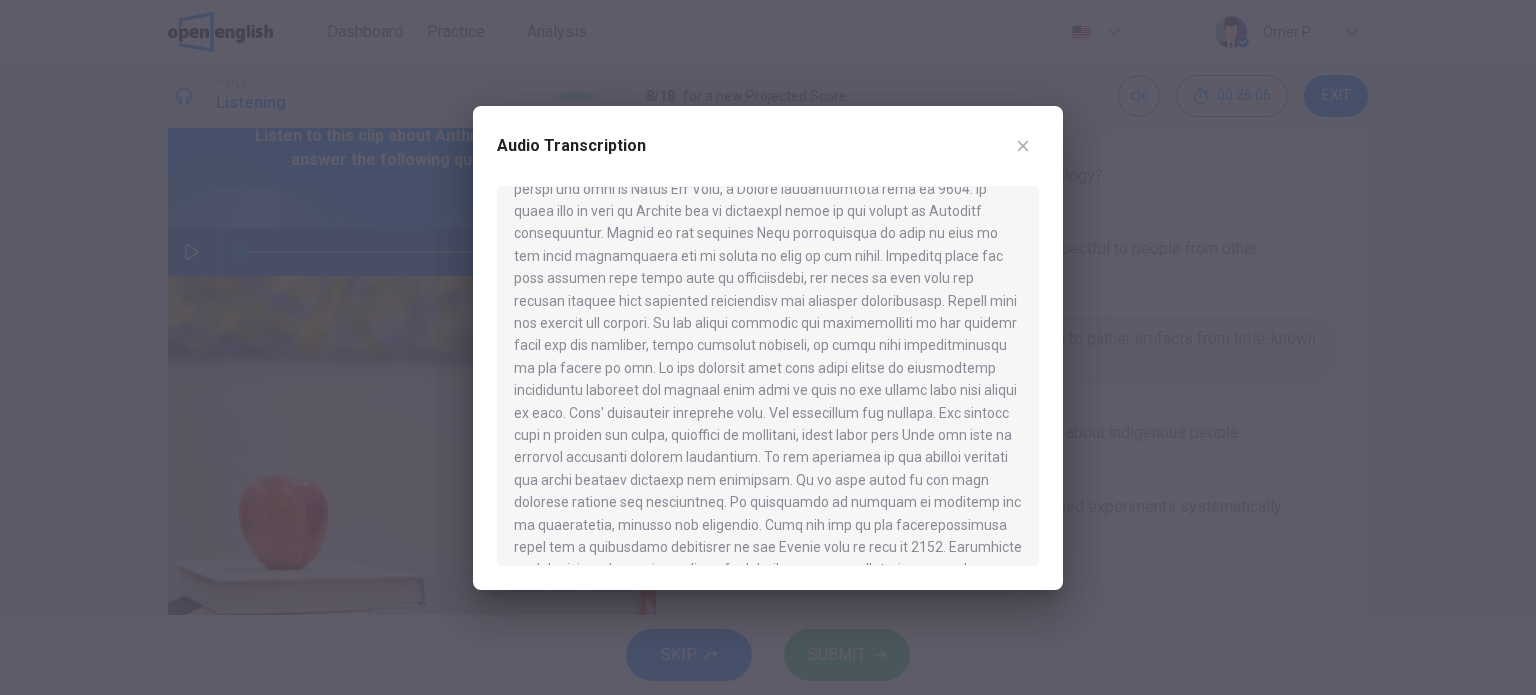 scroll, scrollTop: 100, scrollLeft: 0, axis: vertical 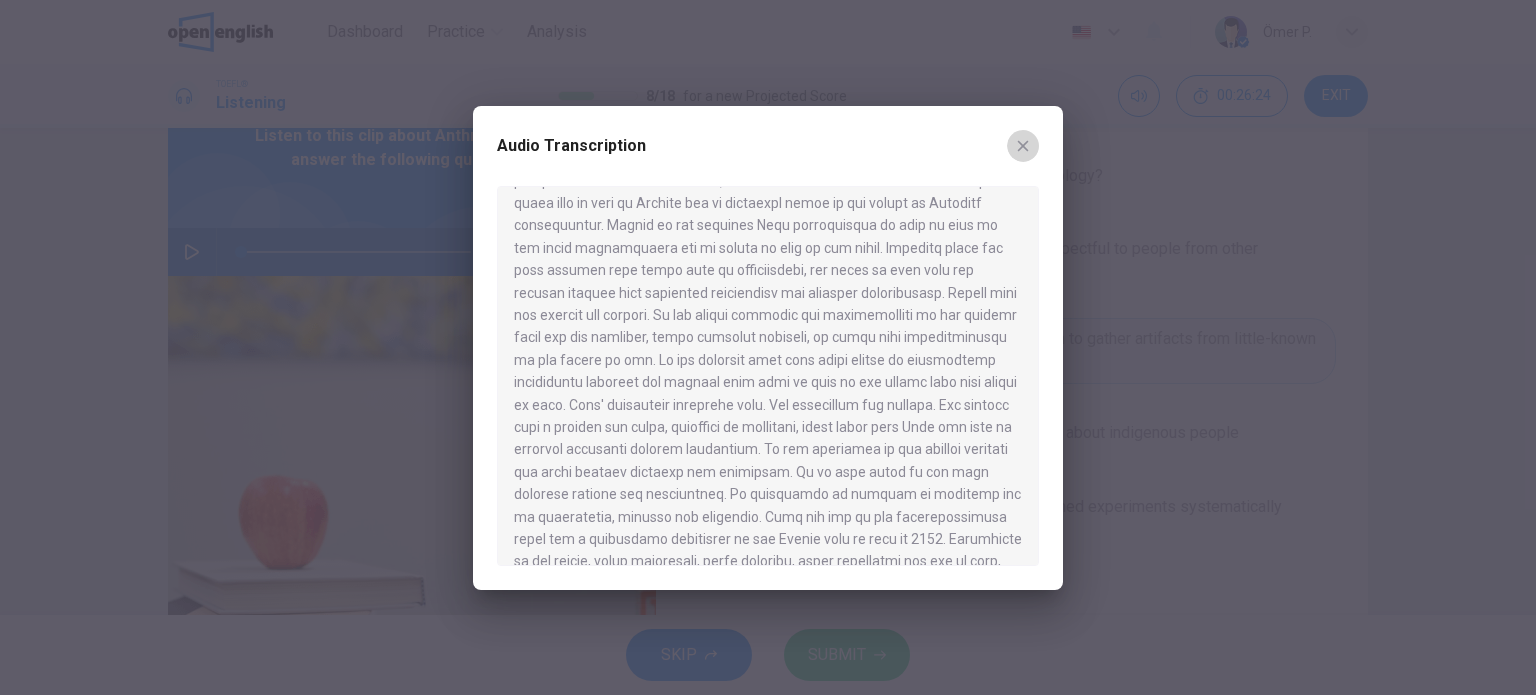 click 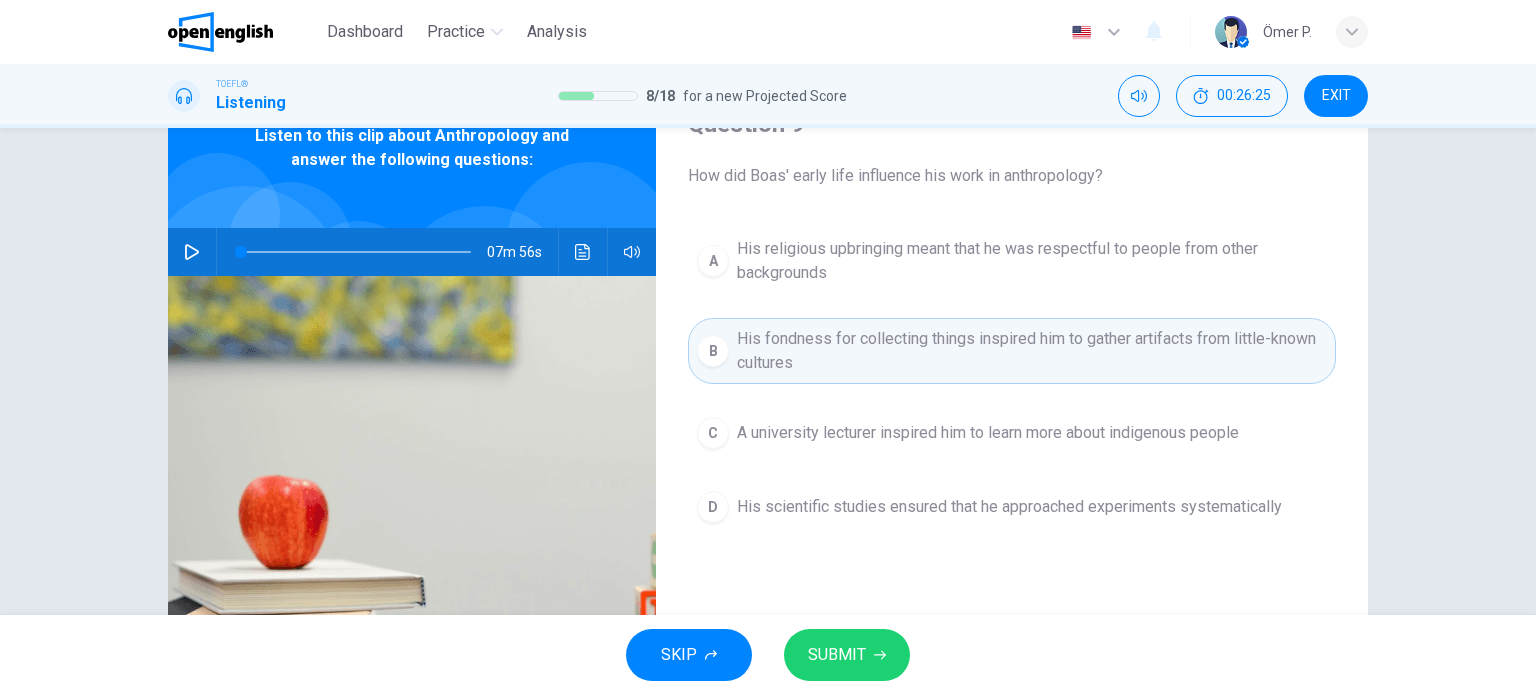 click on "A university lecturer inspired him to learn more about indigenous people" at bounding box center (988, 433) 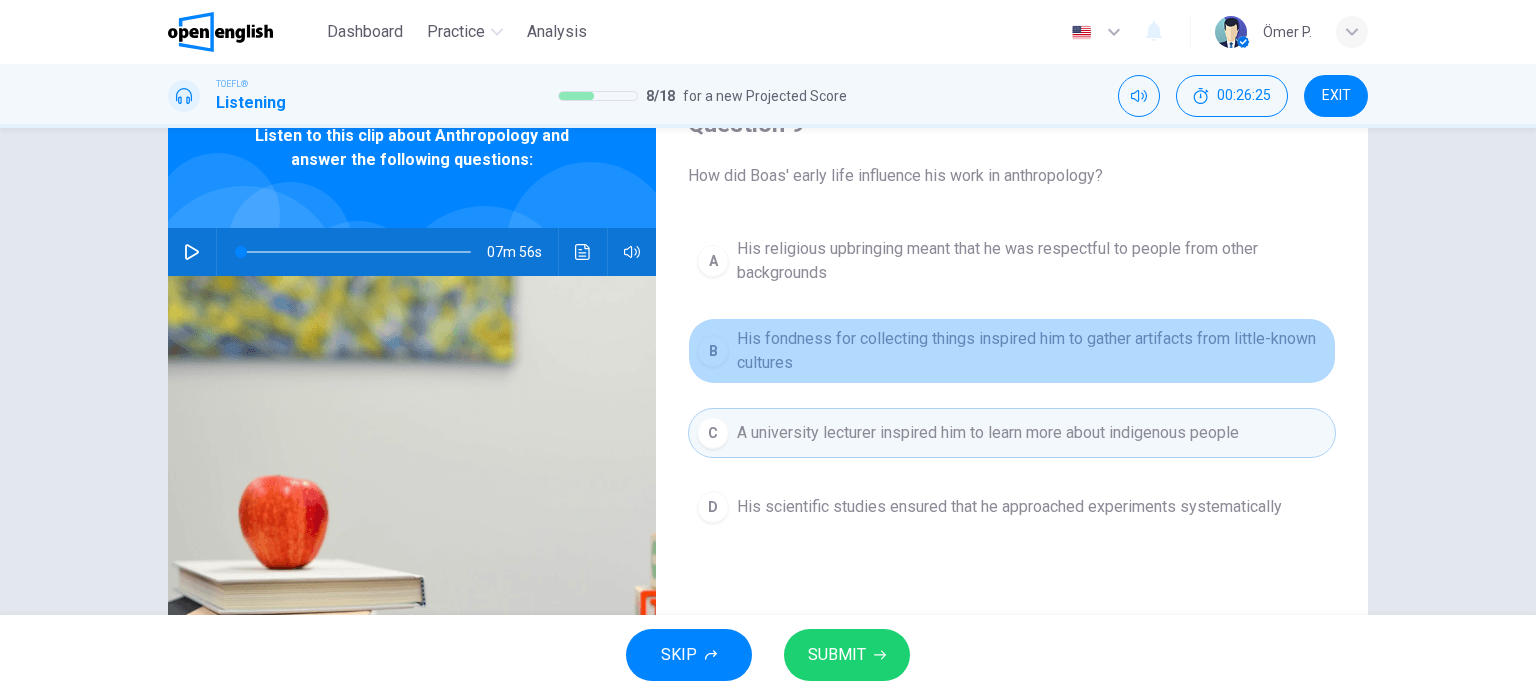 click on "His fondness for collecting things inspired him to gather artifacts from little-known cultures" at bounding box center [1032, 351] 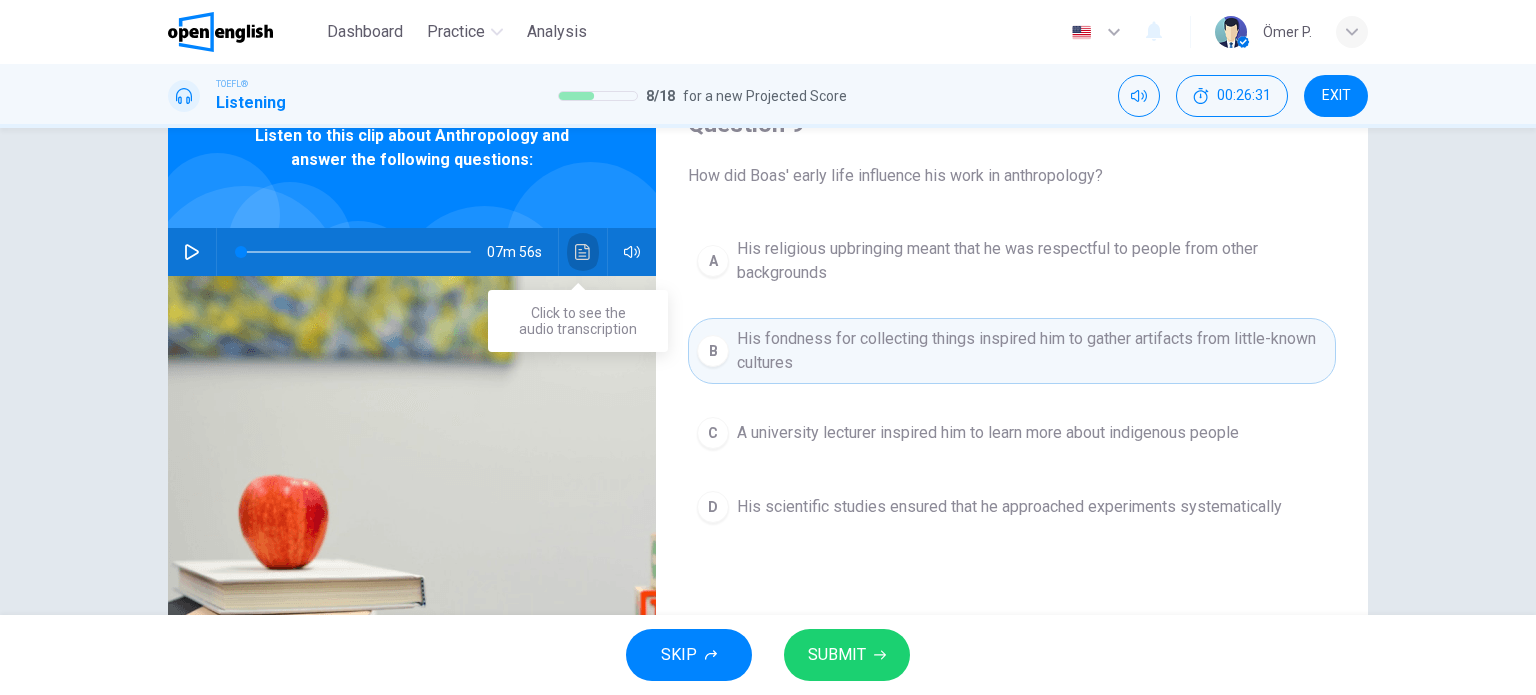click at bounding box center (583, 252) 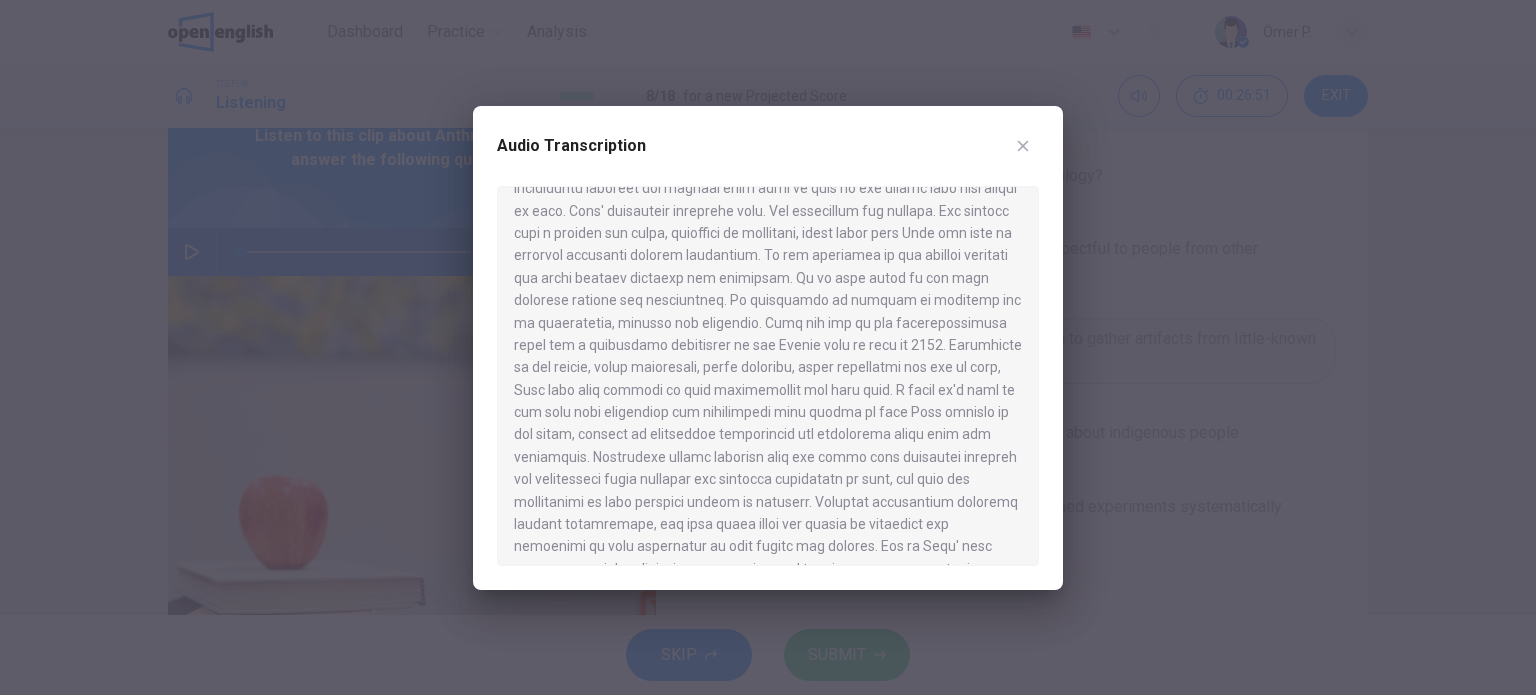 scroll, scrollTop: 300, scrollLeft: 0, axis: vertical 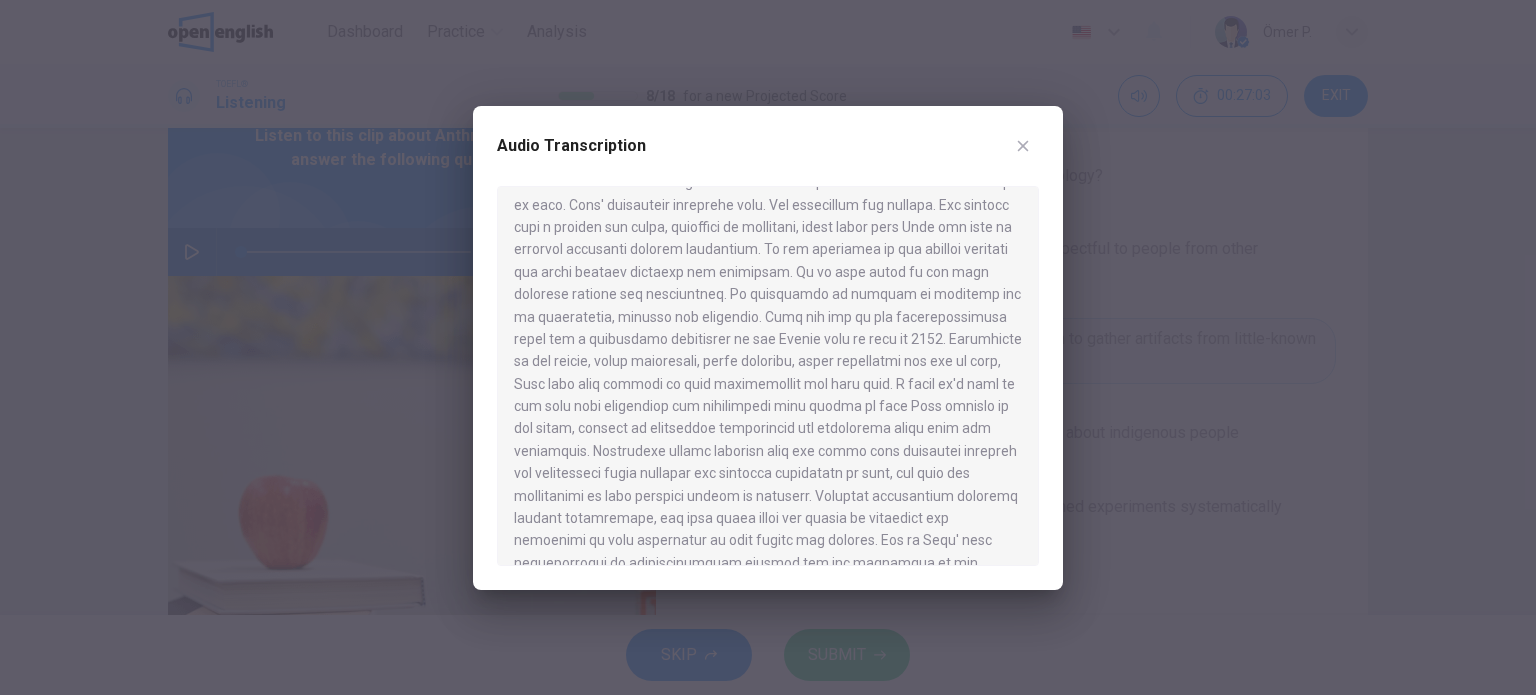 click 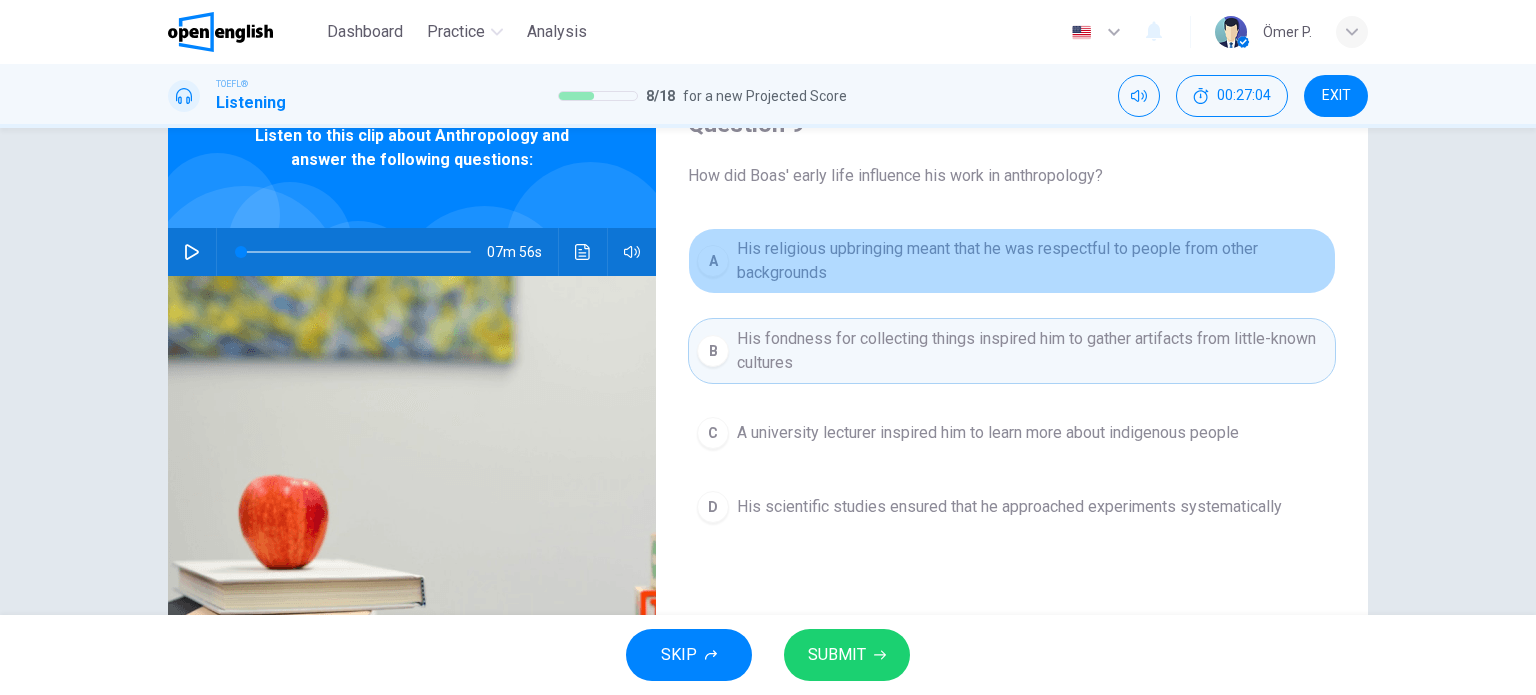 click on "His religious upbringing meant that he was respectful to people from other backgrounds" at bounding box center [1032, 261] 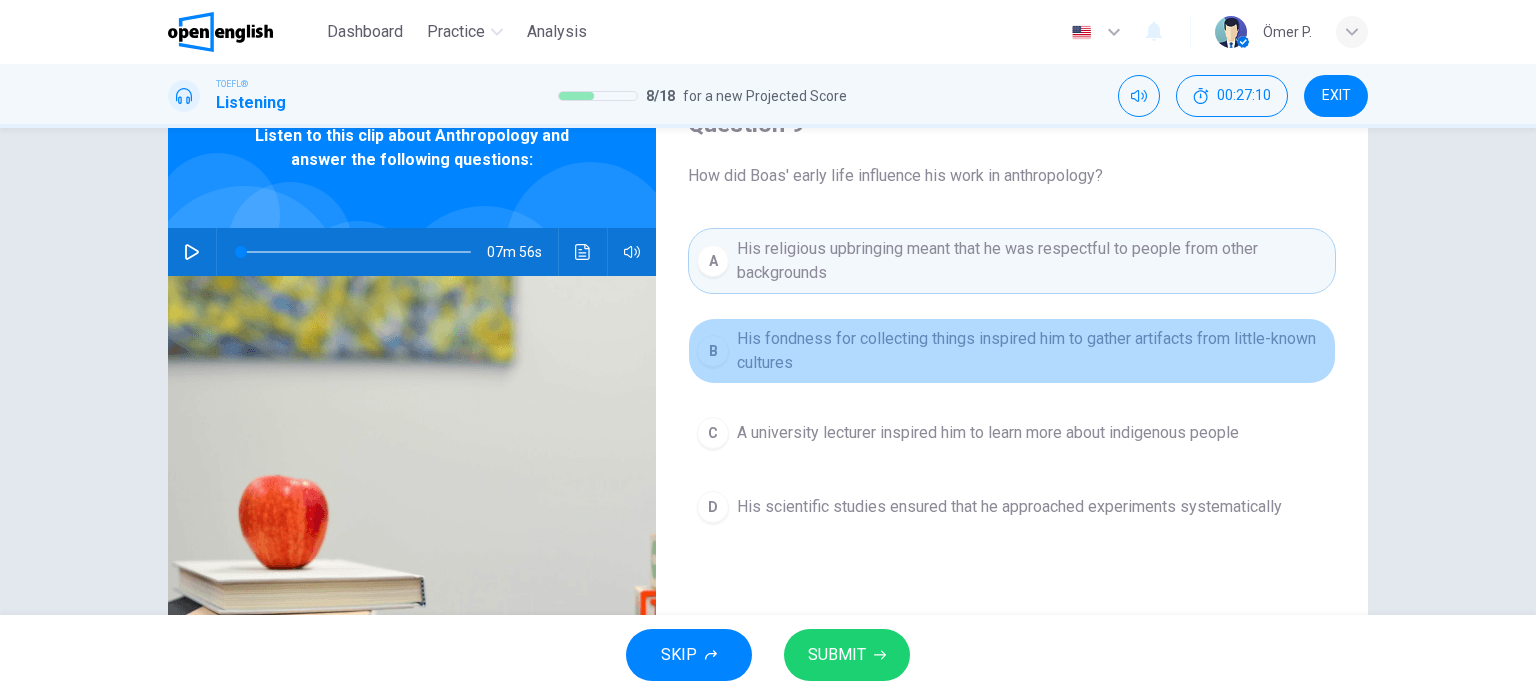 click on "His fondness for collecting things inspired him to gather artifacts from little-known cultures" at bounding box center (1032, 351) 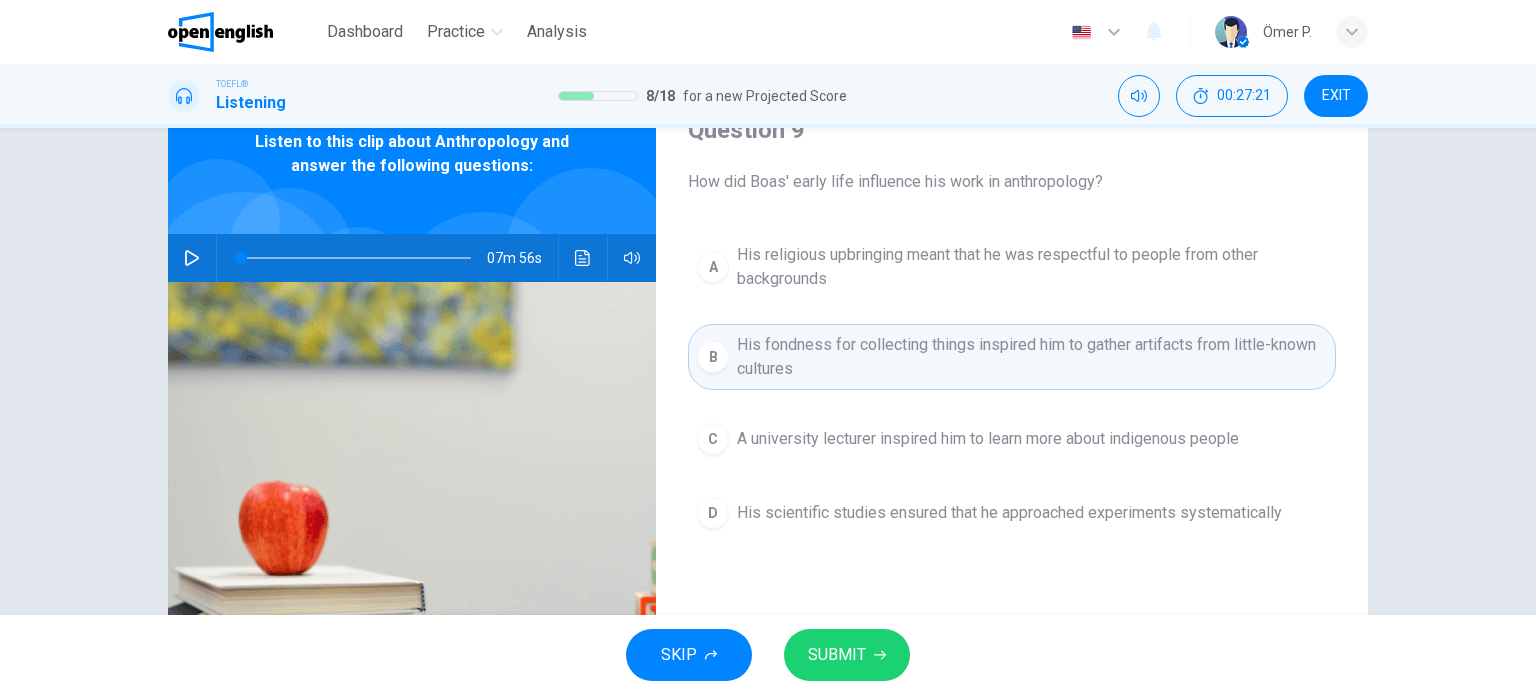 scroll, scrollTop: 100, scrollLeft: 0, axis: vertical 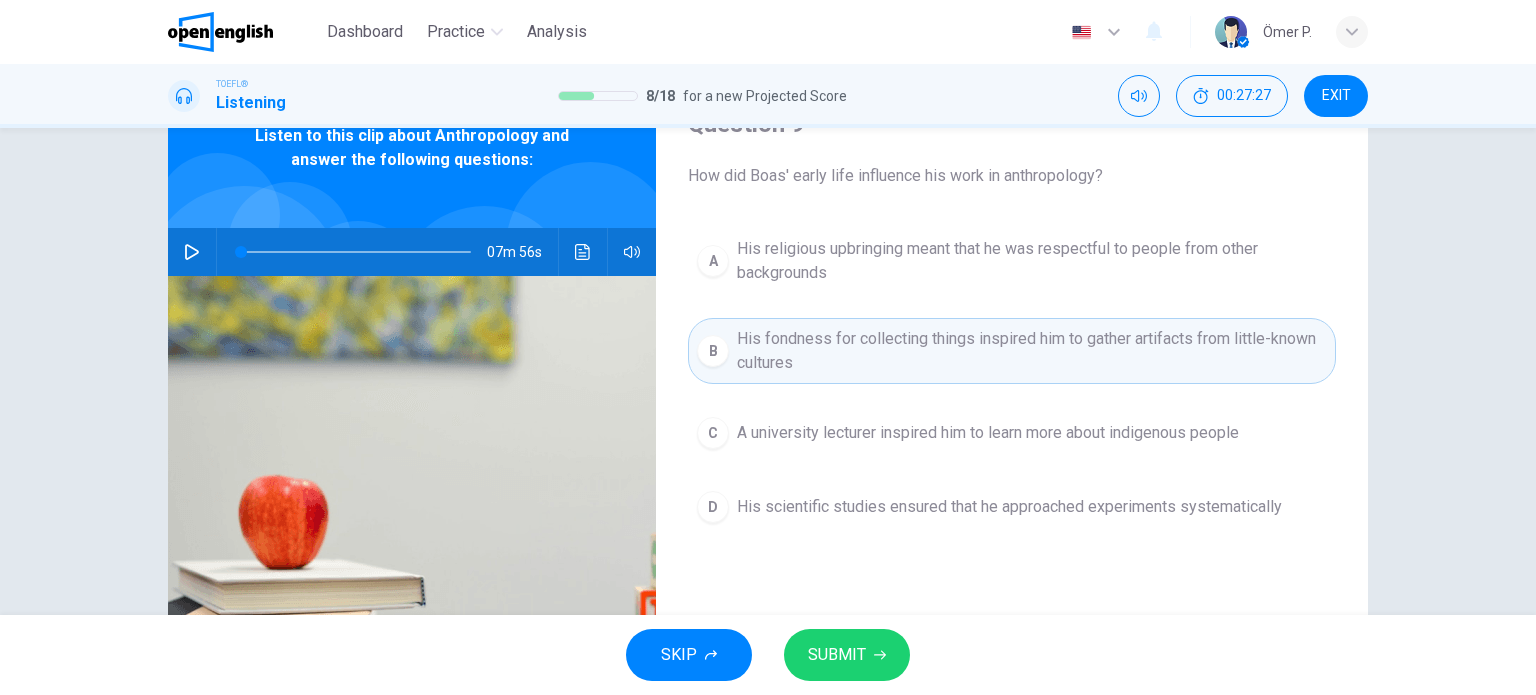 click on "SUBMIT" at bounding box center [837, 655] 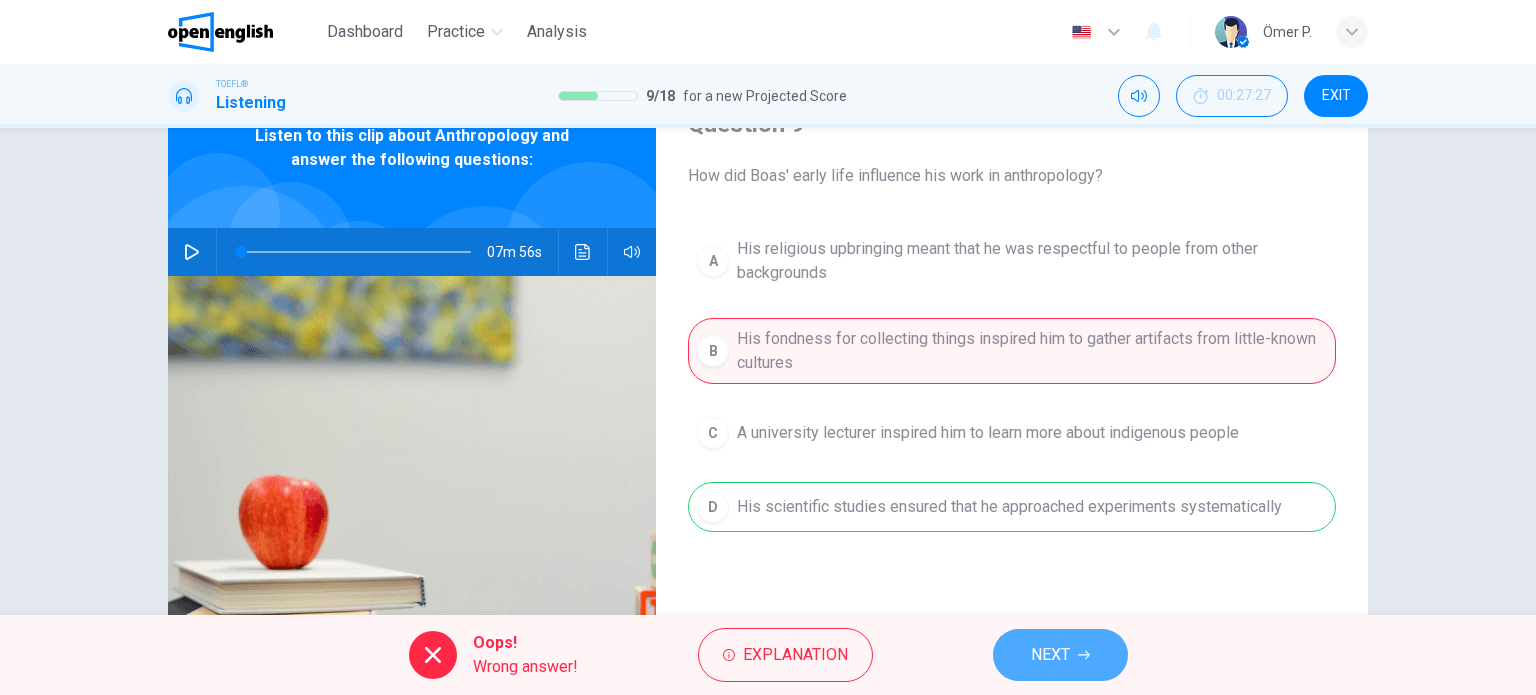 click on "NEXT" at bounding box center (1050, 655) 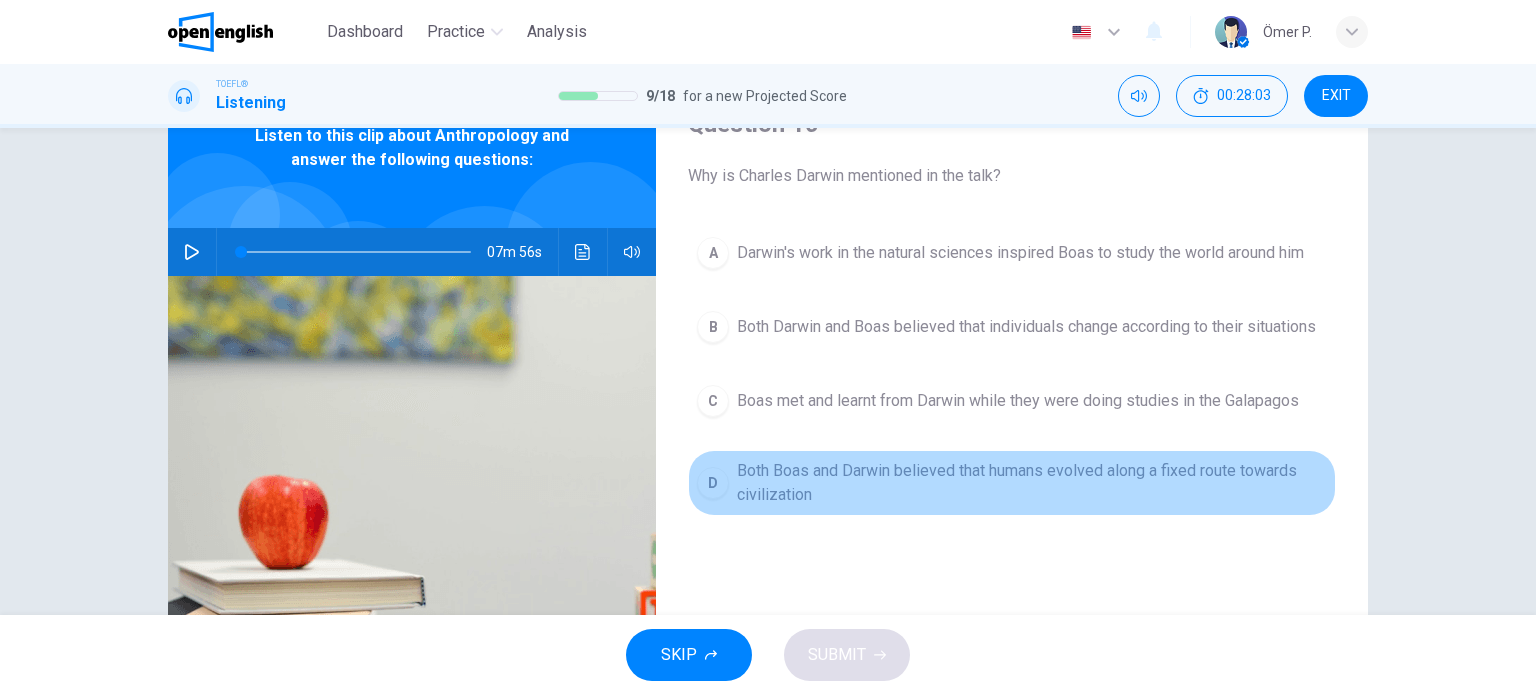 click on "Both Boas and Darwin believed that humans evolved along a fixed route towards civilization" at bounding box center [1032, 483] 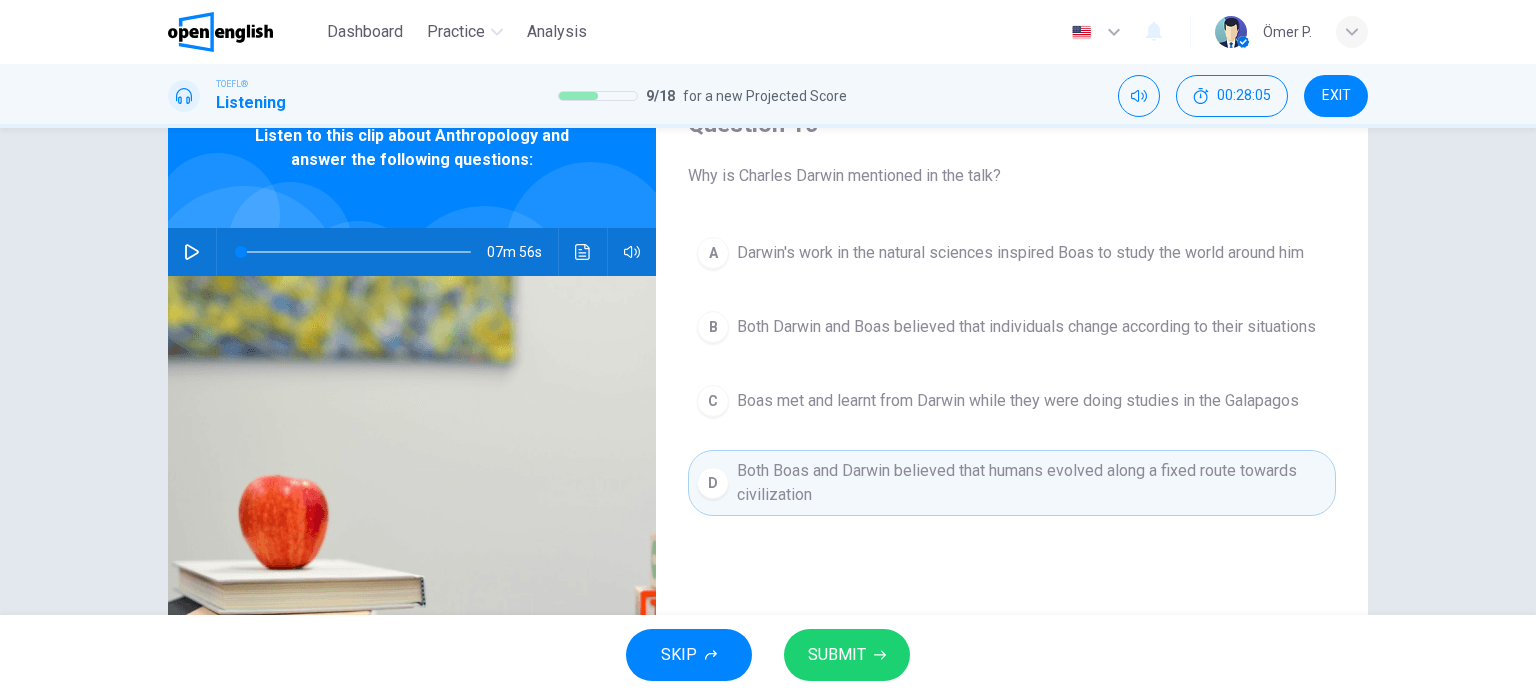 click on "SUBMIT" at bounding box center (837, 655) 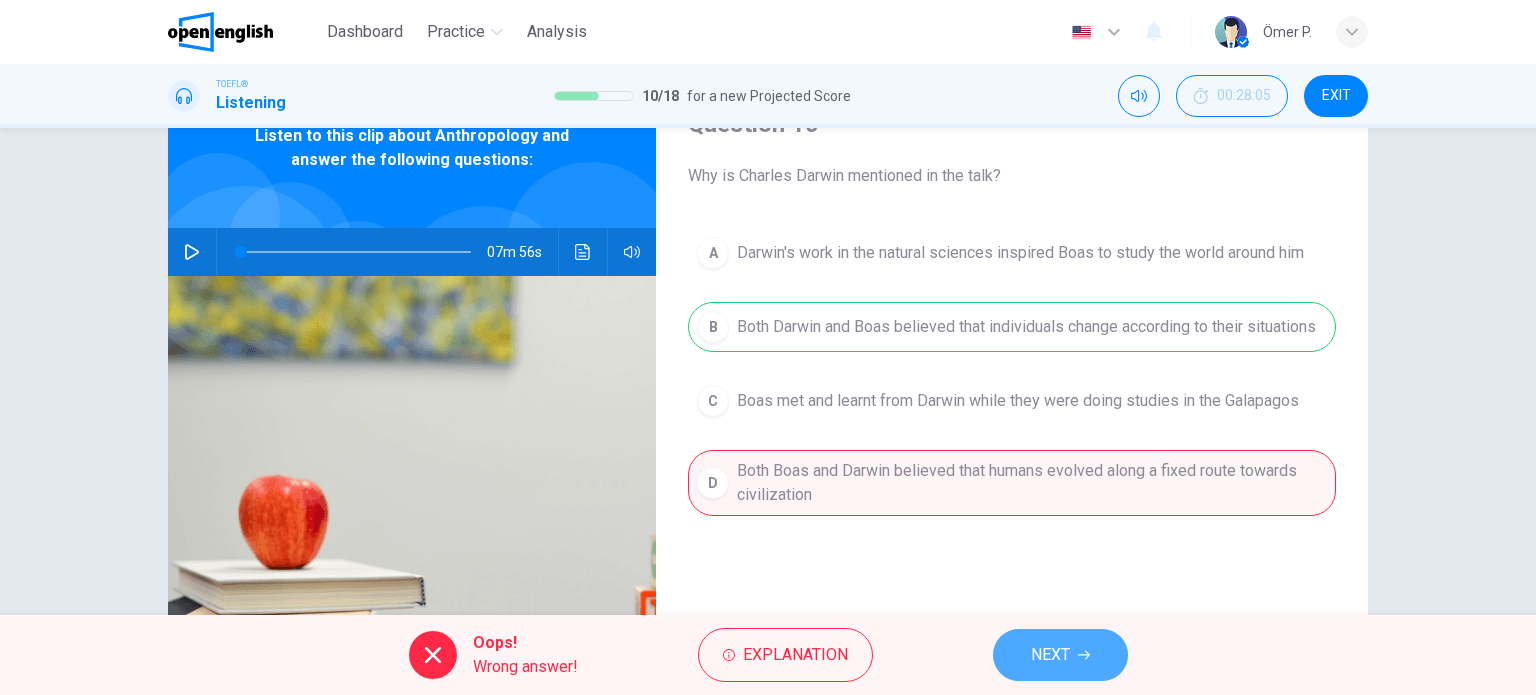 click on "NEXT" at bounding box center (1060, 655) 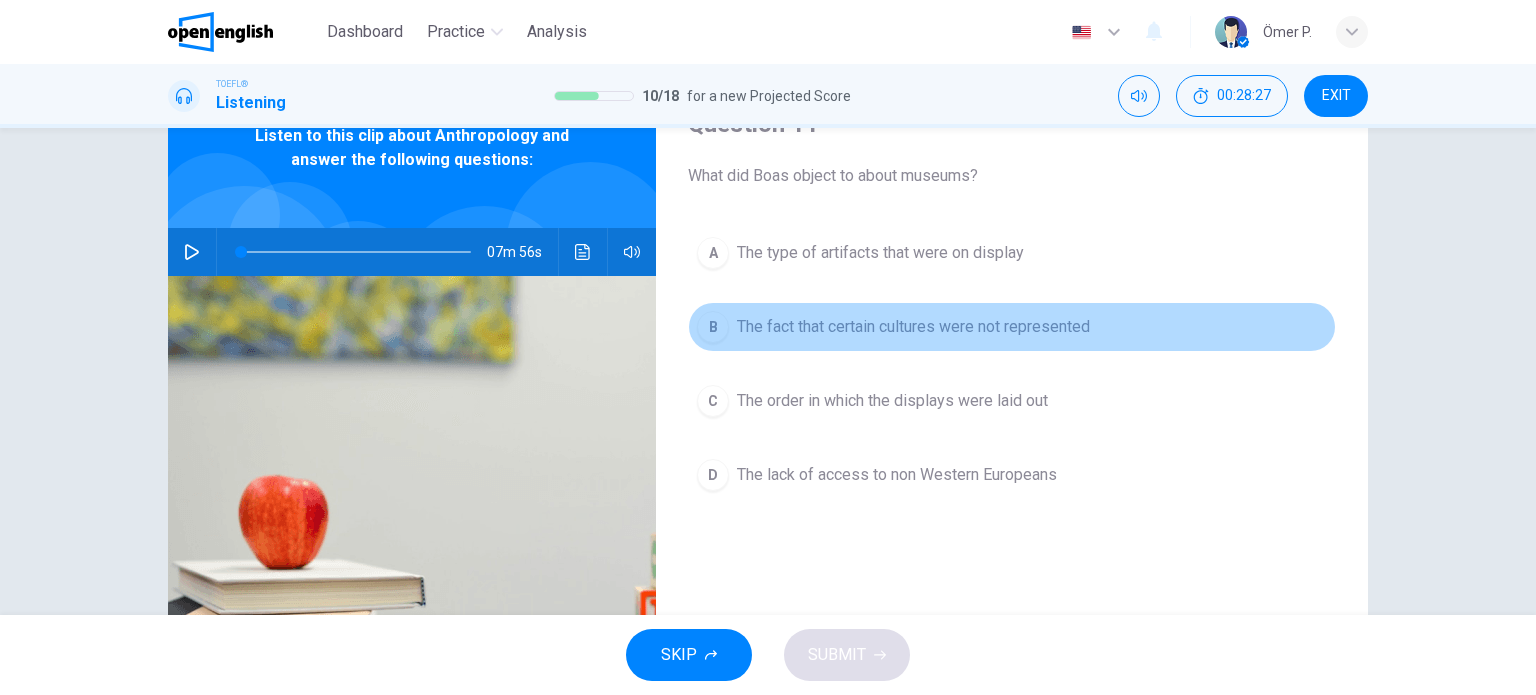 click on "The fact that certain cultures were not represented" at bounding box center (913, 327) 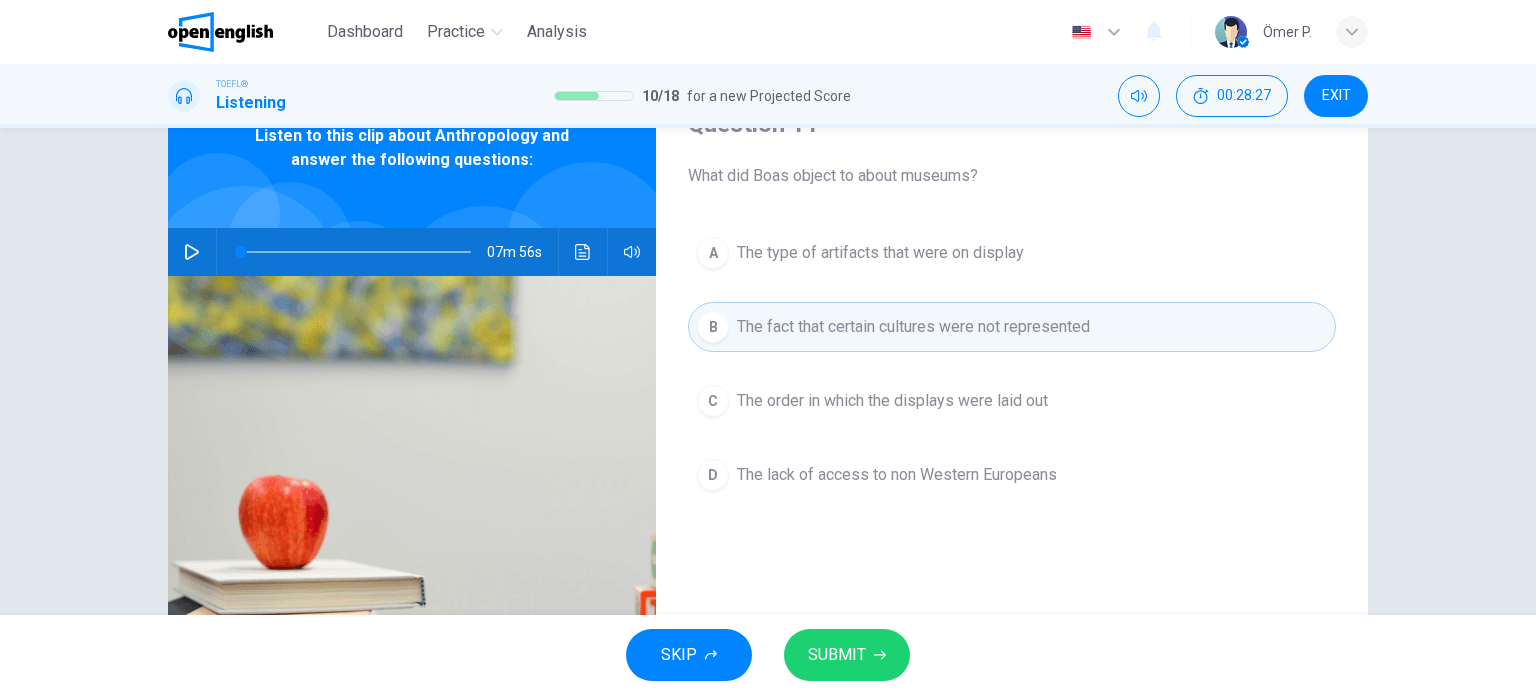 click on "The order in which the displays were laid out" at bounding box center (892, 401) 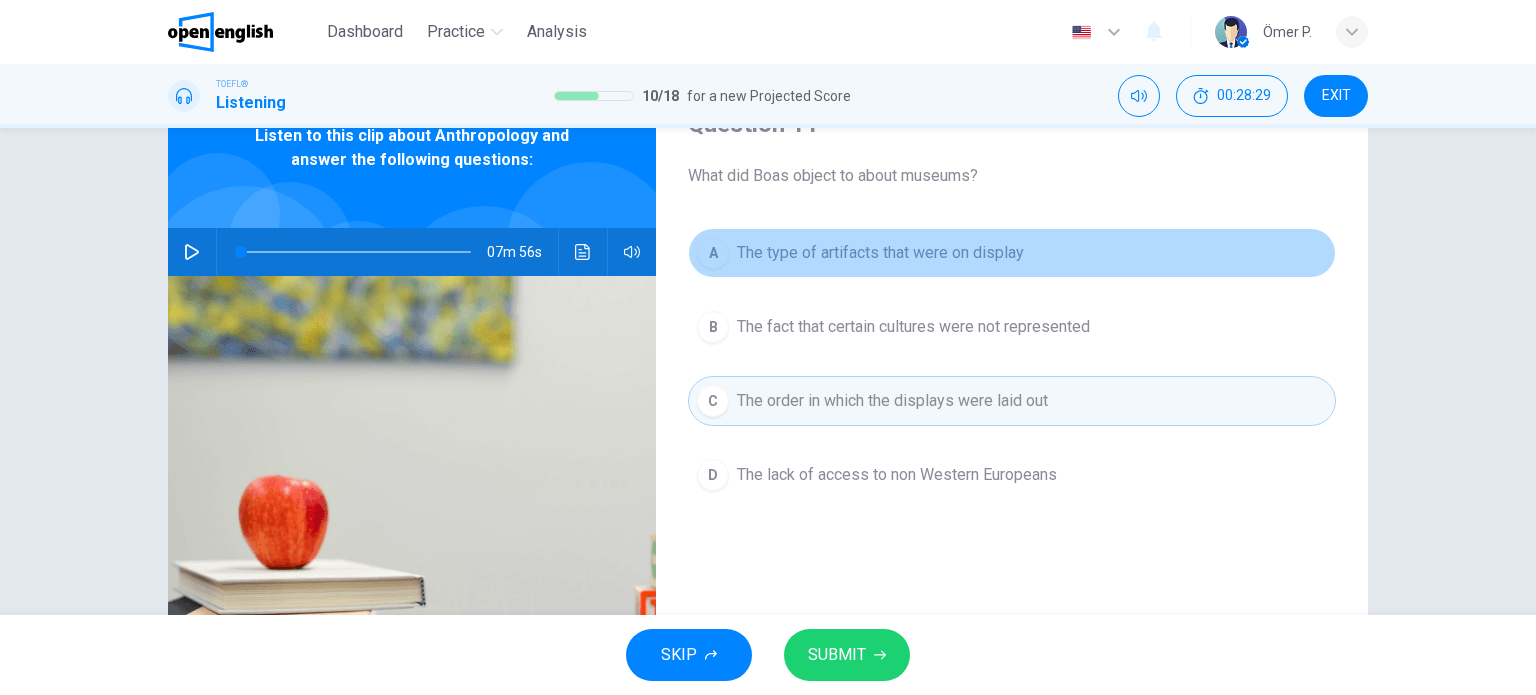click on "A The type of artifacts that were on display" at bounding box center (1012, 253) 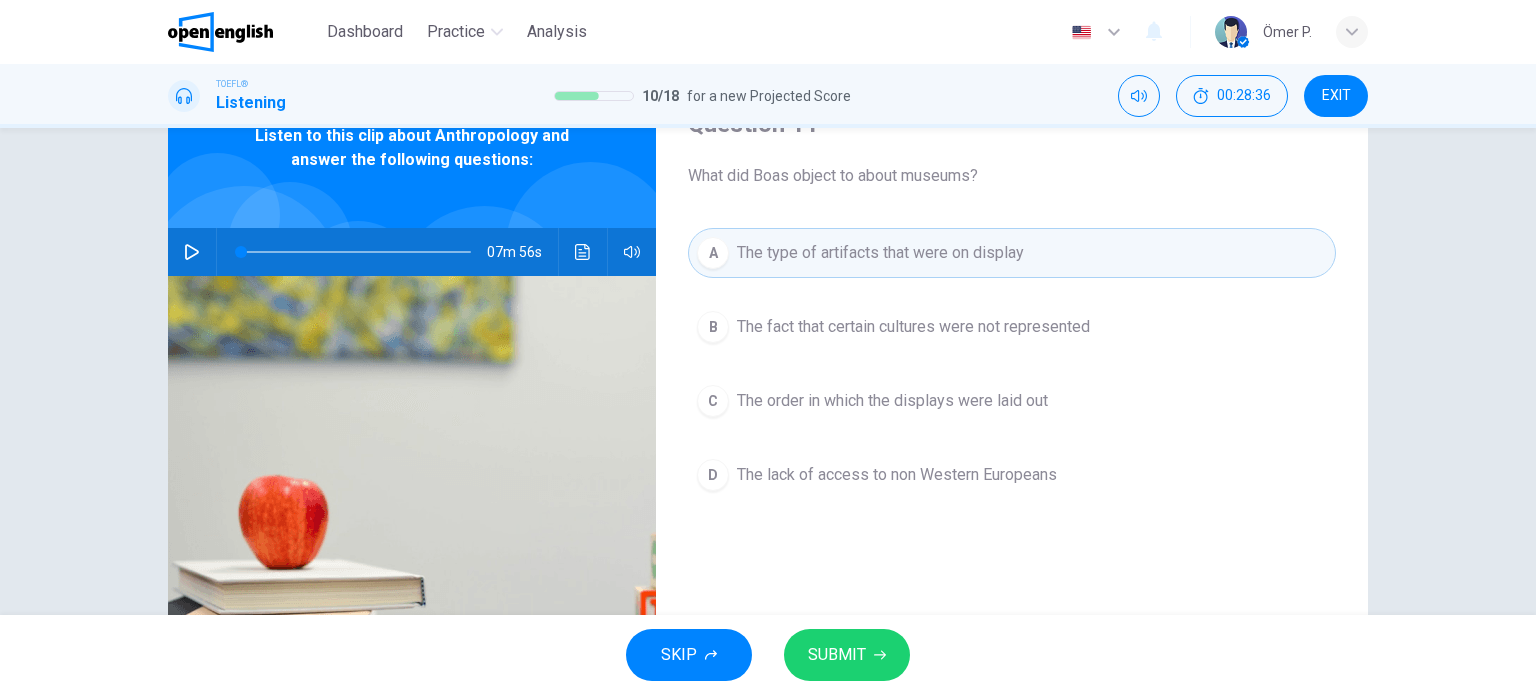 drag, startPoint x: 688, startPoint y: 184, endPoint x: 910, endPoint y: 180, distance: 222.03603 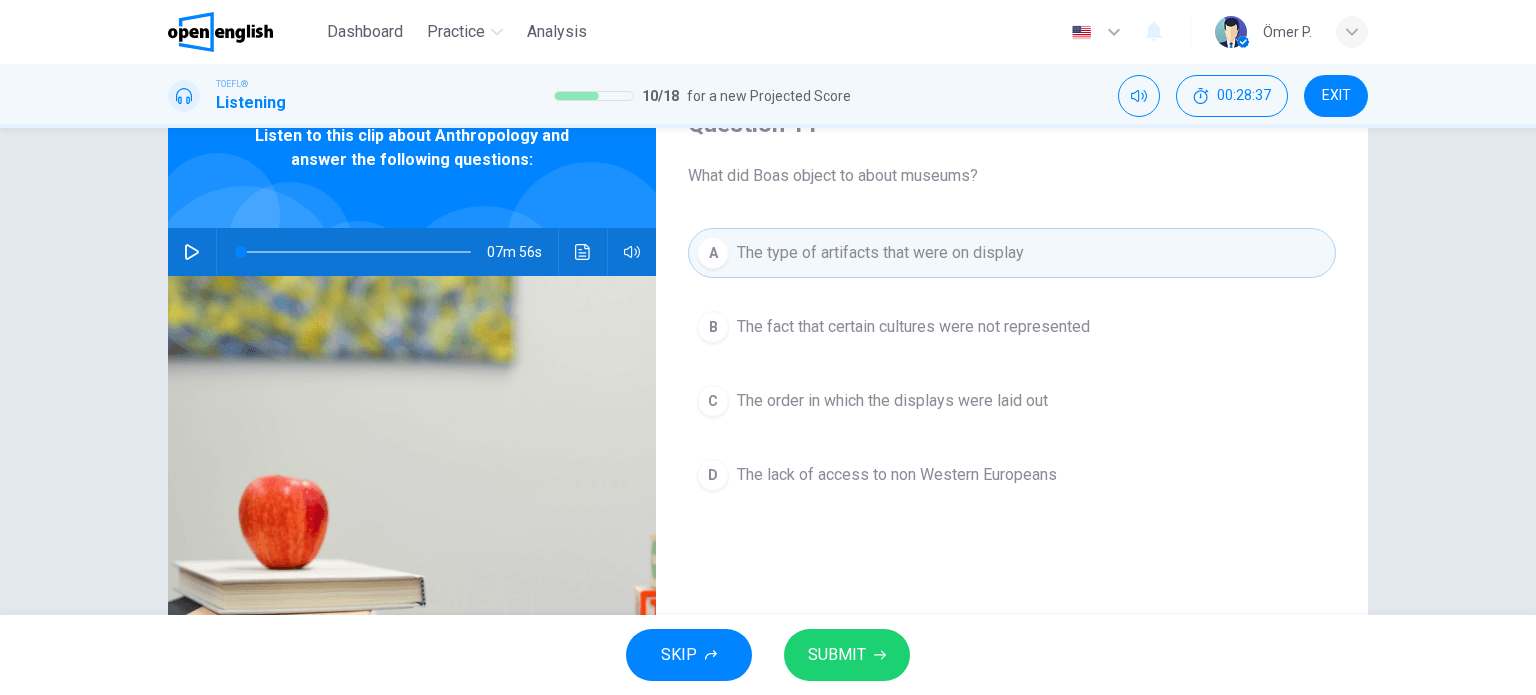 drag, startPoint x: 990, startPoint y: 165, endPoint x: 776, endPoint y: 161, distance: 214.03738 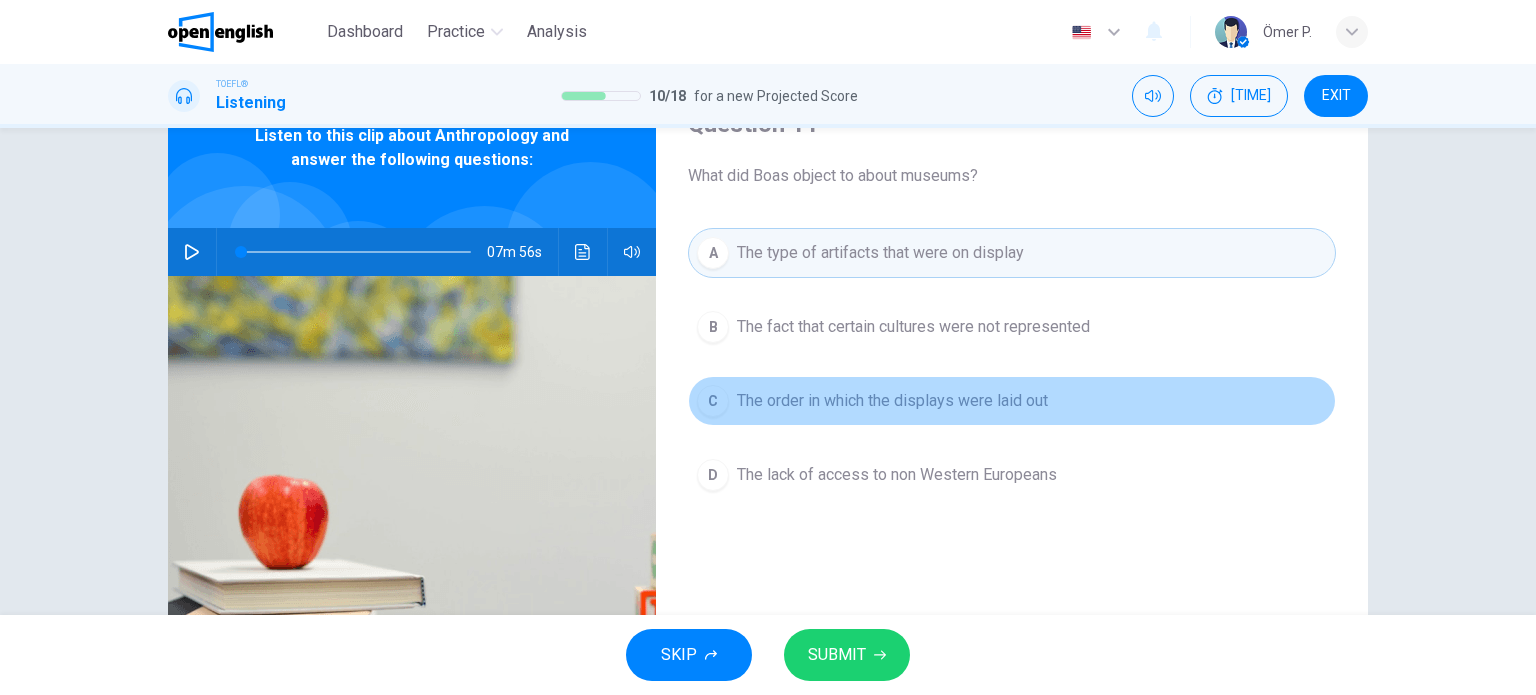 click on "C The order in which the displays were laid out" at bounding box center (1012, 401) 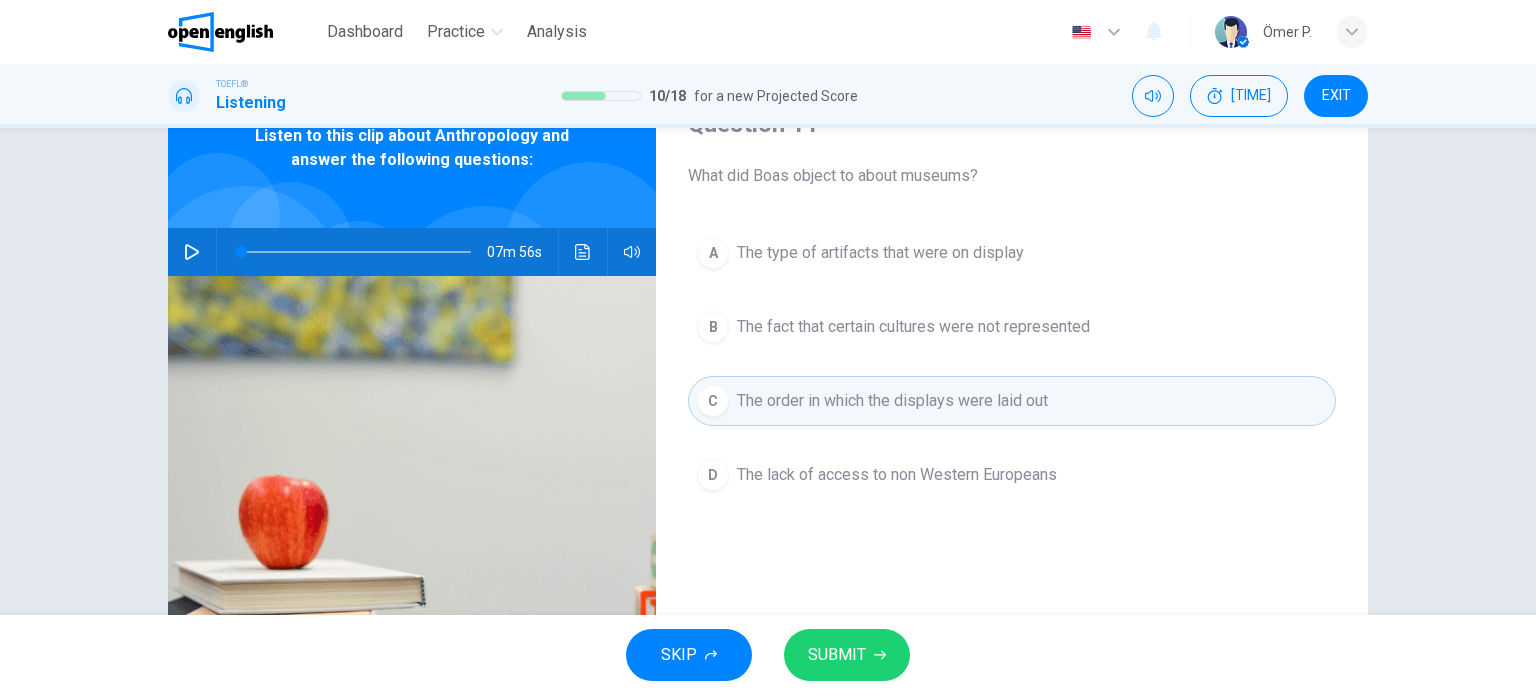 click on "The lack of access to non Western Europeans" at bounding box center (897, 475) 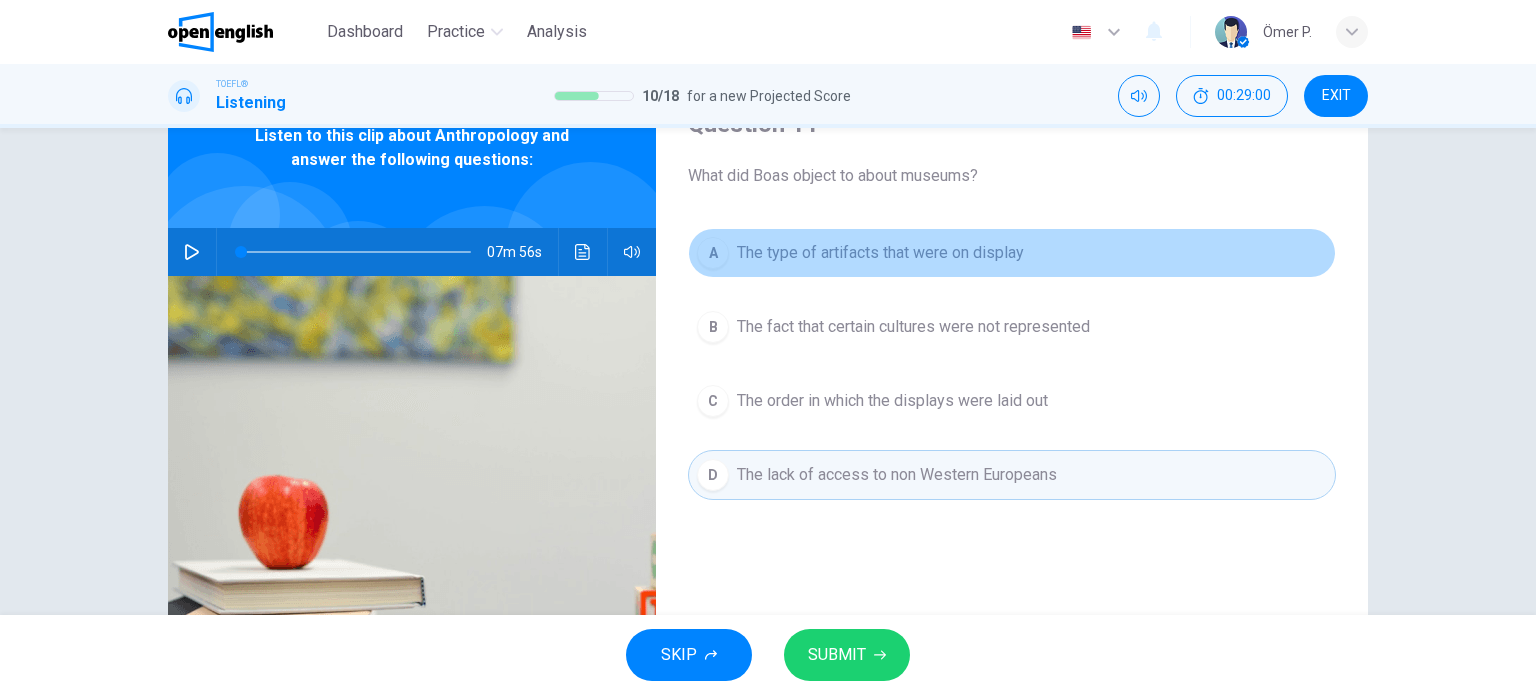 click on "A The type of artifacts that were on display" at bounding box center [1012, 253] 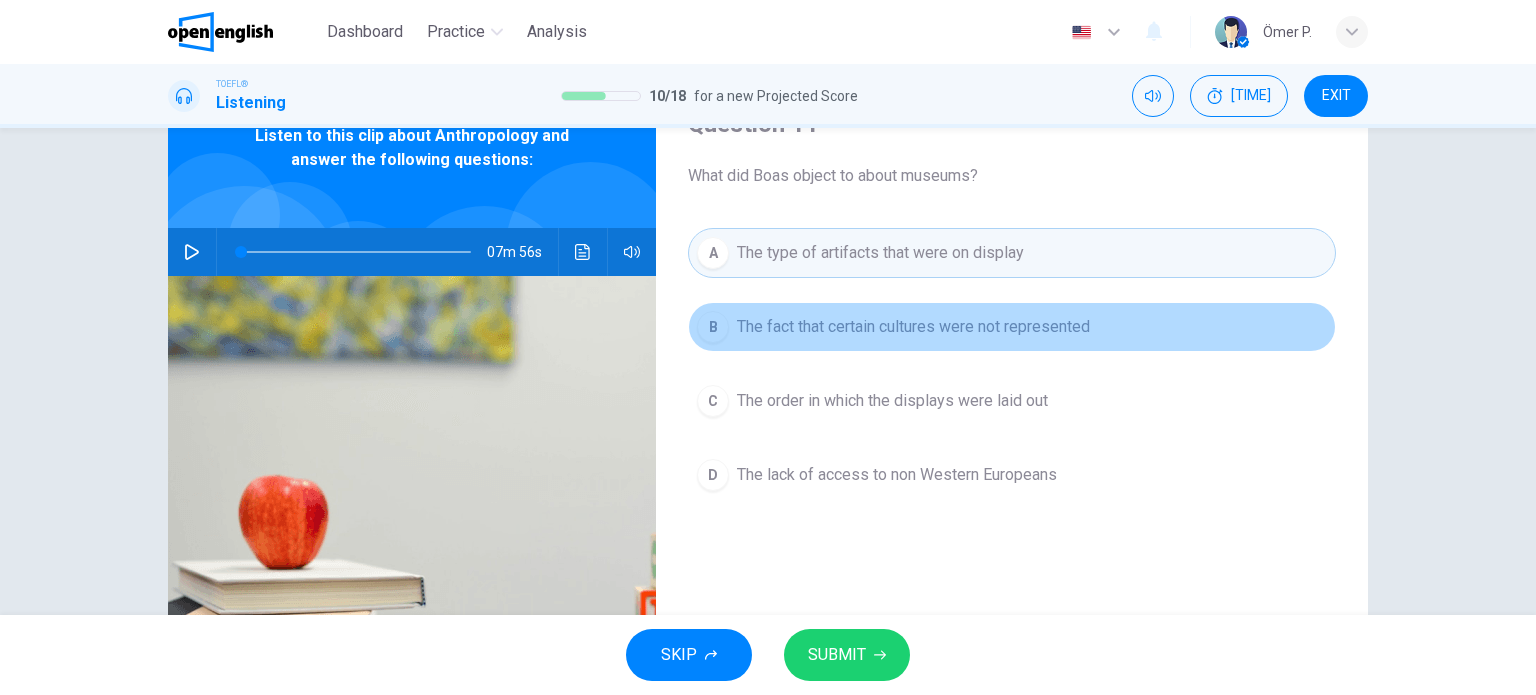 click on "B The fact that certain cultures were not represented" at bounding box center (1012, 327) 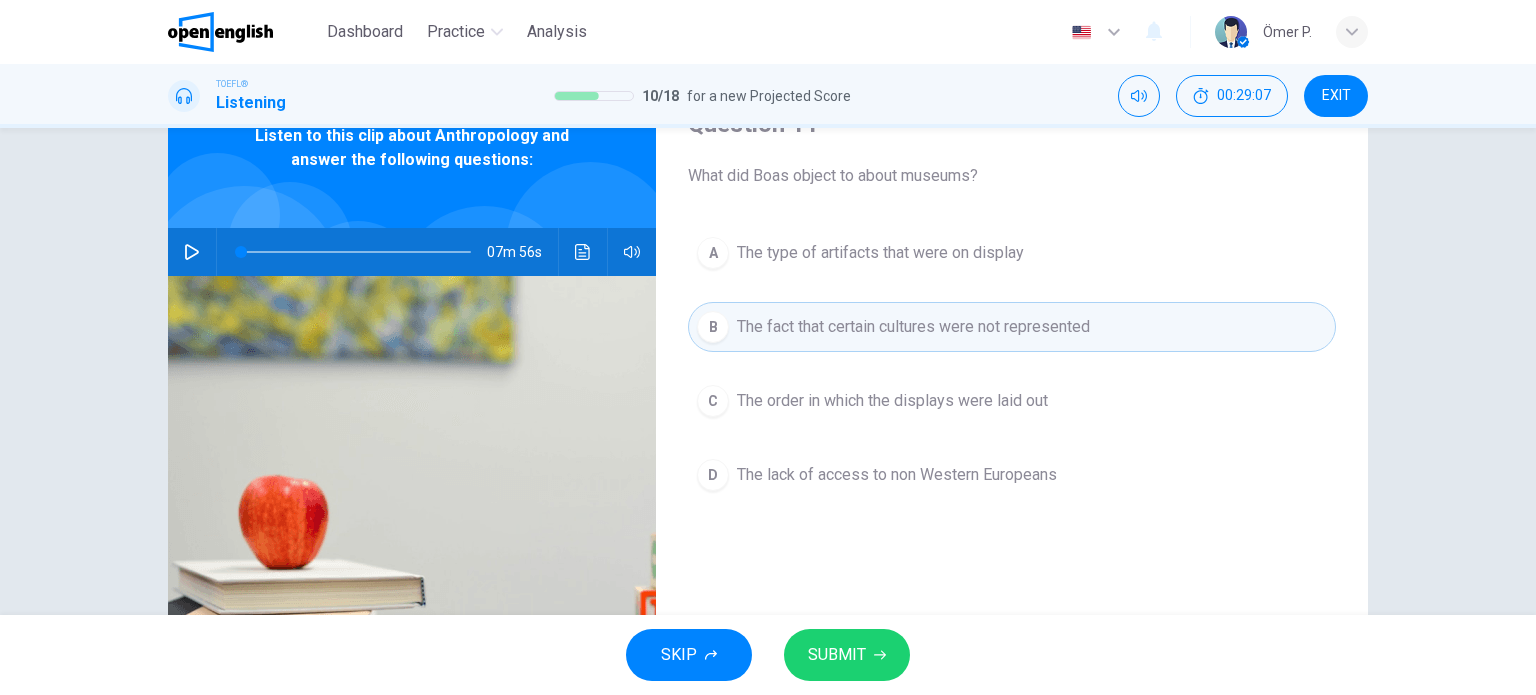 click on "Question 11 What did Boas object to about museums? A The type of artifacts that were on display B The fact that certain cultures were not represented C The order in which the displays were laid out D The lack of access to non Western Europeans" at bounding box center [1012, 415] 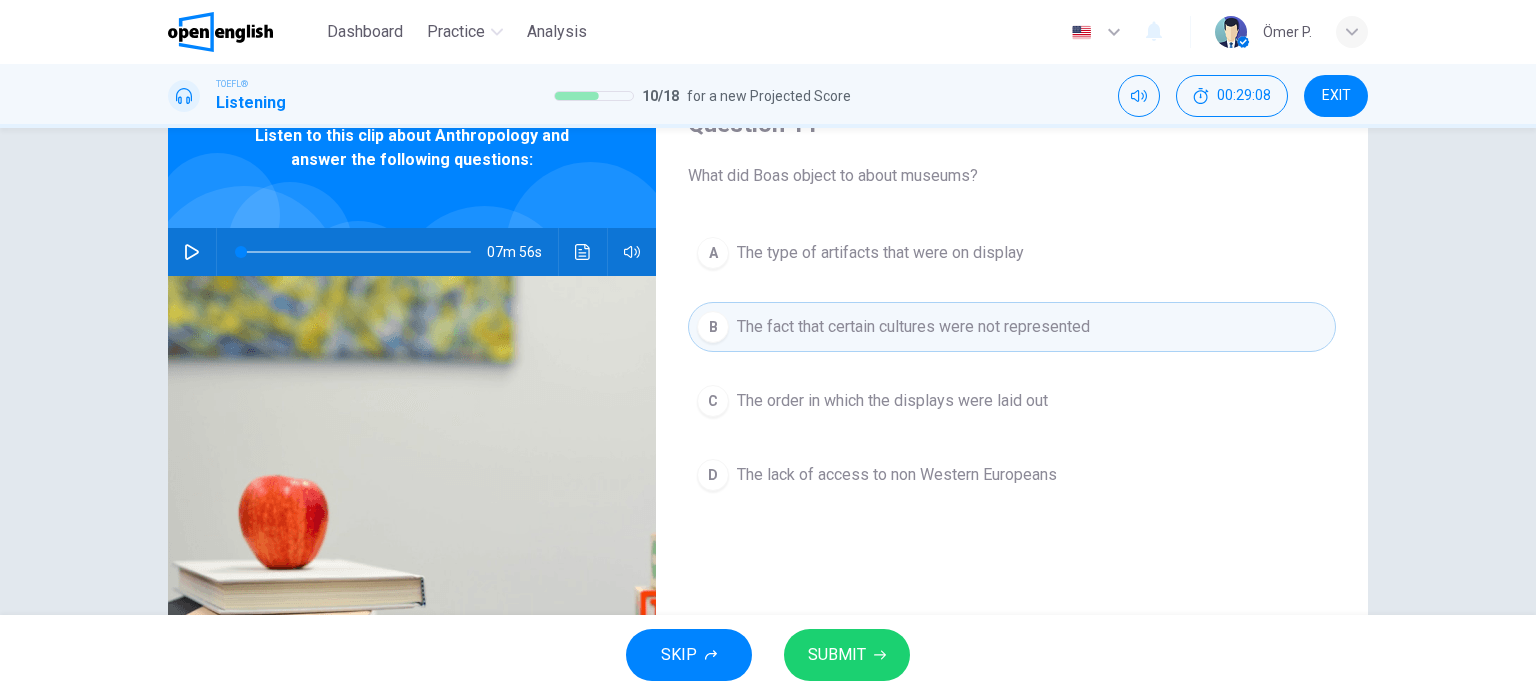 click on "The type of artifacts that were on display" at bounding box center [880, 253] 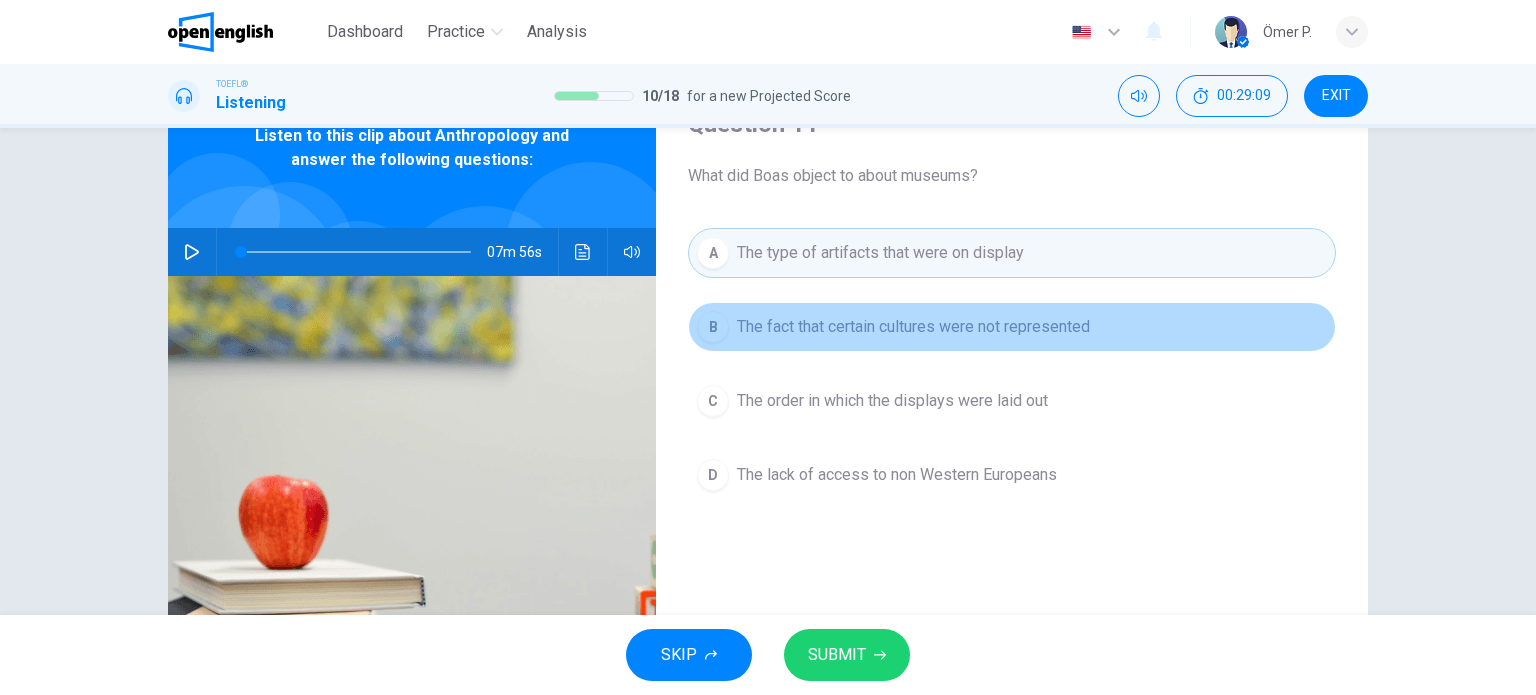 click on "The fact that certain cultures were not represented" at bounding box center [913, 327] 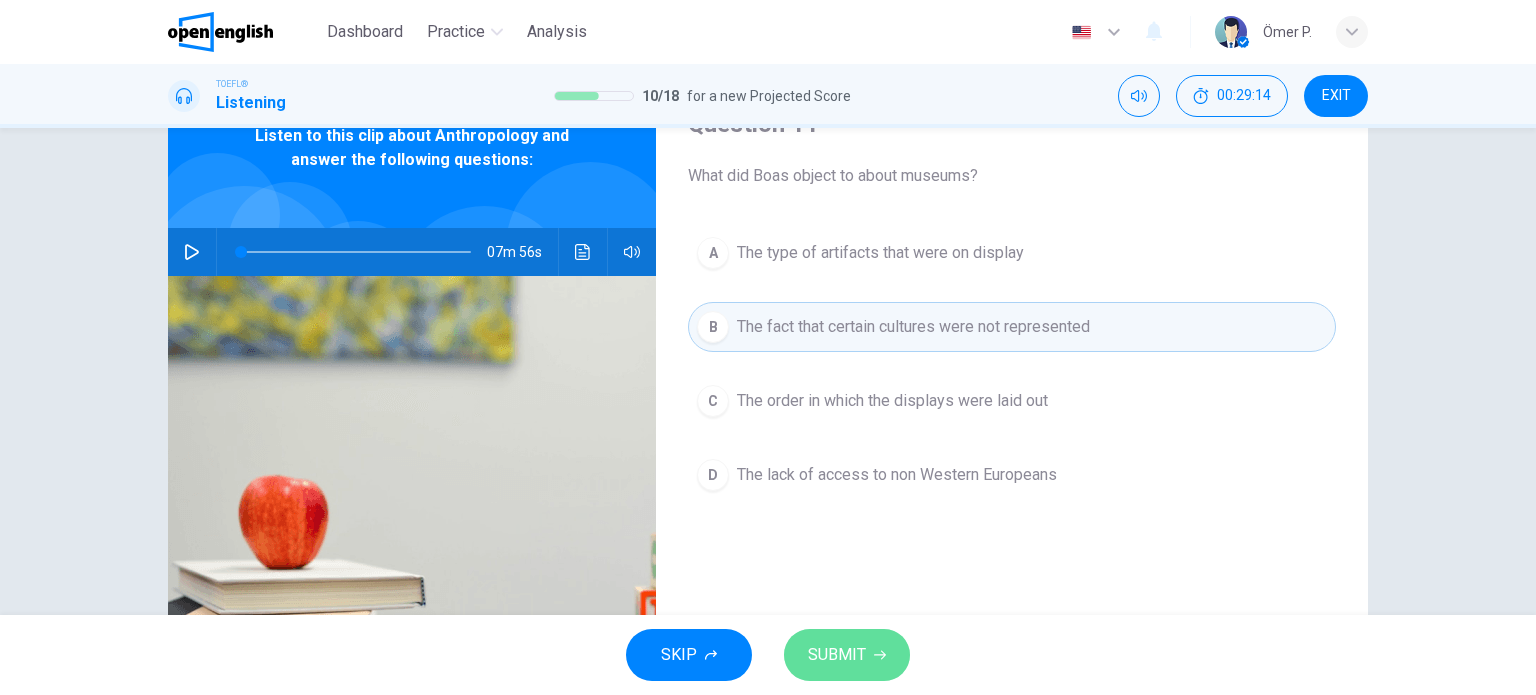 click on "SUBMIT" at bounding box center (847, 655) 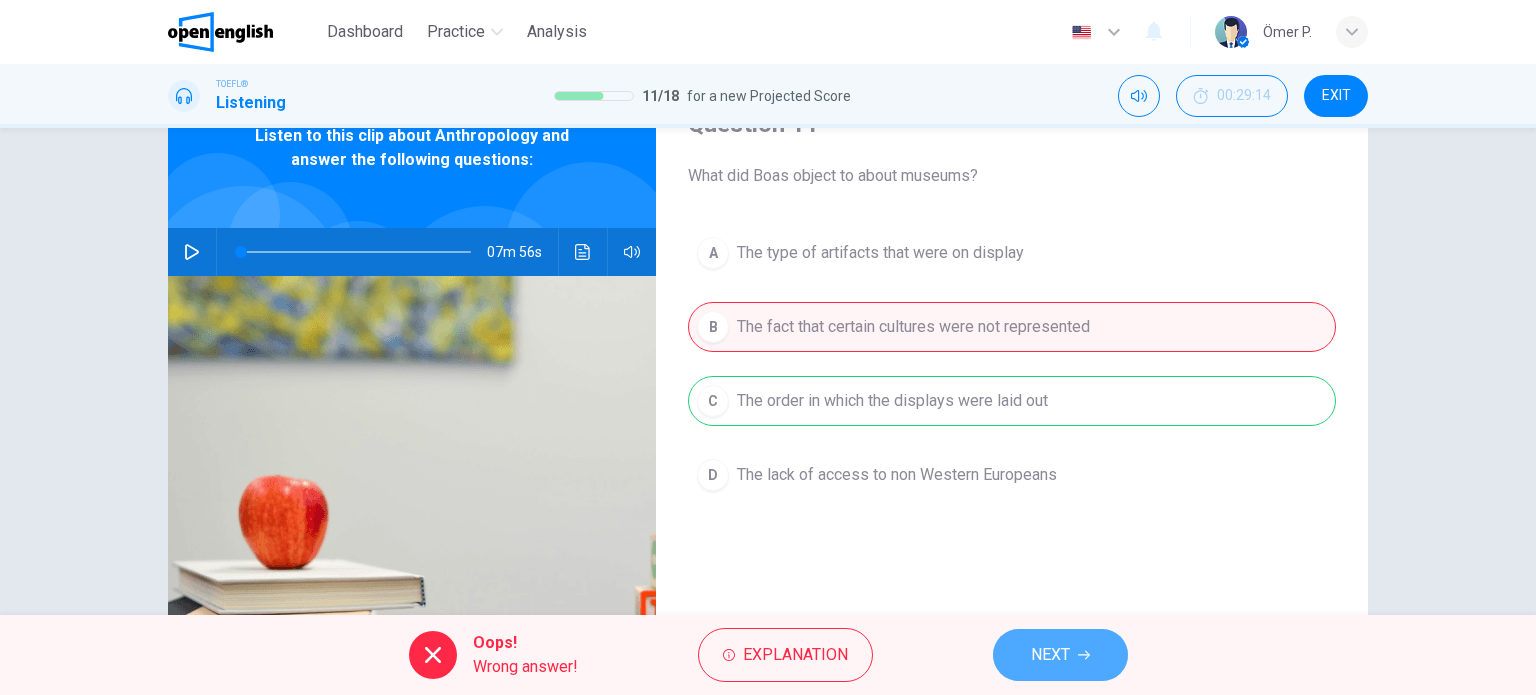 click on "NEXT" at bounding box center [1060, 655] 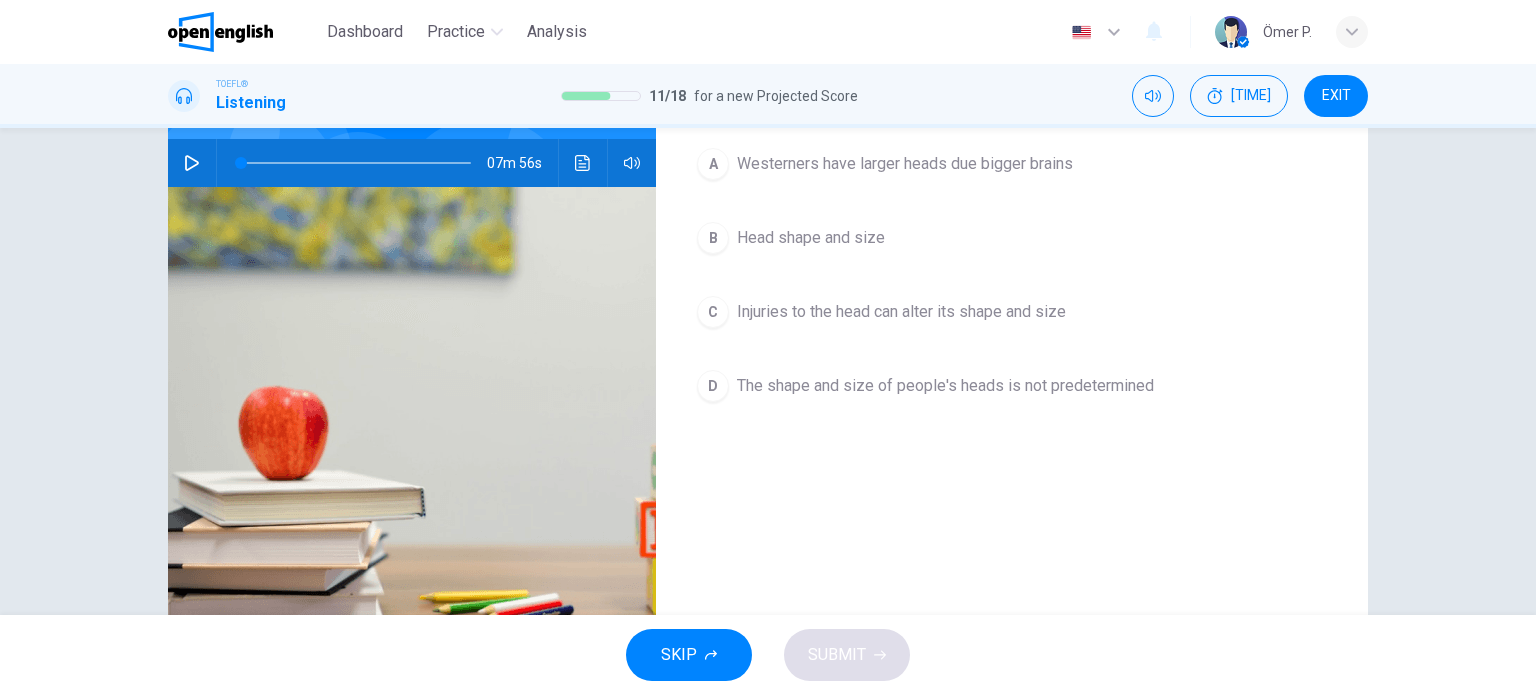 scroll, scrollTop: 200, scrollLeft: 0, axis: vertical 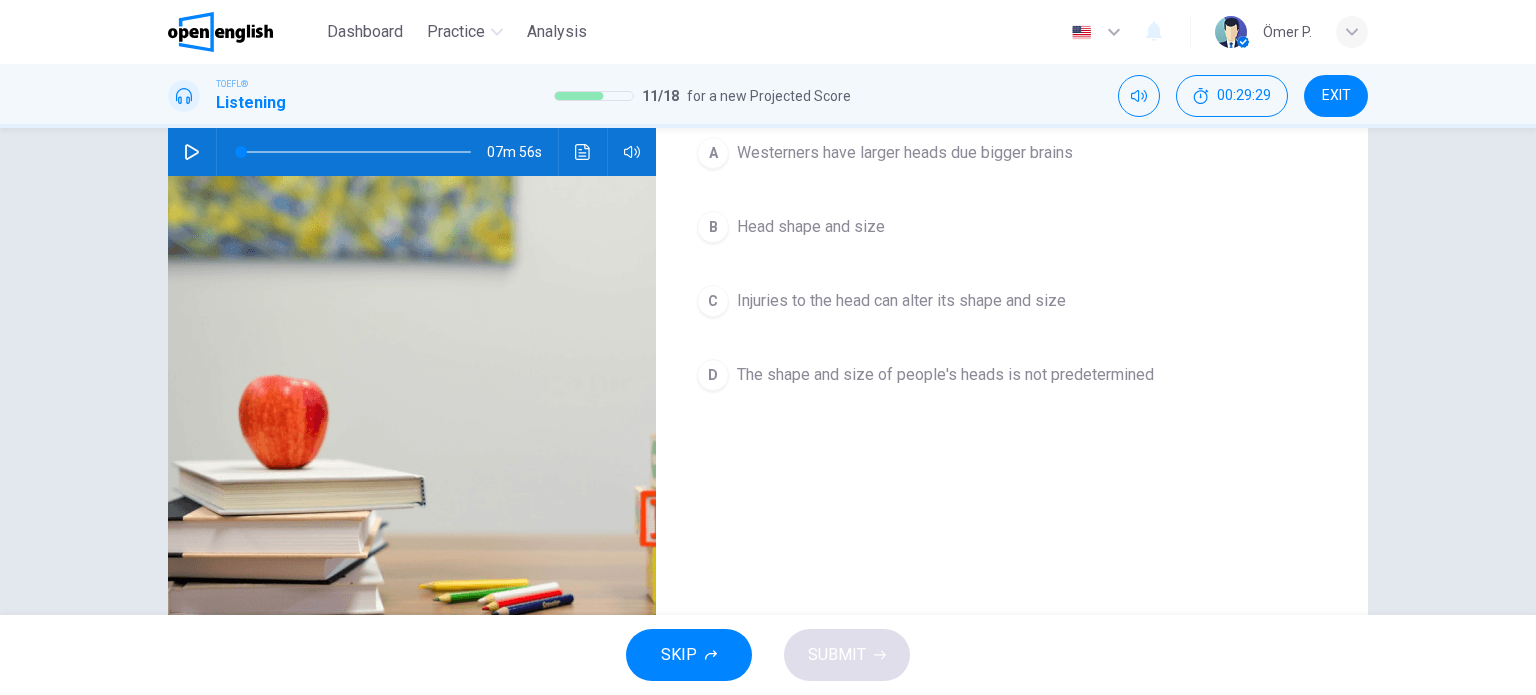 click on "D The shape and size of people's heads is not predetermined" at bounding box center [1012, 375] 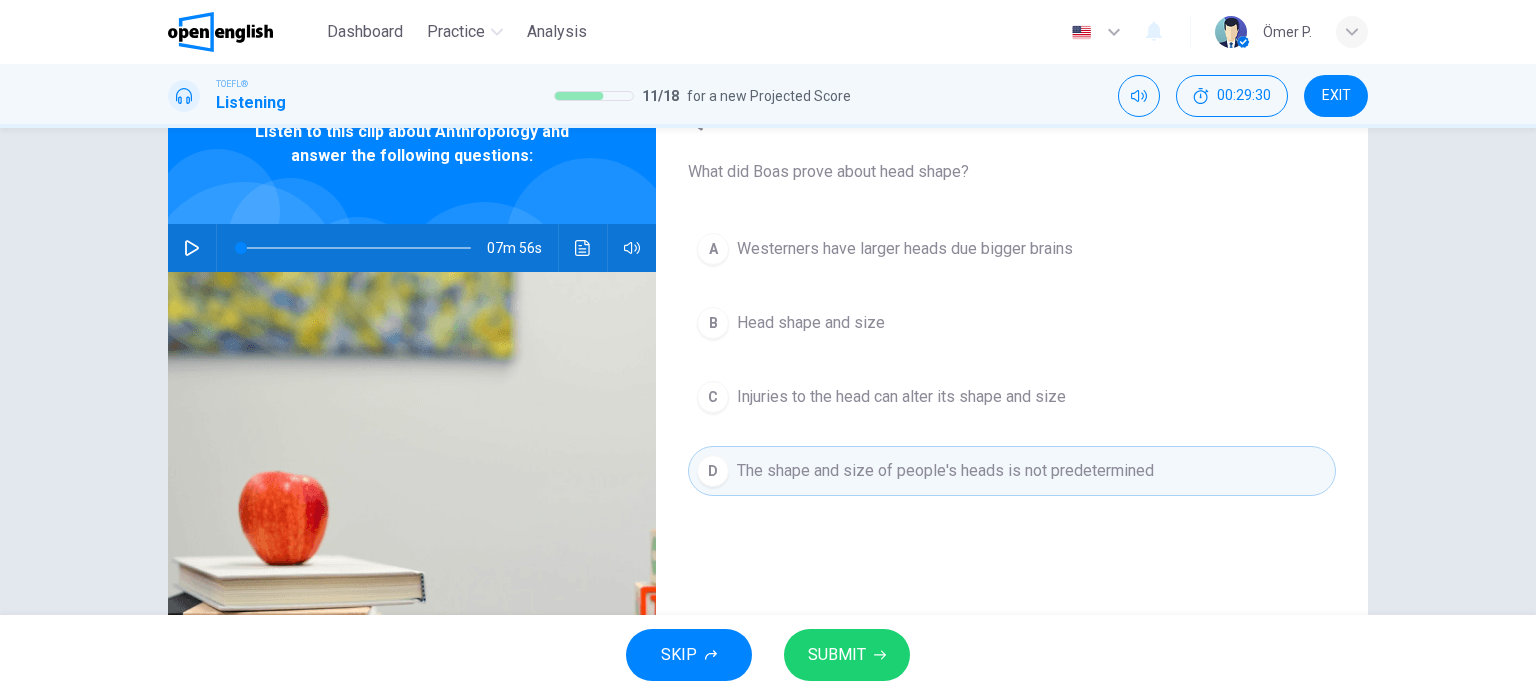 scroll, scrollTop: 100, scrollLeft: 0, axis: vertical 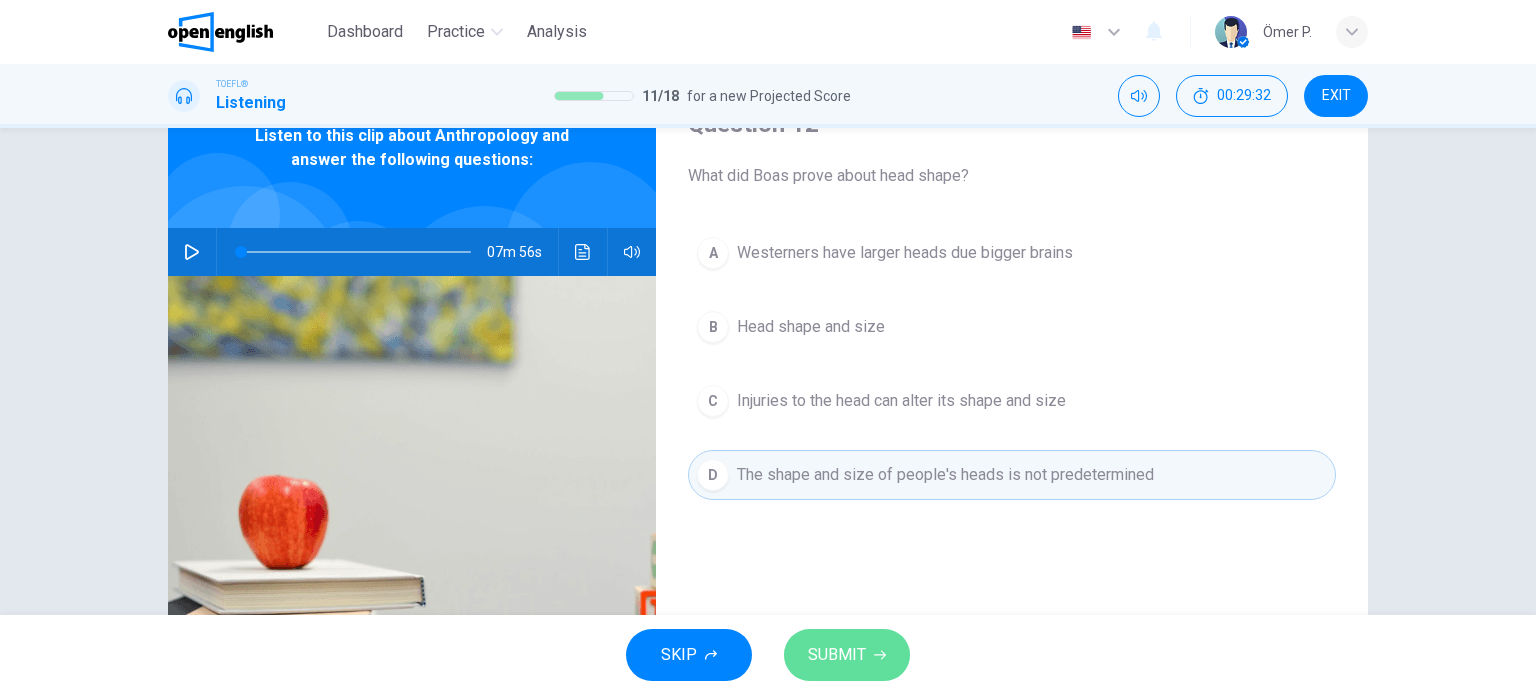 click on "SUBMIT" at bounding box center [847, 655] 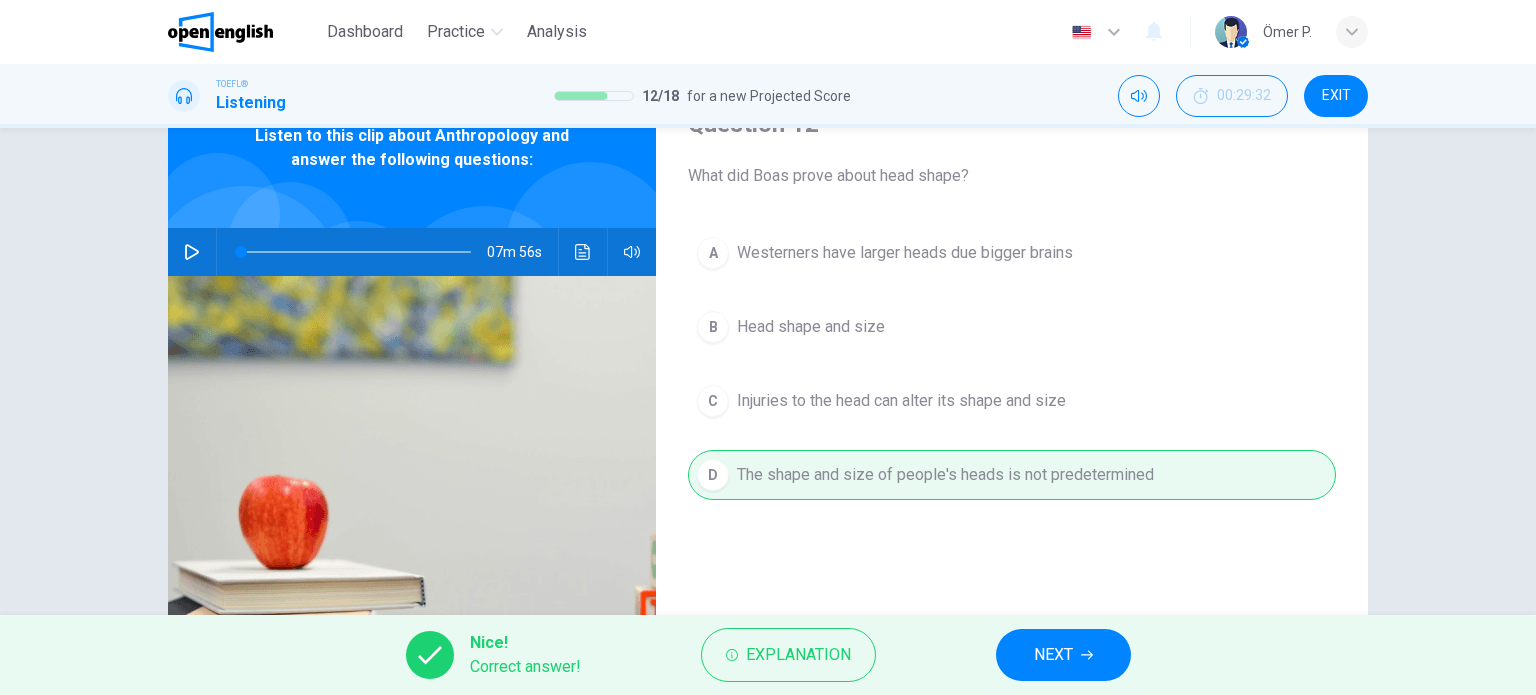 click on "NEXT" at bounding box center [1063, 655] 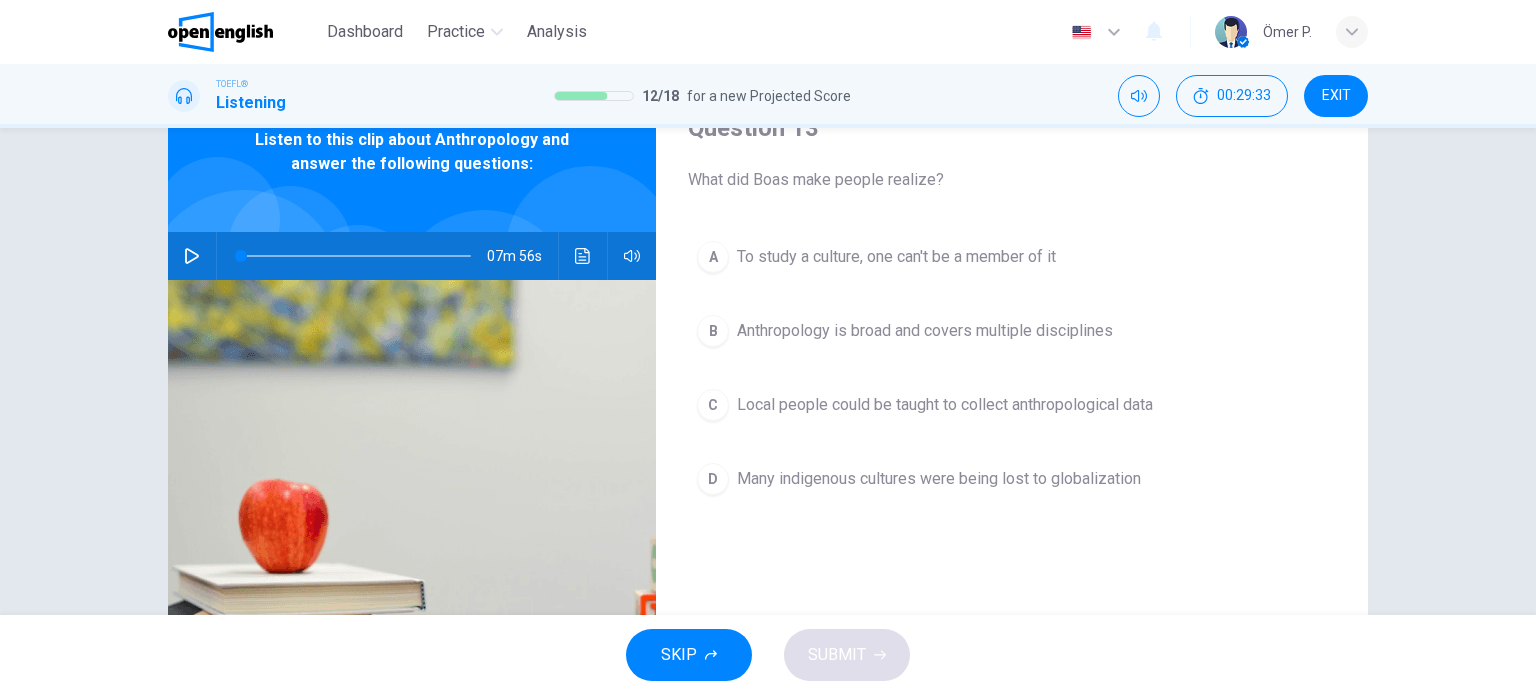 scroll, scrollTop: 100, scrollLeft: 0, axis: vertical 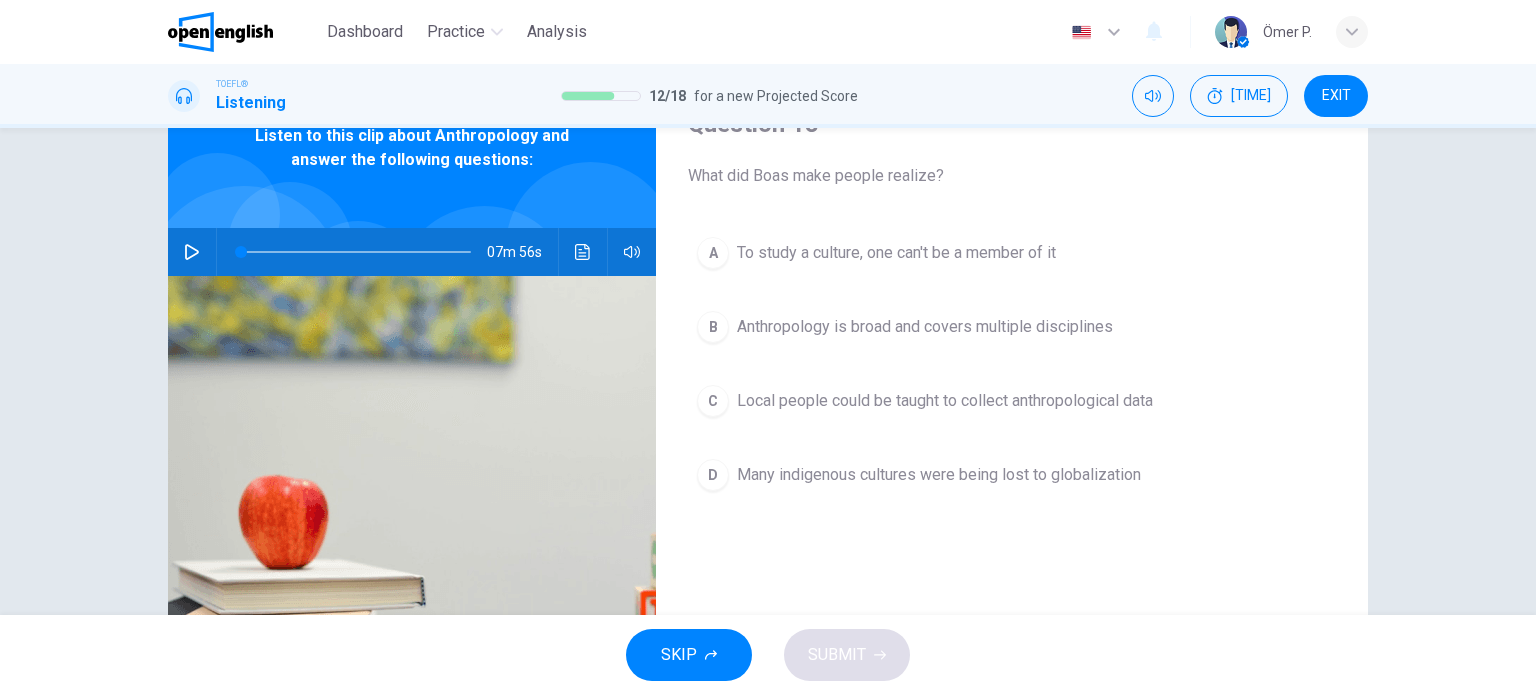 click on "Anthropology is broad and covers multiple disciplines" at bounding box center [925, 327] 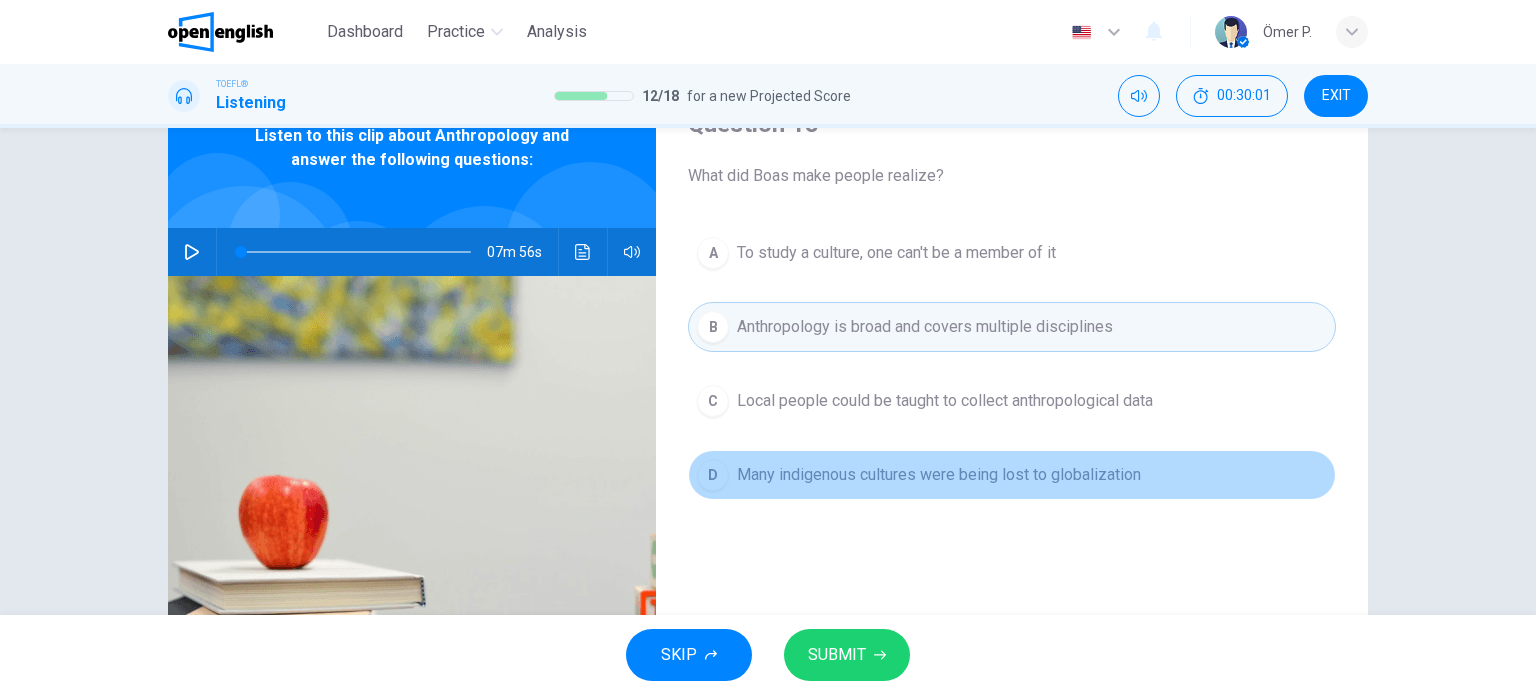 click on "Many indigenous cultures were being lost to globalization" at bounding box center (939, 475) 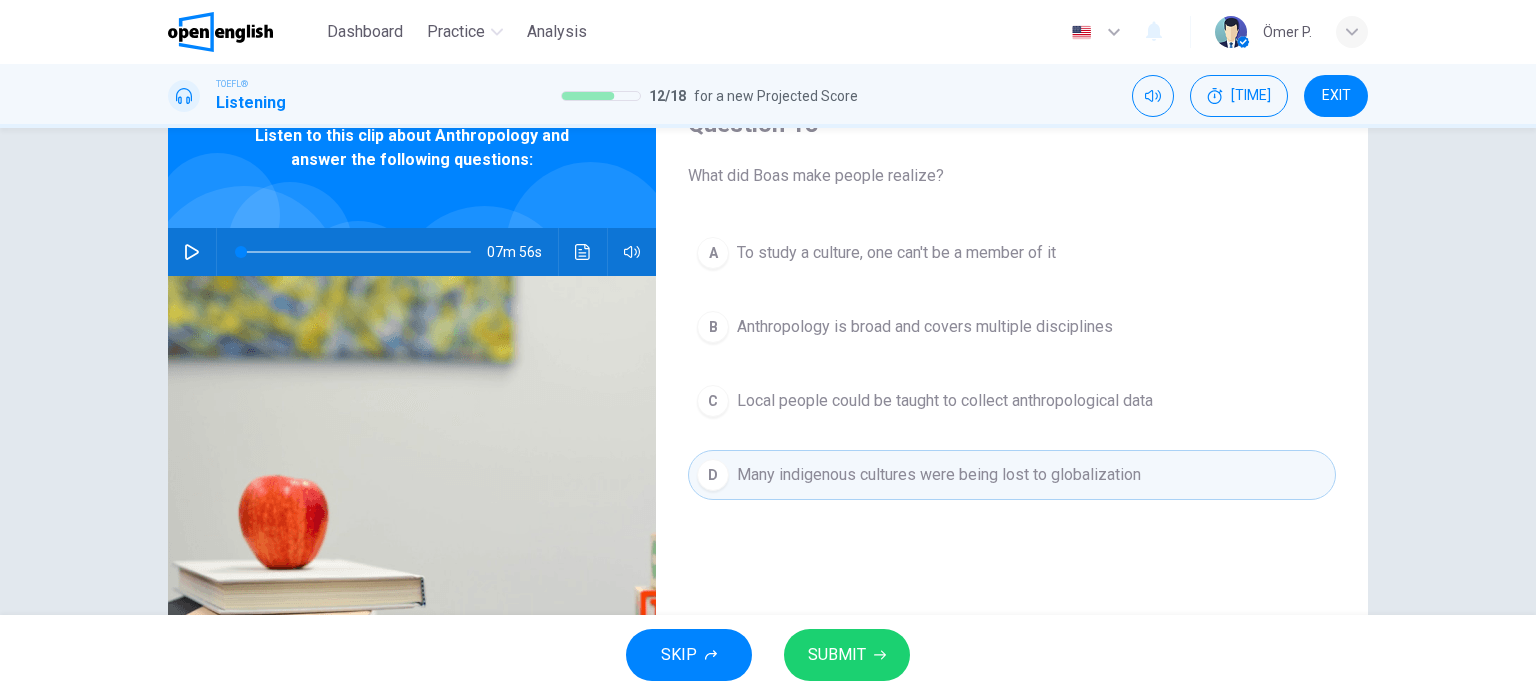click on "SKIP SUBMIT" at bounding box center [768, 655] 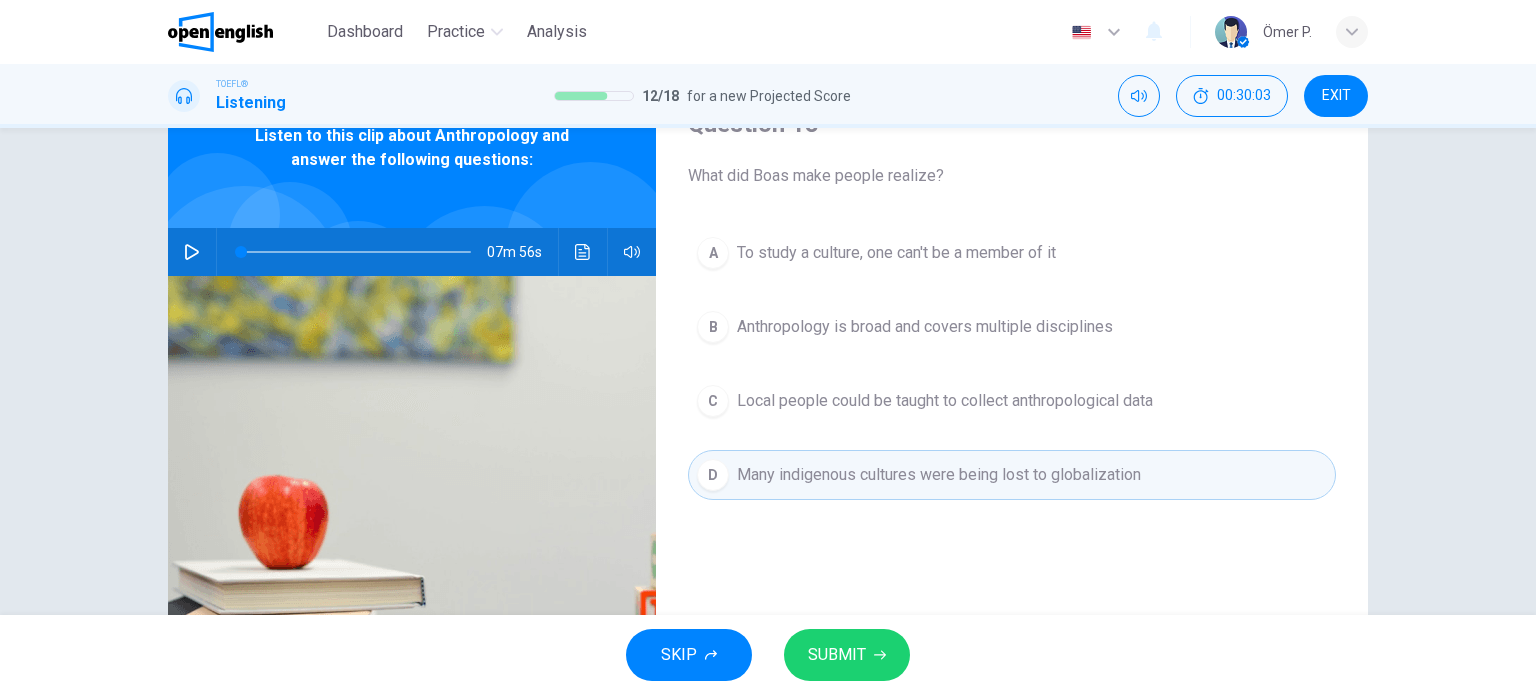 click on "SUBMIT" at bounding box center [837, 655] 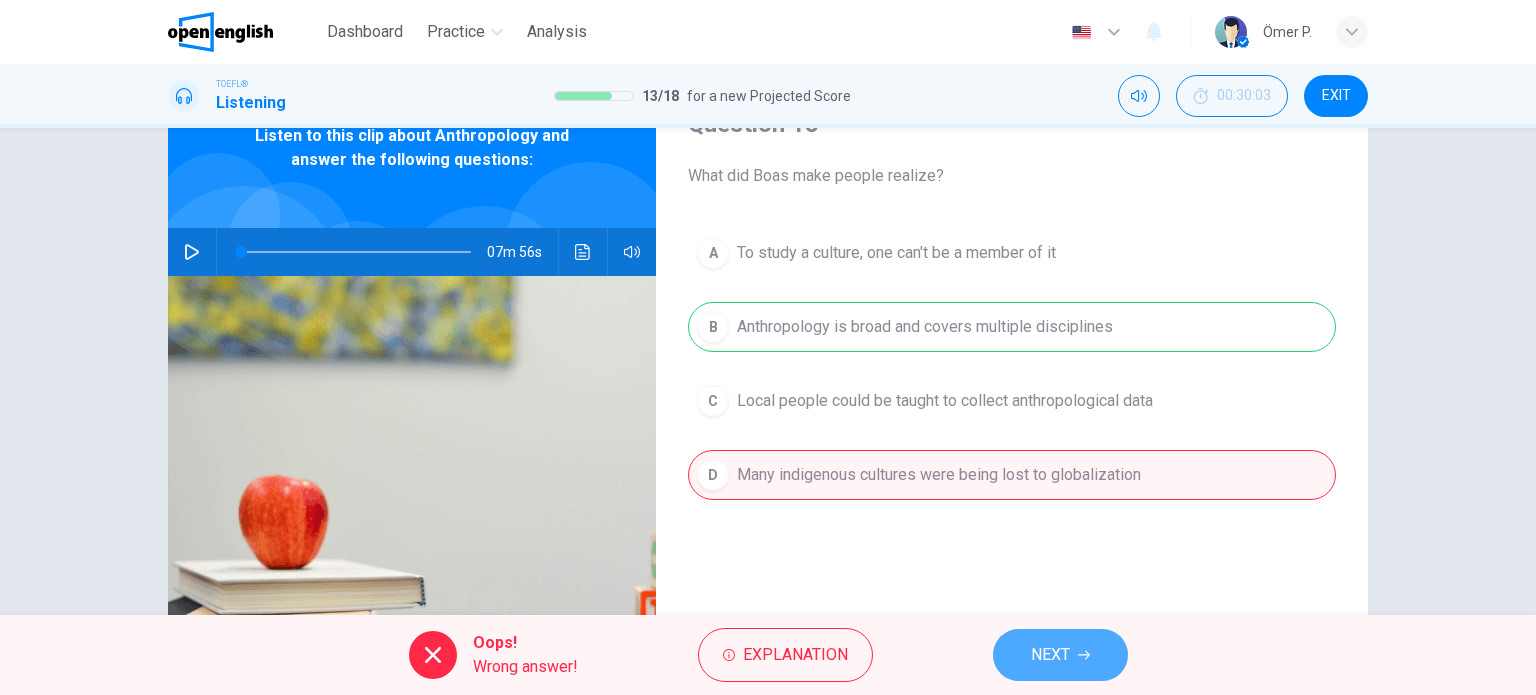 click on "NEXT" at bounding box center (1060, 655) 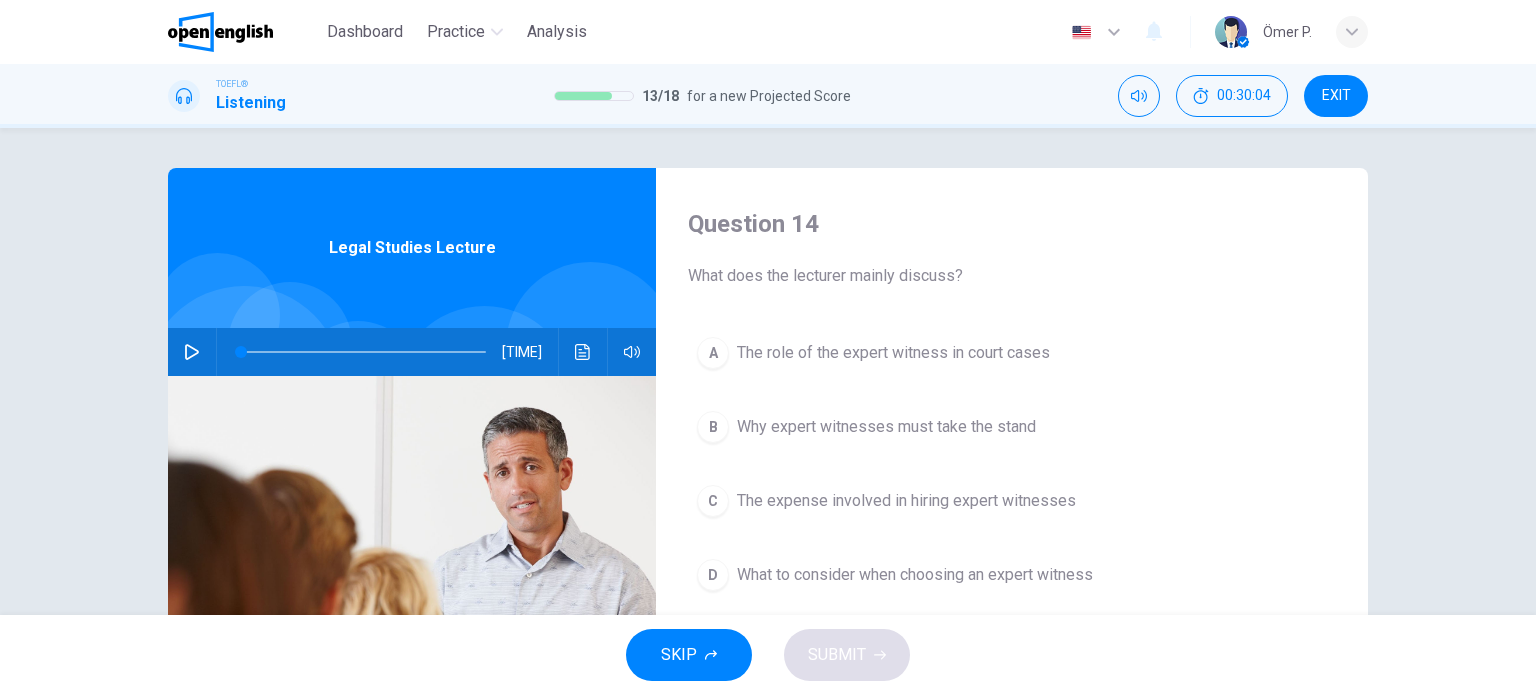 click 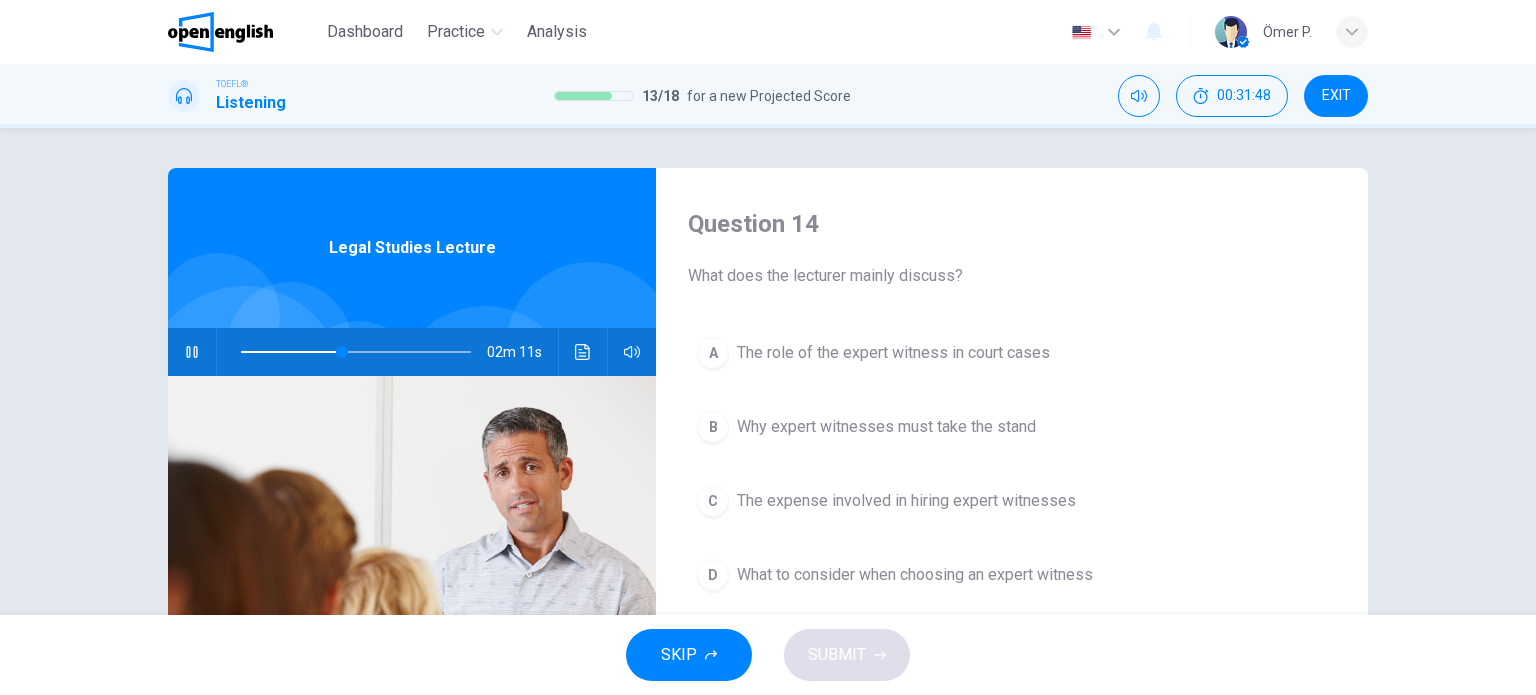 type on "**" 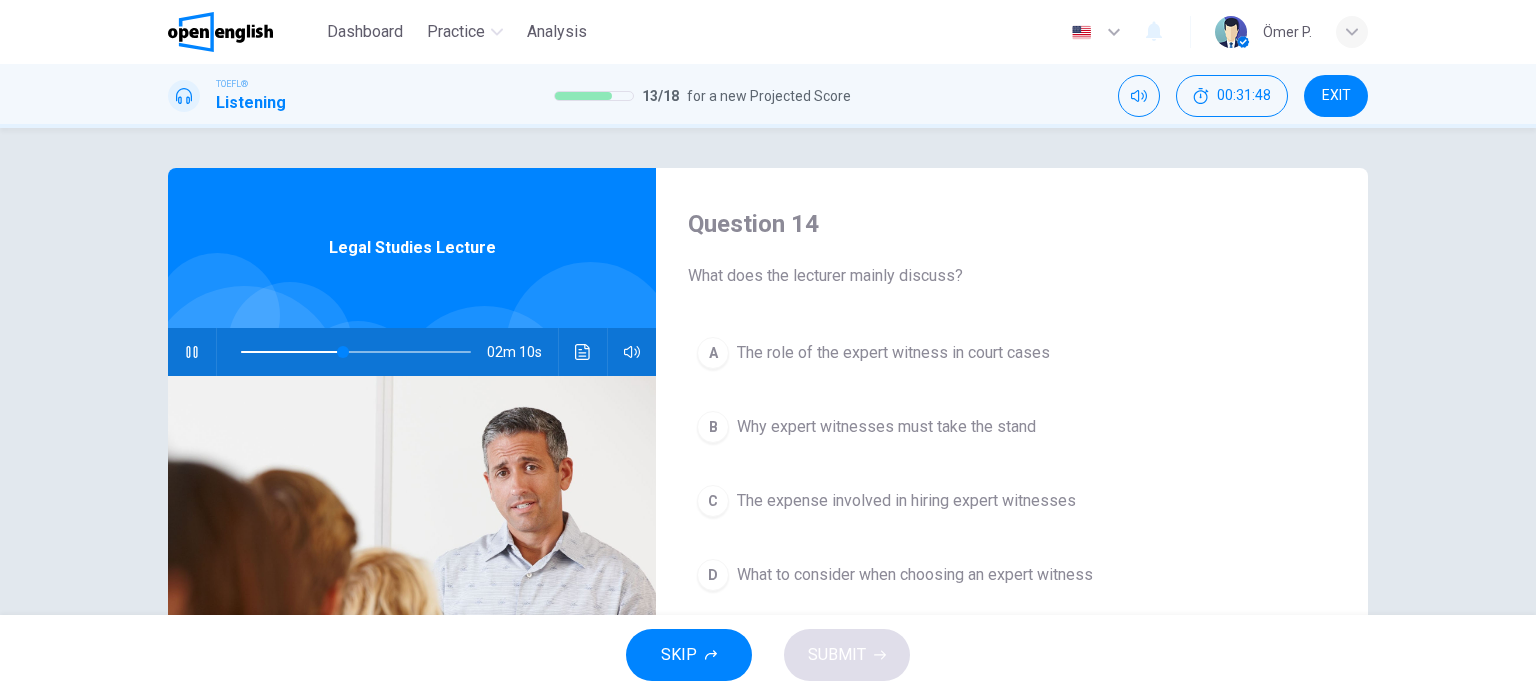 type 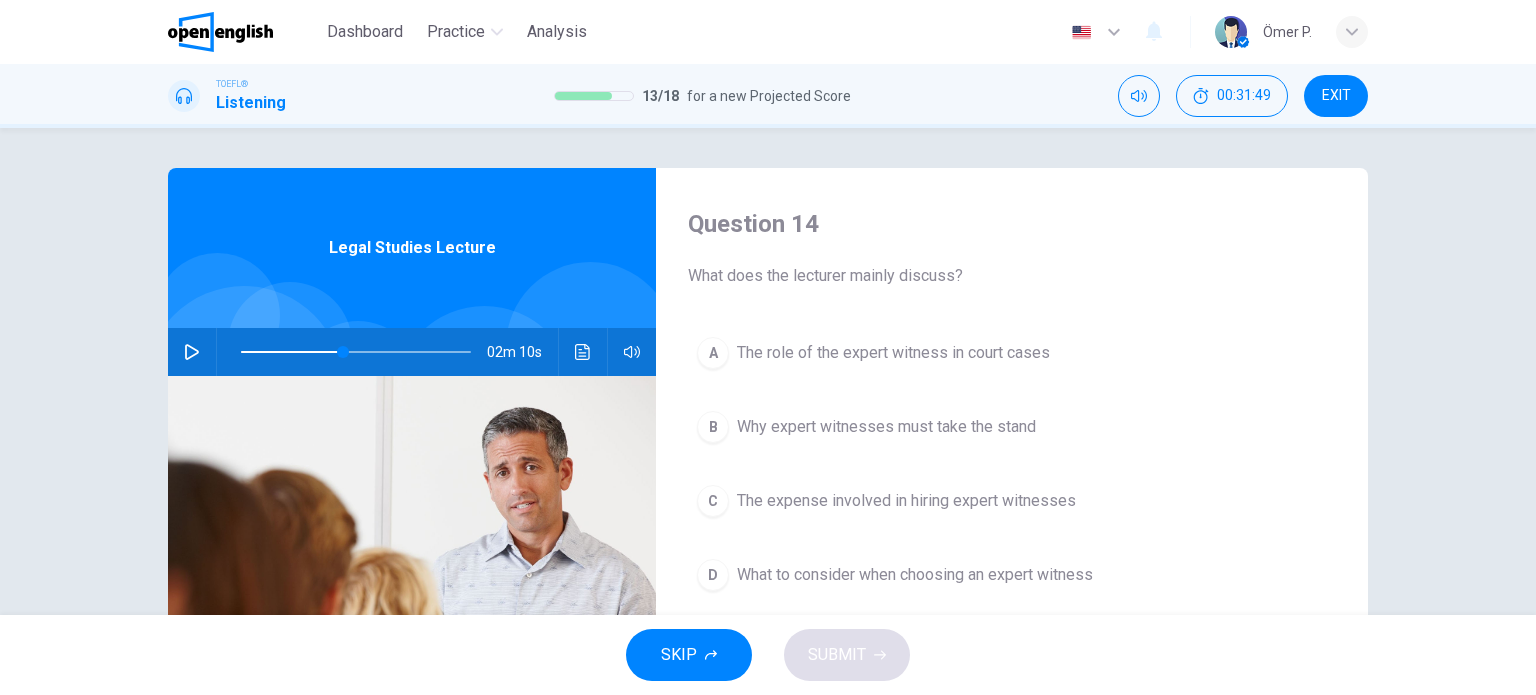click at bounding box center (192, 352) 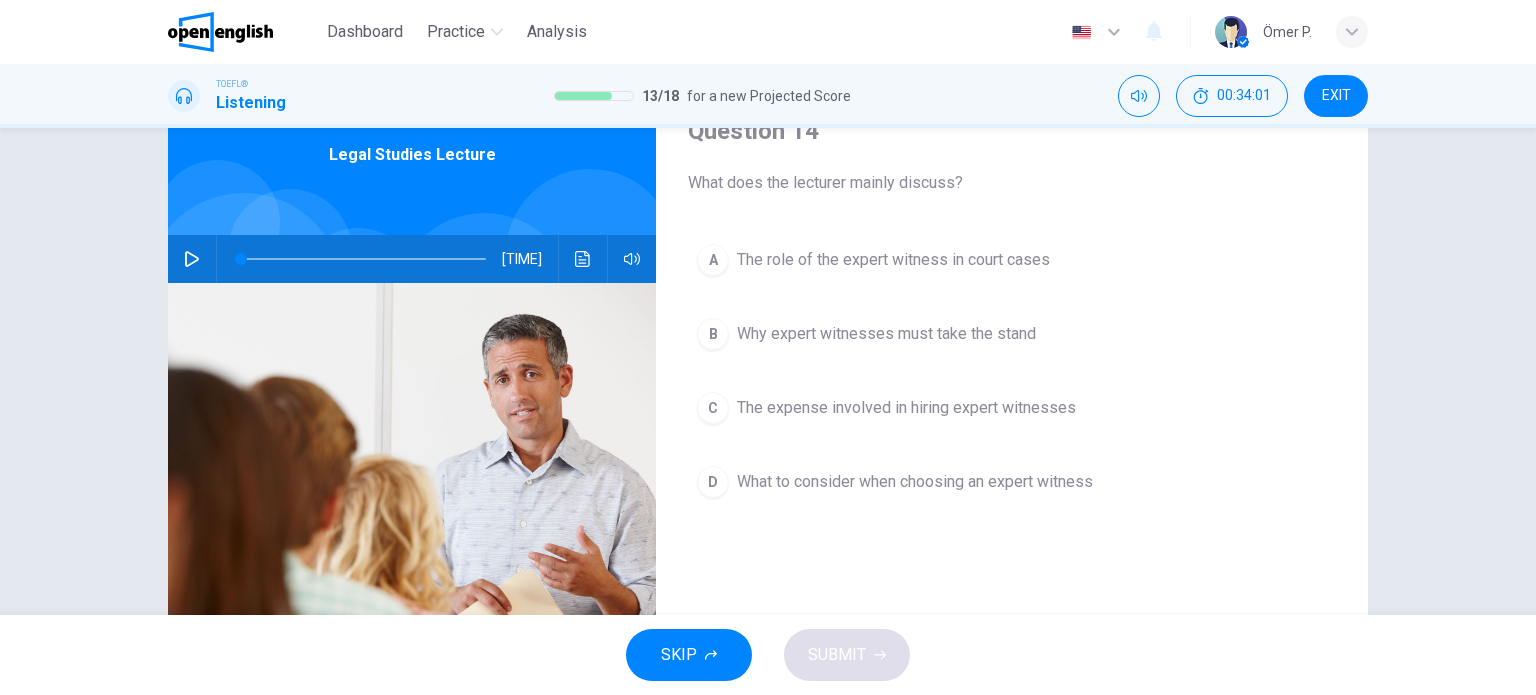 scroll, scrollTop: 100, scrollLeft: 0, axis: vertical 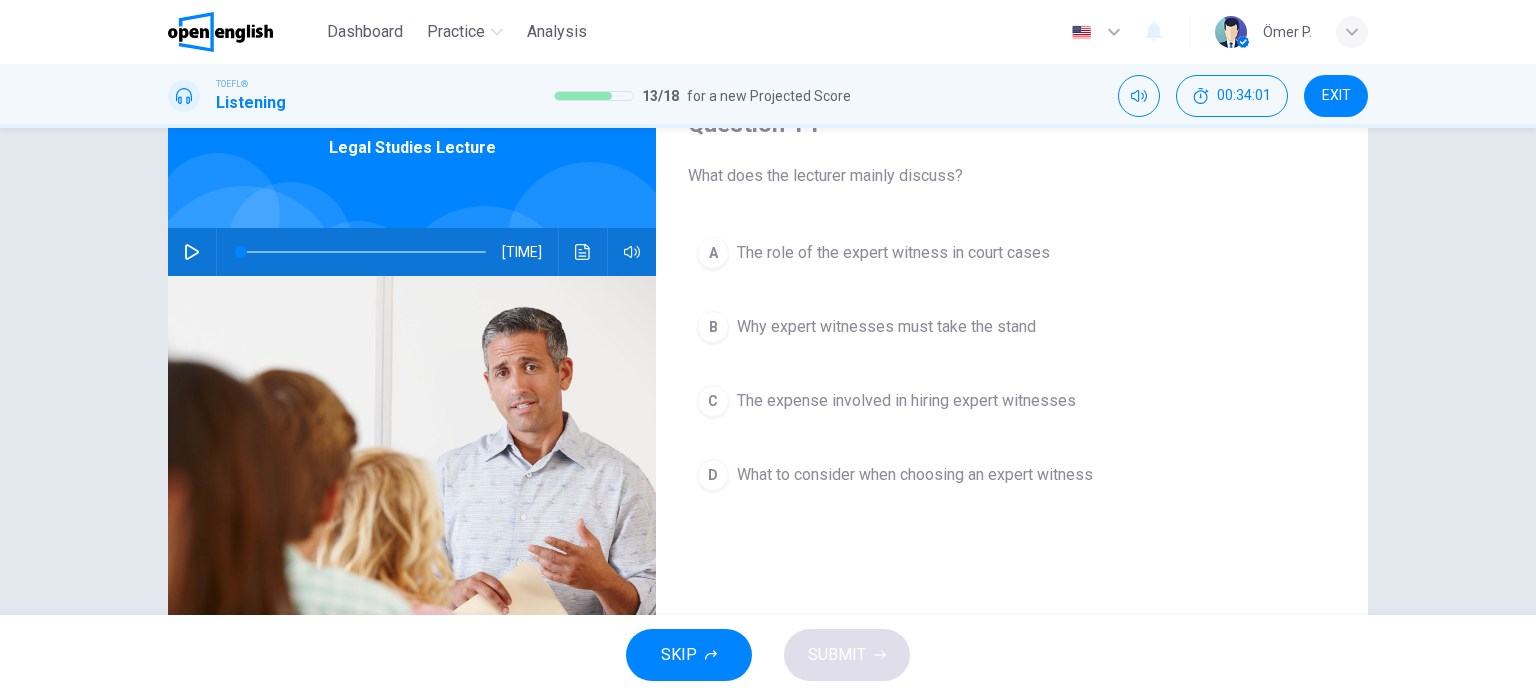 click on "A The role of the expert witness in court cases" at bounding box center [1012, 253] 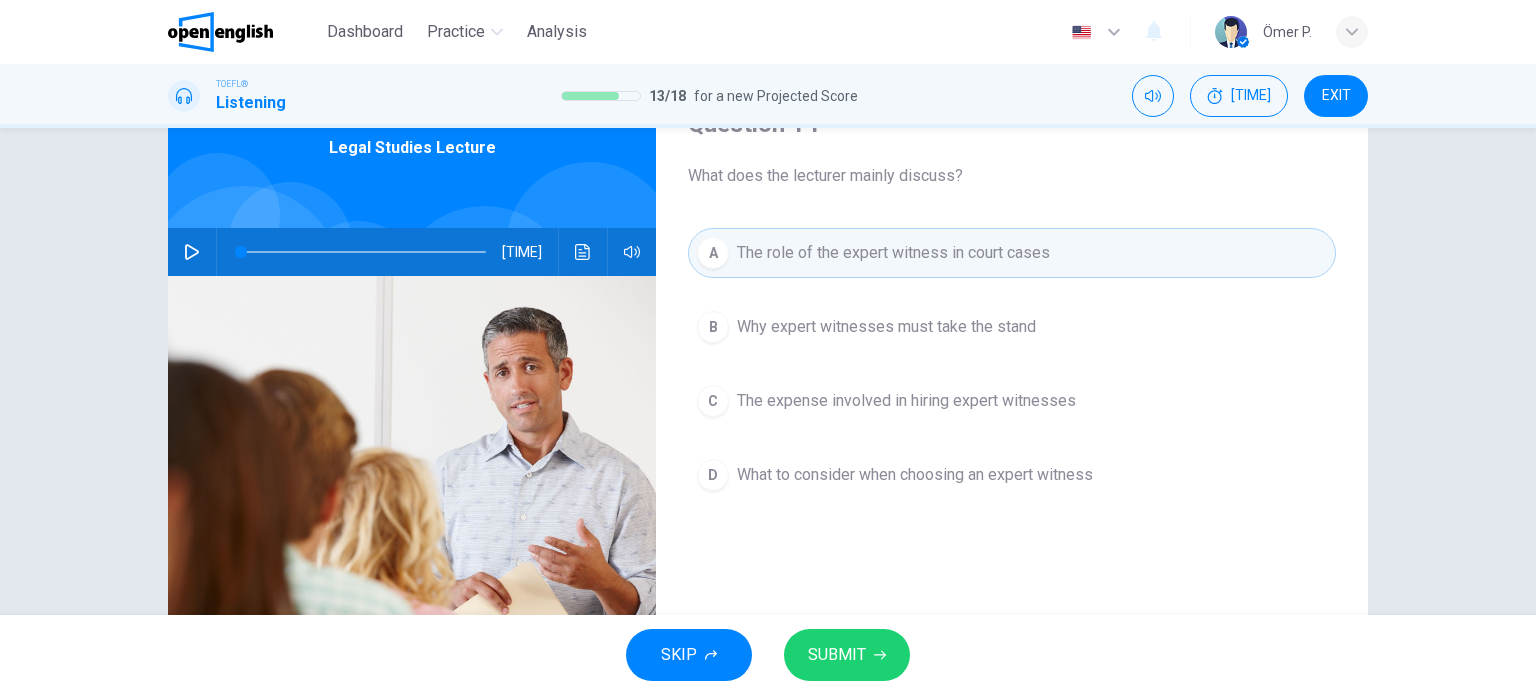 click on "What to consider when choosing an expert witness" at bounding box center (915, 475) 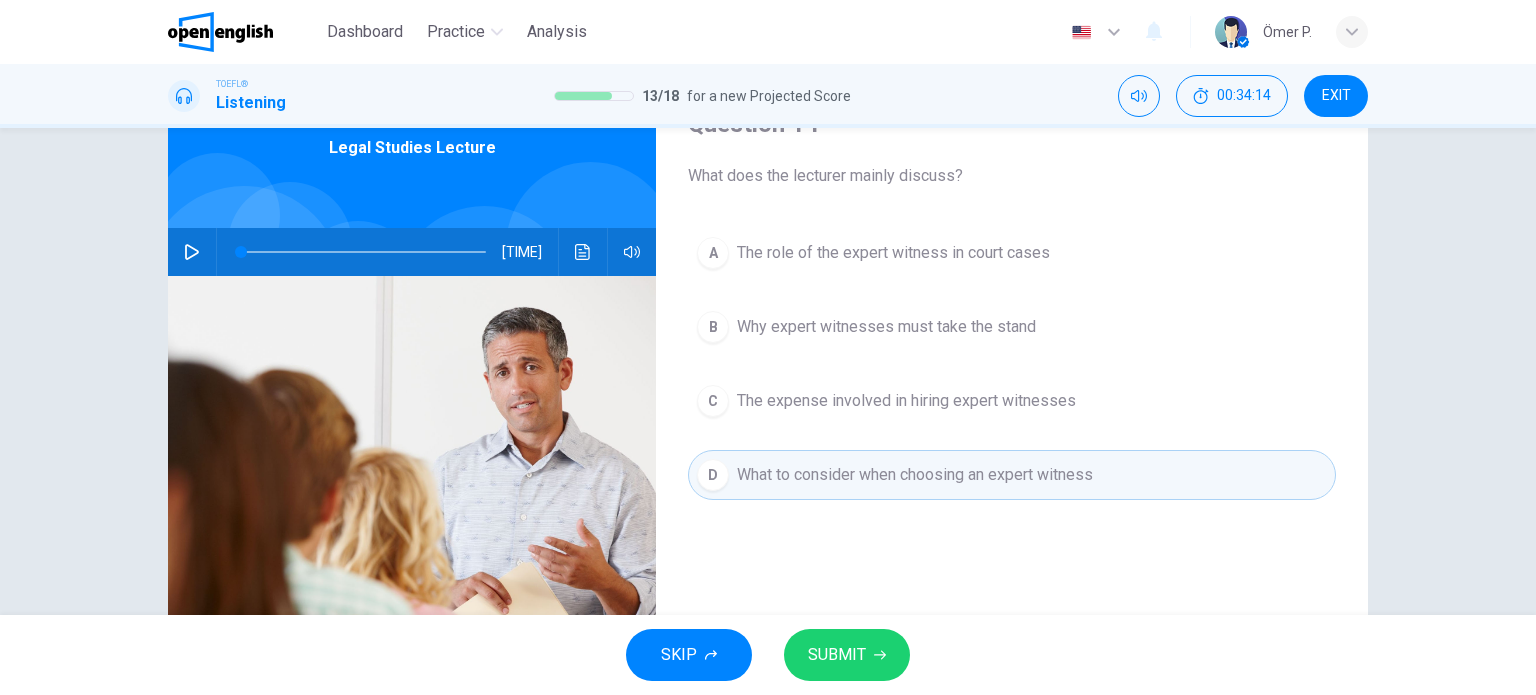 click 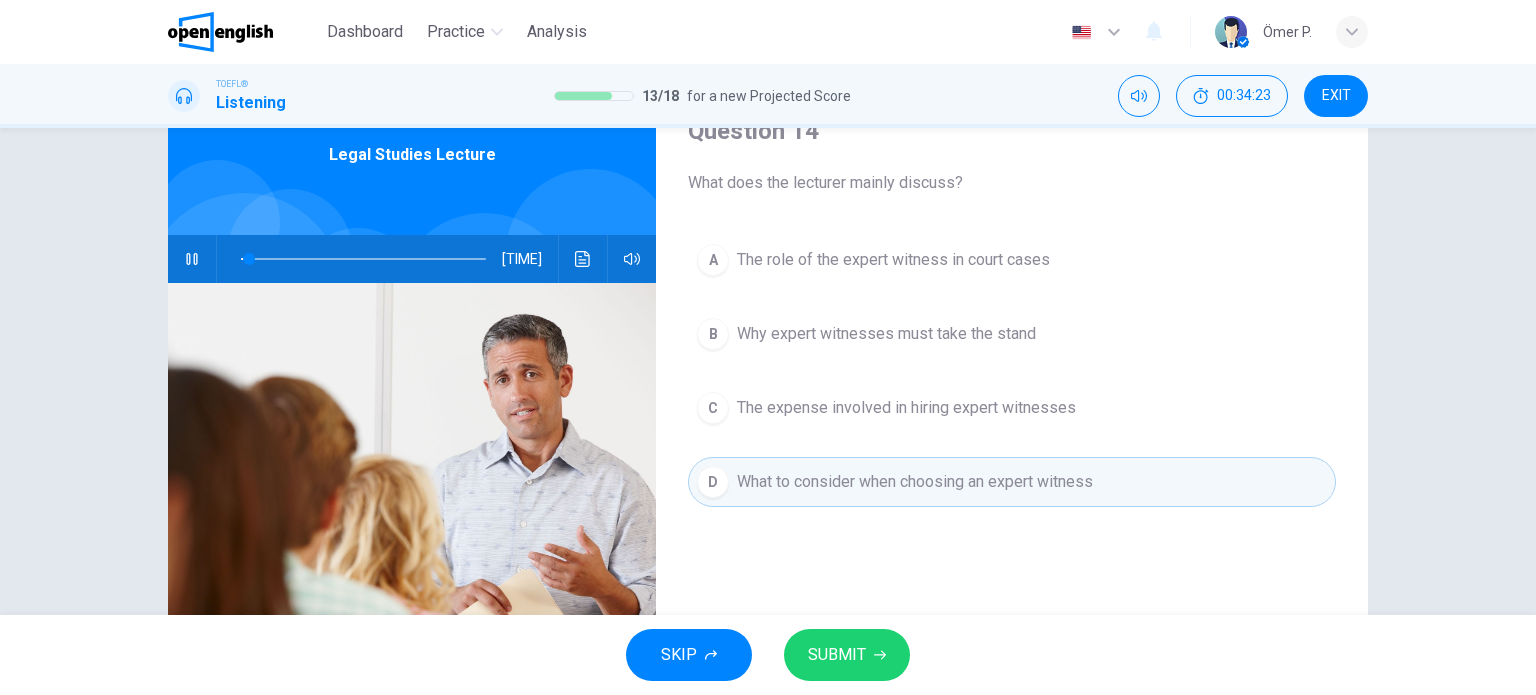 scroll, scrollTop: 100, scrollLeft: 0, axis: vertical 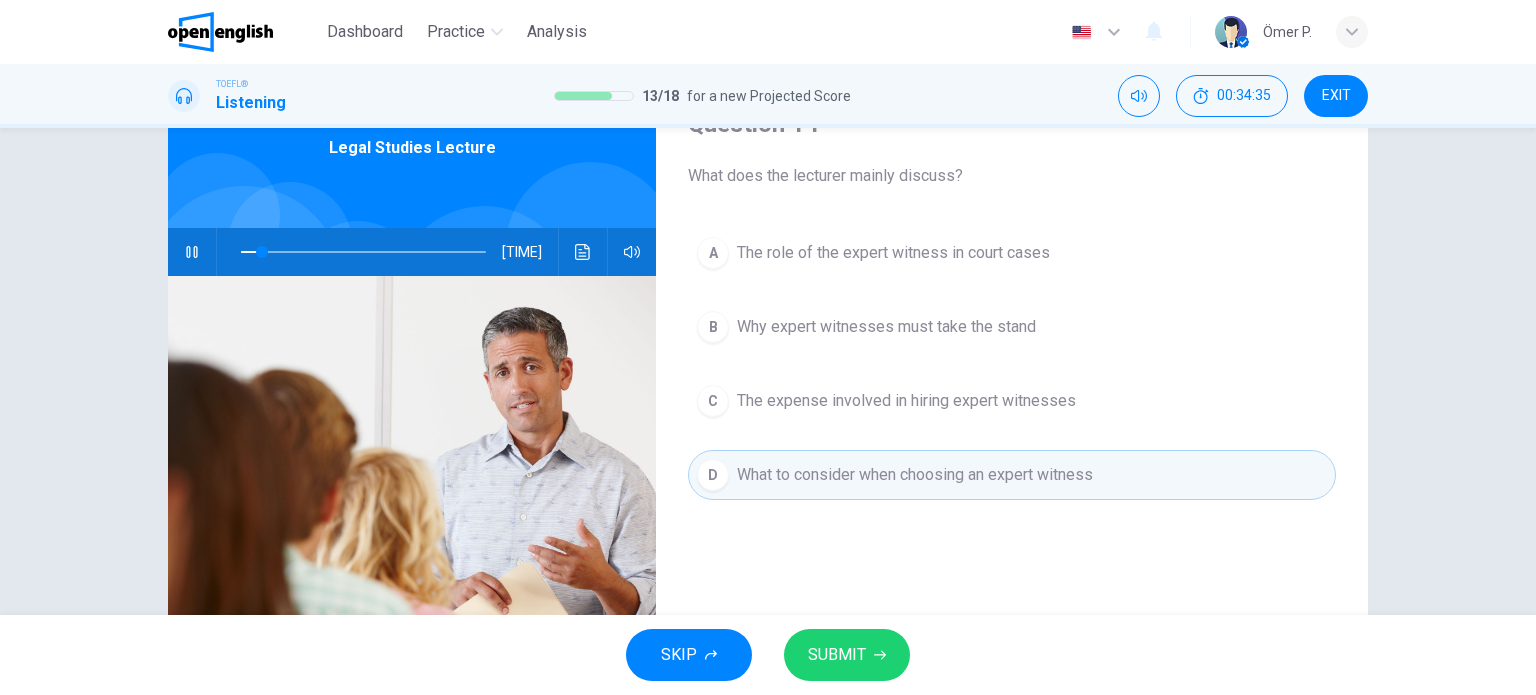 click at bounding box center [192, 252] 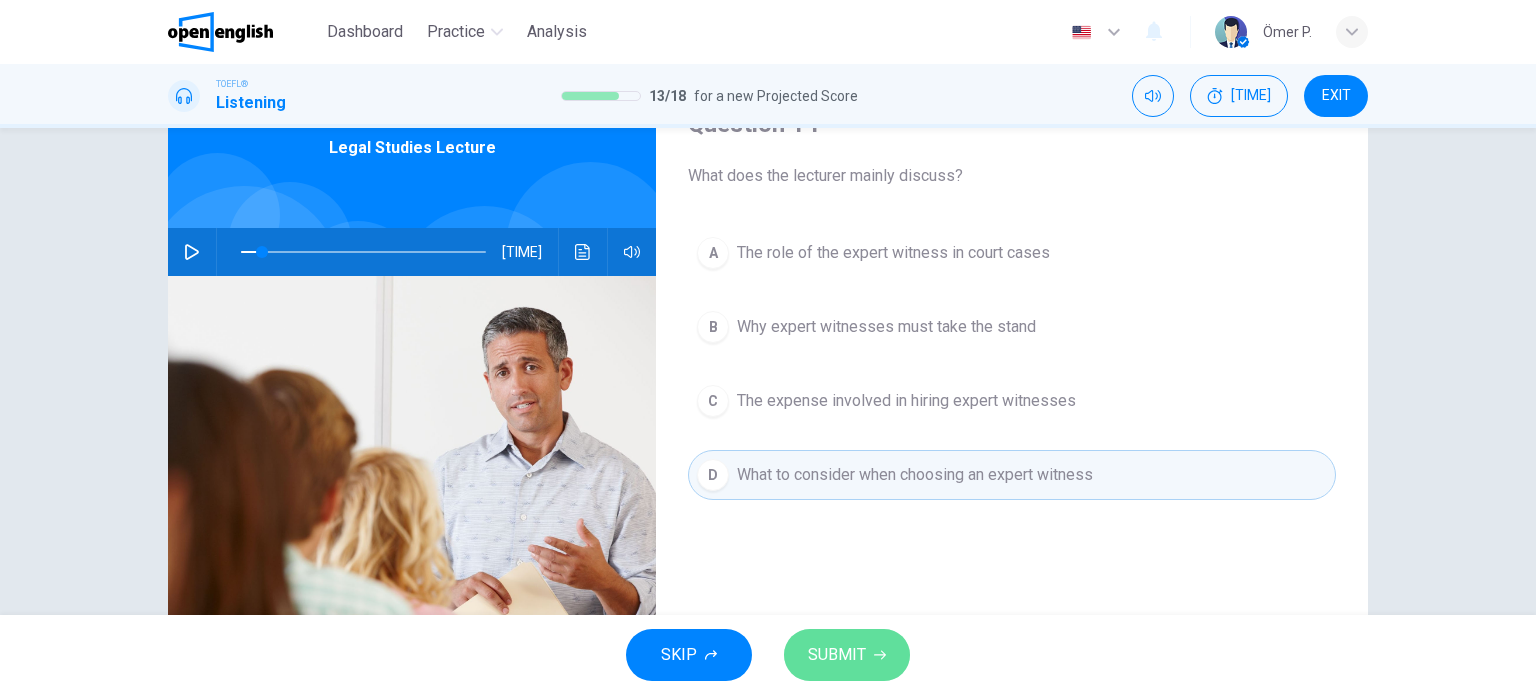 drag, startPoint x: 861, startPoint y: 637, endPoint x: 779, endPoint y: 587, distance: 96.04166 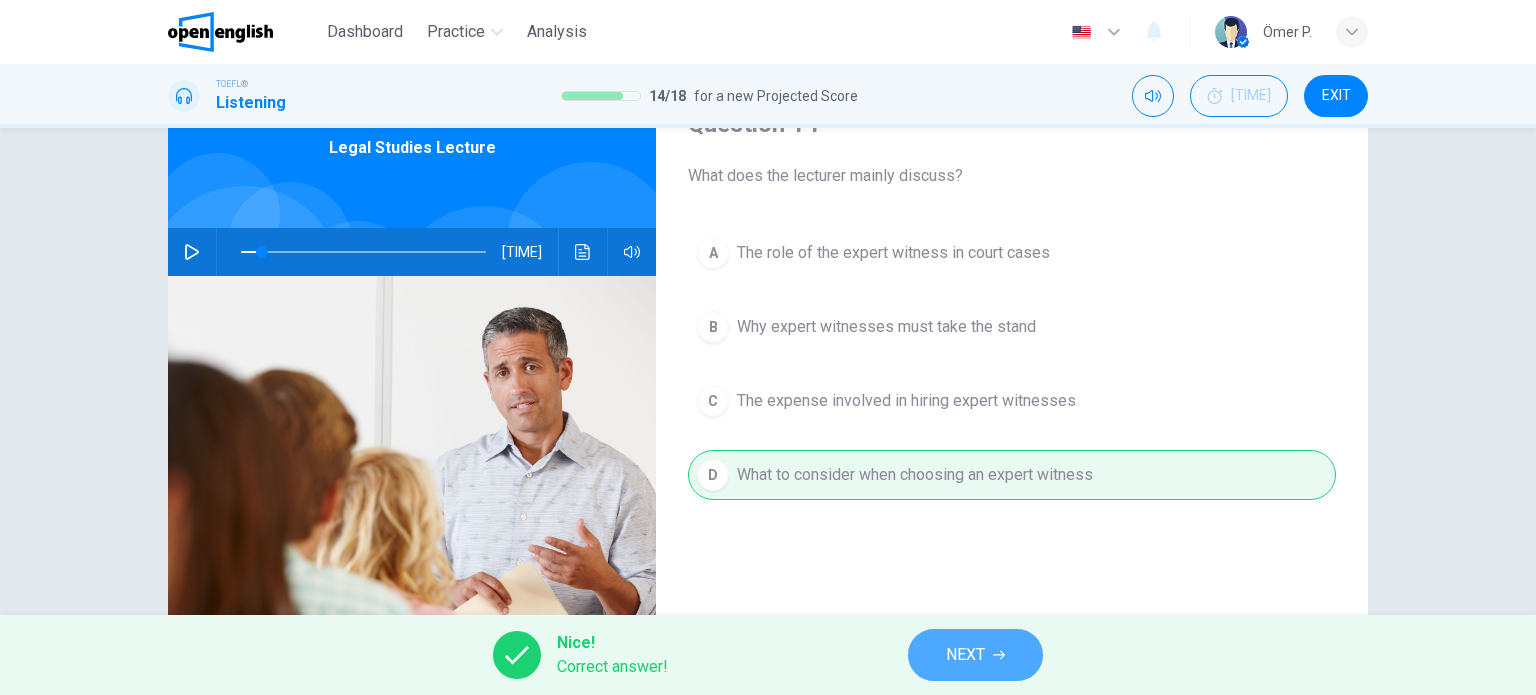 drag, startPoint x: 1007, startPoint y: 671, endPoint x: 952, endPoint y: 615, distance: 78.492035 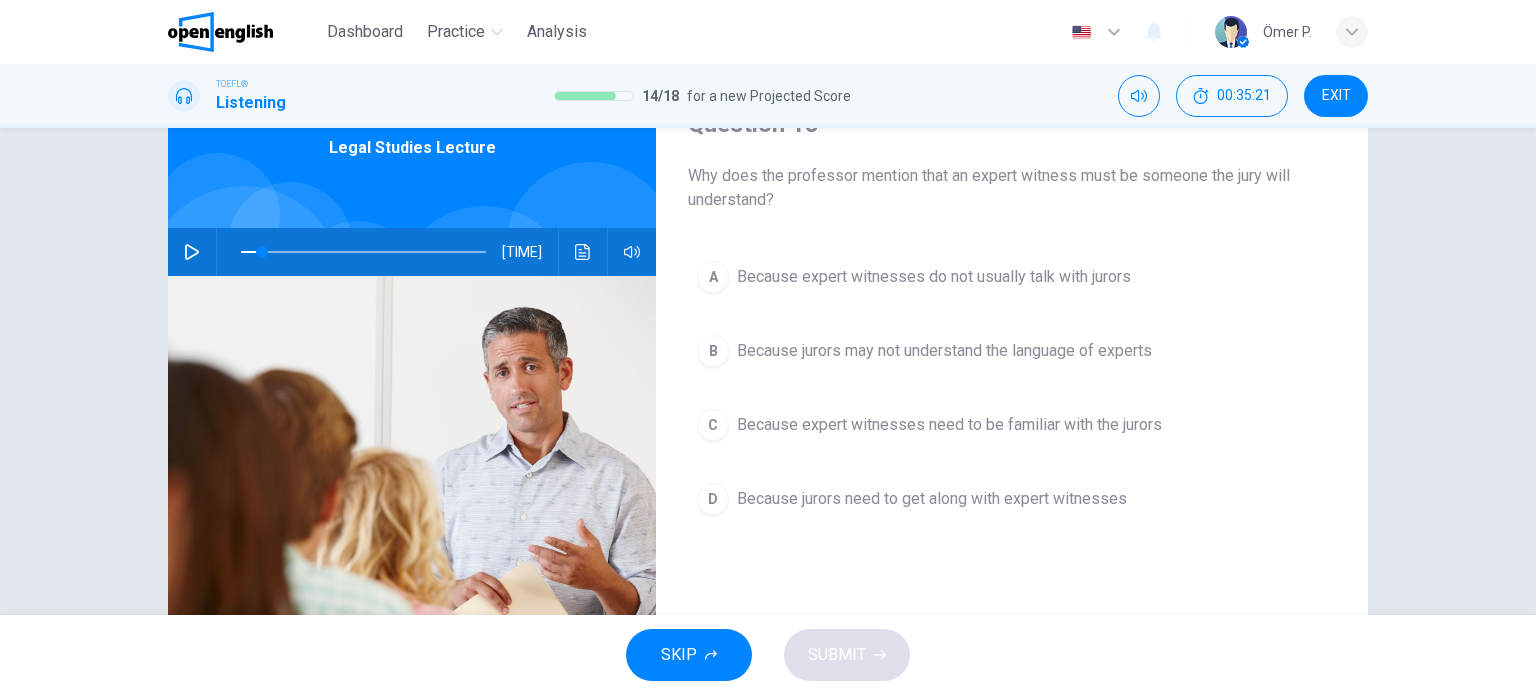 click on "Because expert witnesses need to be familiar with the jurors" at bounding box center (949, 425) 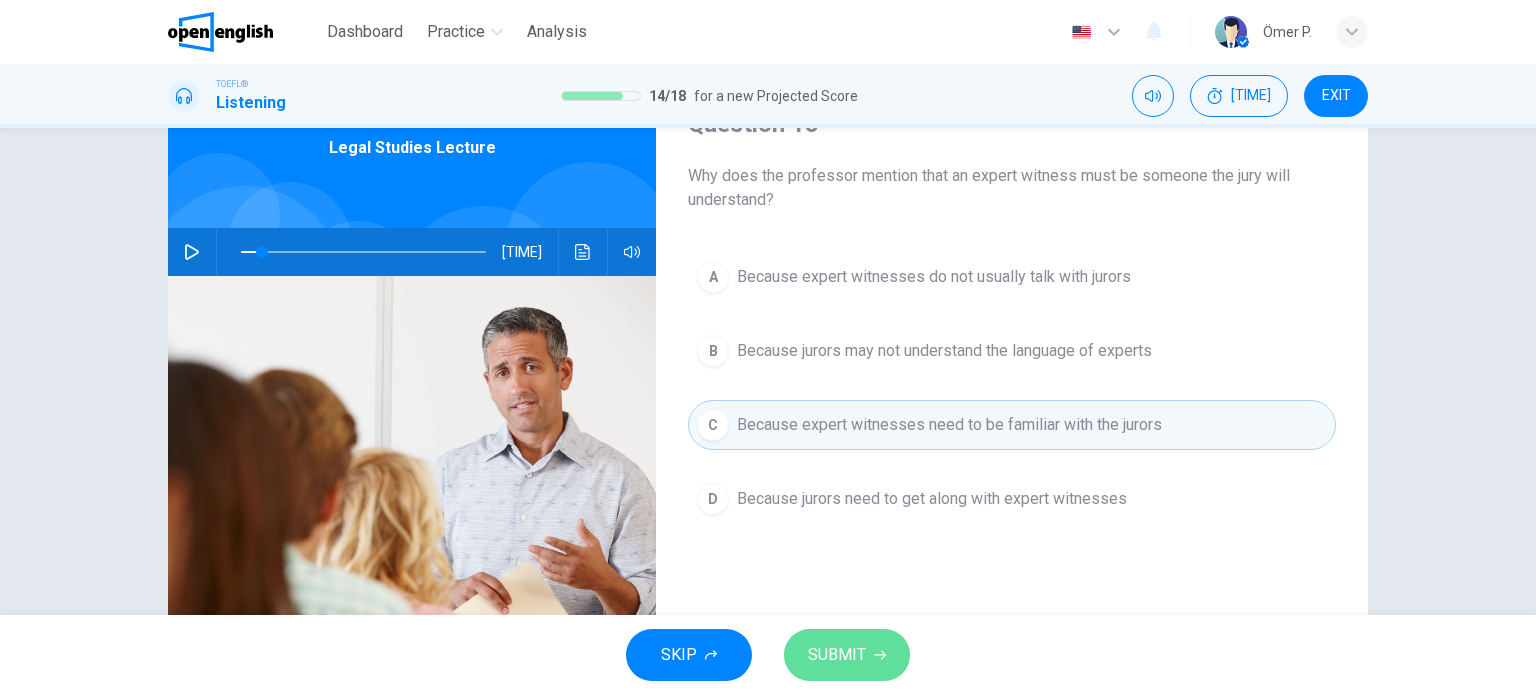 click on "SUBMIT" at bounding box center [847, 655] 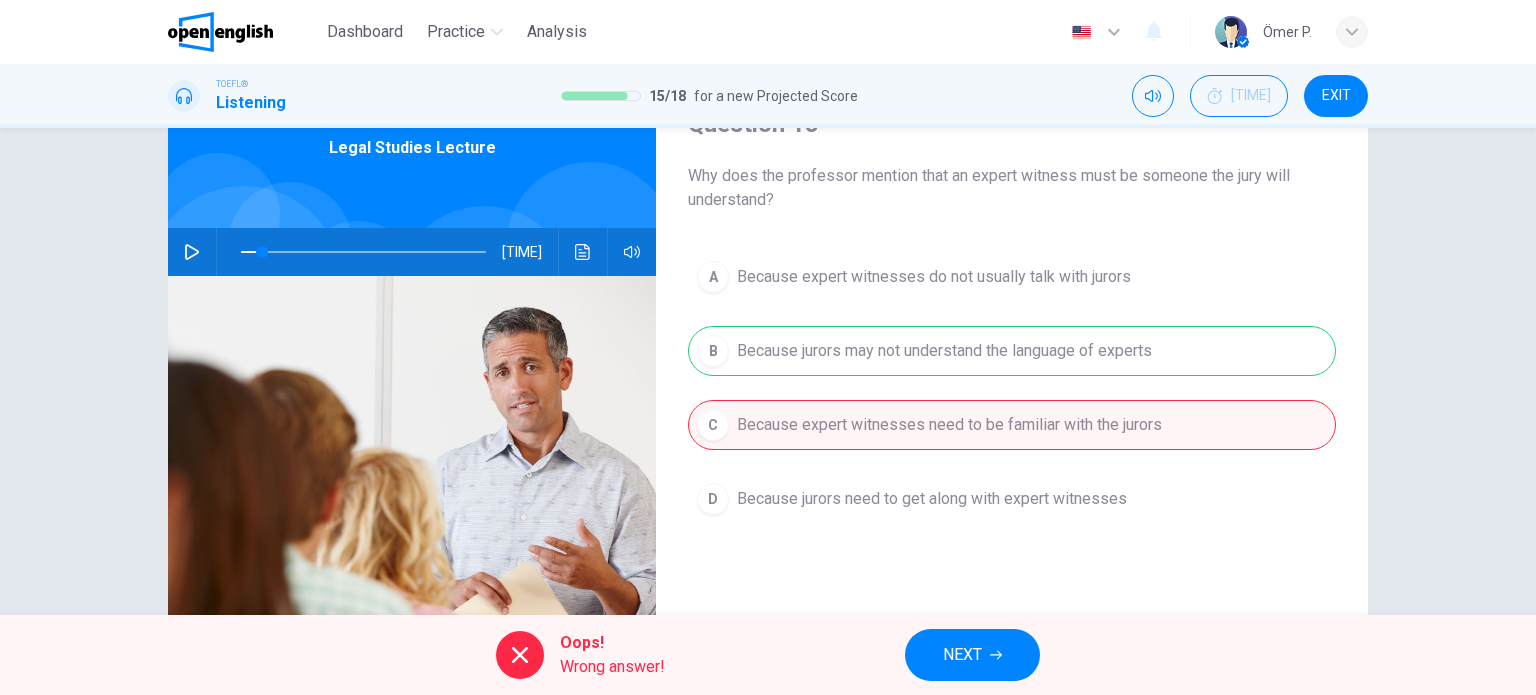 click on "NEXT" at bounding box center [972, 655] 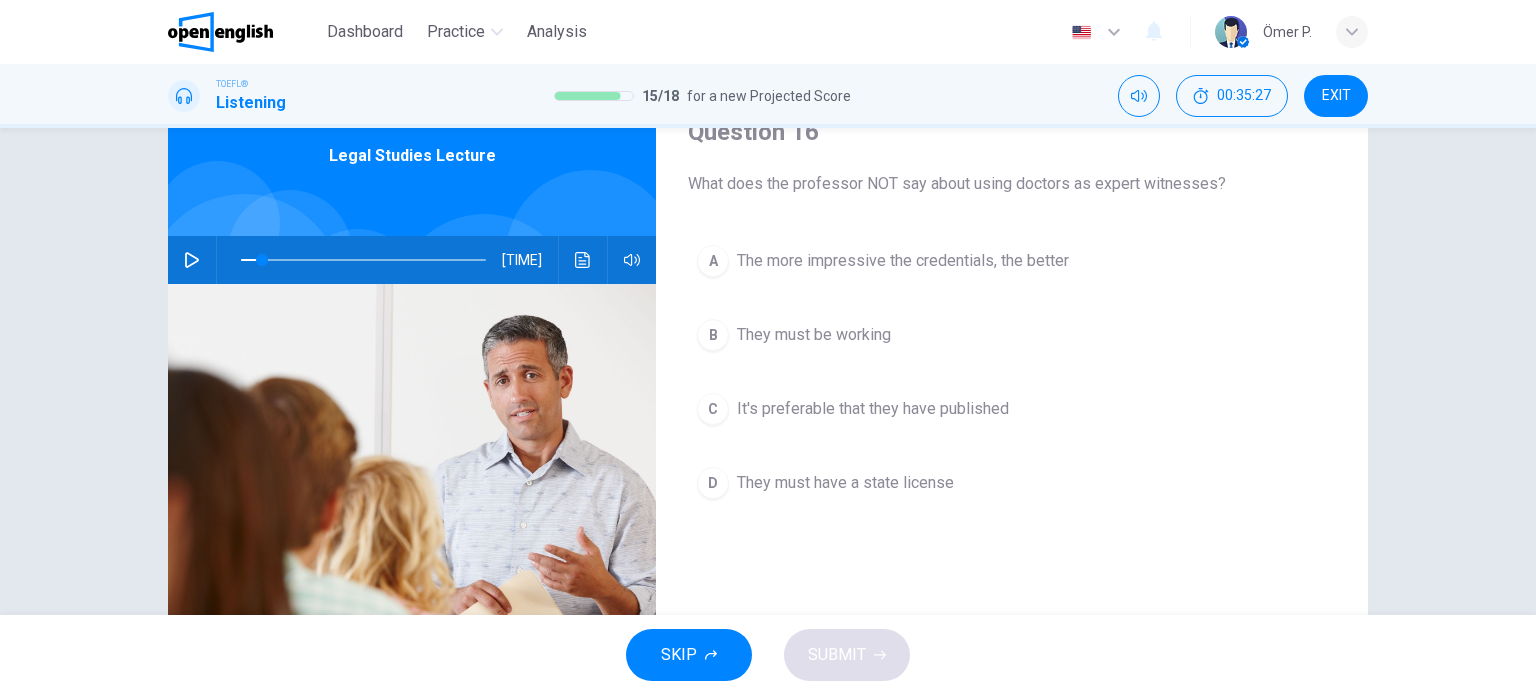 scroll, scrollTop: 100, scrollLeft: 0, axis: vertical 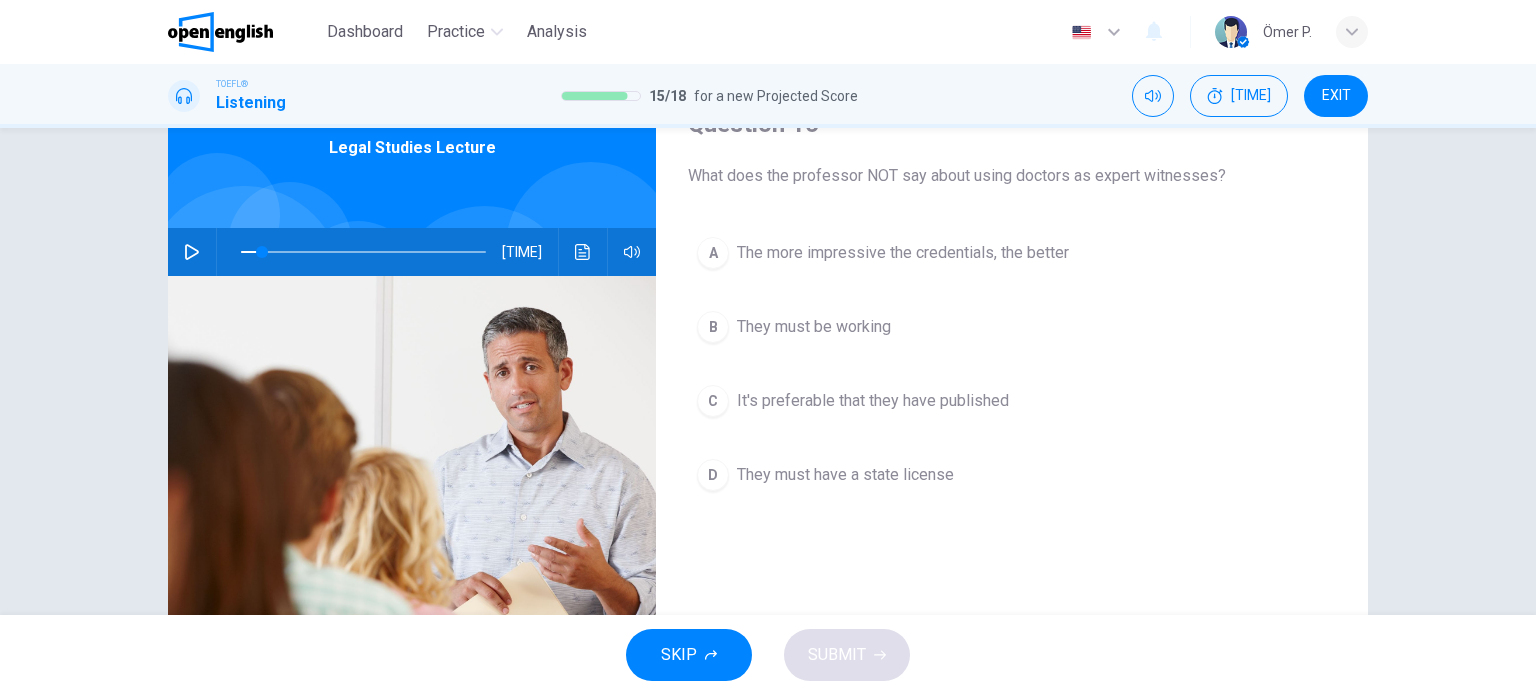 click on "A The more impressive the credentials, the better" at bounding box center (1012, 253) 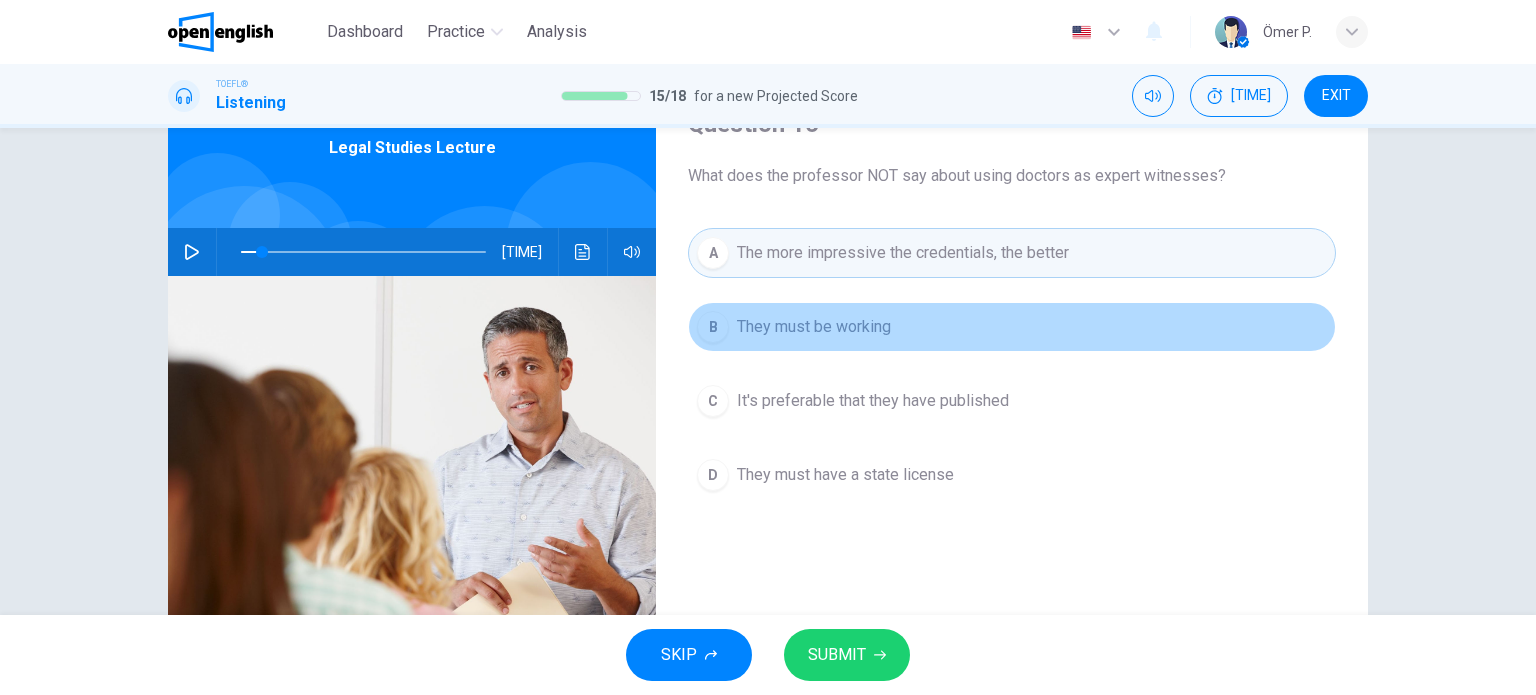 click on "They must be working" at bounding box center [814, 327] 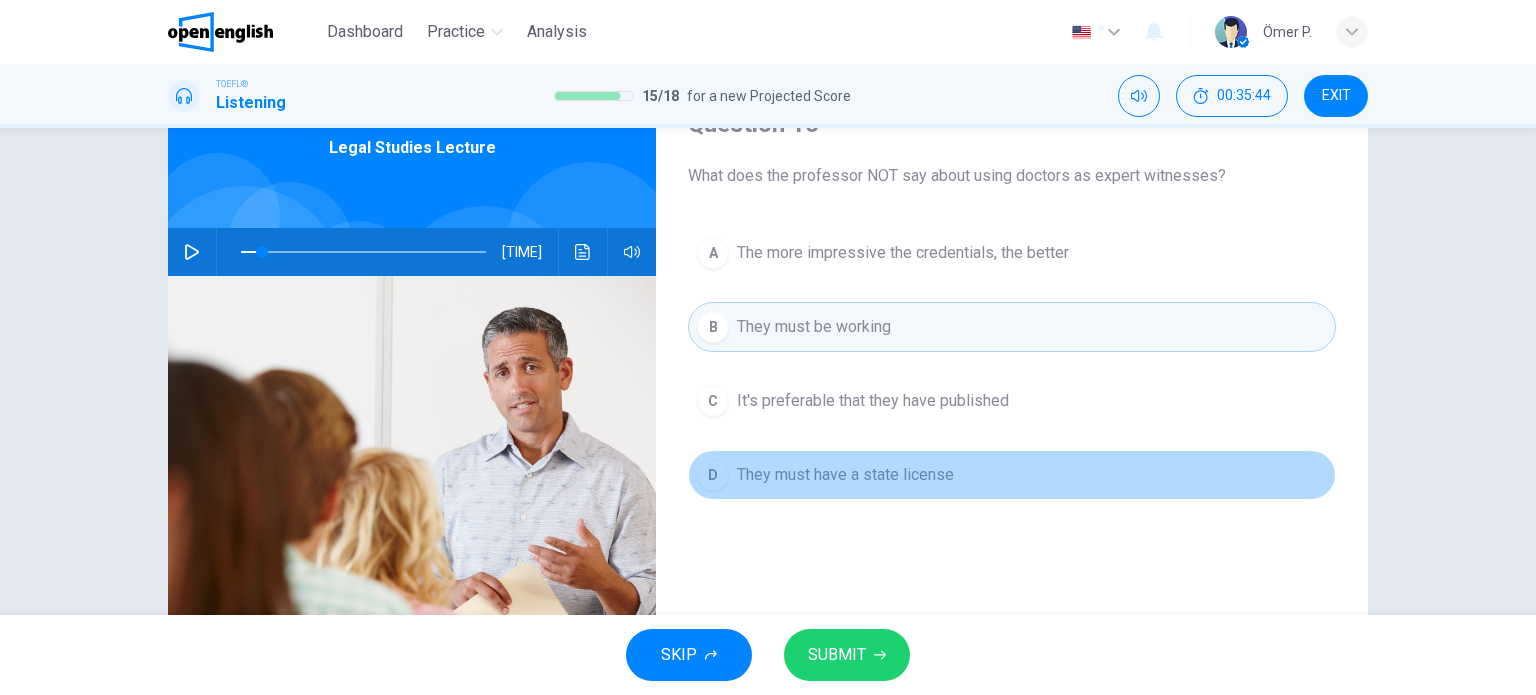 click on "They must have a state license" at bounding box center [845, 475] 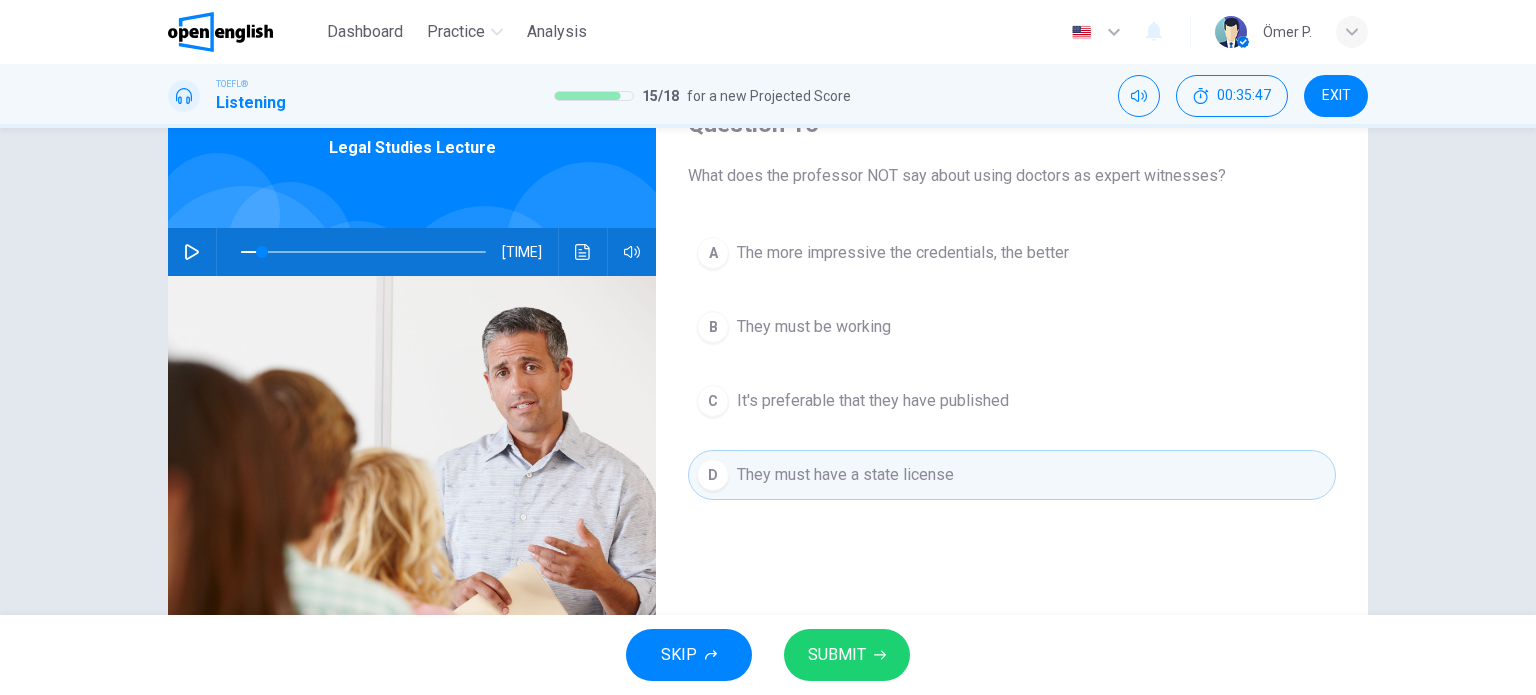 click on "SUBMIT" at bounding box center (837, 655) 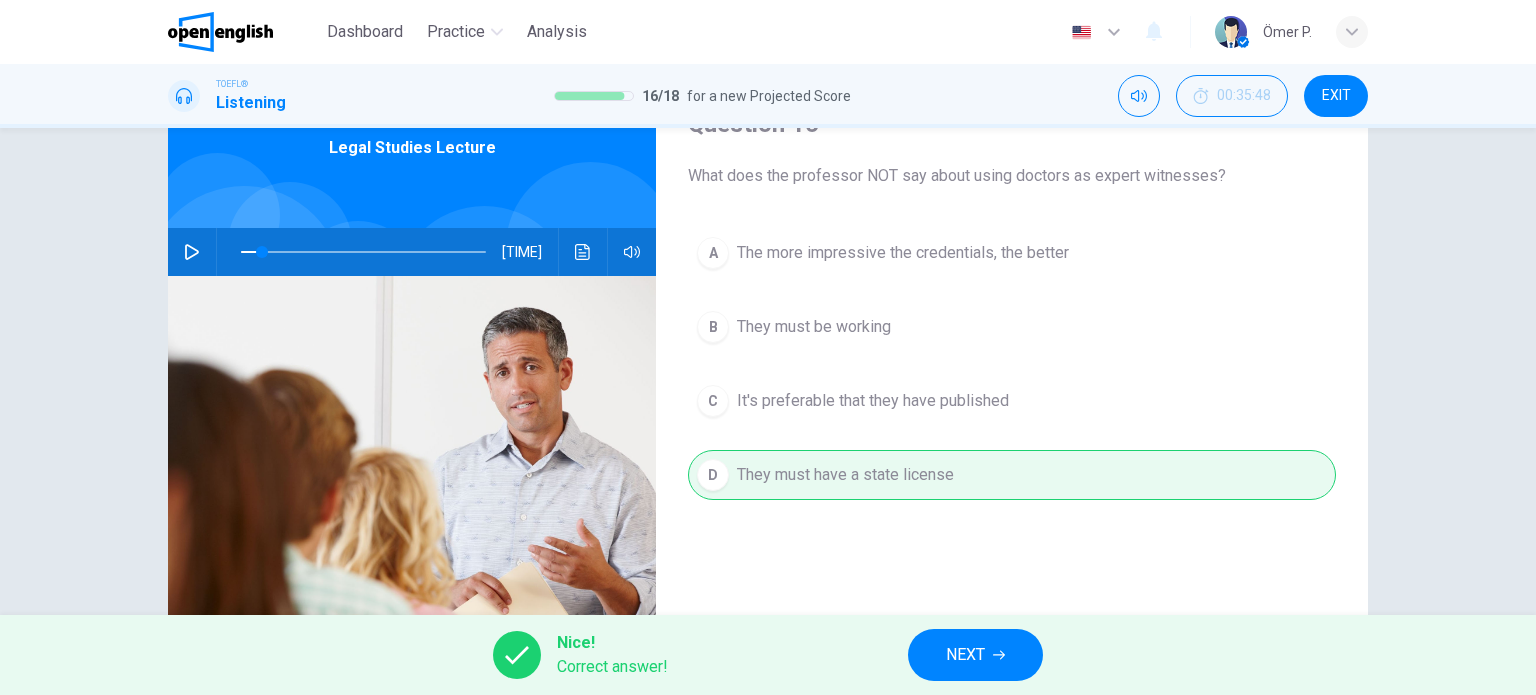 click on "NEXT" at bounding box center (965, 655) 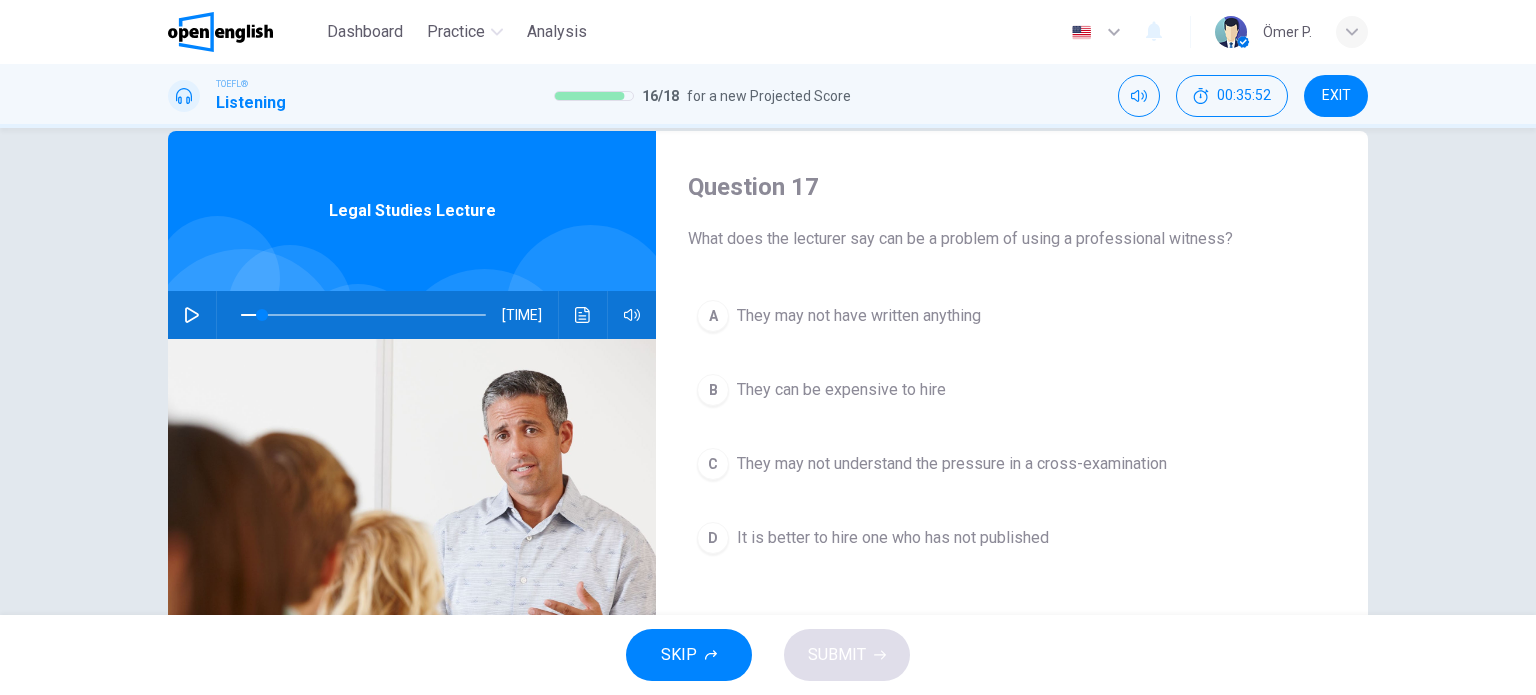 scroll, scrollTop: 100, scrollLeft: 0, axis: vertical 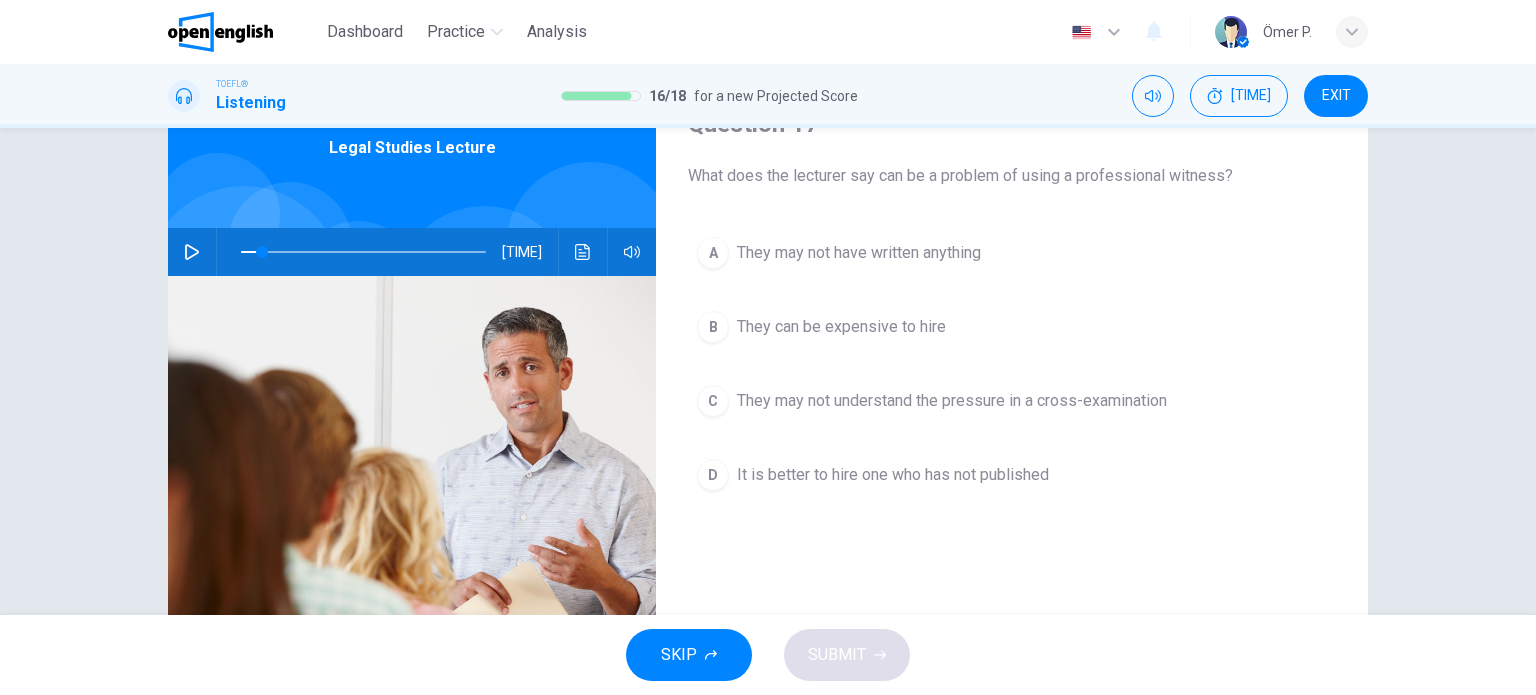 click on "They can be expensive to hire" at bounding box center (841, 327) 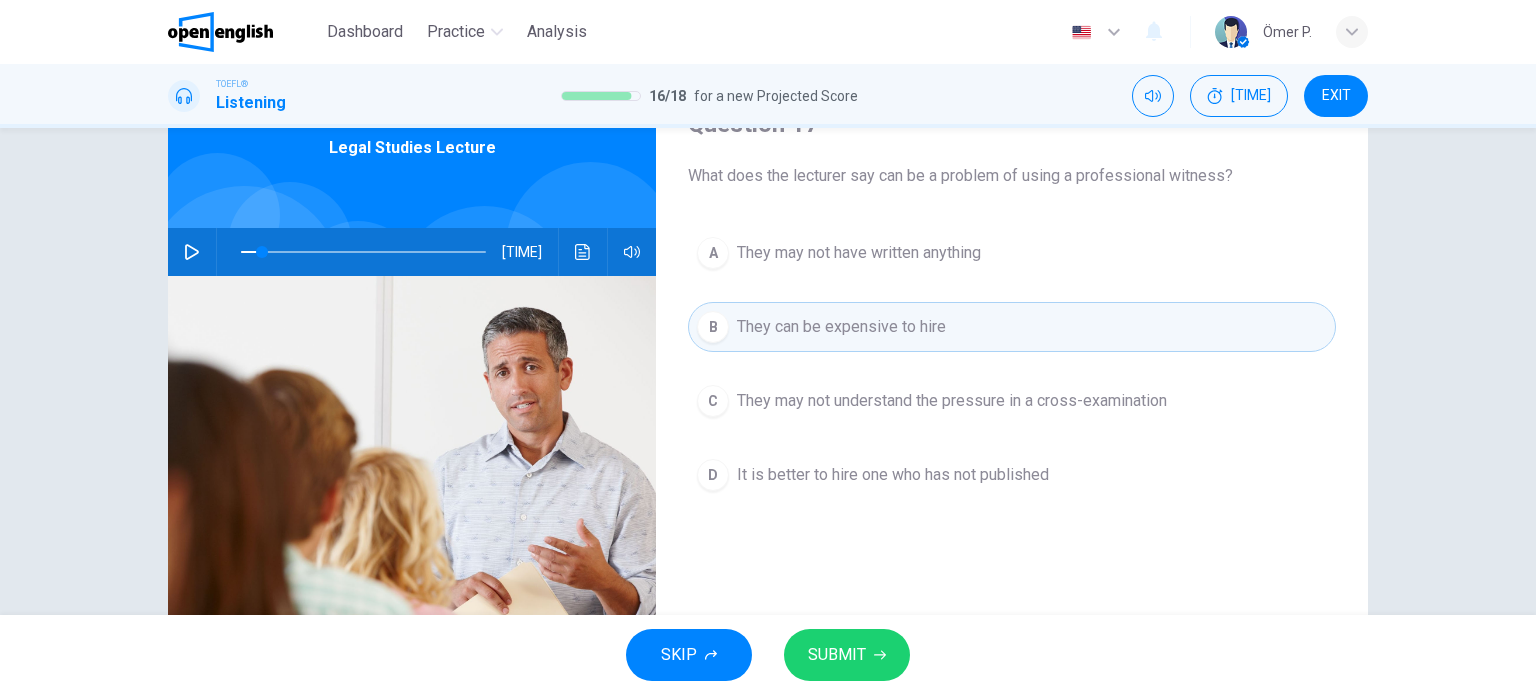 click on "SUBMIT" at bounding box center [847, 655] 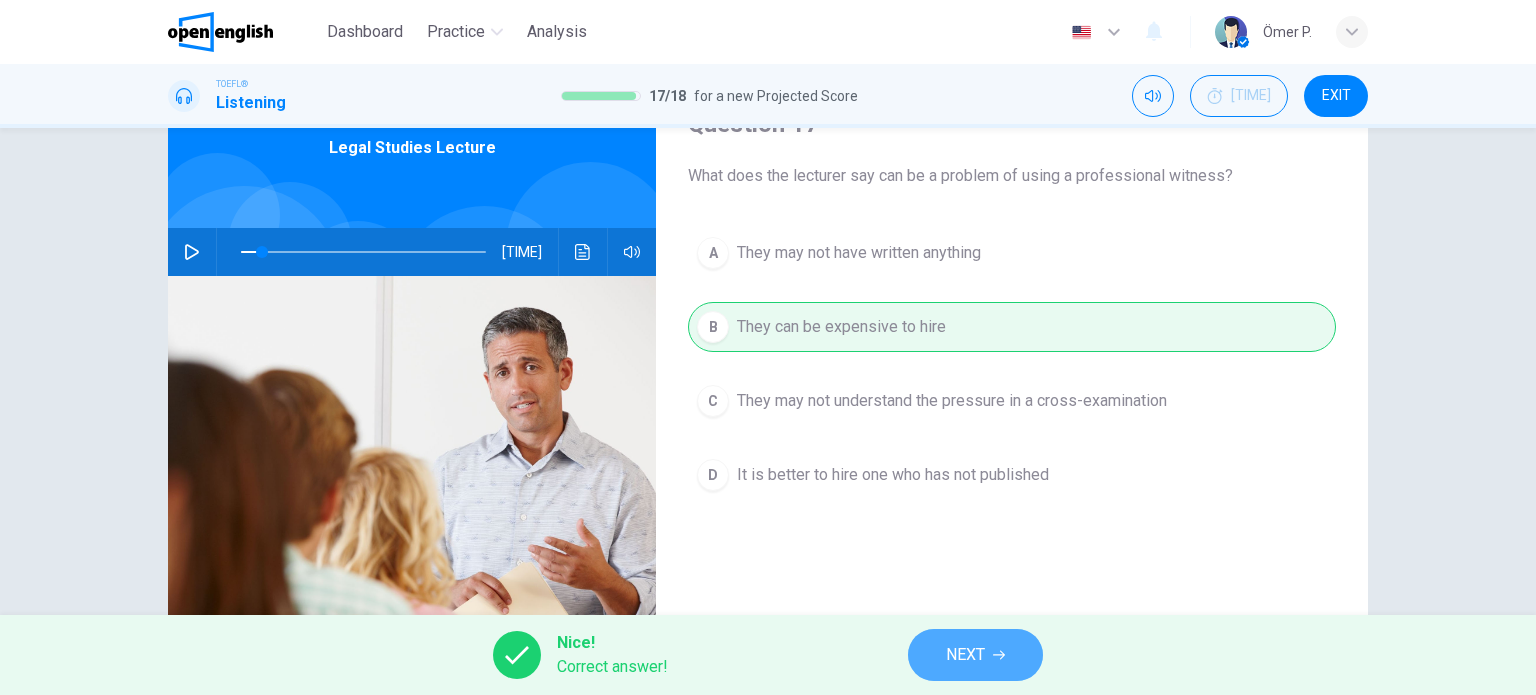 click on "NEXT" at bounding box center [975, 655] 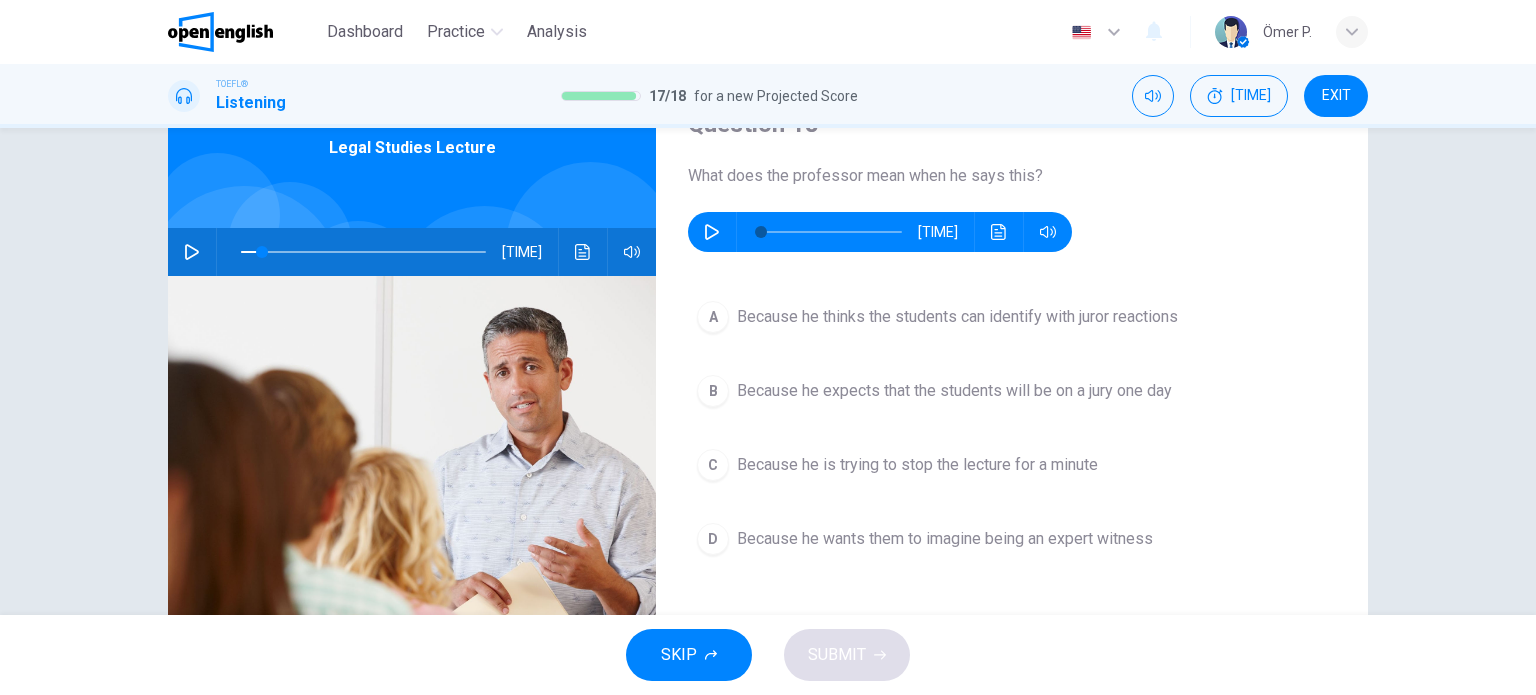 click at bounding box center (712, 232) 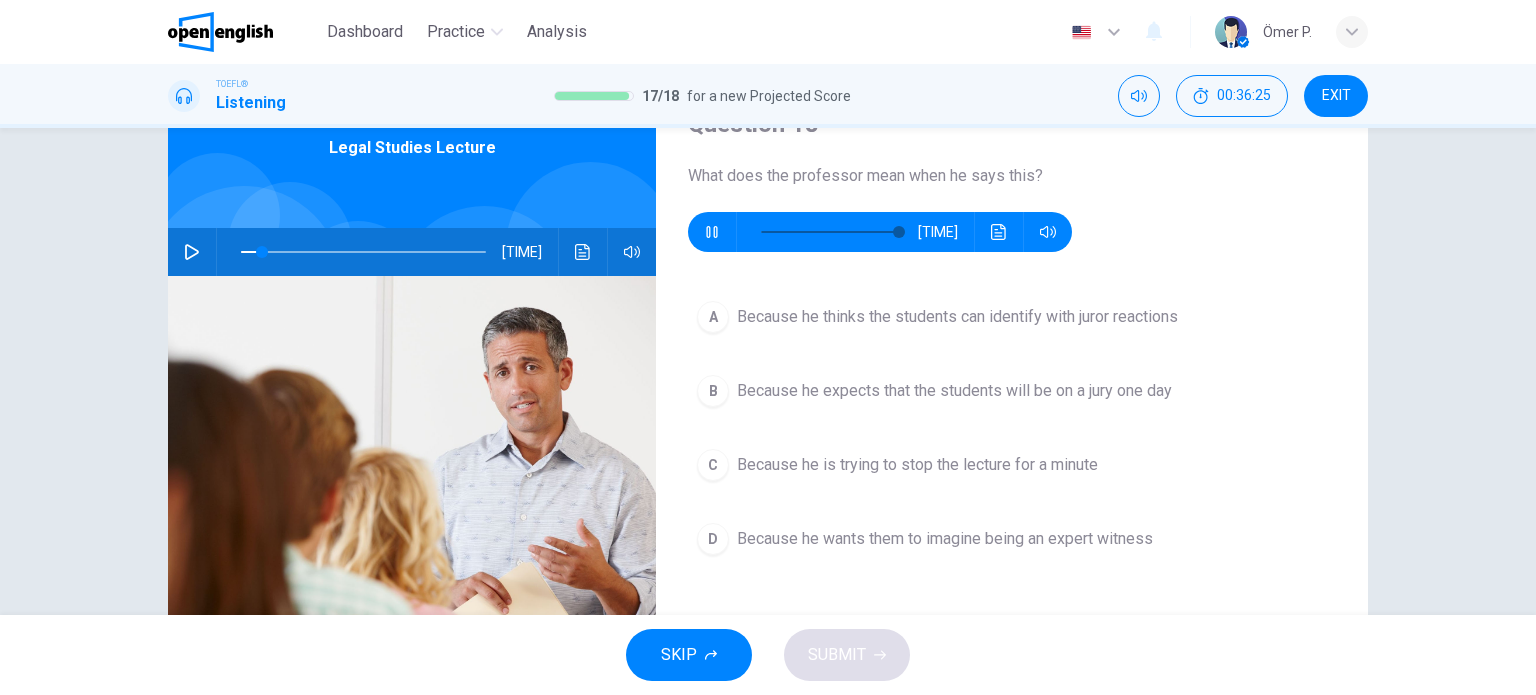type on "*" 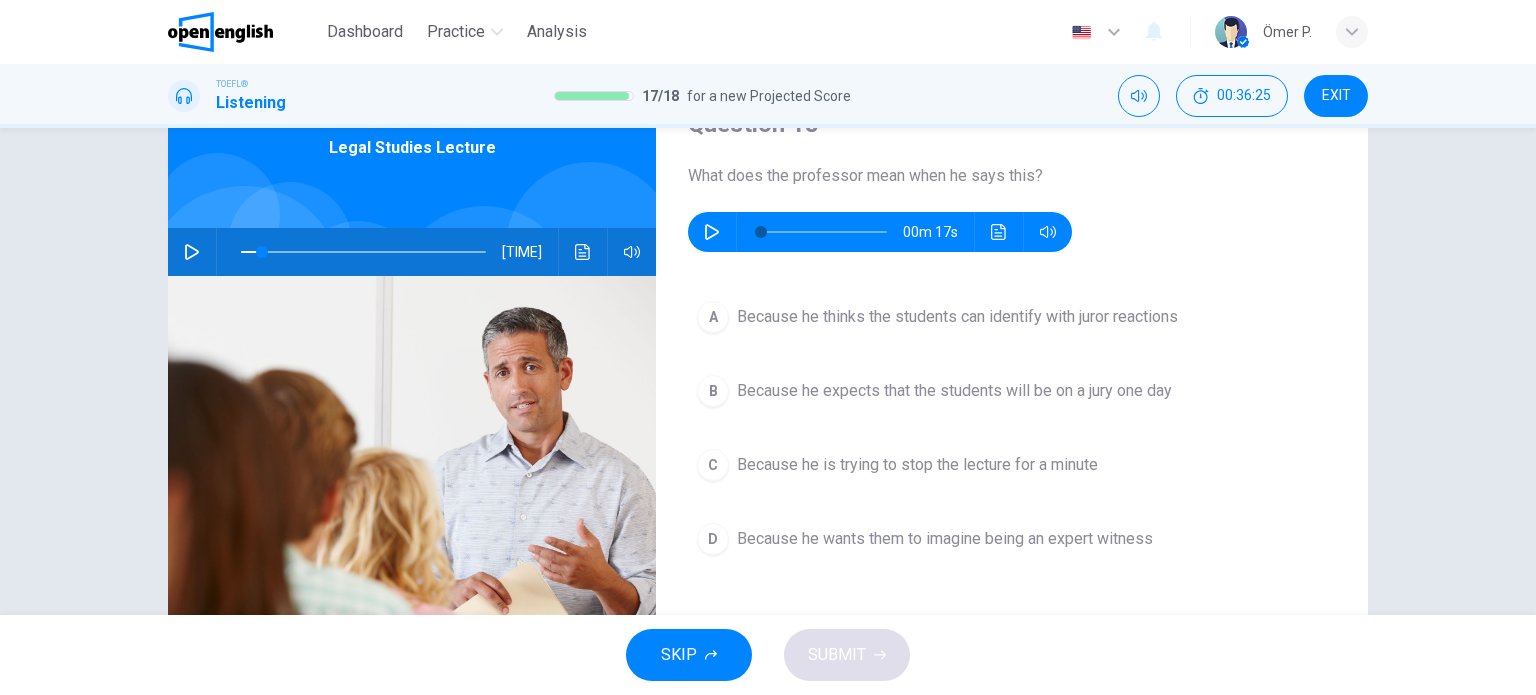 click on "D Because he wants them to imagine being an expert witness" at bounding box center [1012, 539] 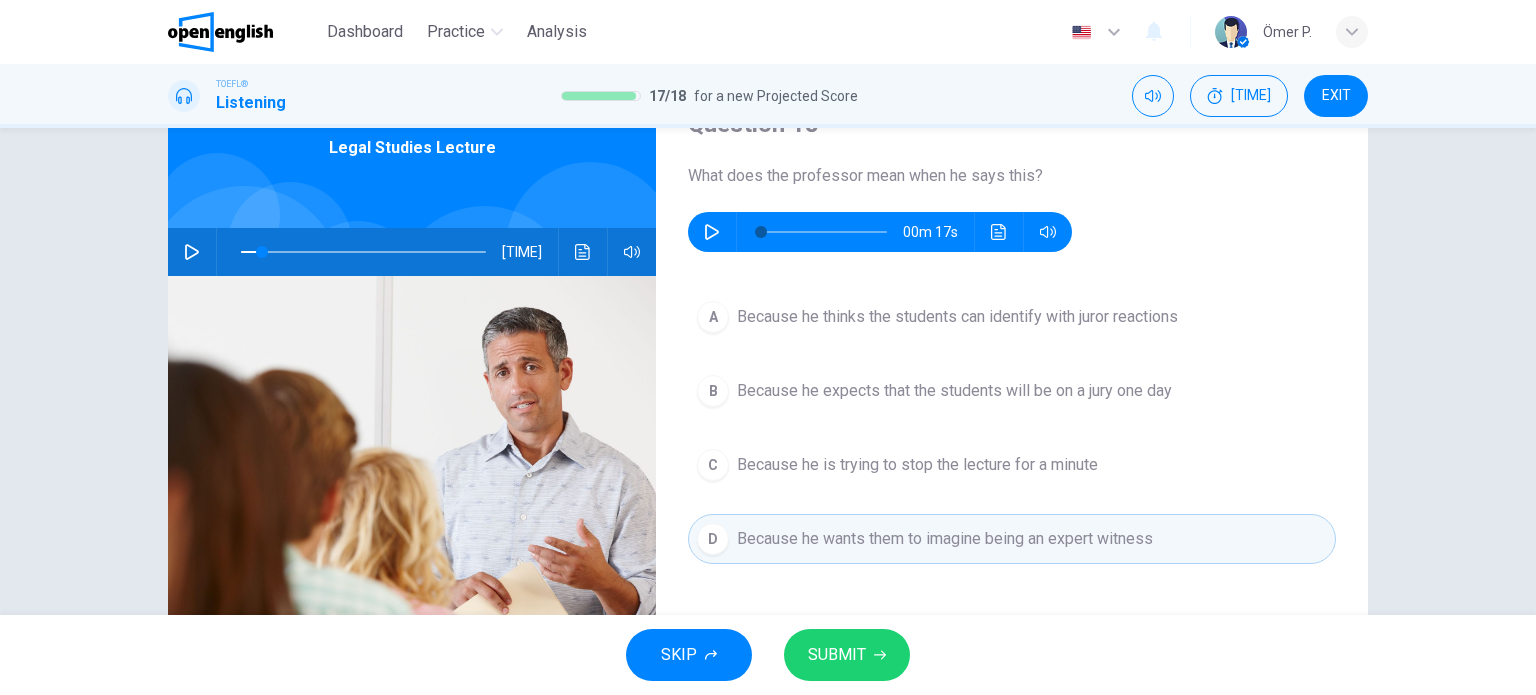 click at bounding box center (824, 232) 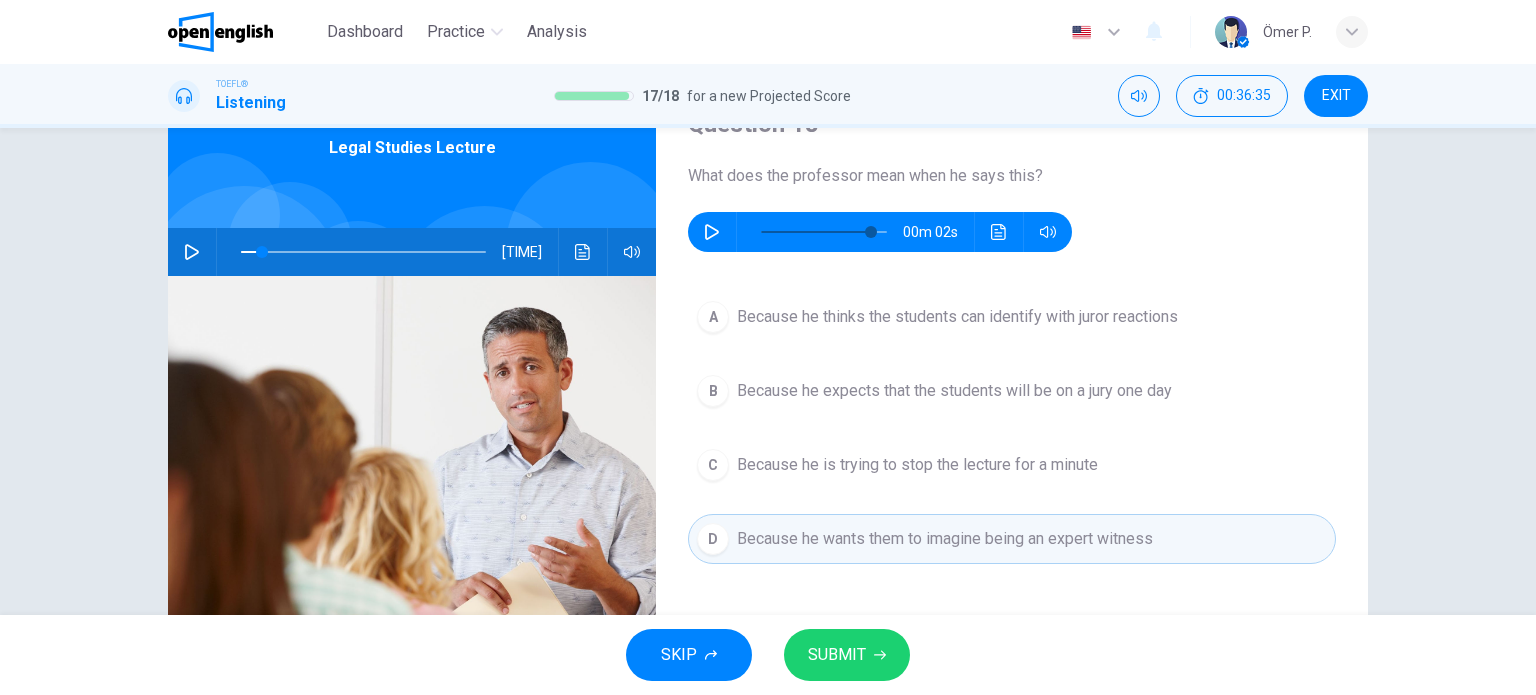 click at bounding box center (712, 232) 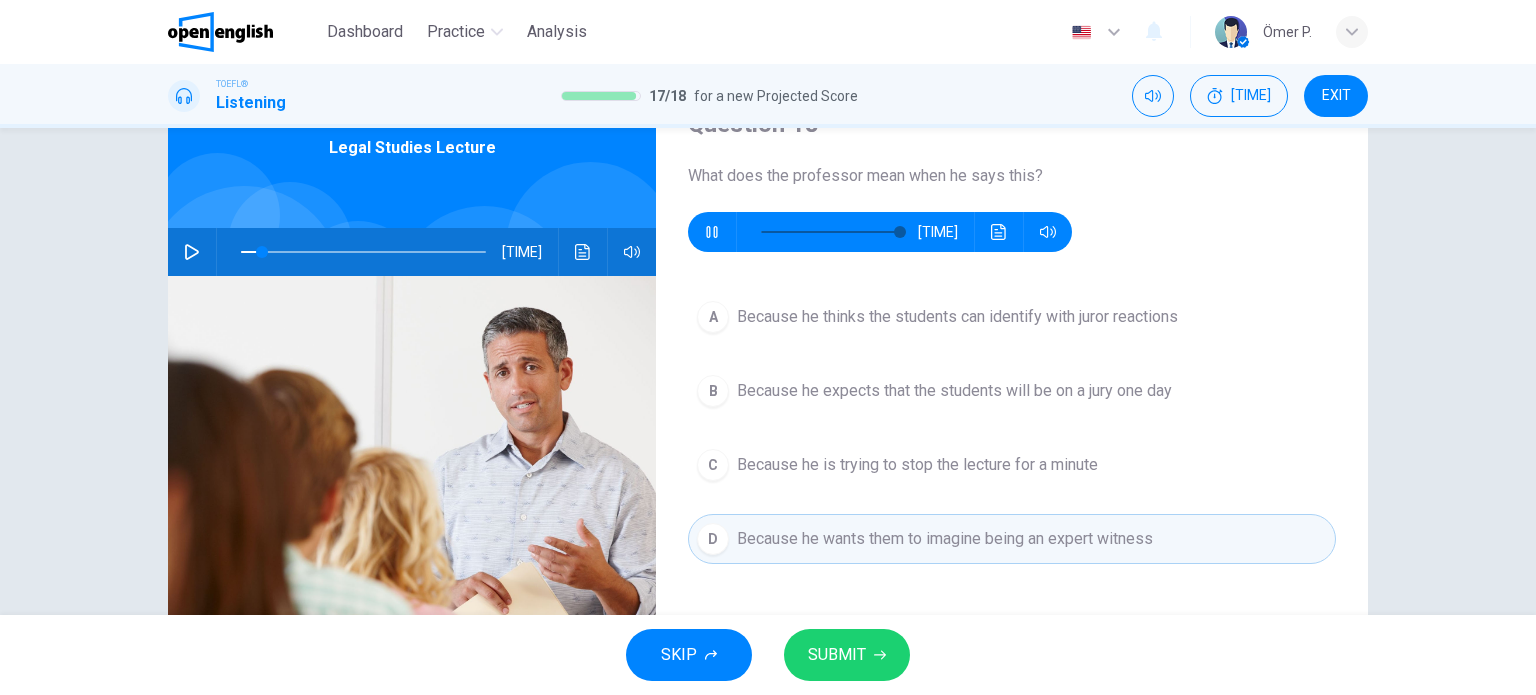 type on "*" 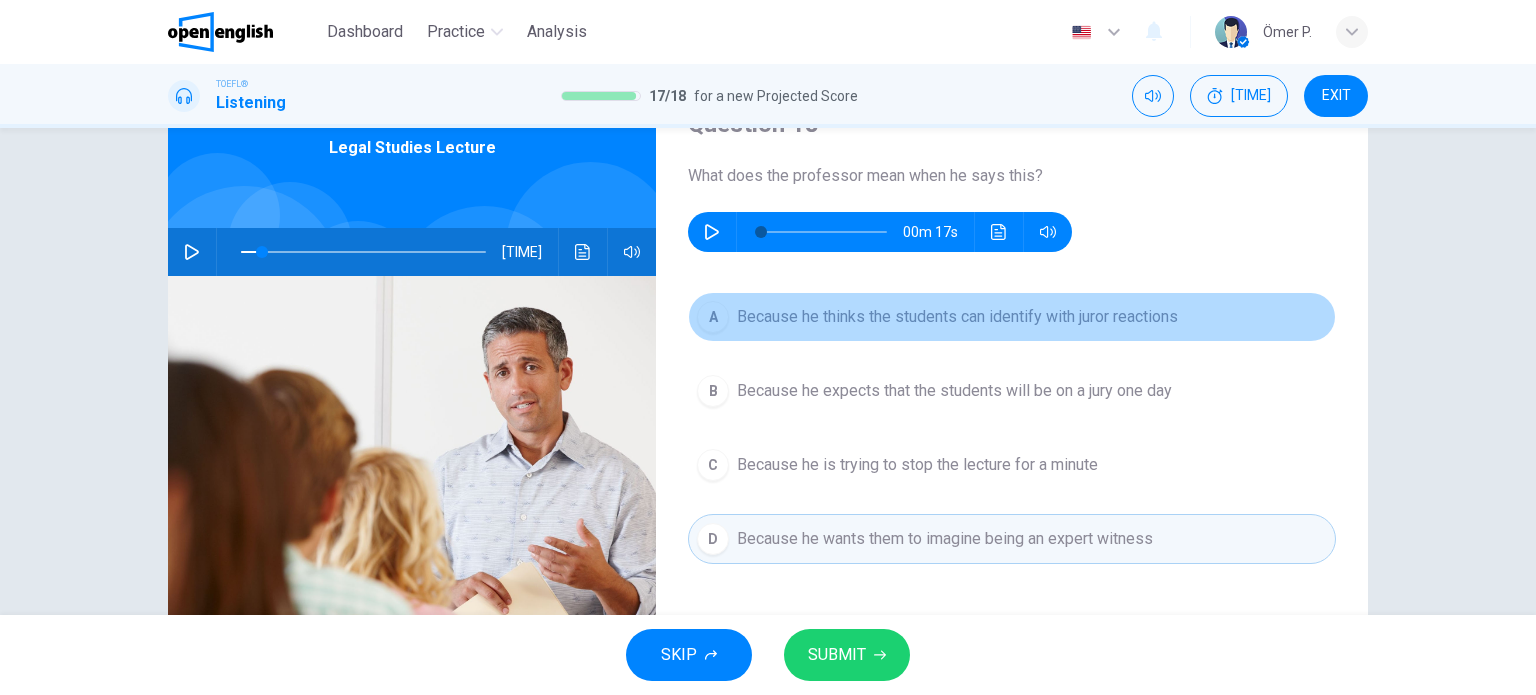click on "A Because he thinks the students can identify with juror reactions" at bounding box center (1012, 317) 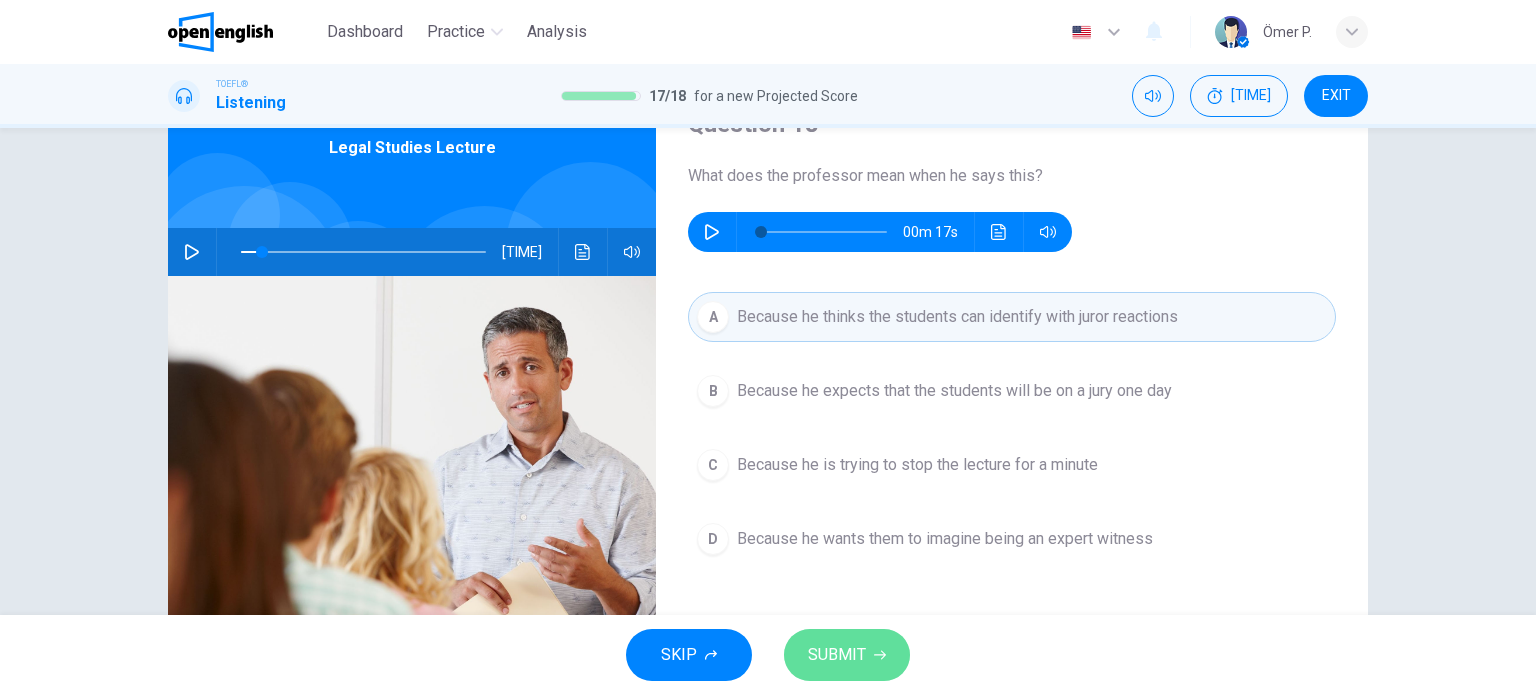 click on "SUBMIT" at bounding box center (837, 655) 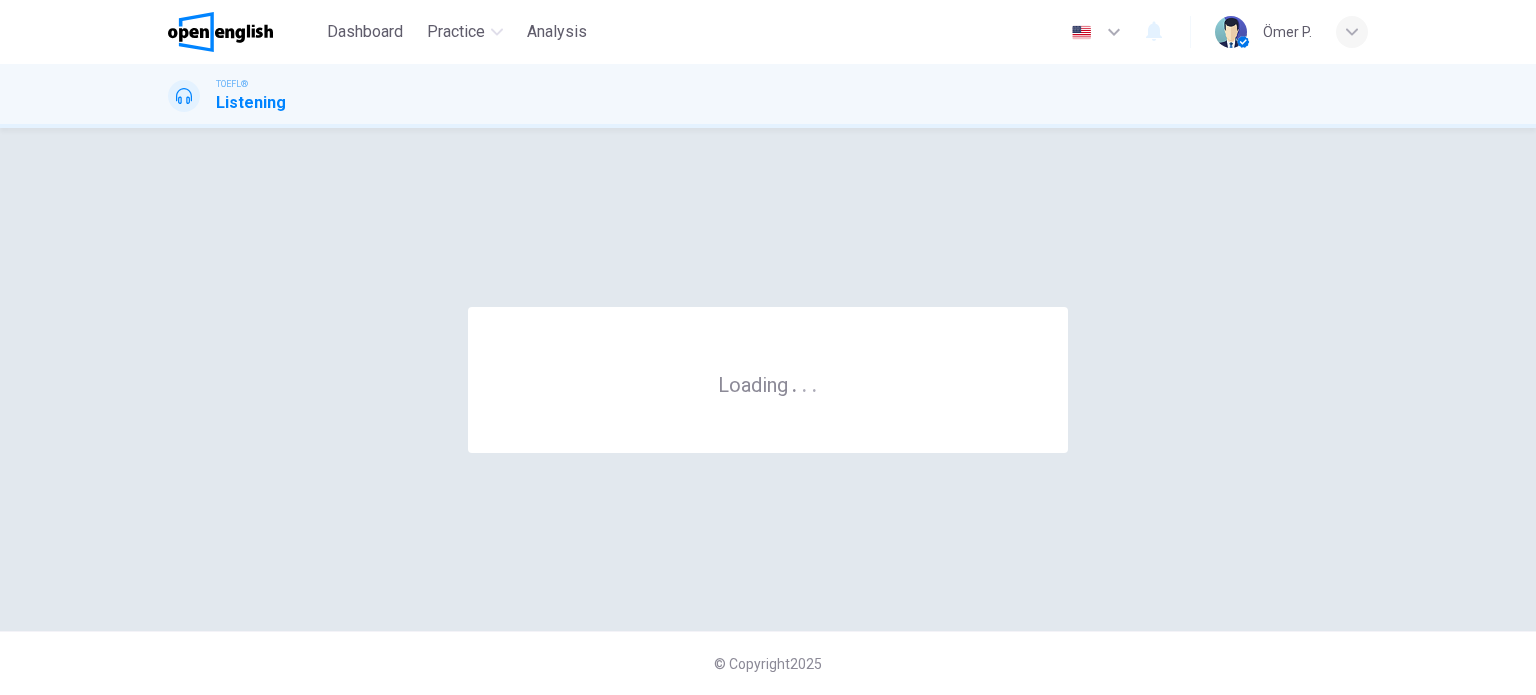 scroll, scrollTop: 0, scrollLeft: 0, axis: both 